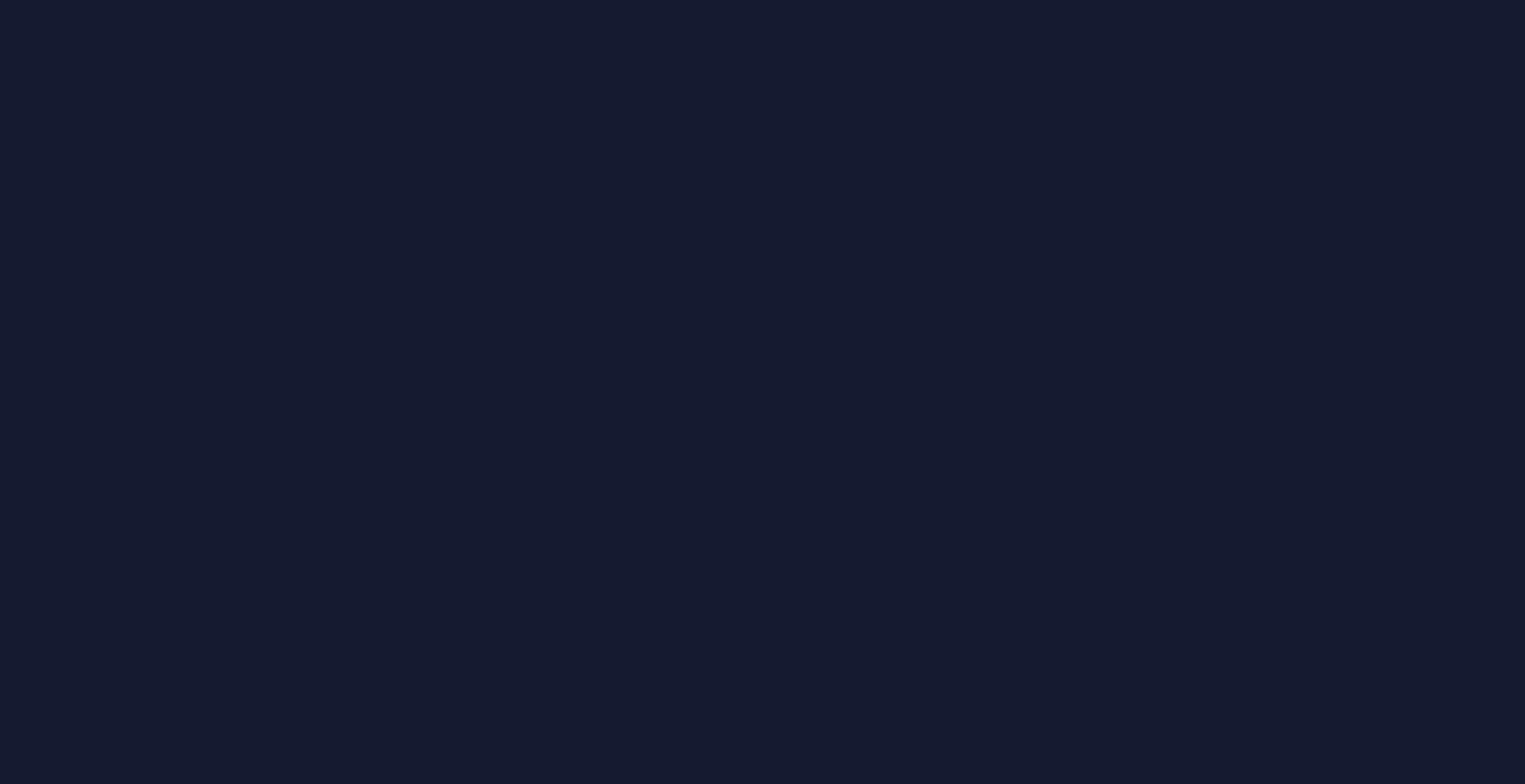 scroll, scrollTop: 0, scrollLeft: 0, axis: both 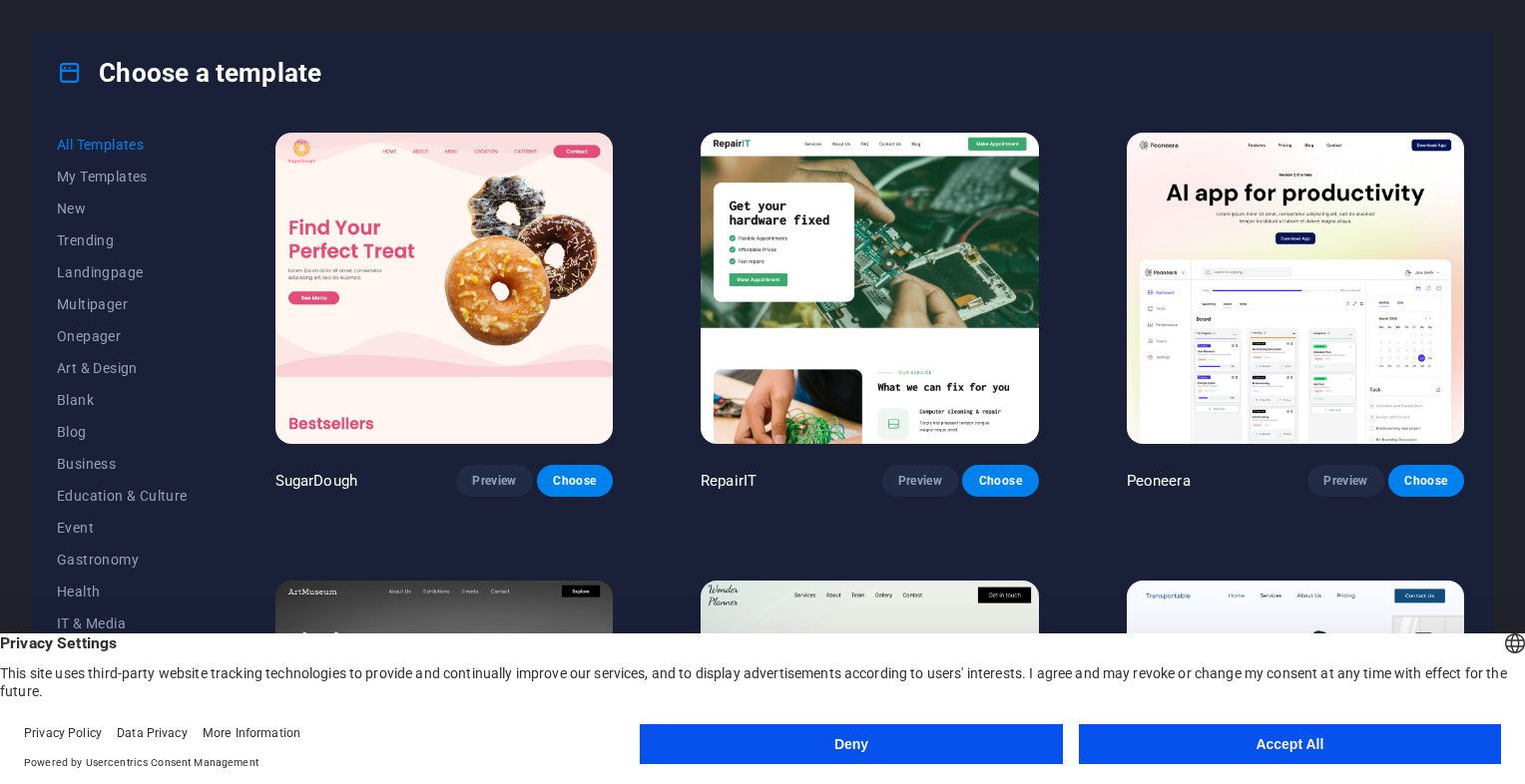 click on "Deny" at bounding box center [850, 744] 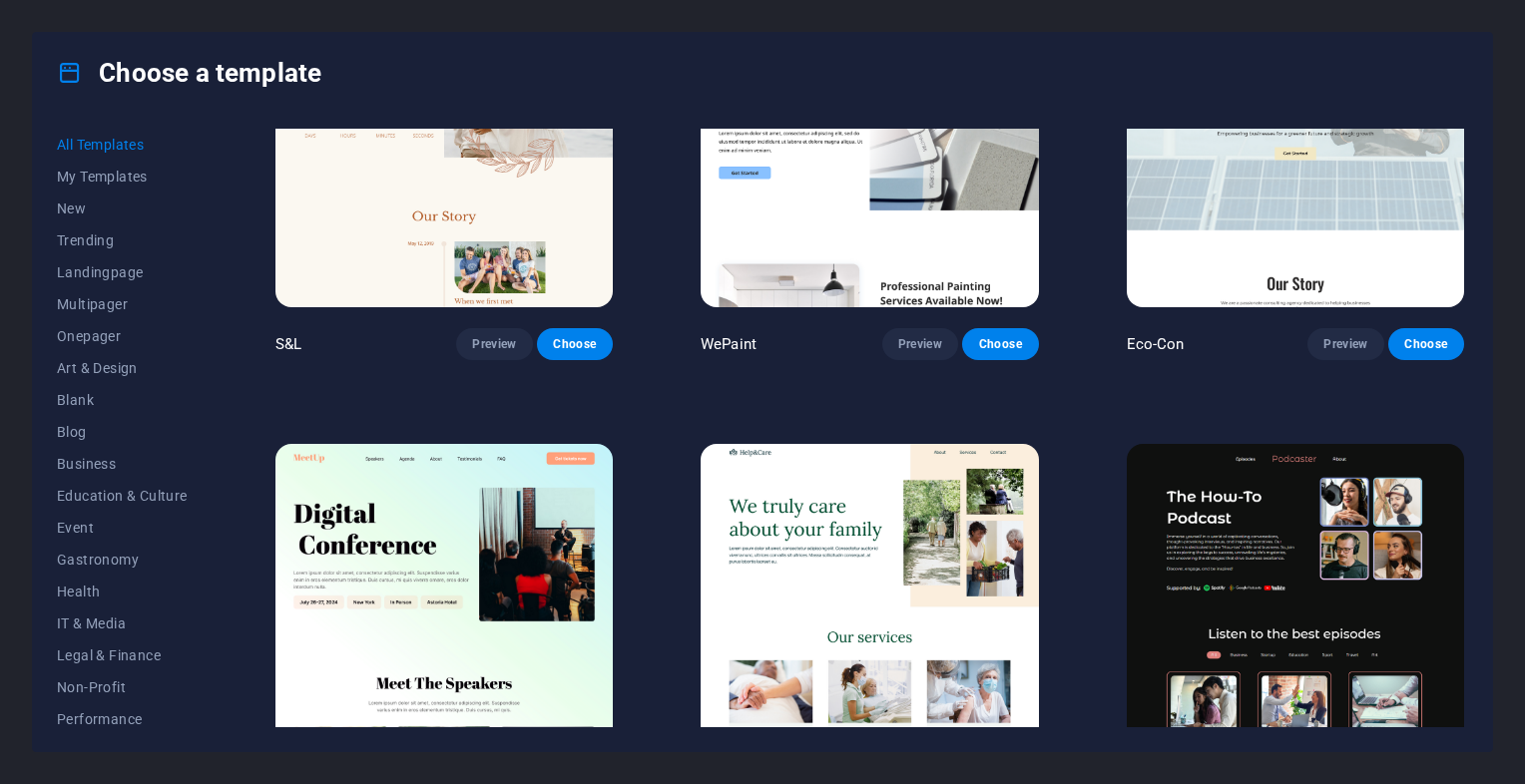 scroll, scrollTop: 1097, scrollLeft: 0, axis: vertical 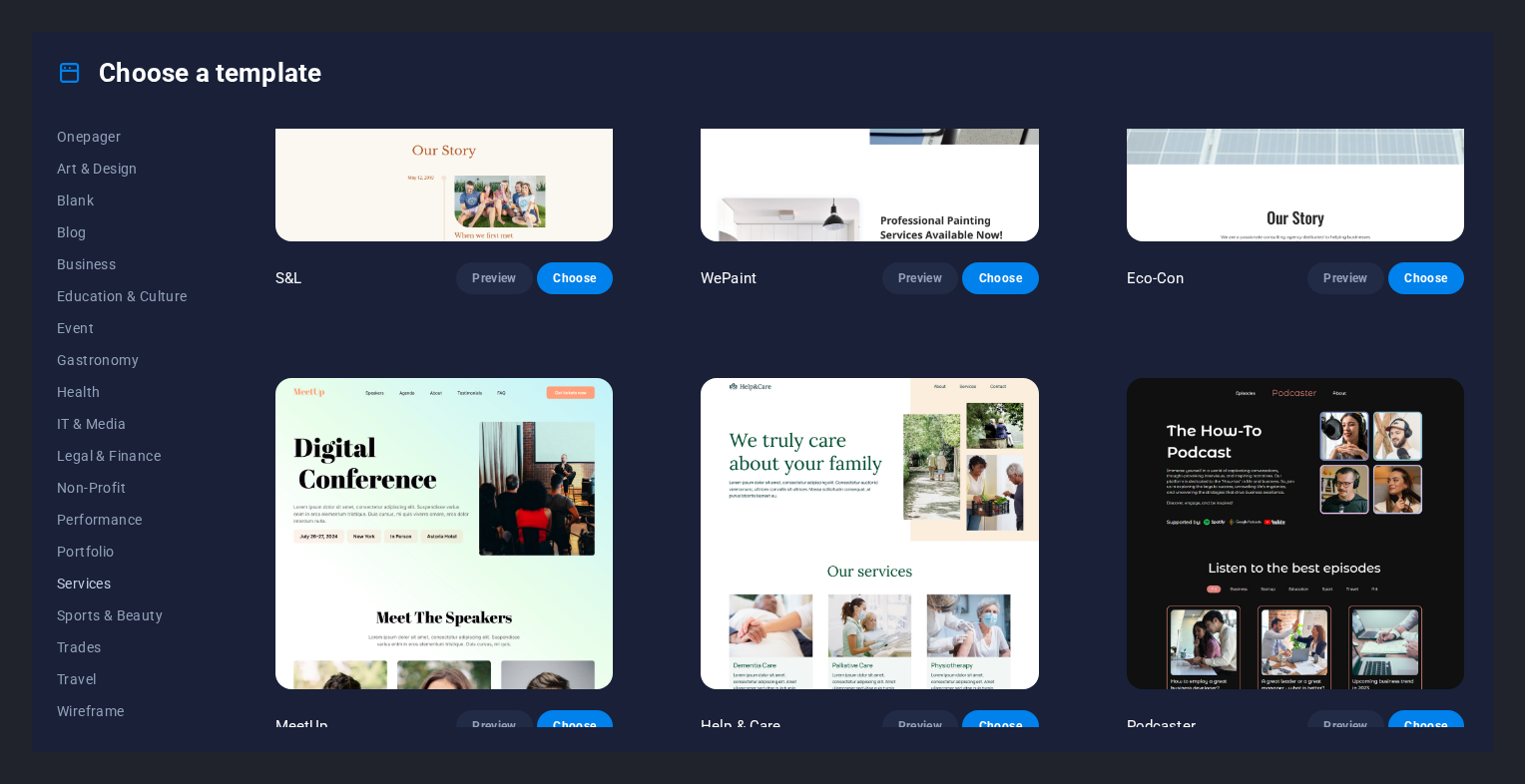 click on "Services" at bounding box center [122, 584] 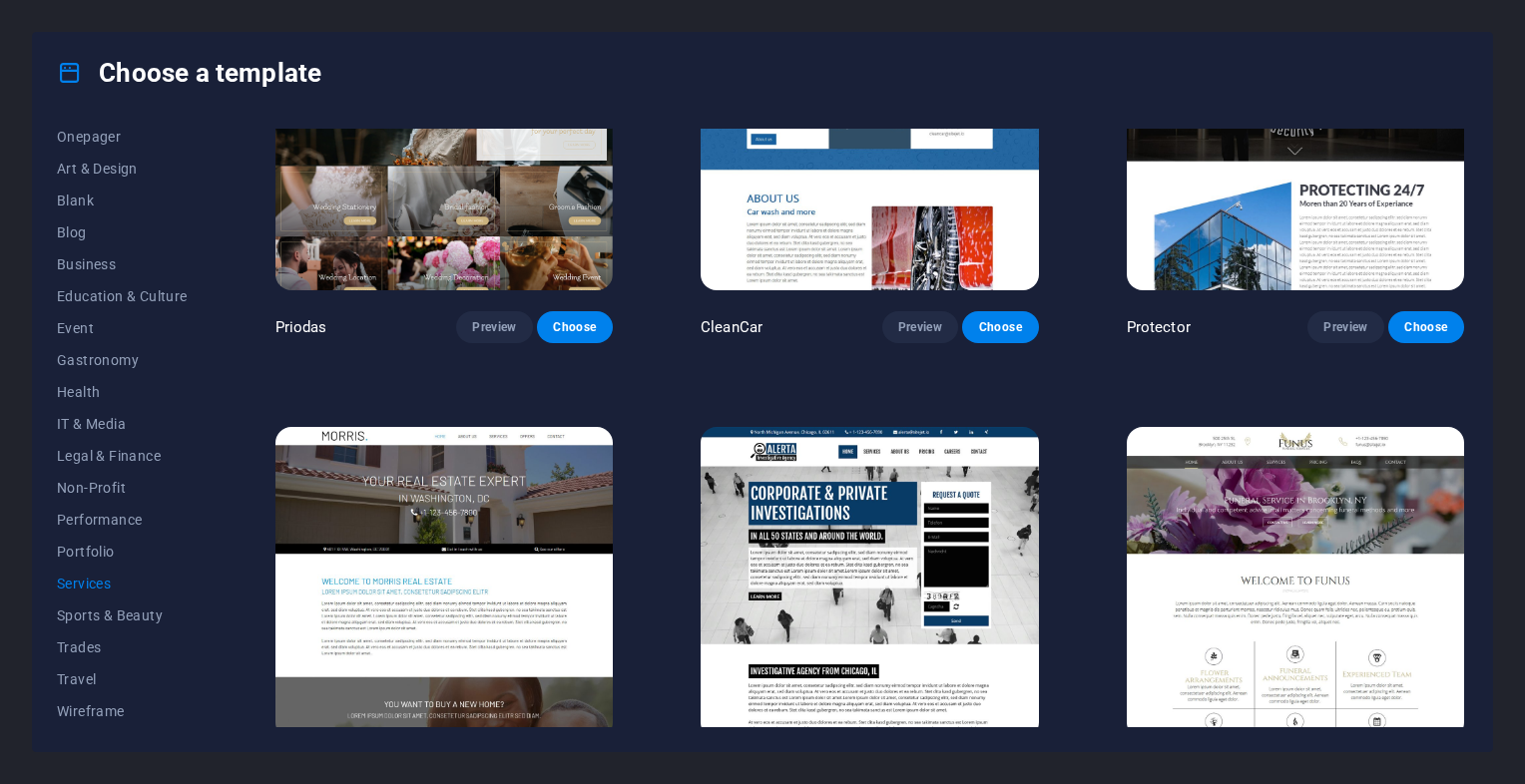 scroll, scrollTop: 1995, scrollLeft: 0, axis: vertical 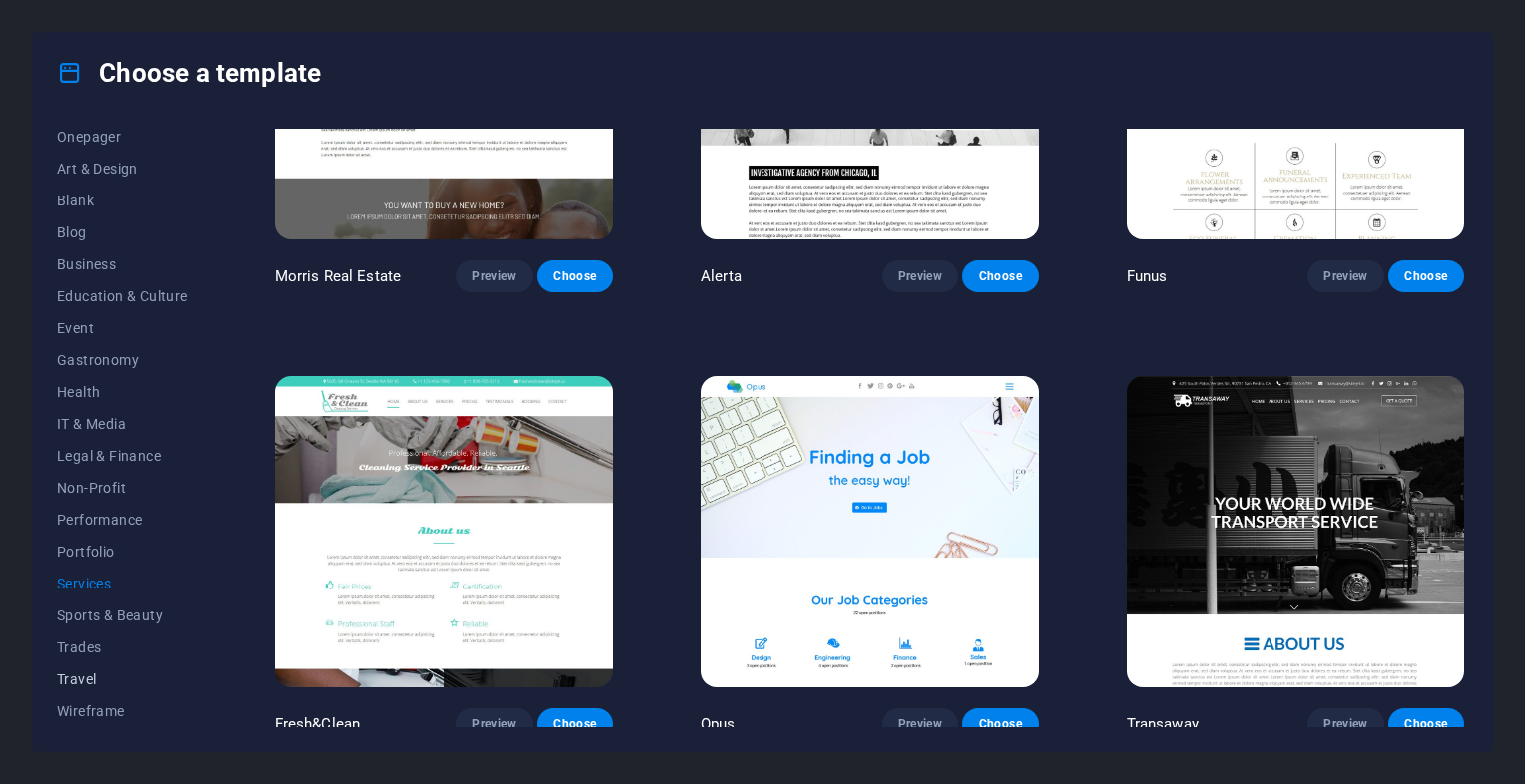 click on "Travel" at bounding box center [122, 679] 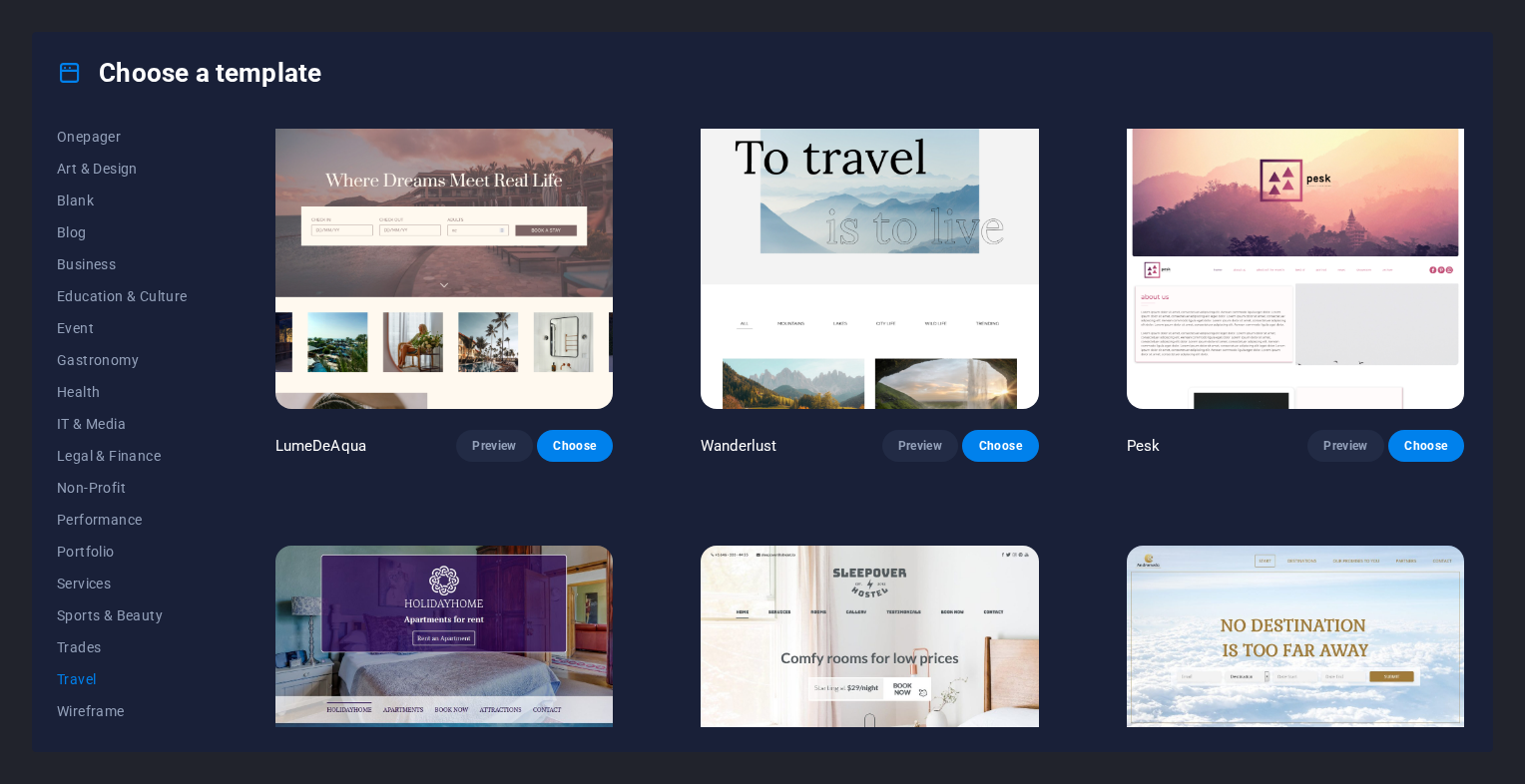scroll, scrollTop: 0, scrollLeft: 0, axis: both 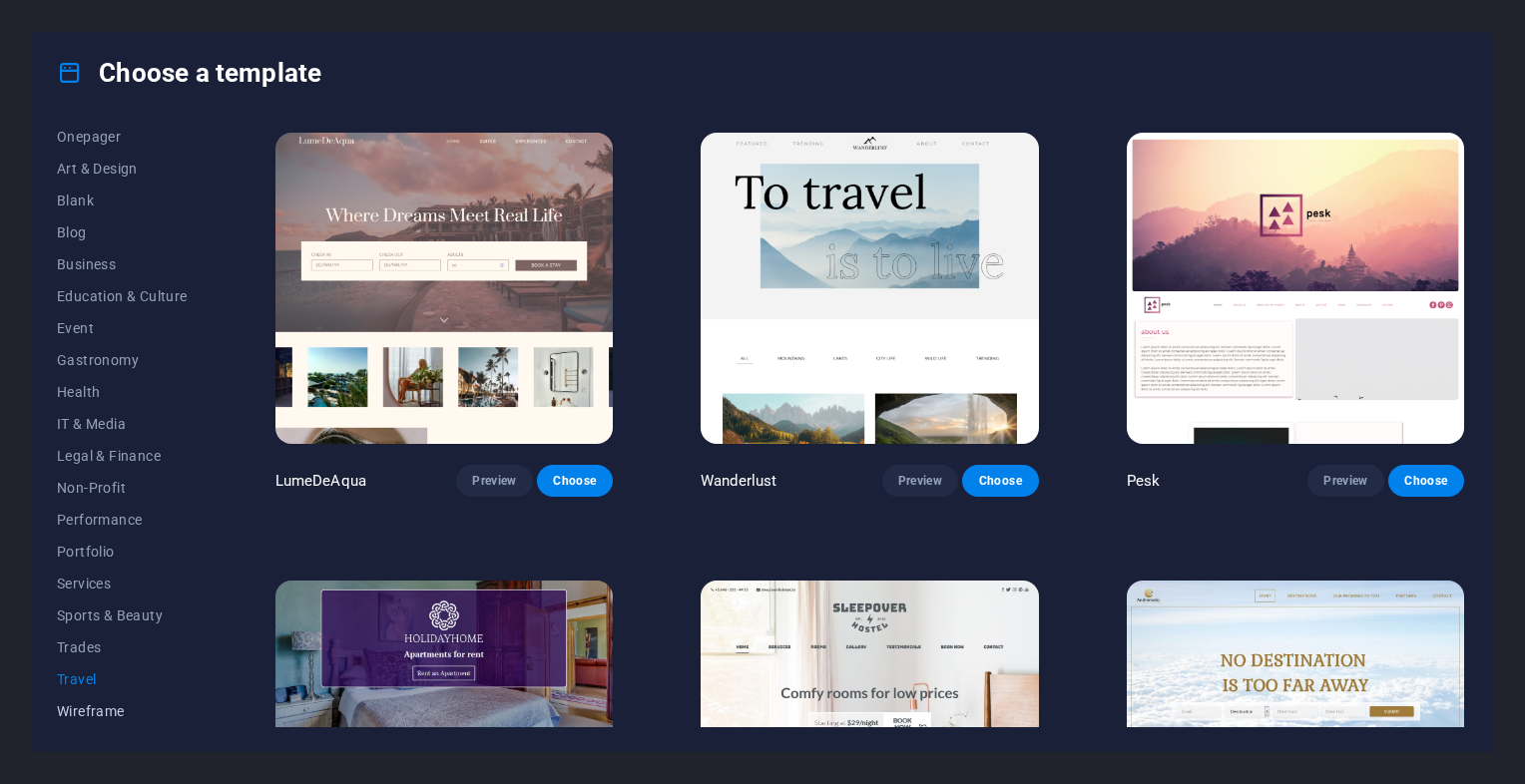 click on "Wireframe" at bounding box center (122, 711) 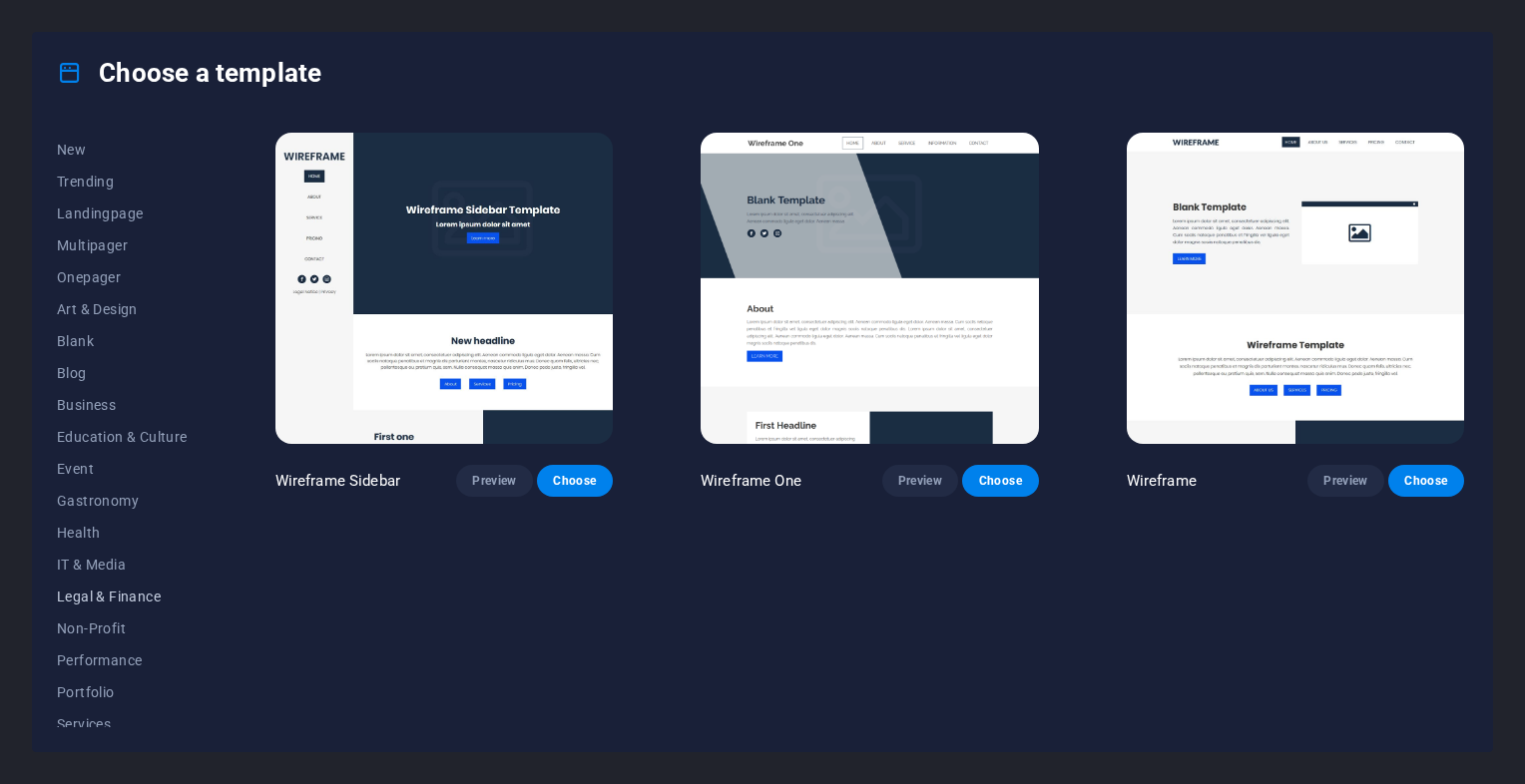 scroll, scrollTop: 0, scrollLeft: 0, axis: both 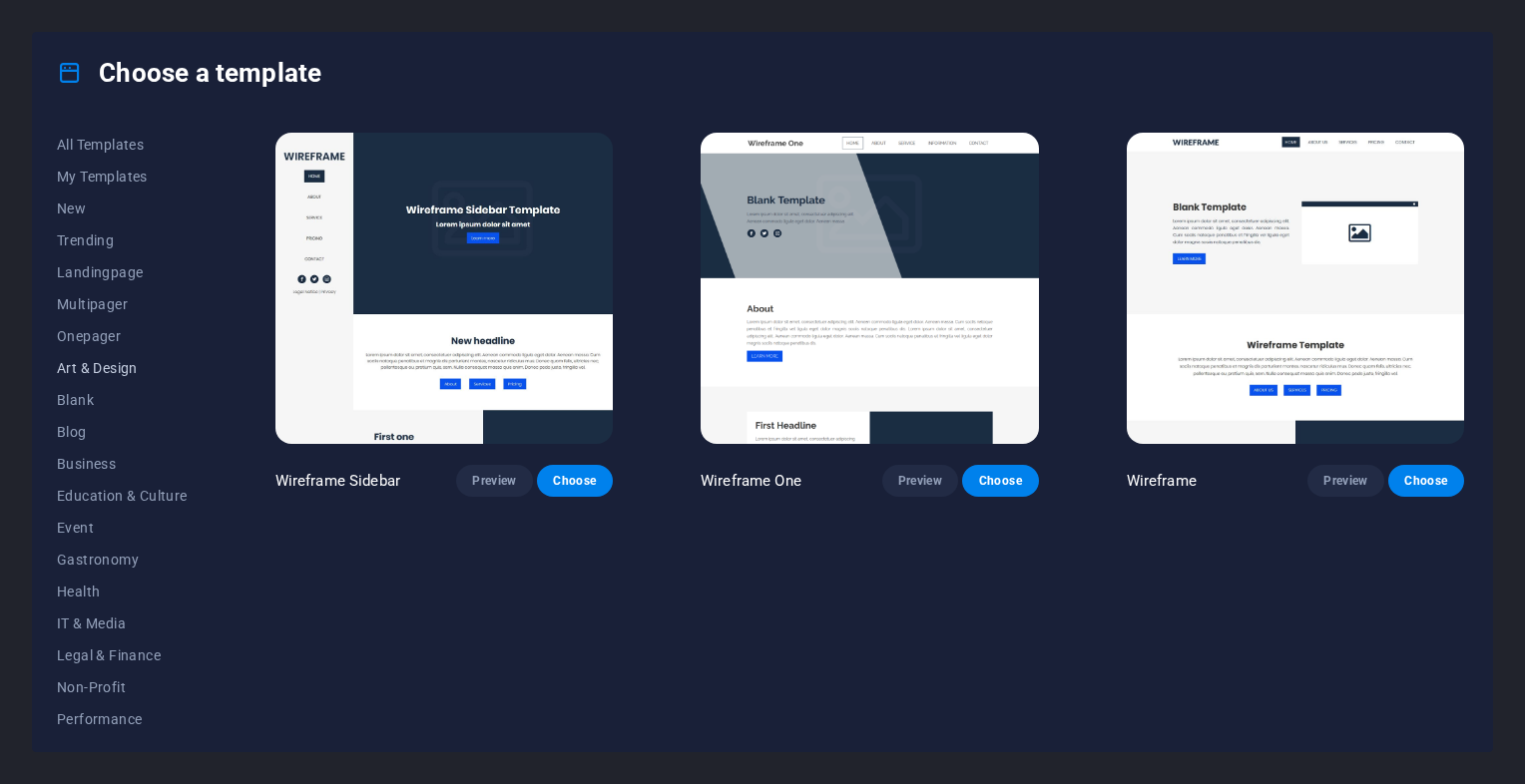 click on "Art & Design" at bounding box center (122, 368) 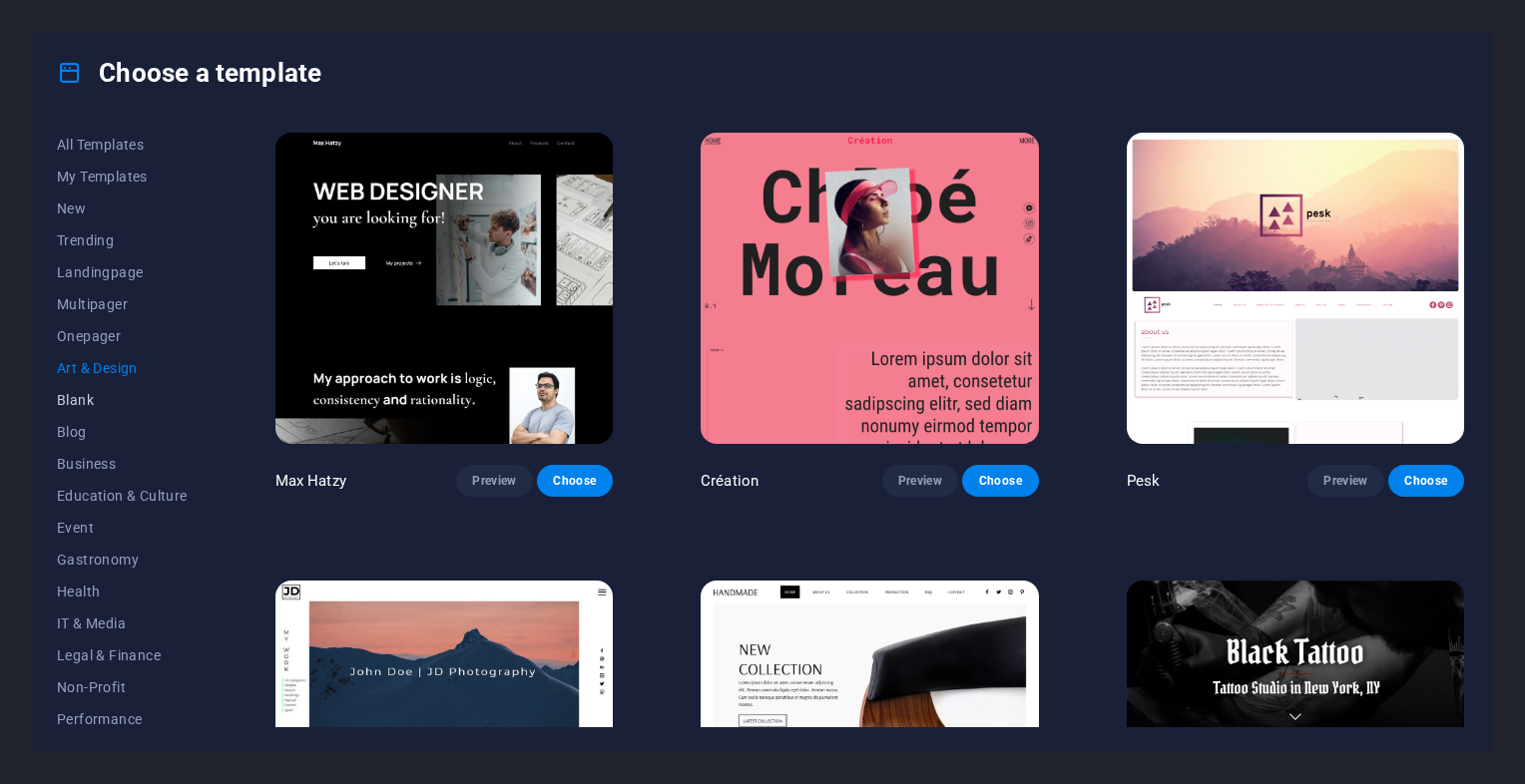 click on "Blank" at bounding box center [122, 400] 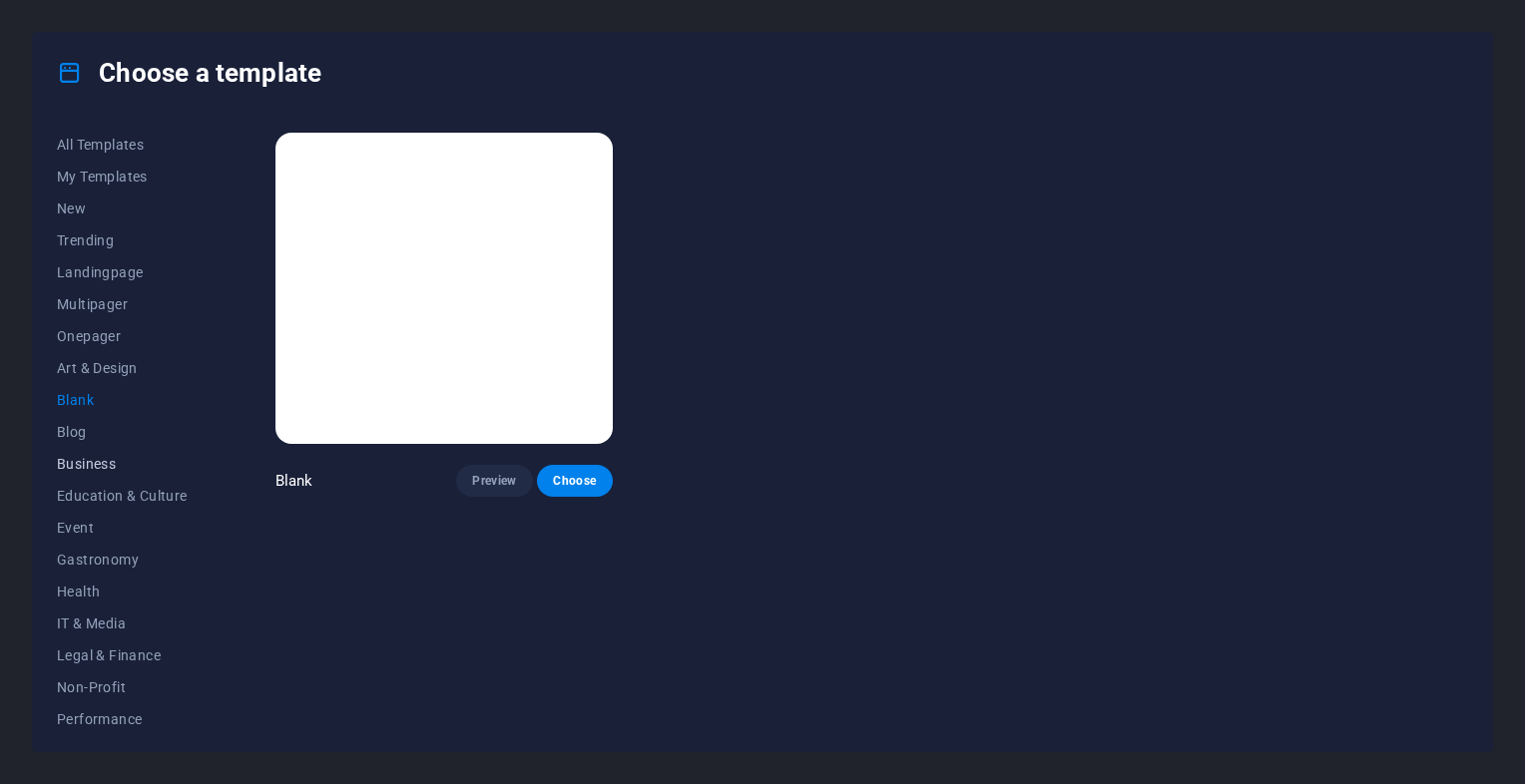 click on "Business" at bounding box center [122, 464] 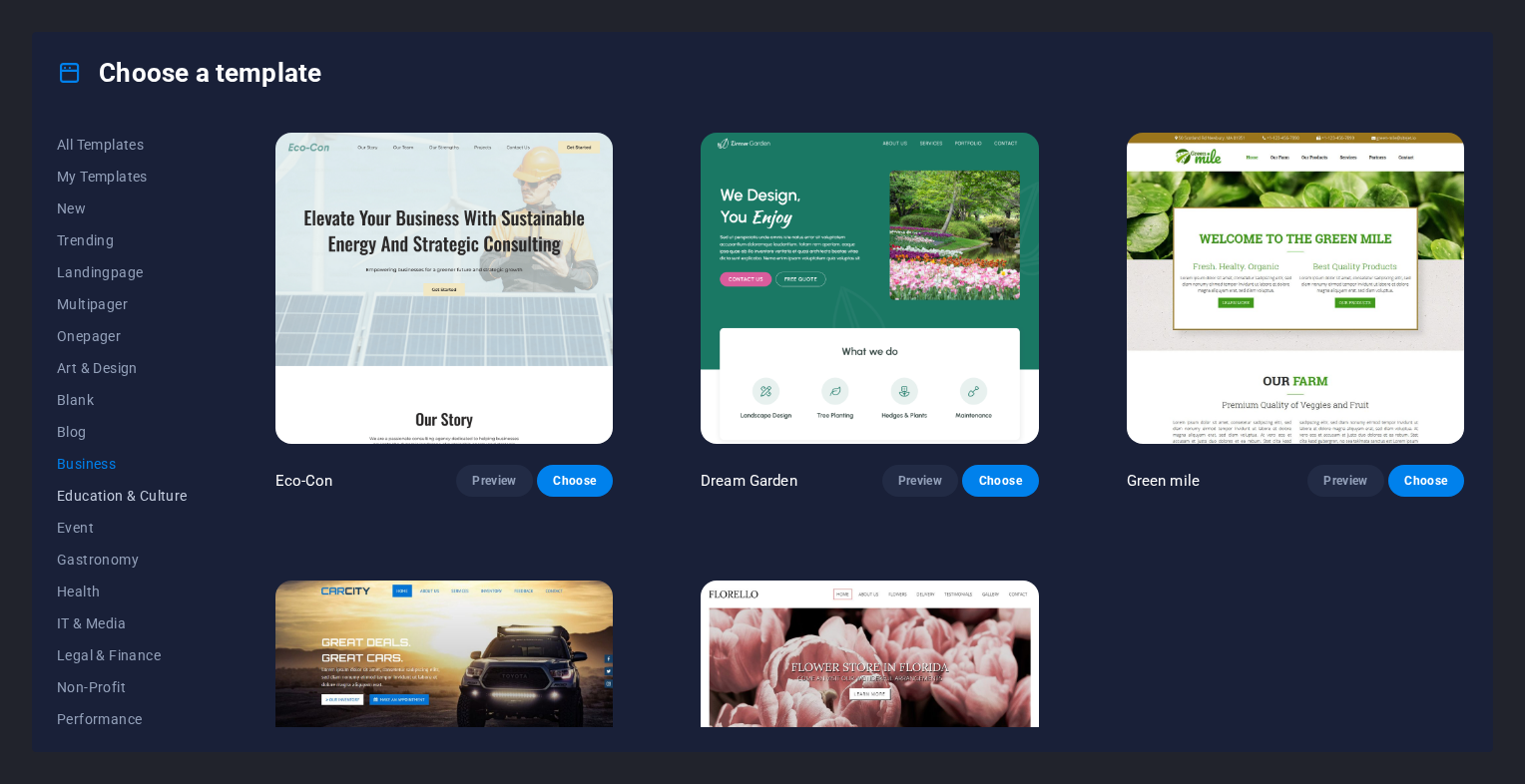 click on "Education & Culture" at bounding box center (122, 496) 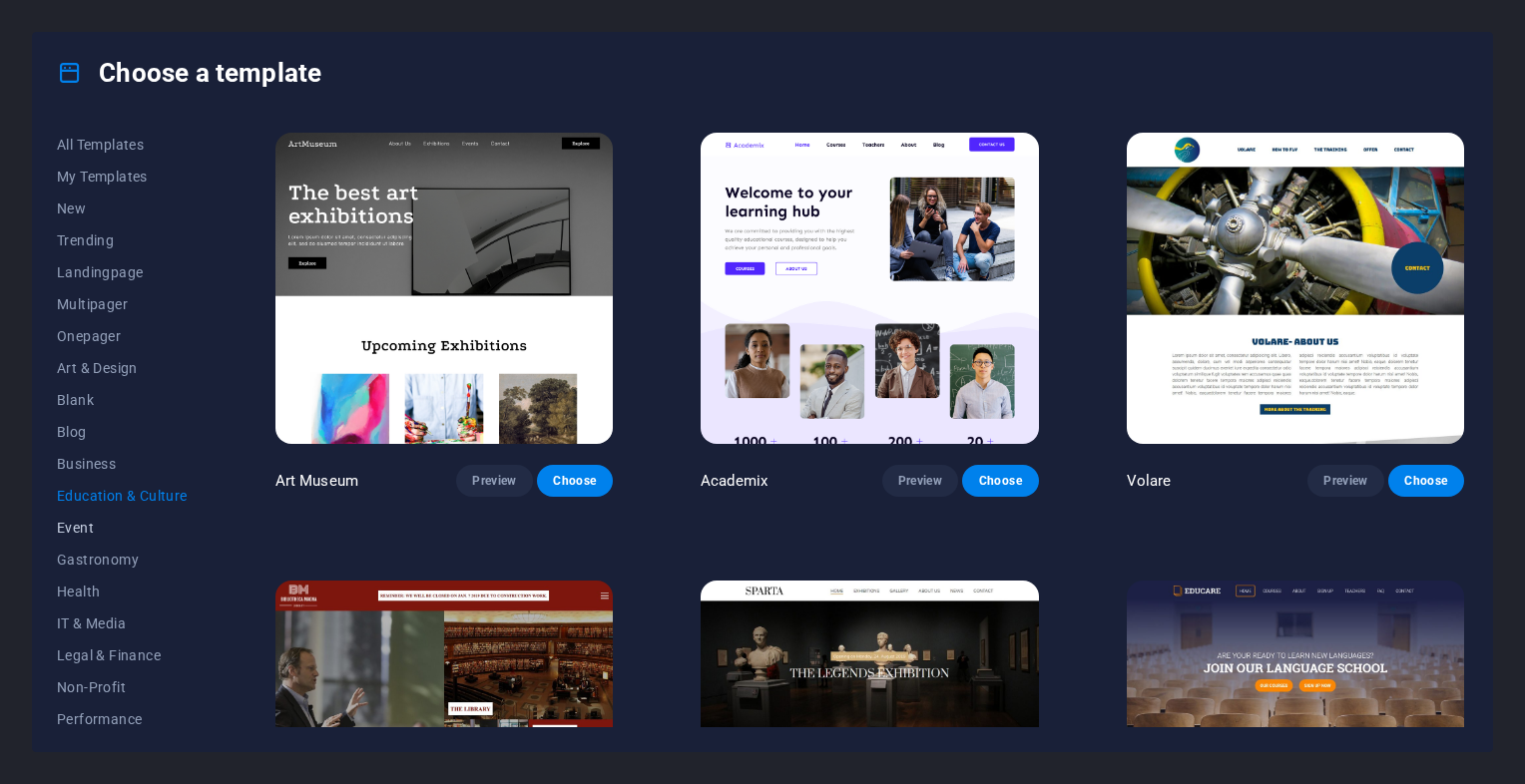 click on "Event" at bounding box center [122, 528] 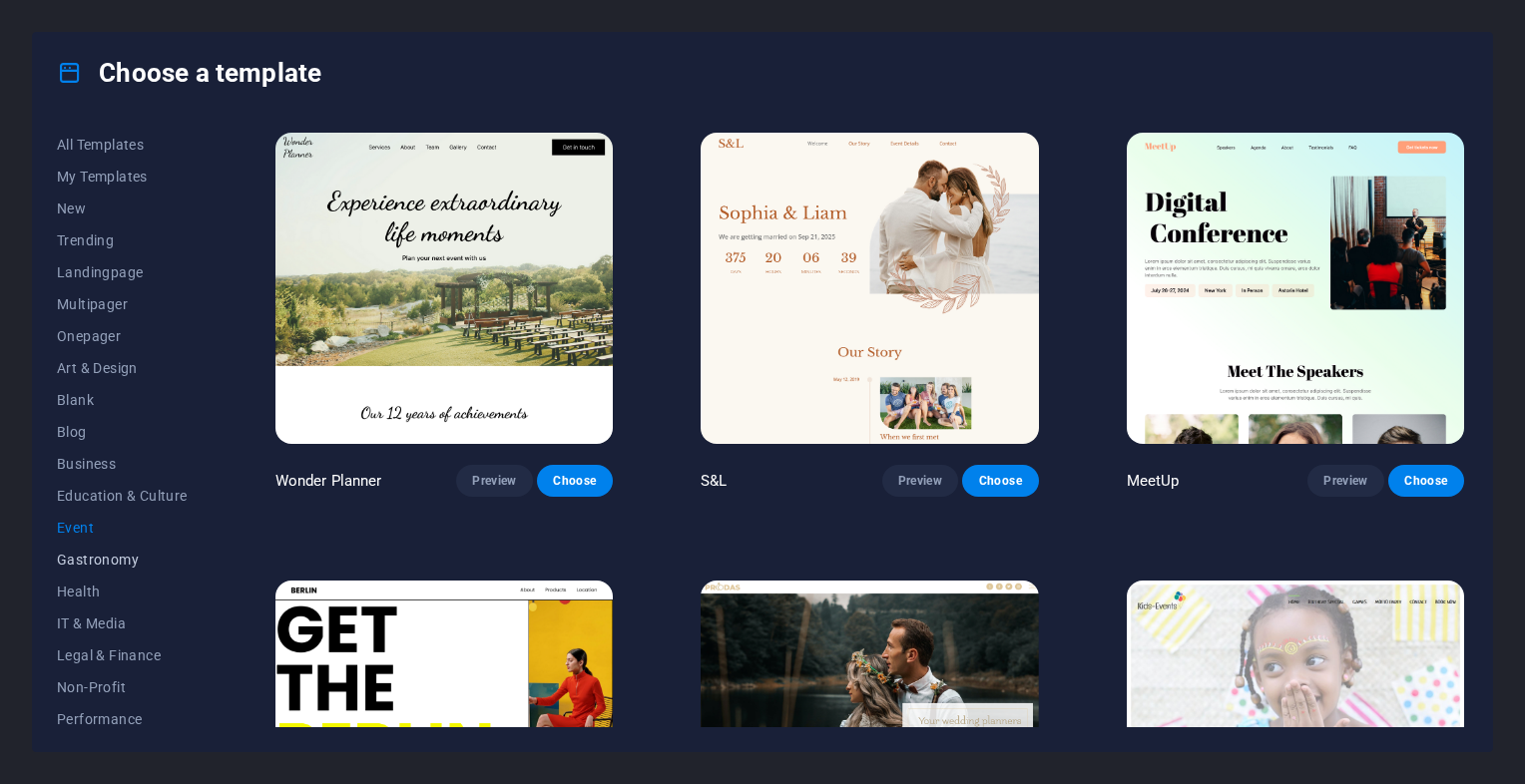 click on "Gastronomy" at bounding box center (122, 560) 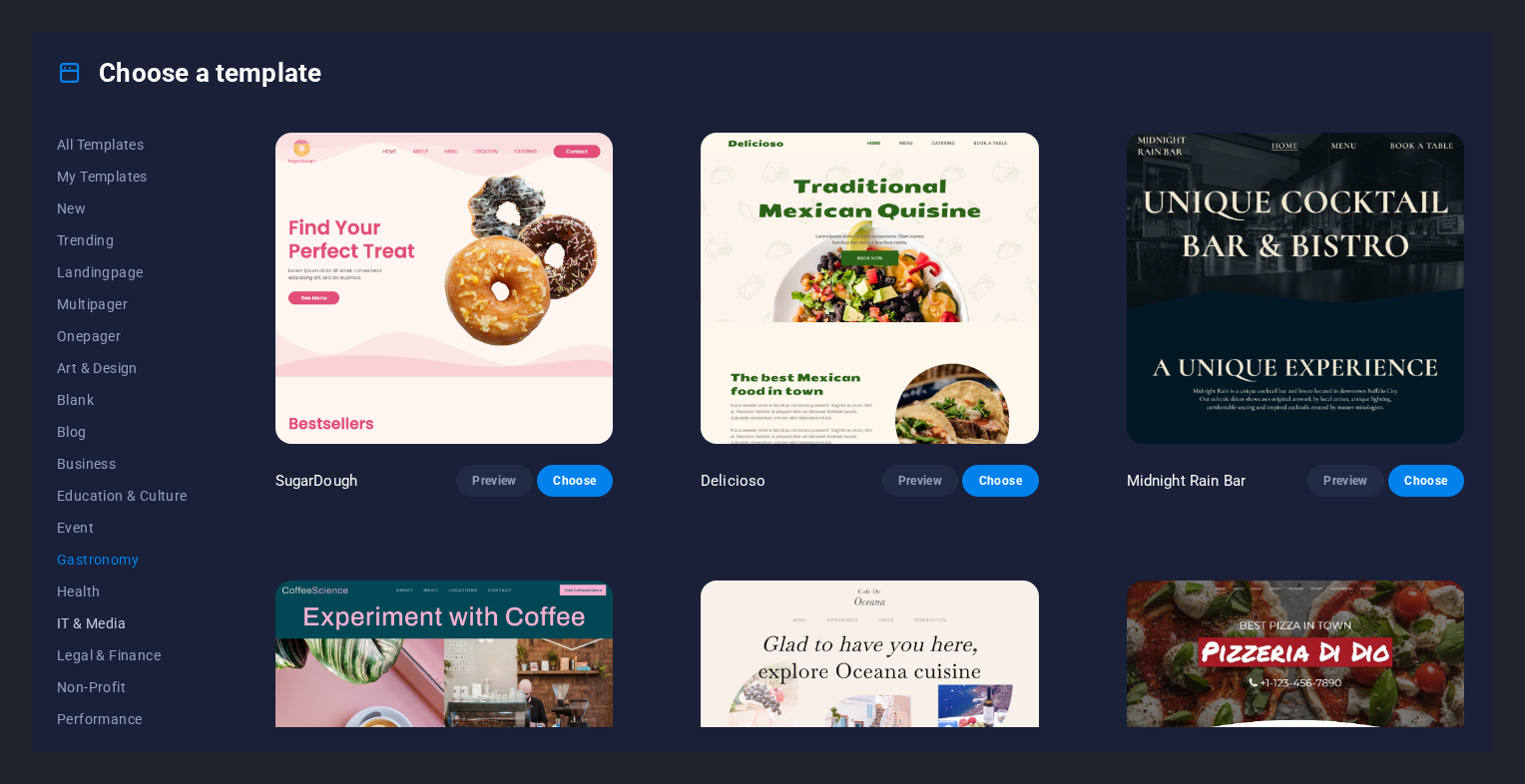 click on "IT & Media" at bounding box center [122, 623] 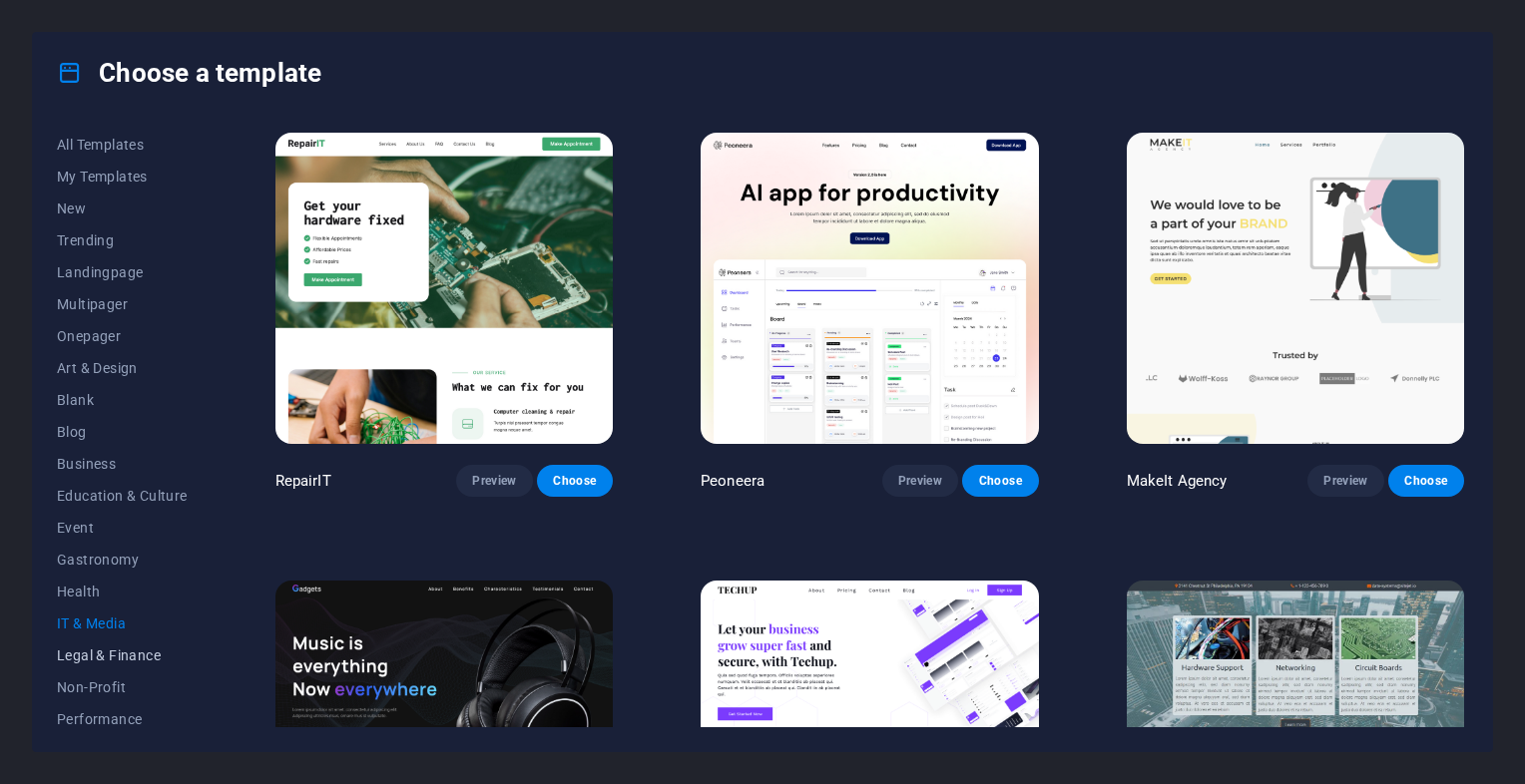 click on "Legal & Finance" at bounding box center (122, 655) 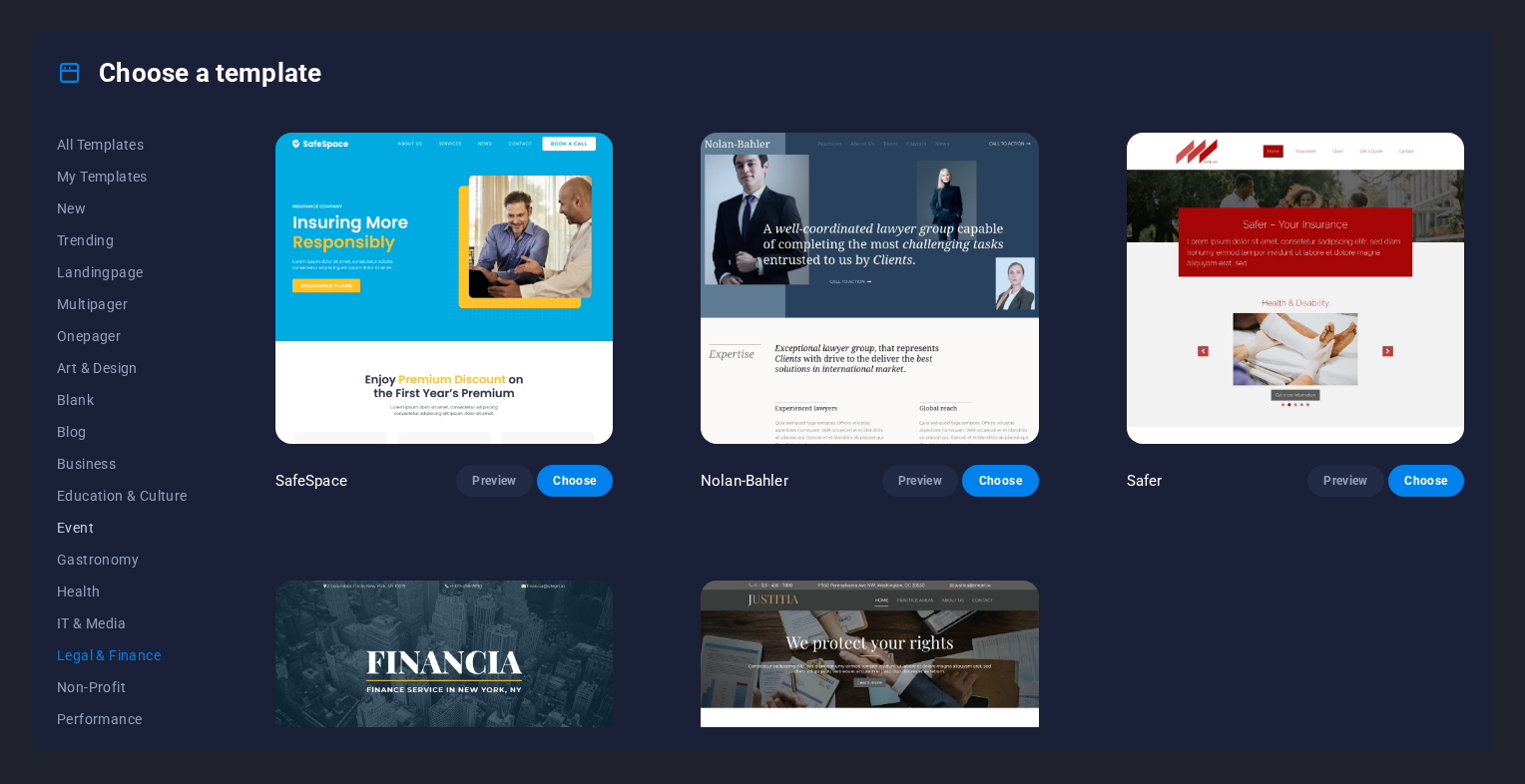 click on "Event" at bounding box center (122, 528) 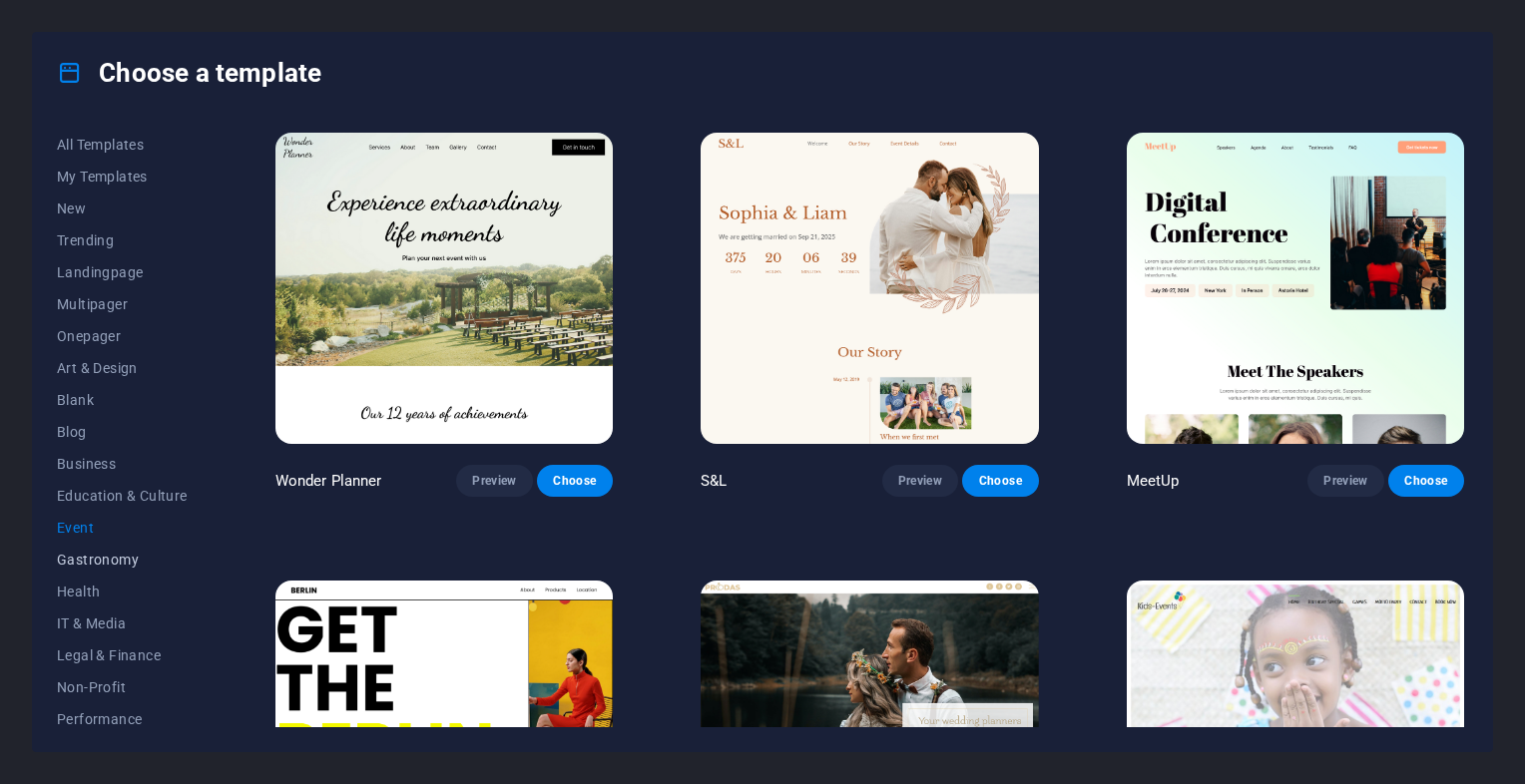 click on "Gastronomy" at bounding box center [122, 560] 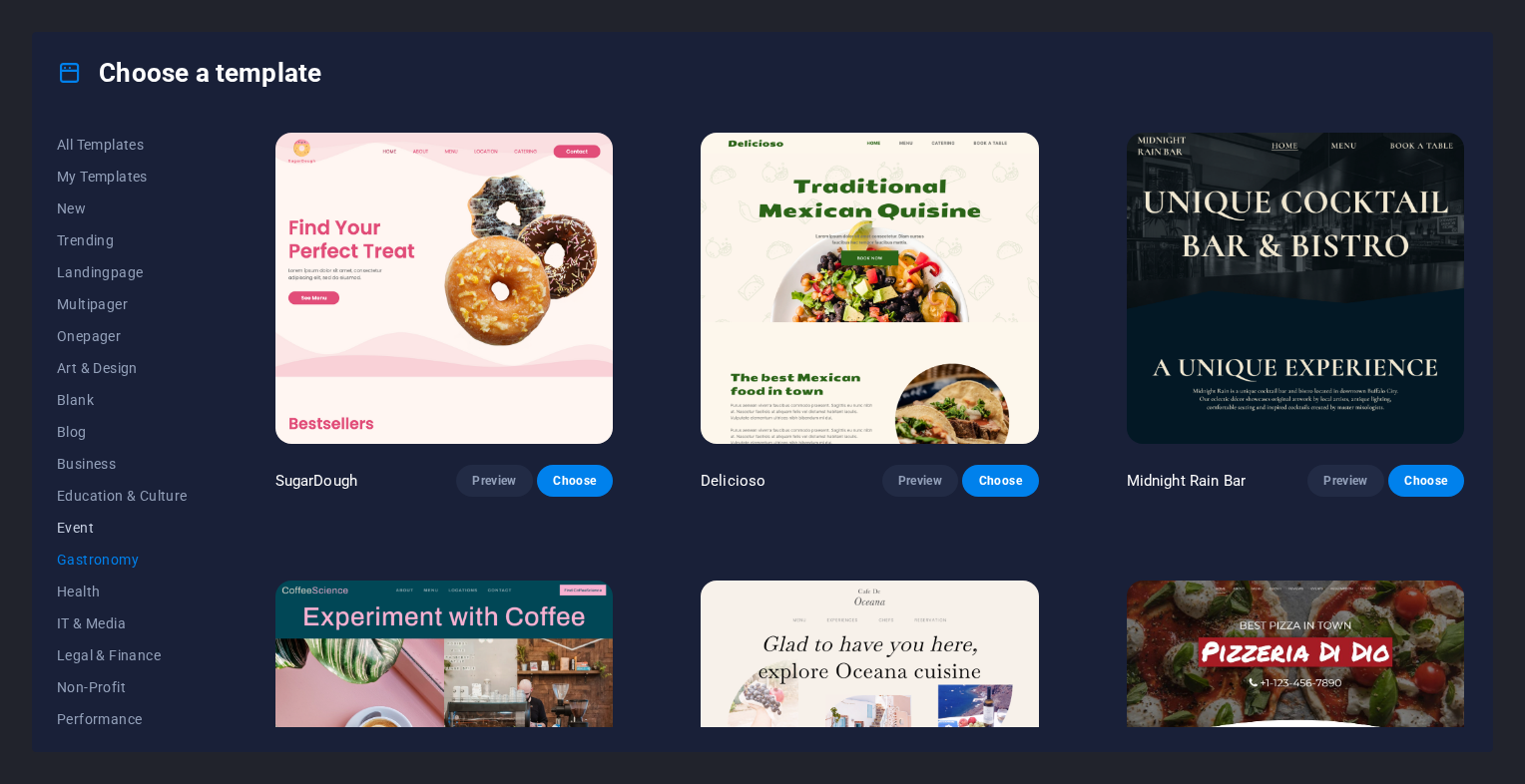click on "Event" at bounding box center [122, 528] 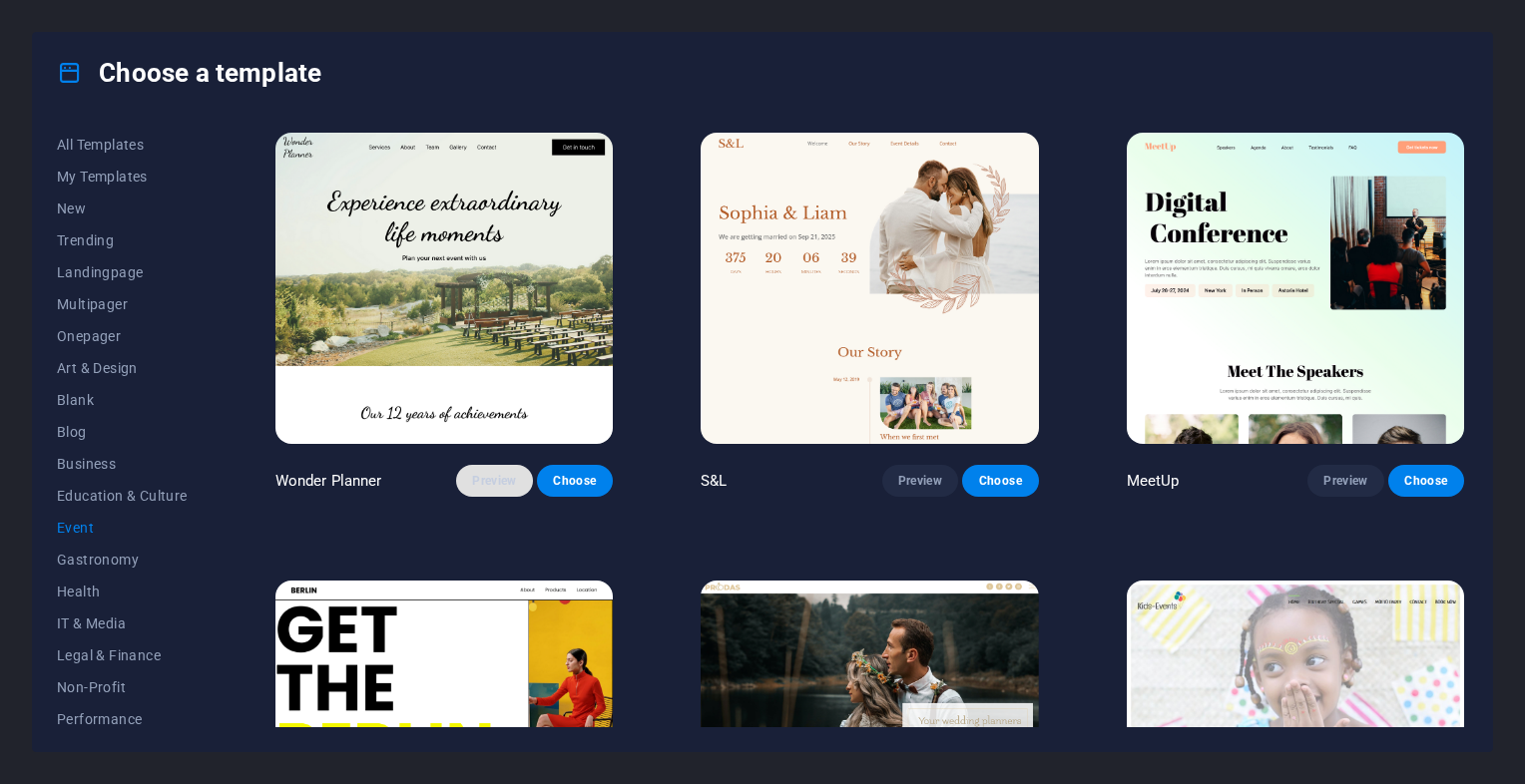 click on "Preview" at bounding box center (494, 481) 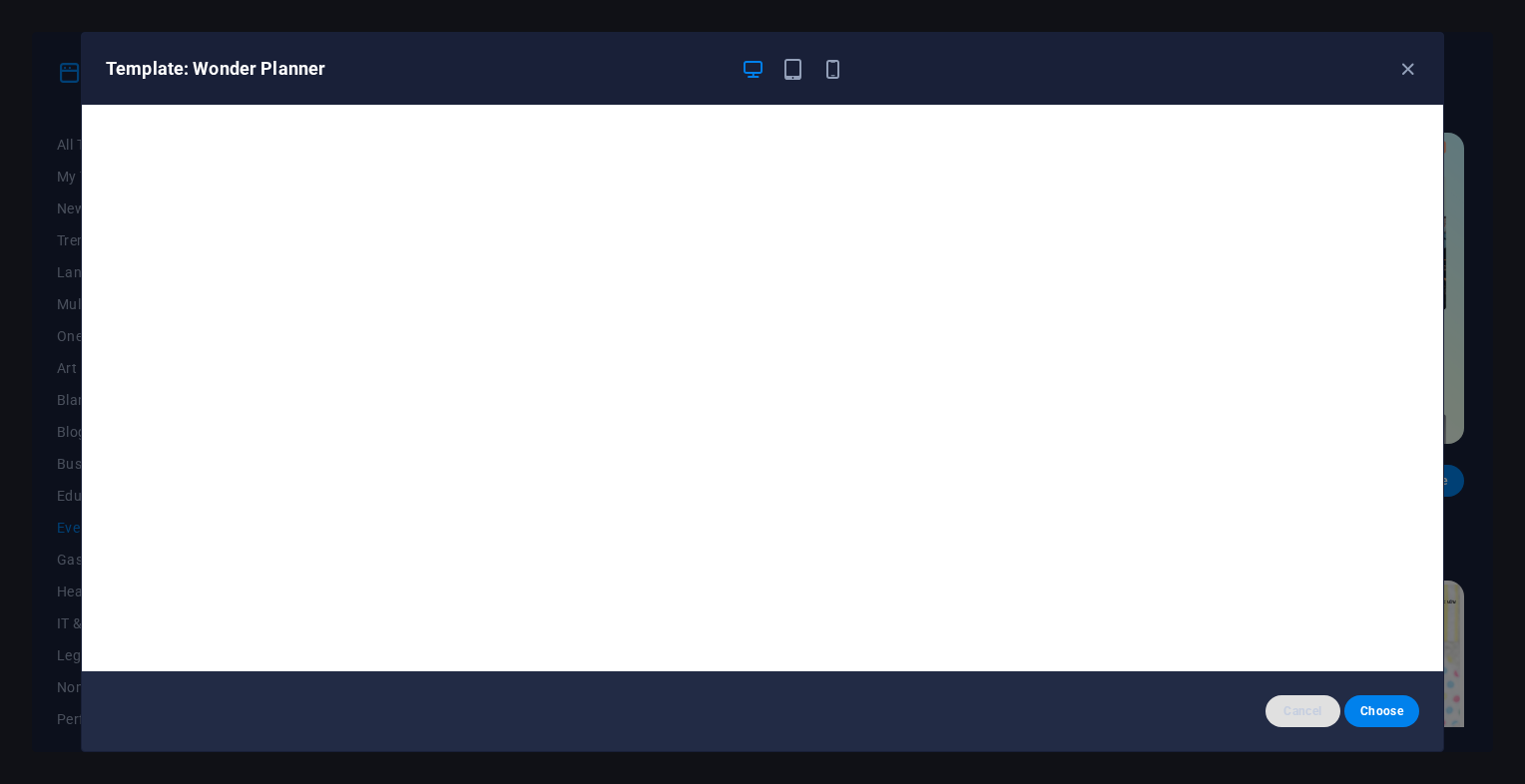 click on "Cancel" at bounding box center (1302, 711) 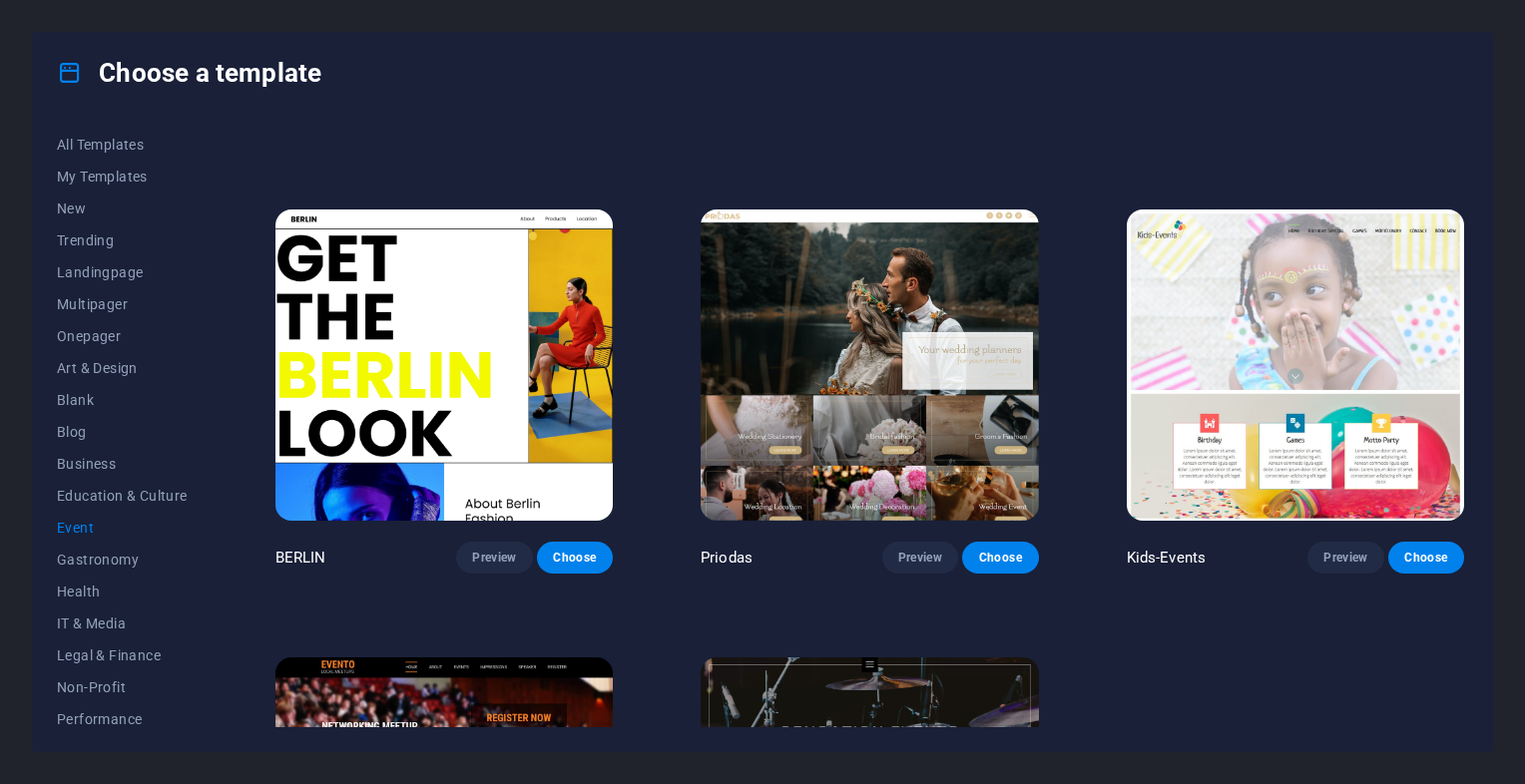 scroll, scrollTop: 399, scrollLeft: 0, axis: vertical 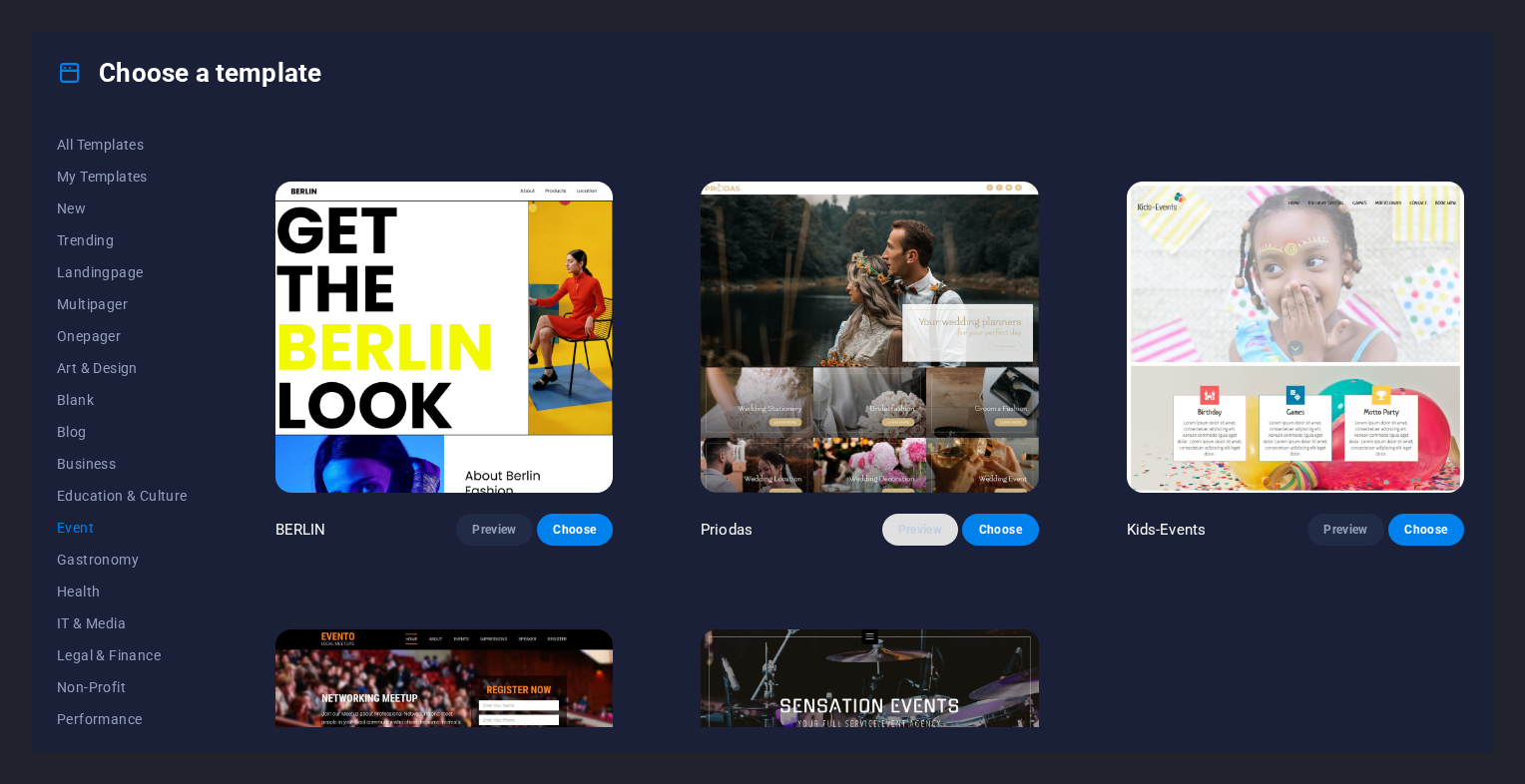 click on "Preview" at bounding box center [920, 530] 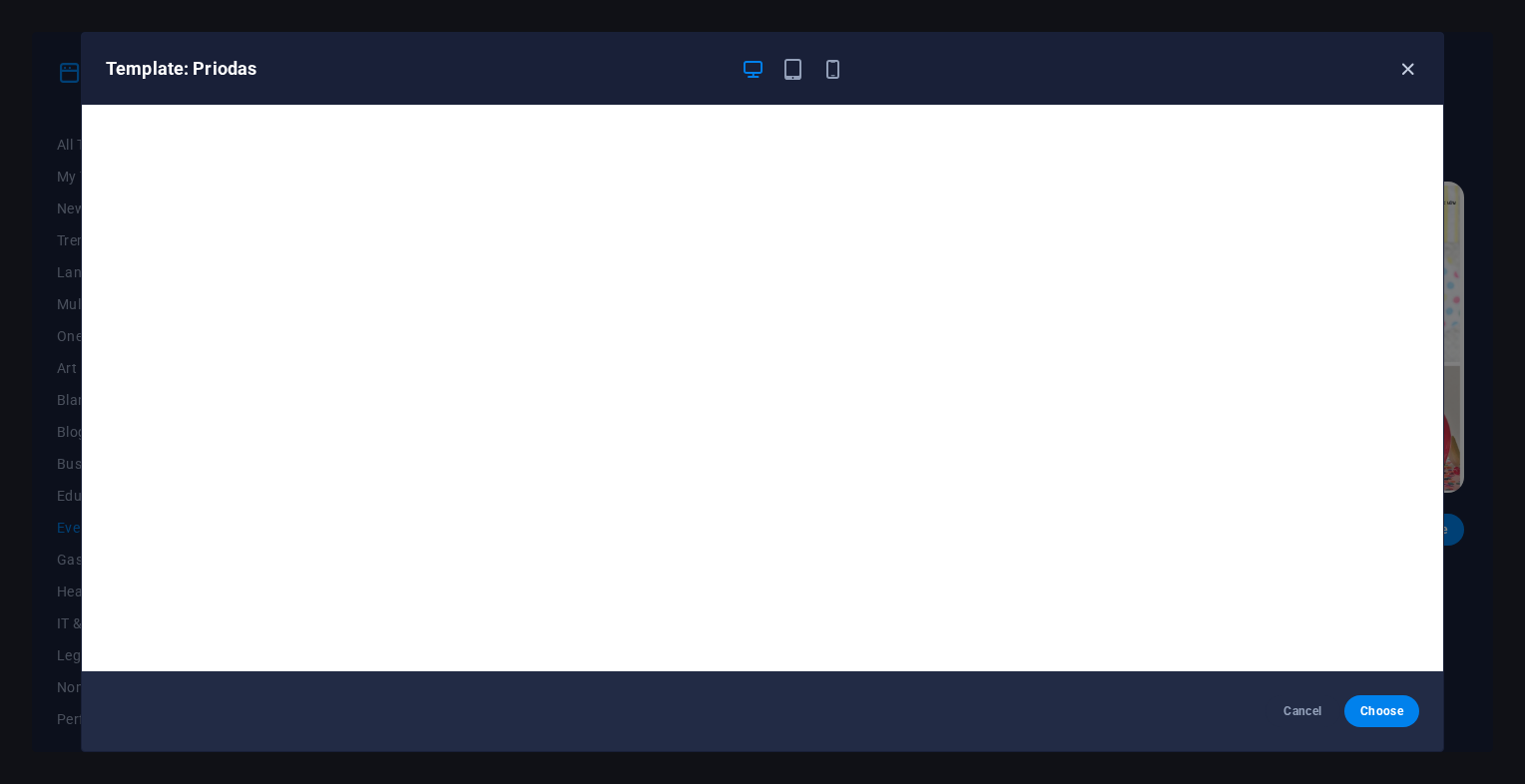 click at bounding box center [1407, 69] 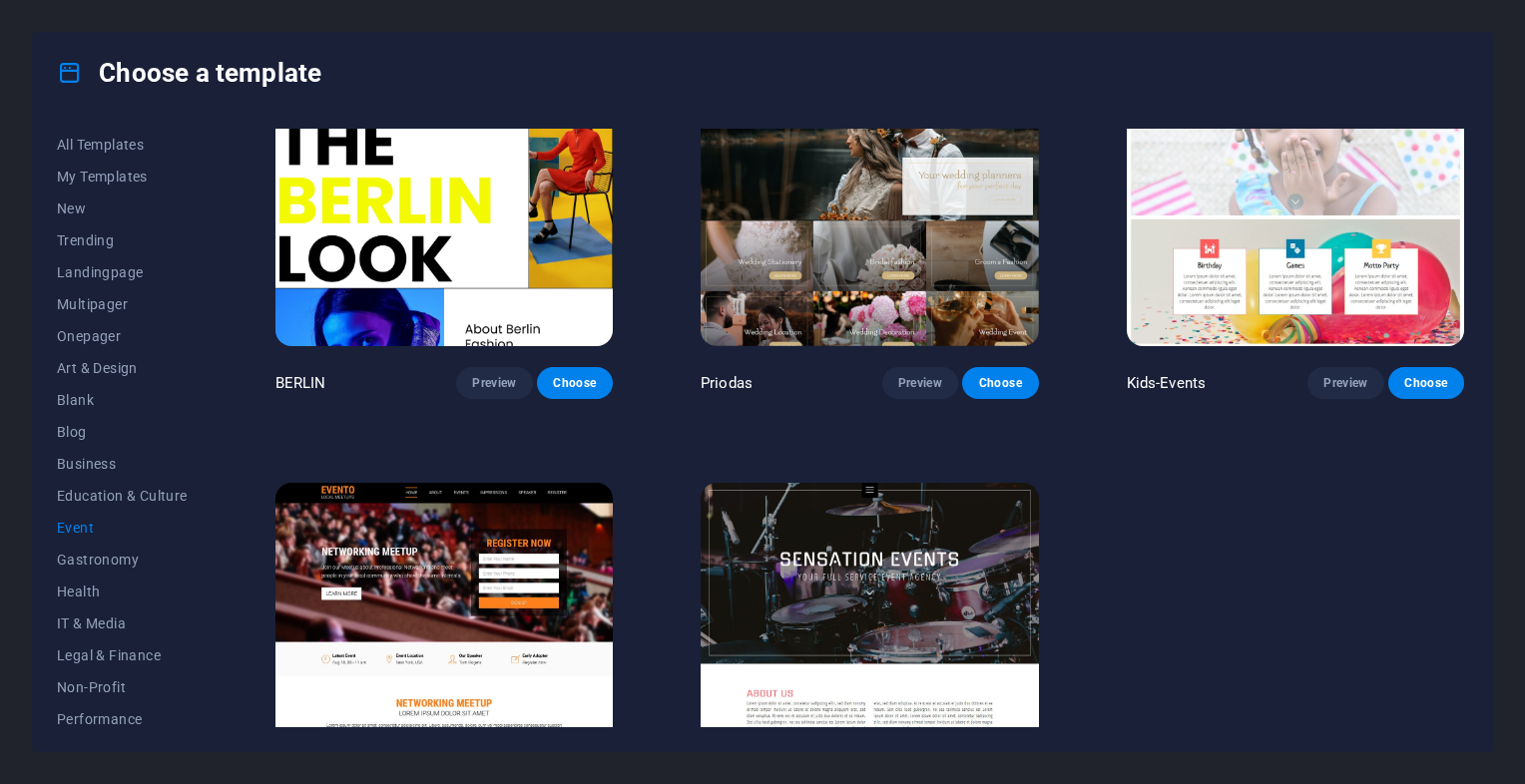 scroll, scrollTop: 658, scrollLeft: 0, axis: vertical 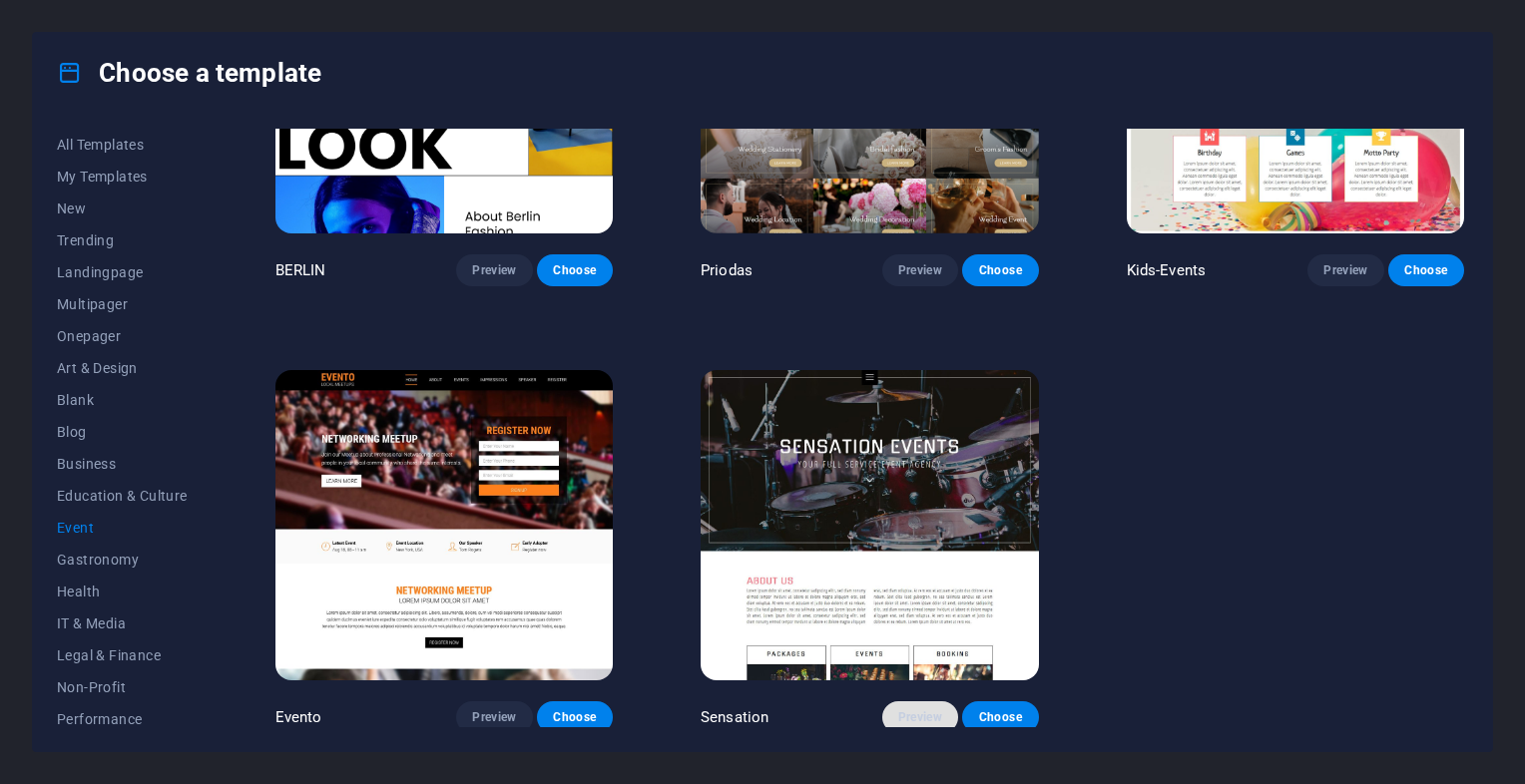 click on "Preview" at bounding box center (920, 717) 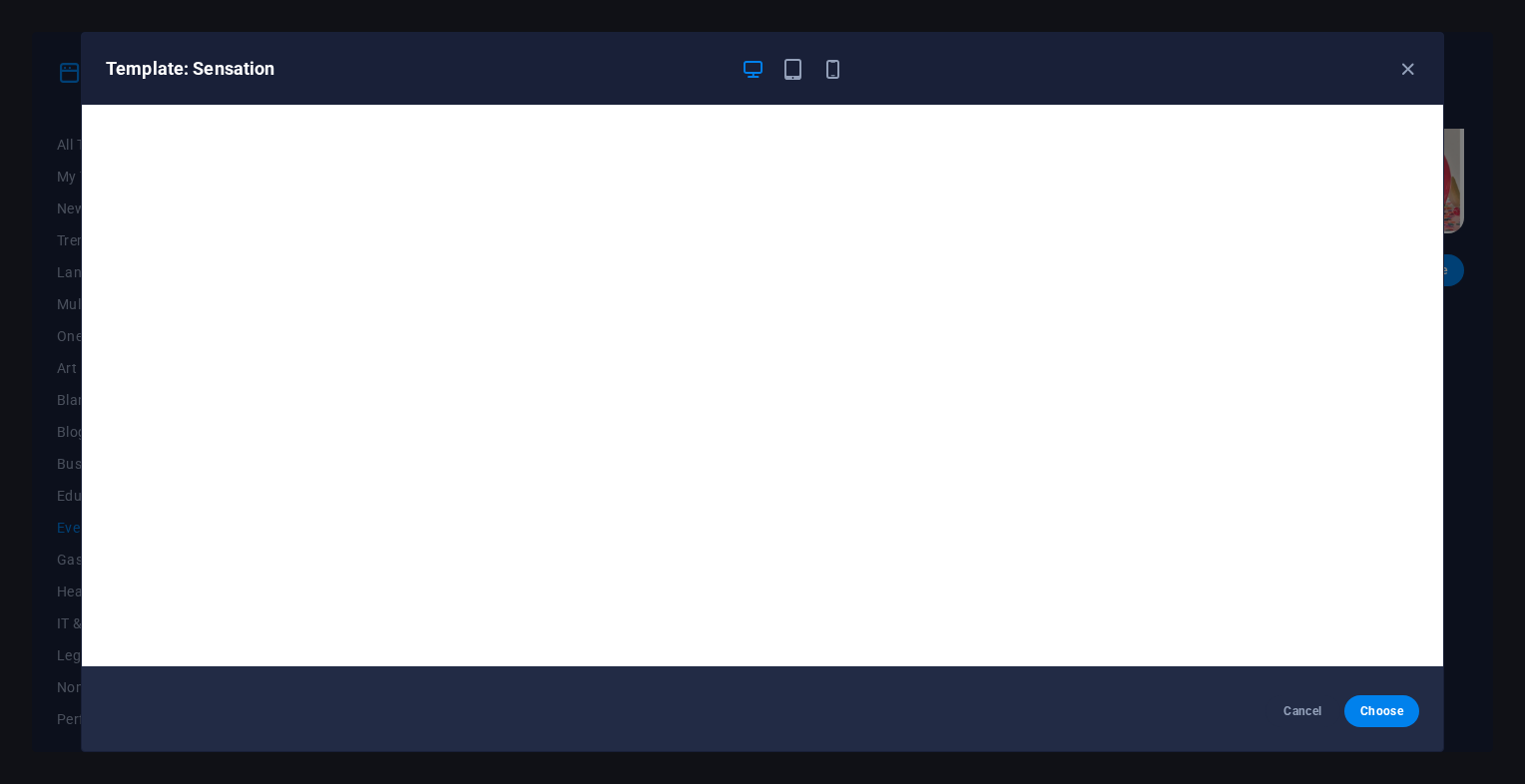 scroll, scrollTop: 0, scrollLeft: 0, axis: both 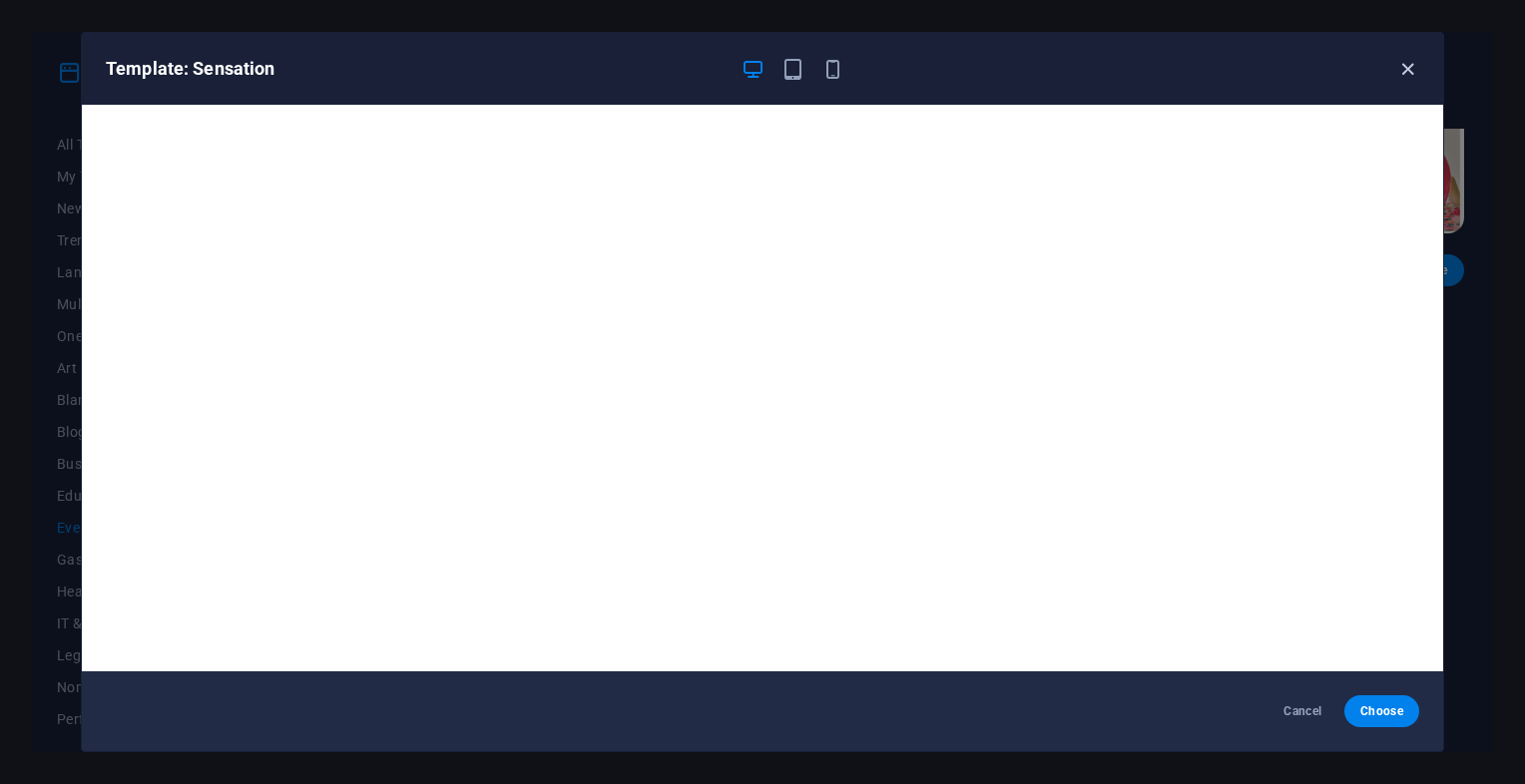 click at bounding box center (1407, 69) 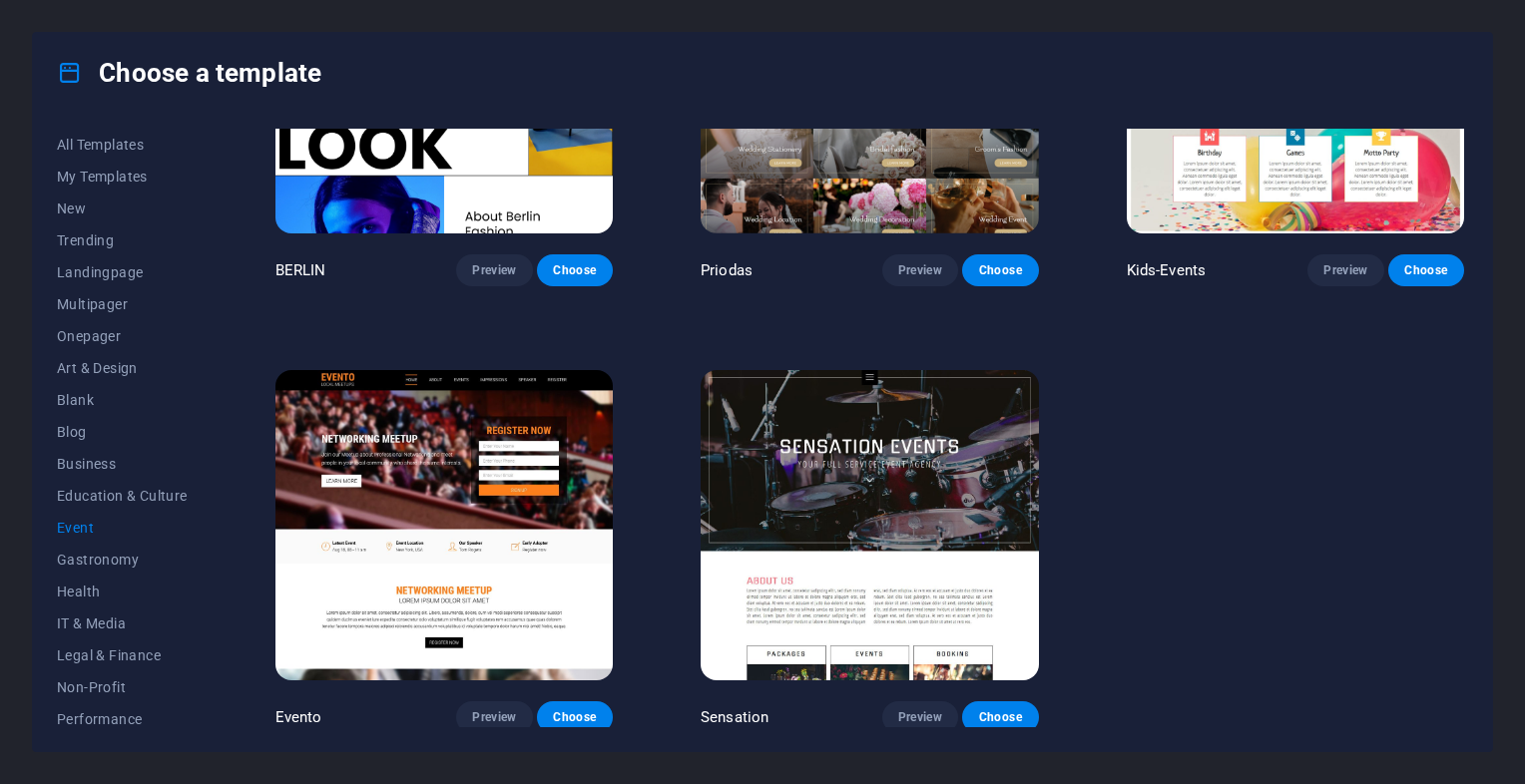 click at bounding box center [444, 526] 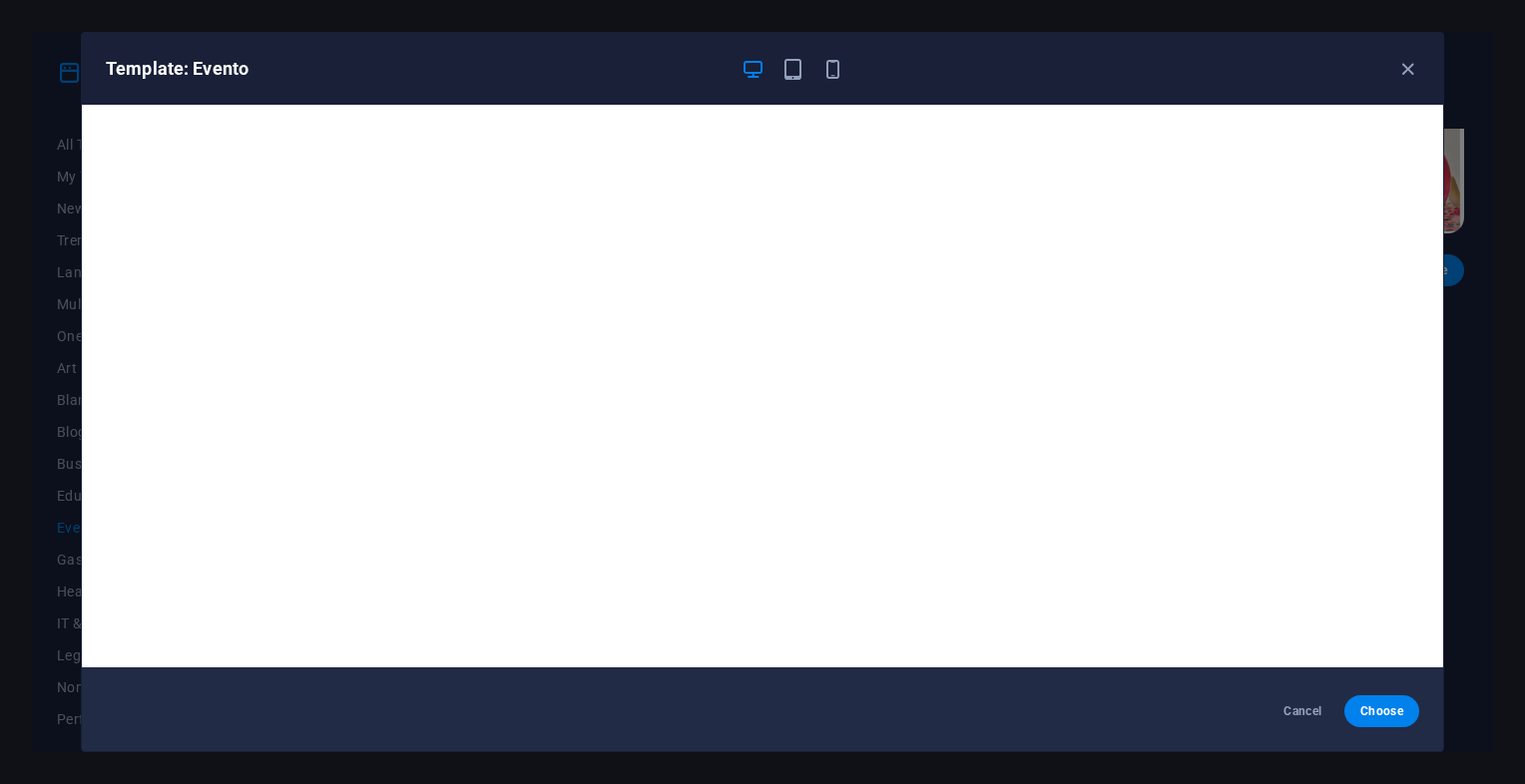 scroll, scrollTop: 5, scrollLeft: 0, axis: vertical 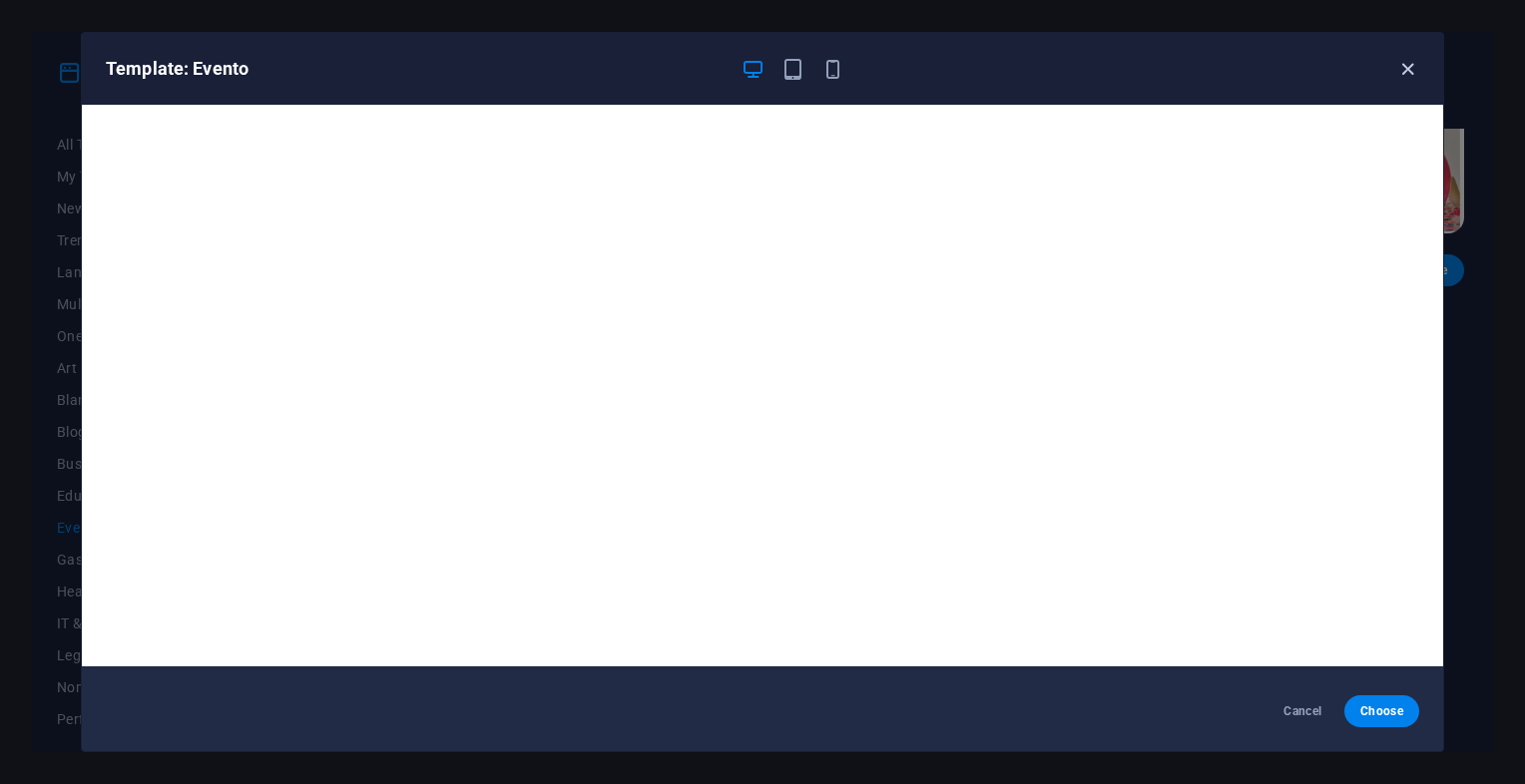 click at bounding box center [1407, 69] 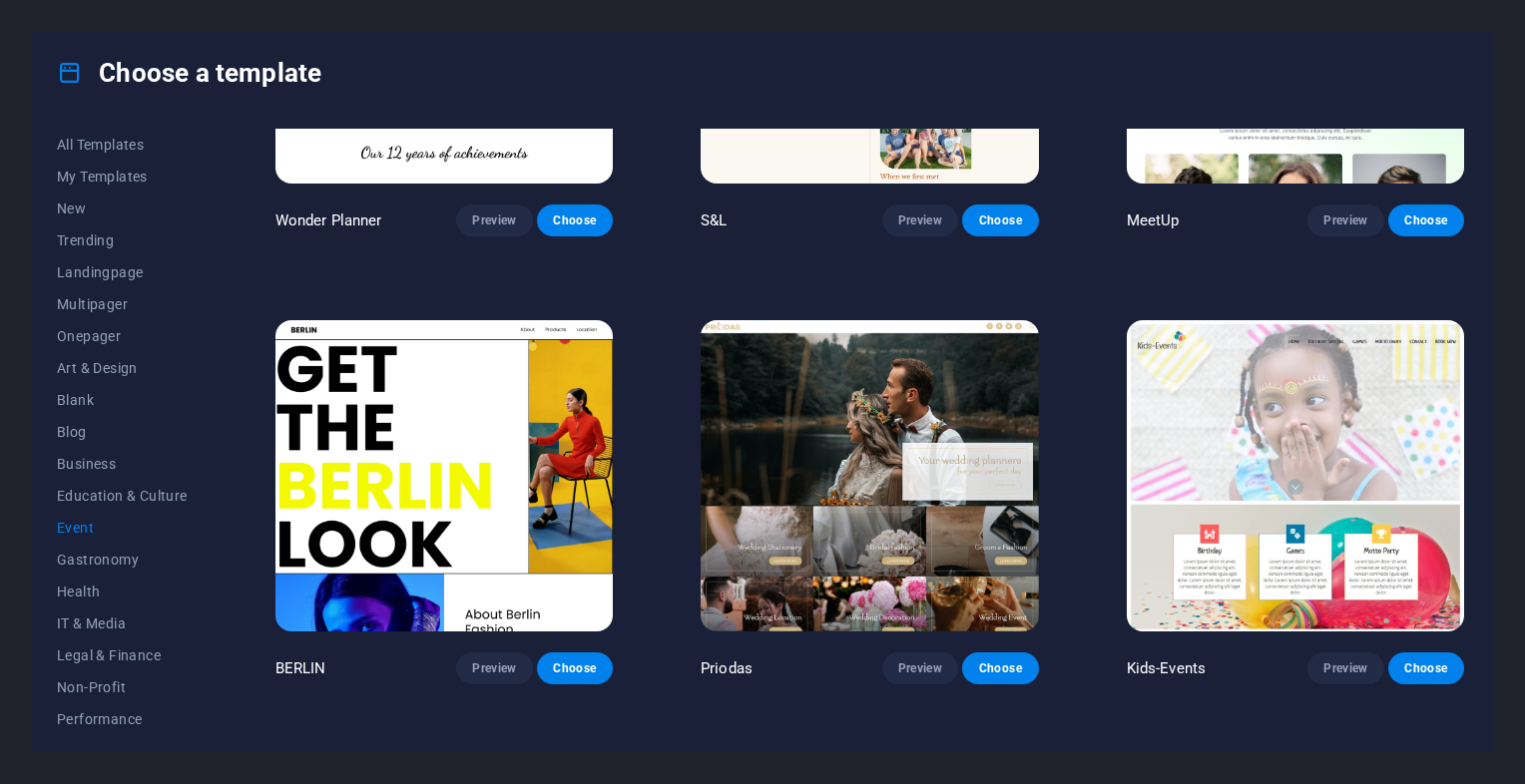 scroll, scrollTop: 259, scrollLeft: 0, axis: vertical 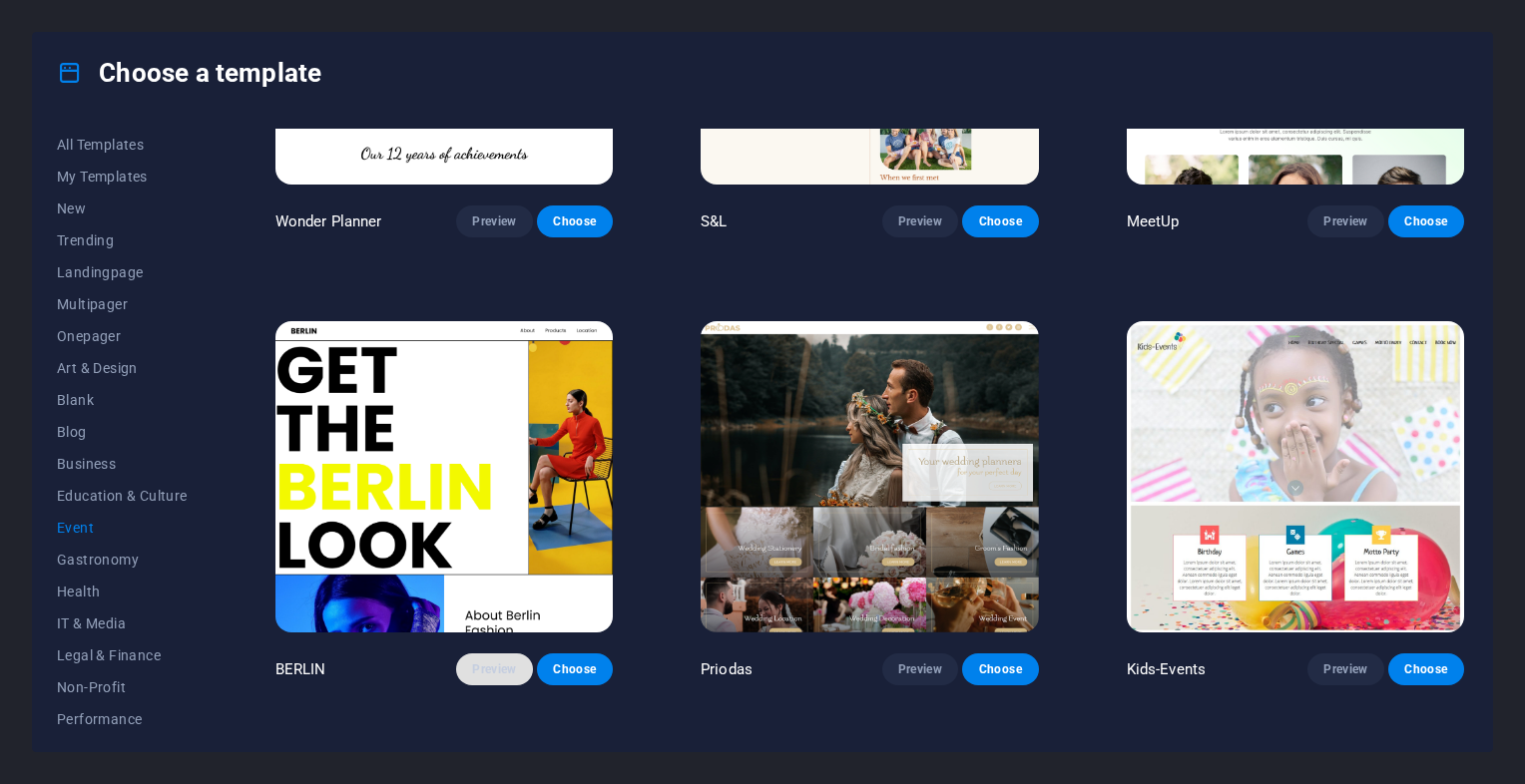 click on "Preview" at bounding box center [494, 669] 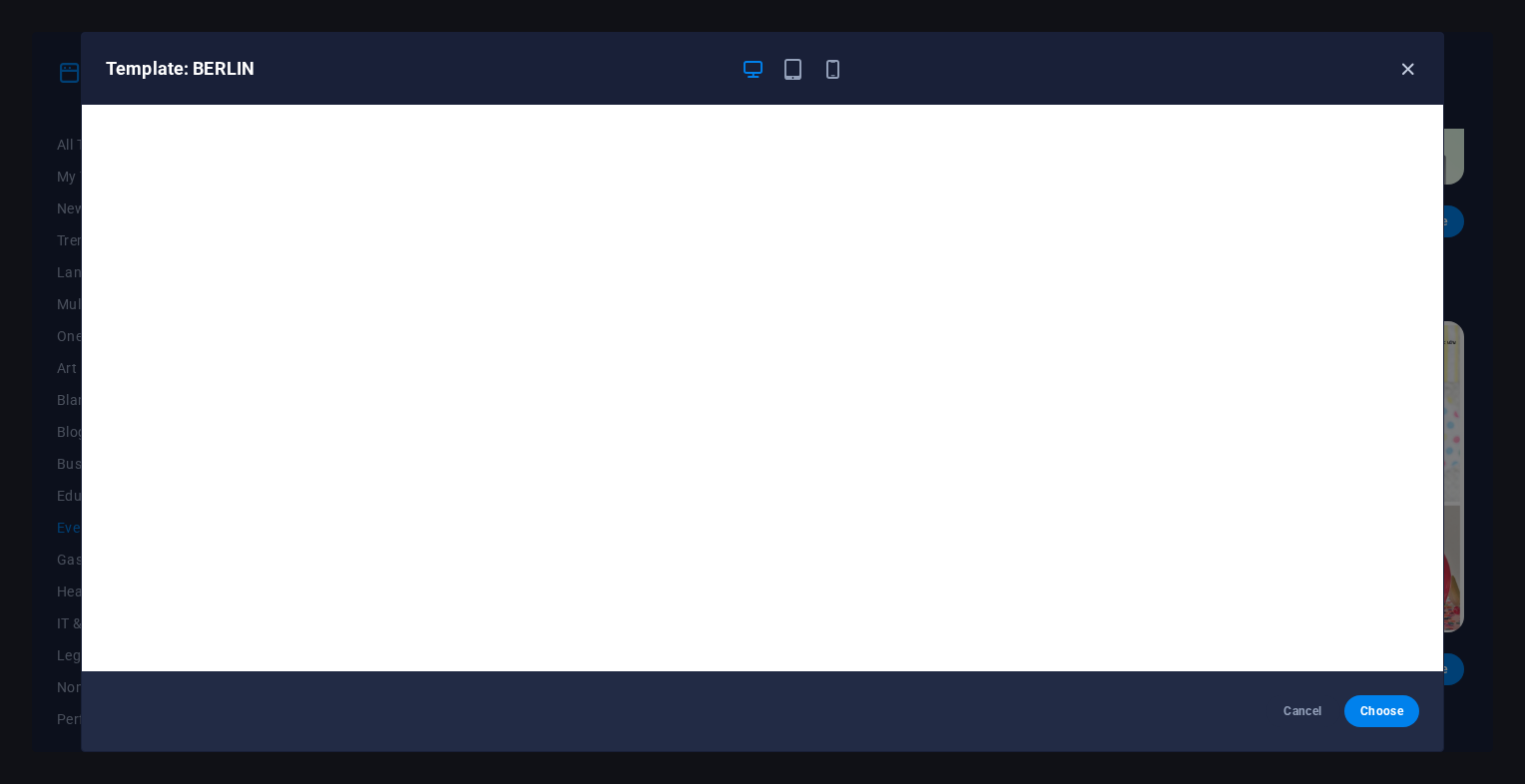 drag, startPoint x: 1406, startPoint y: 58, endPoint x: 1401, endPoint y: 68, distance: 11.18034 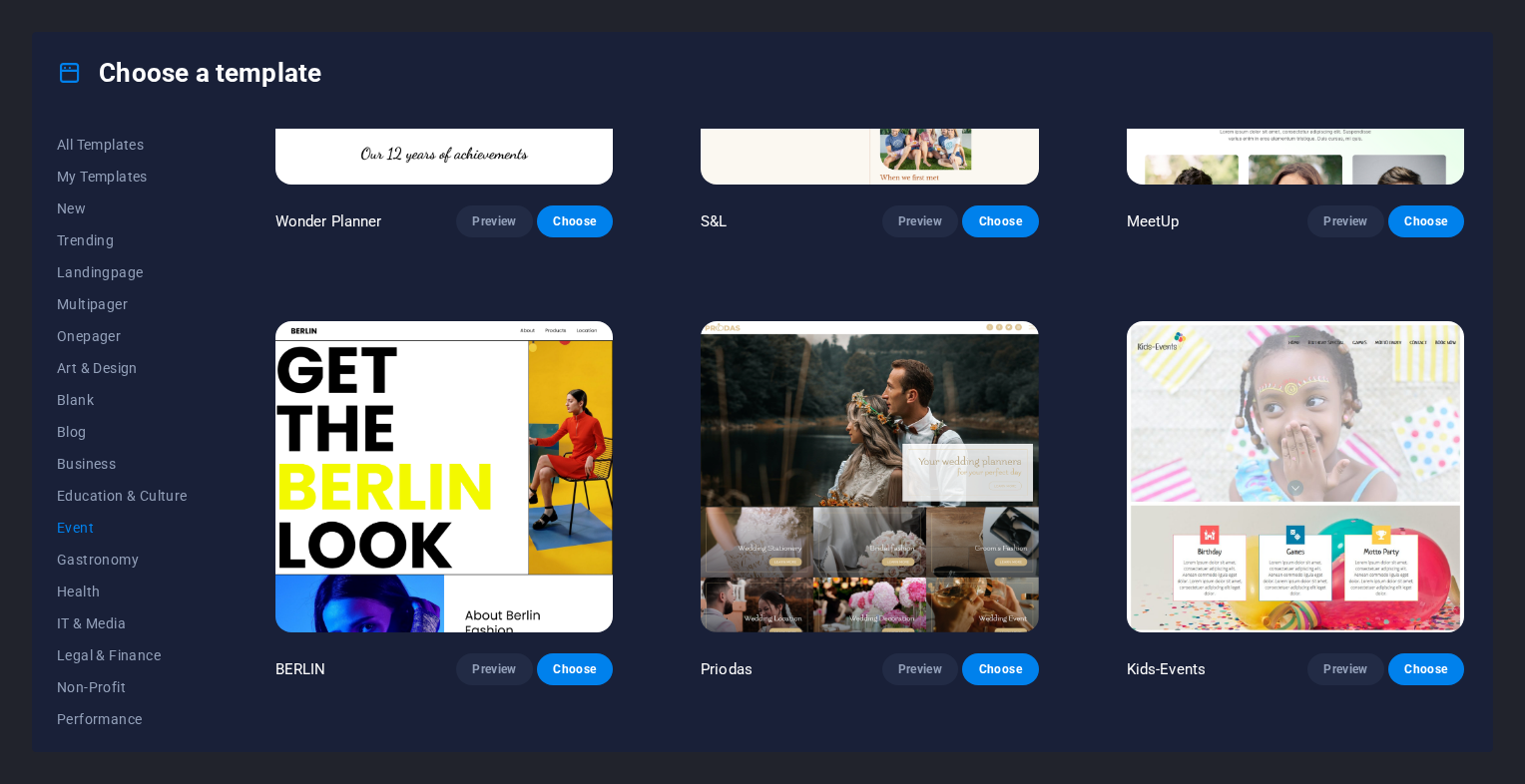 scroll, scrollTop: 0, scrollLeft: 0, axis: both 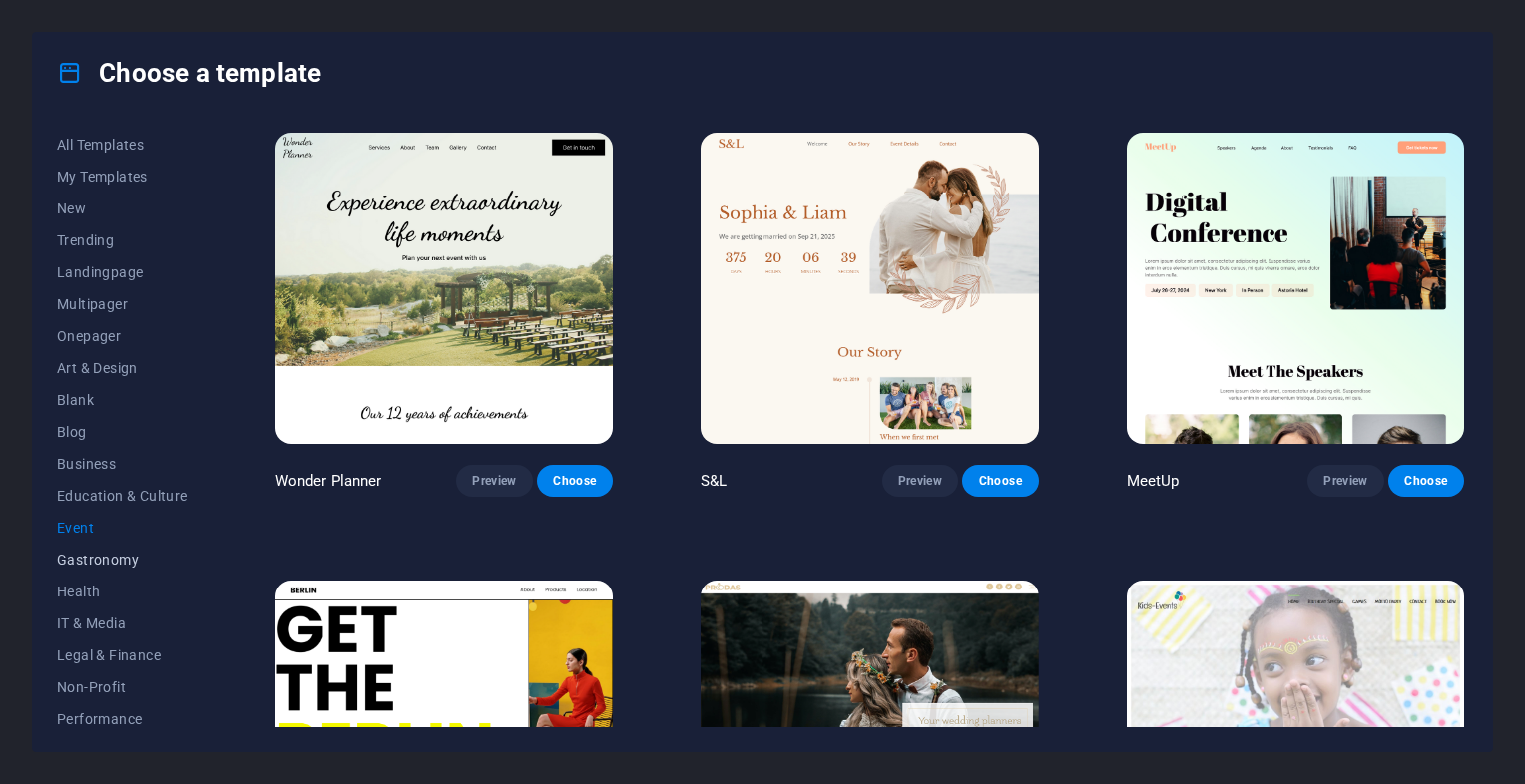 click on "Gastronomy" at bounding box center (122, 560) 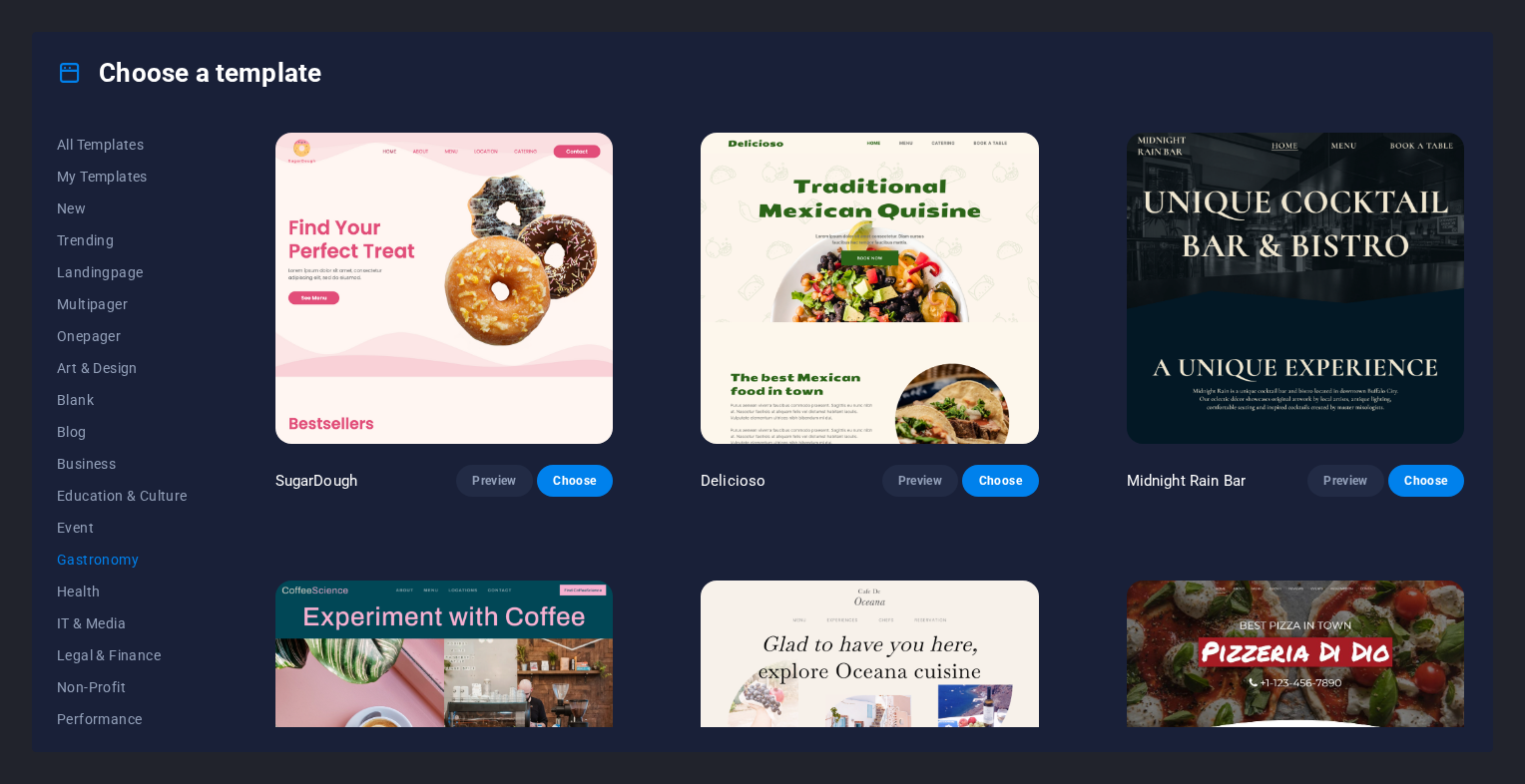 click at bounding box center [444, 288] 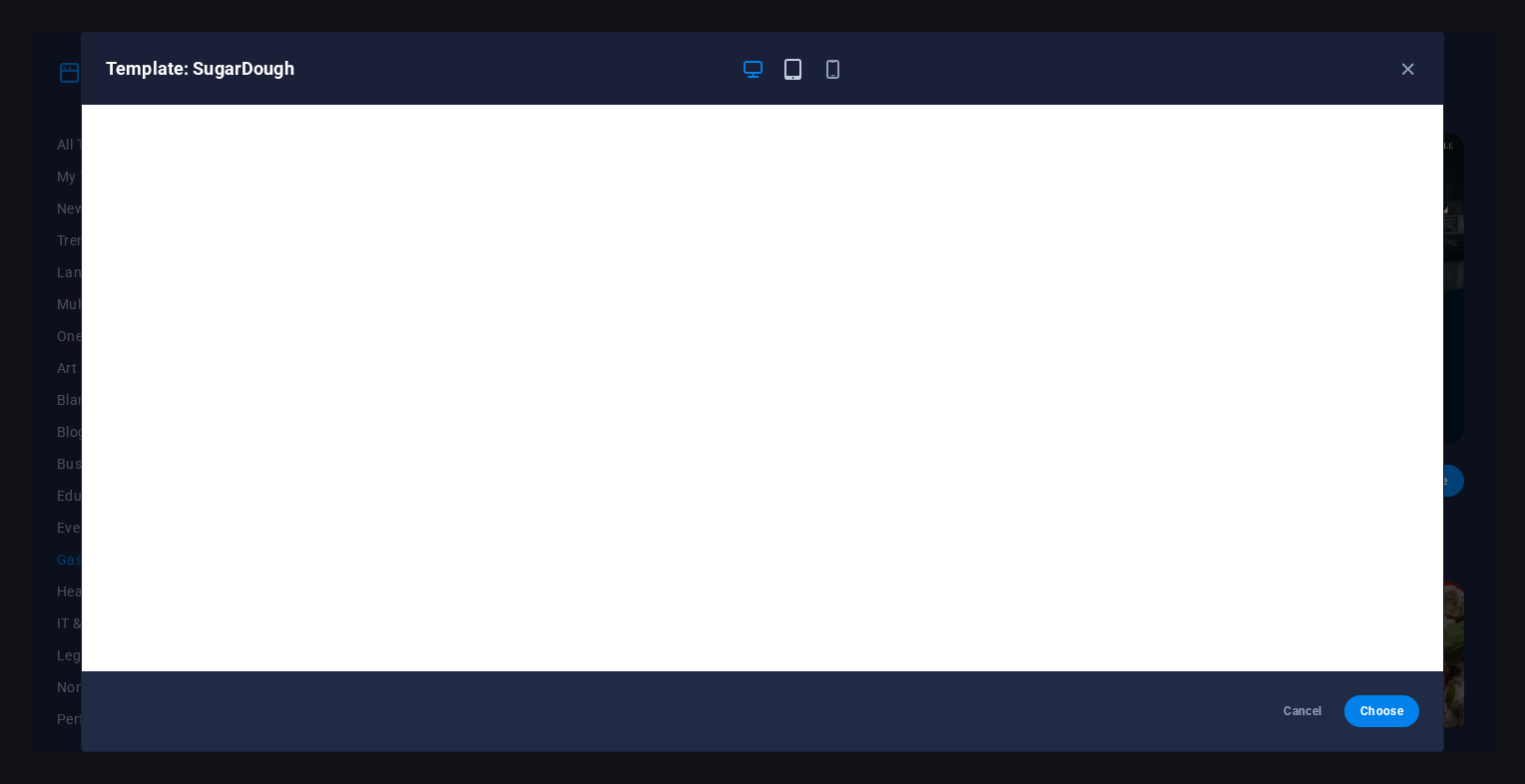 click at bounding box center (792, 69) 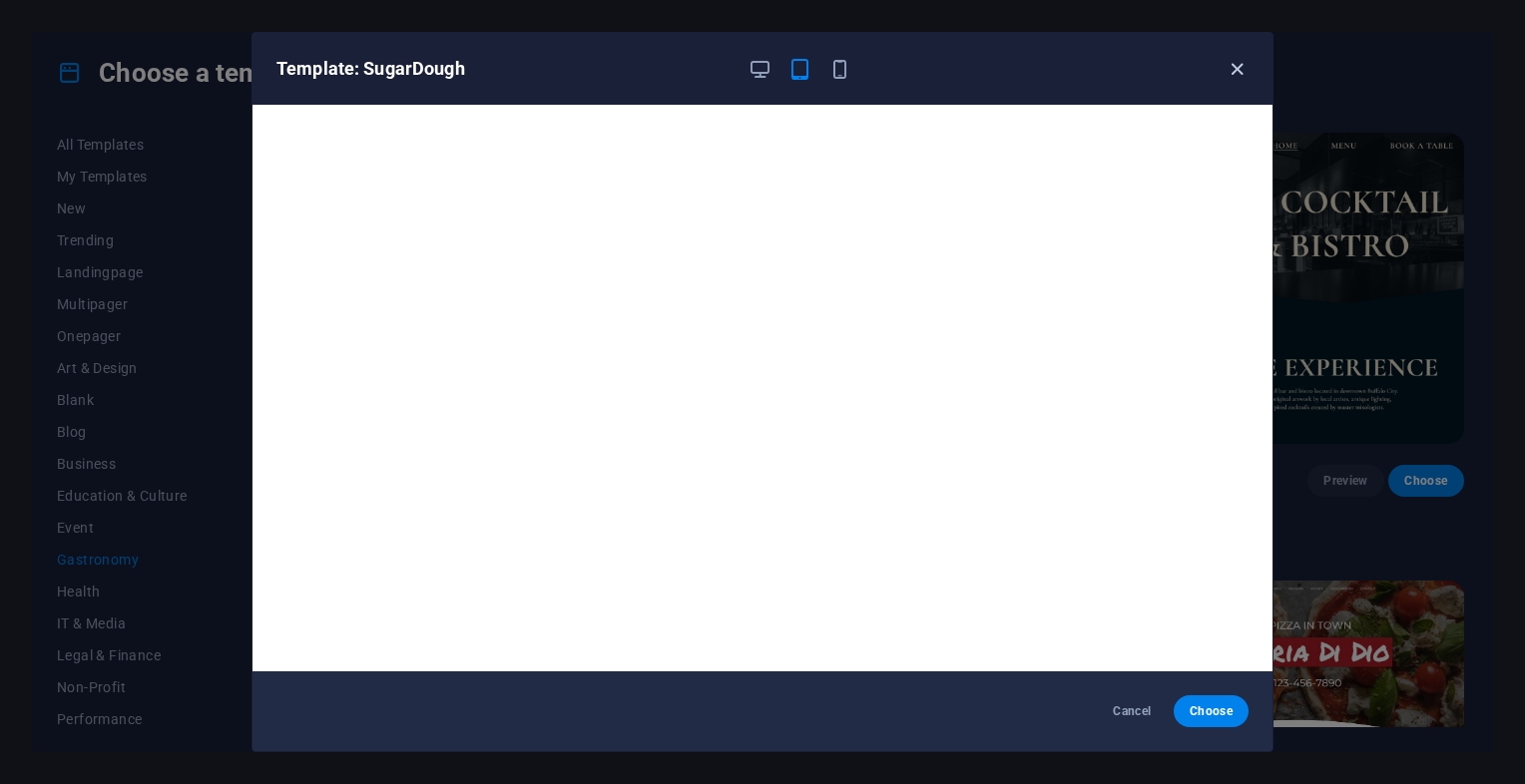 click at bounding box center [1237, 69] 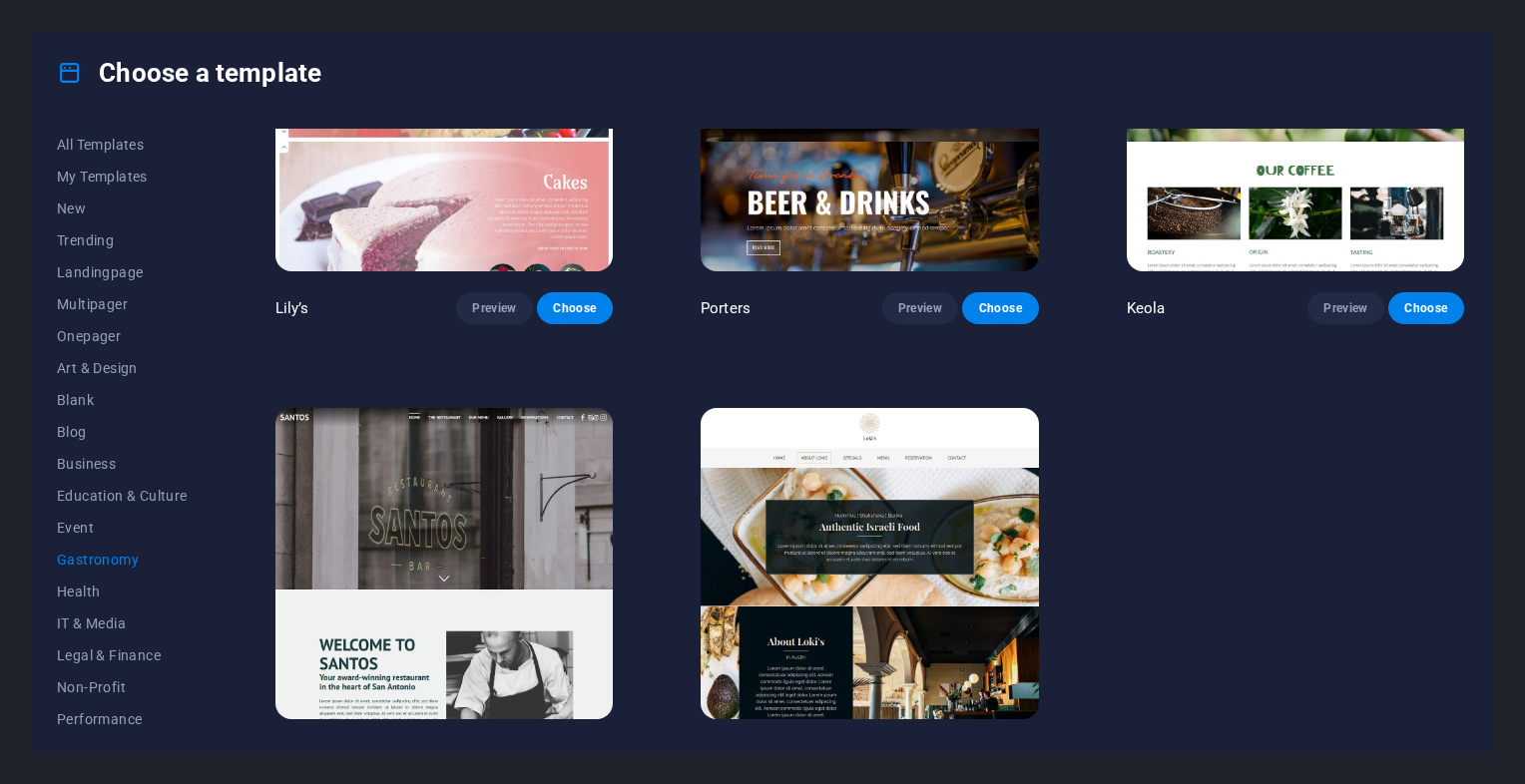 scroll, scrollTop: 1995, scrollLeft: 0, axis: vertical 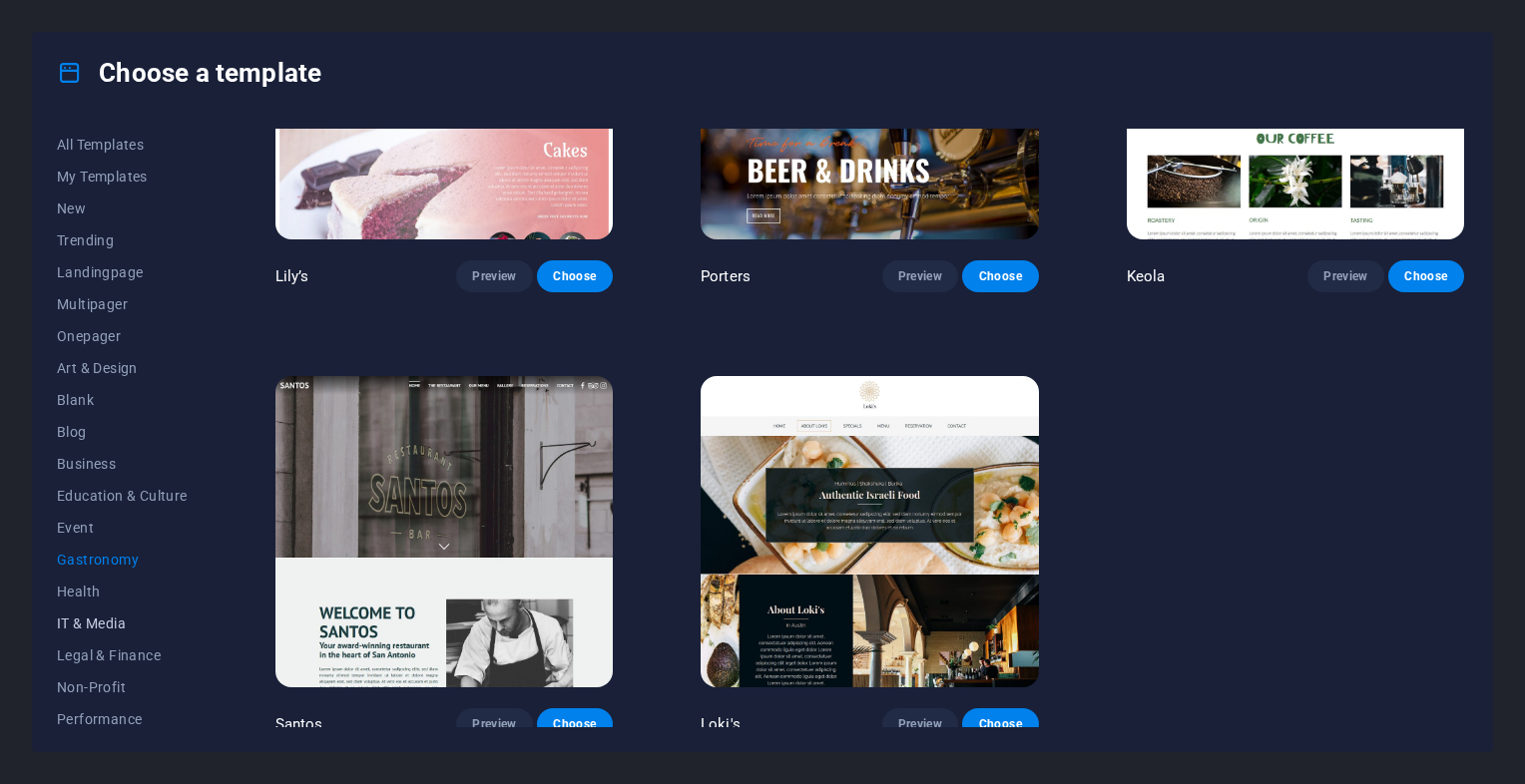 click on "IT & Media" at bounding box center [122, 623] 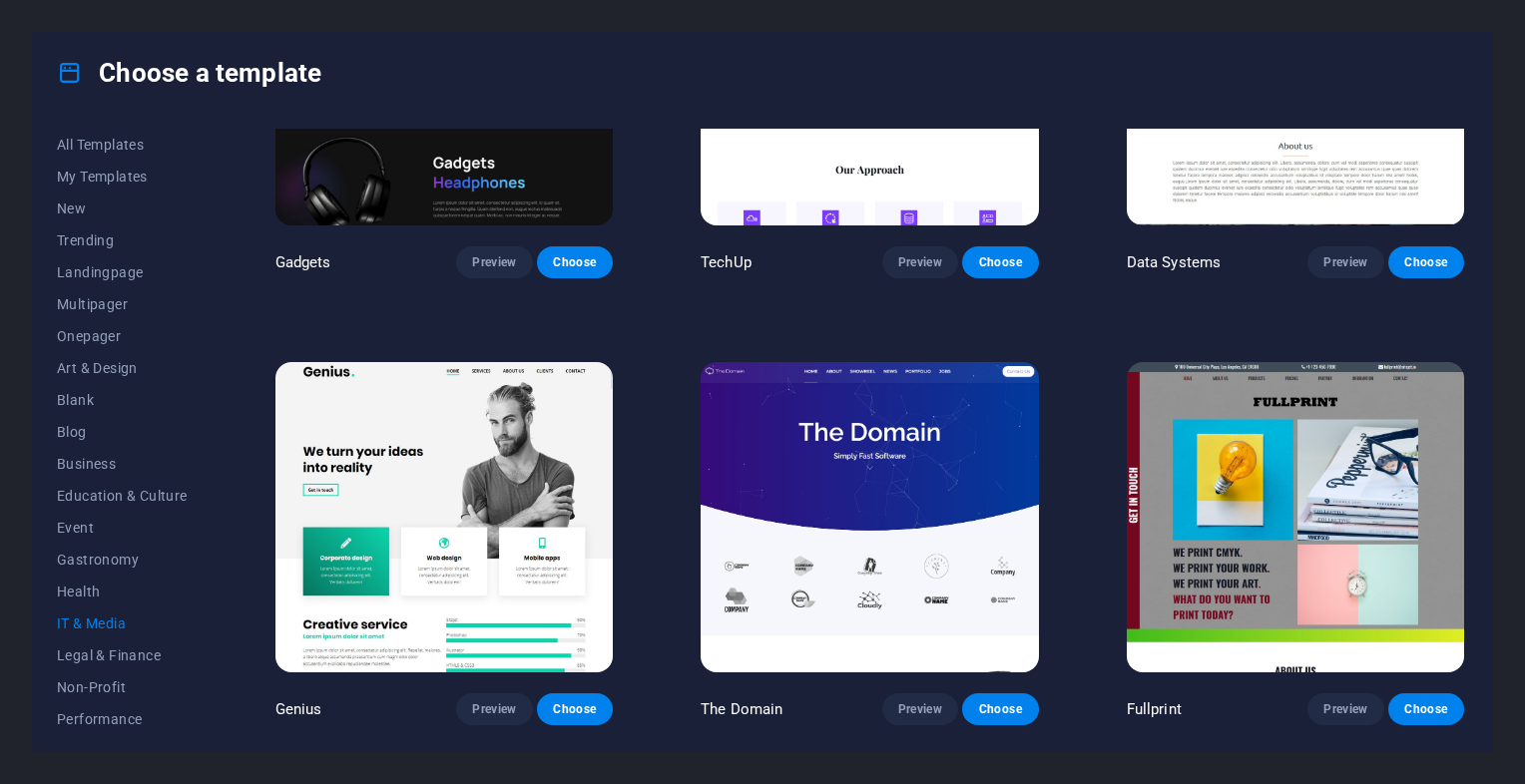 scroll, scrollTop: 698, scrollLeft: 0, axis: vertical 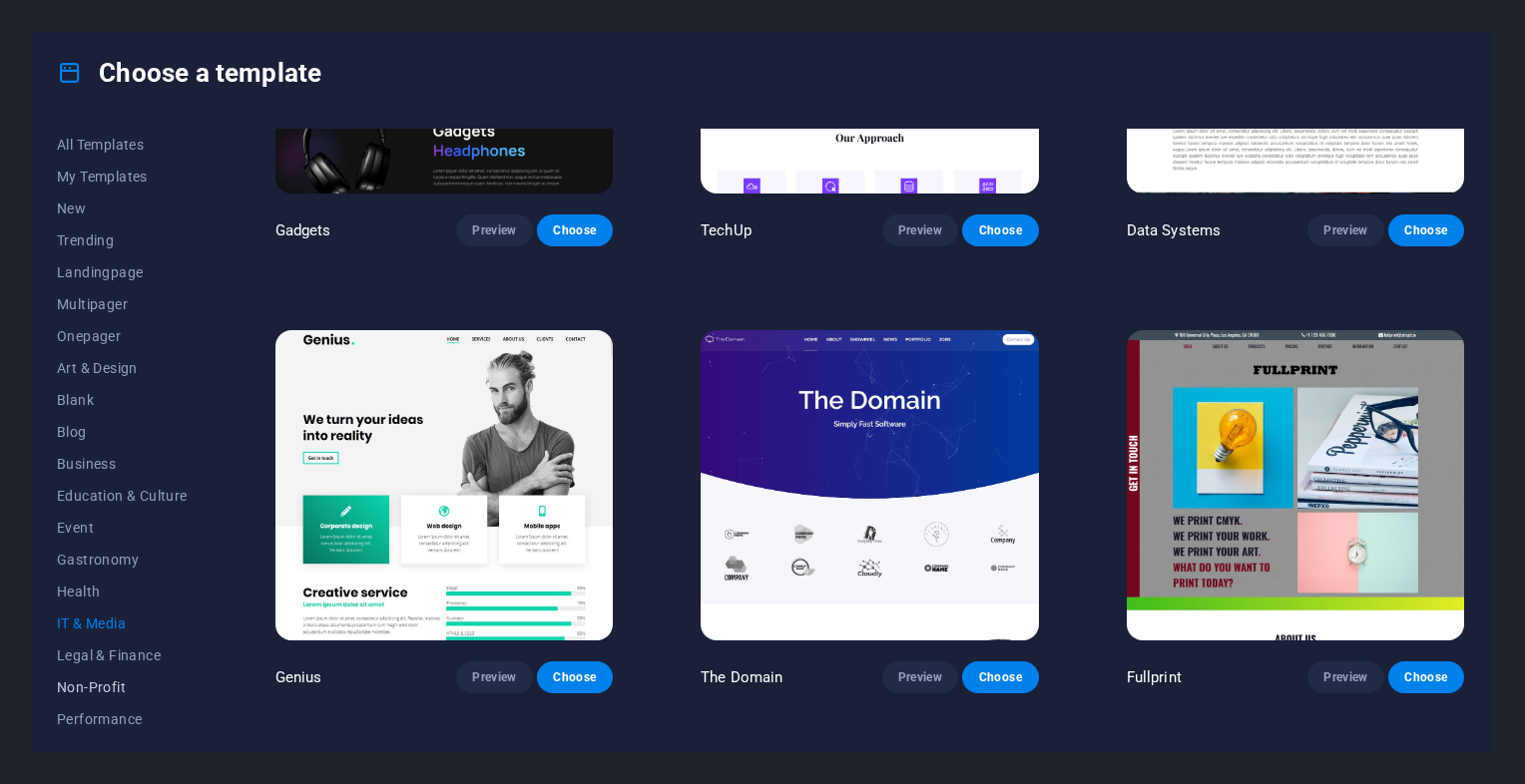 click on "Non-Profit" at bounding box center [122, 687] 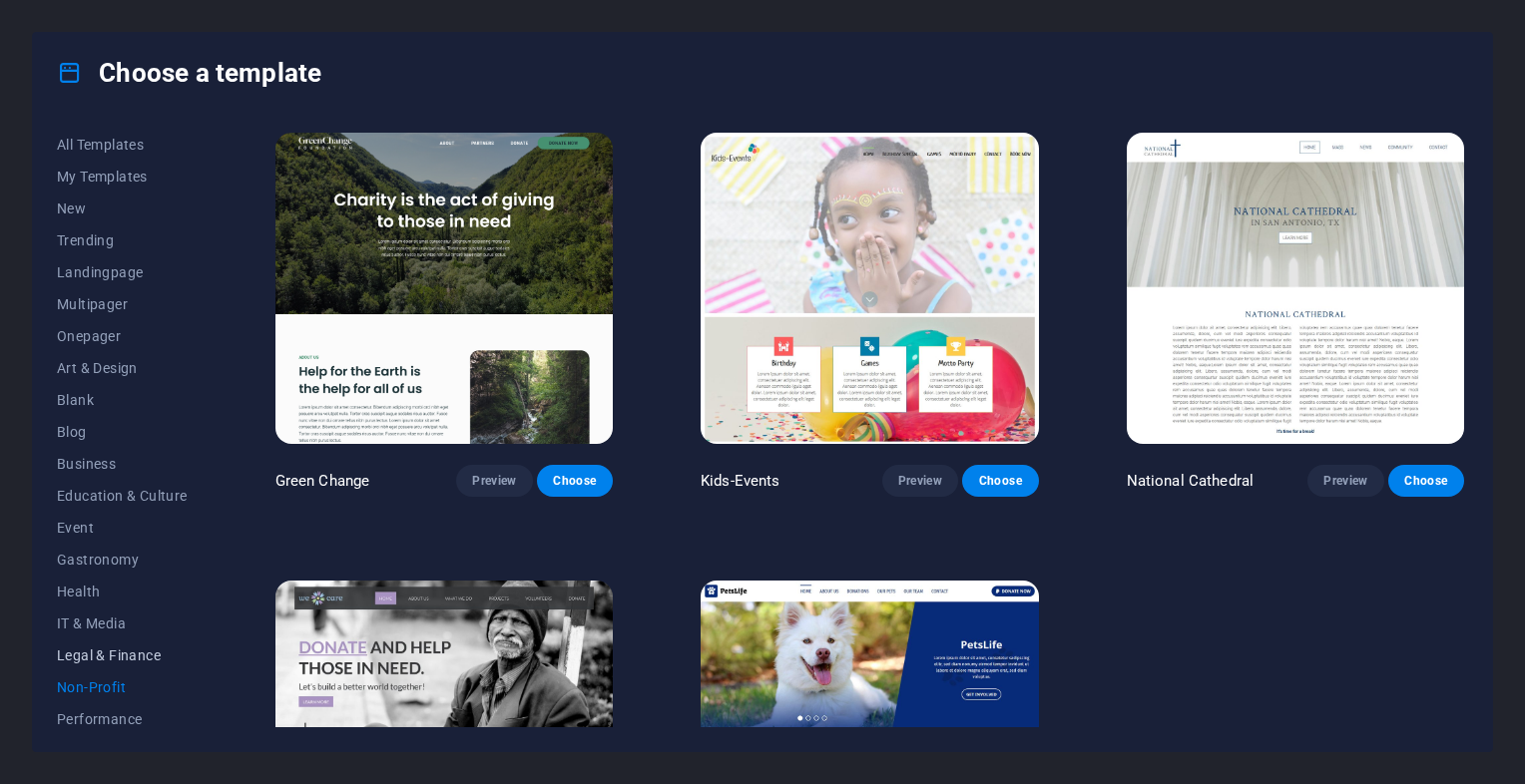click on "Legal & Finance" at bounding box center [122, 655] 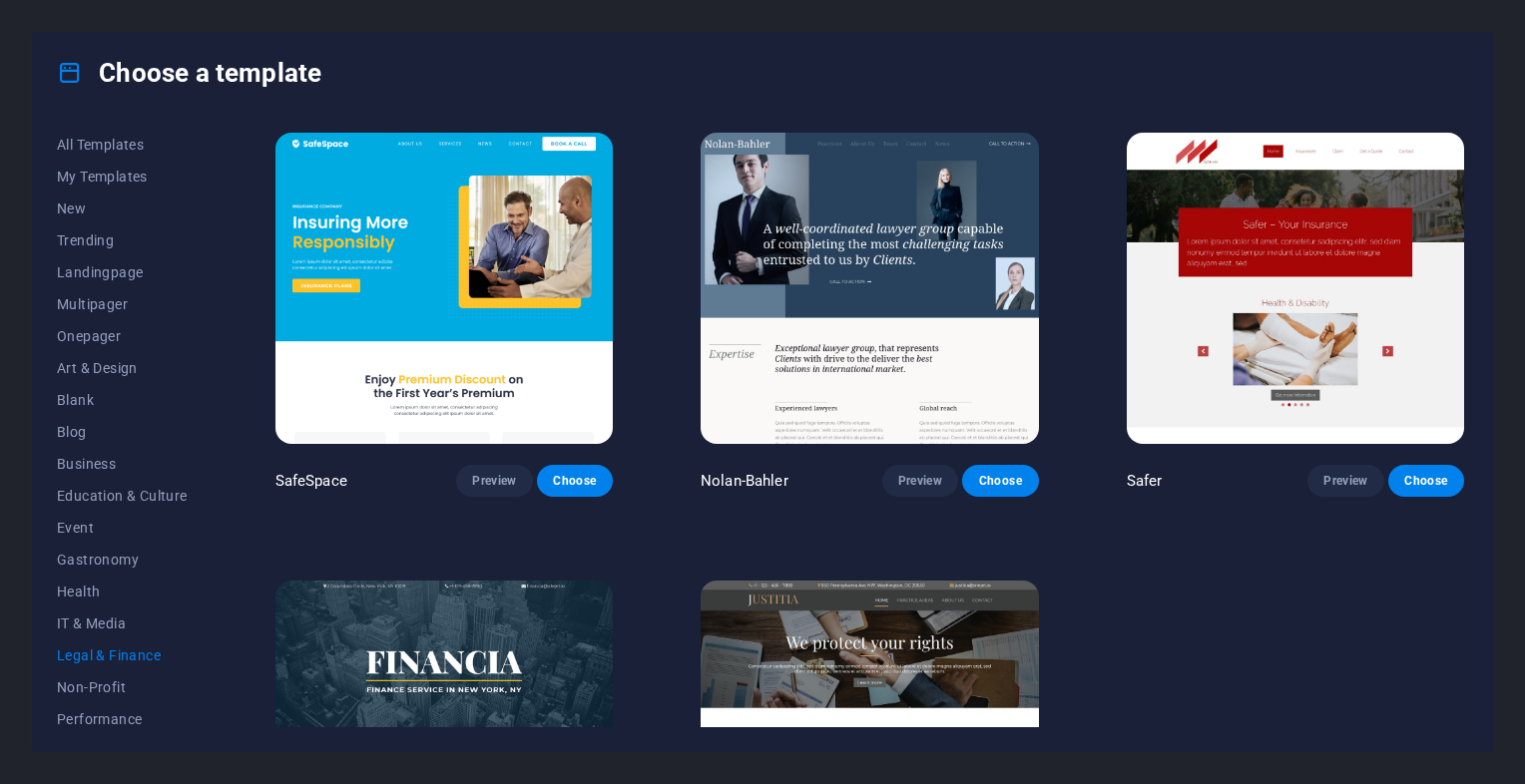 scroll, scrollTop: 212, scrollLeft: 0, axis: vertical 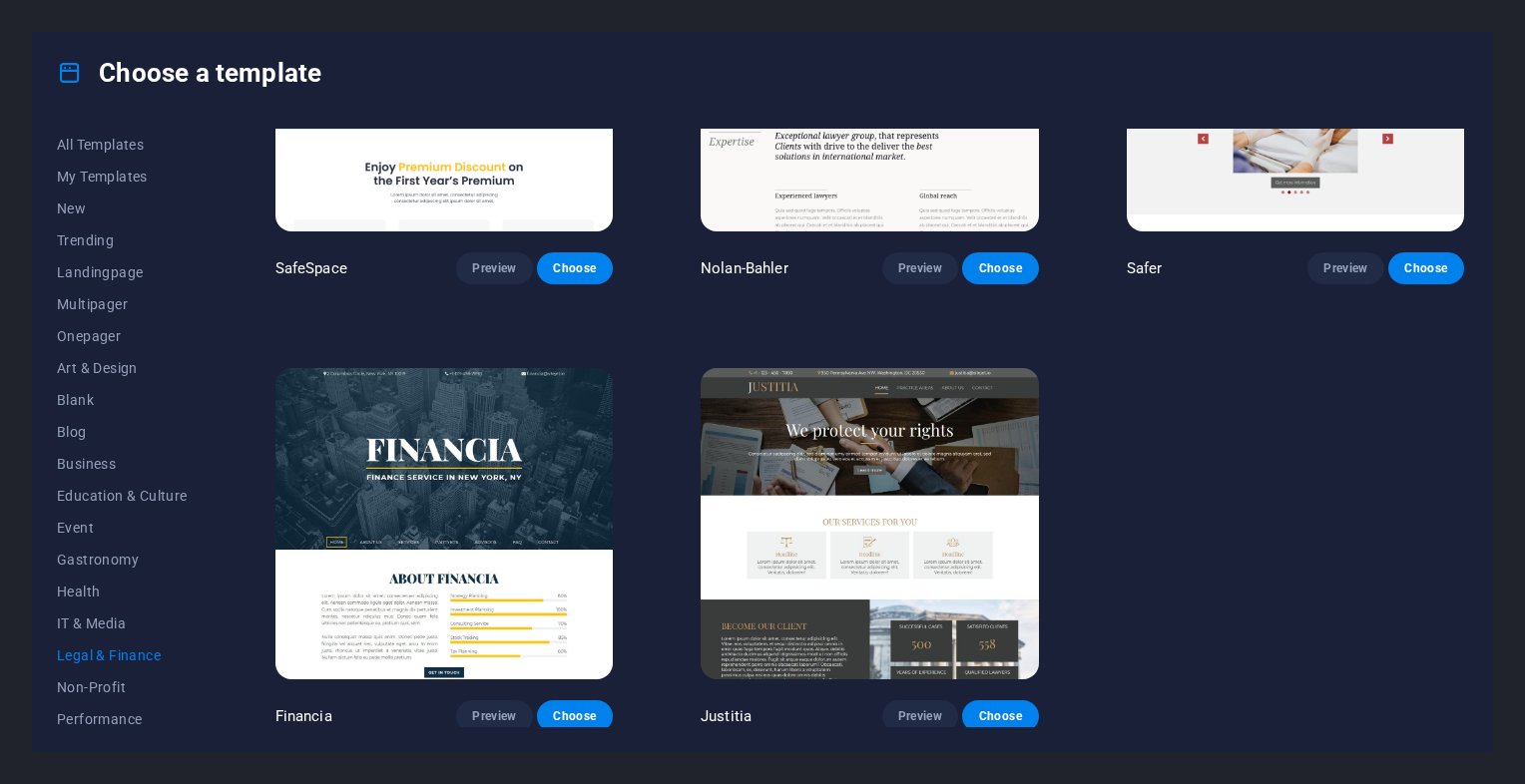 click at bounding box center (444, 524) 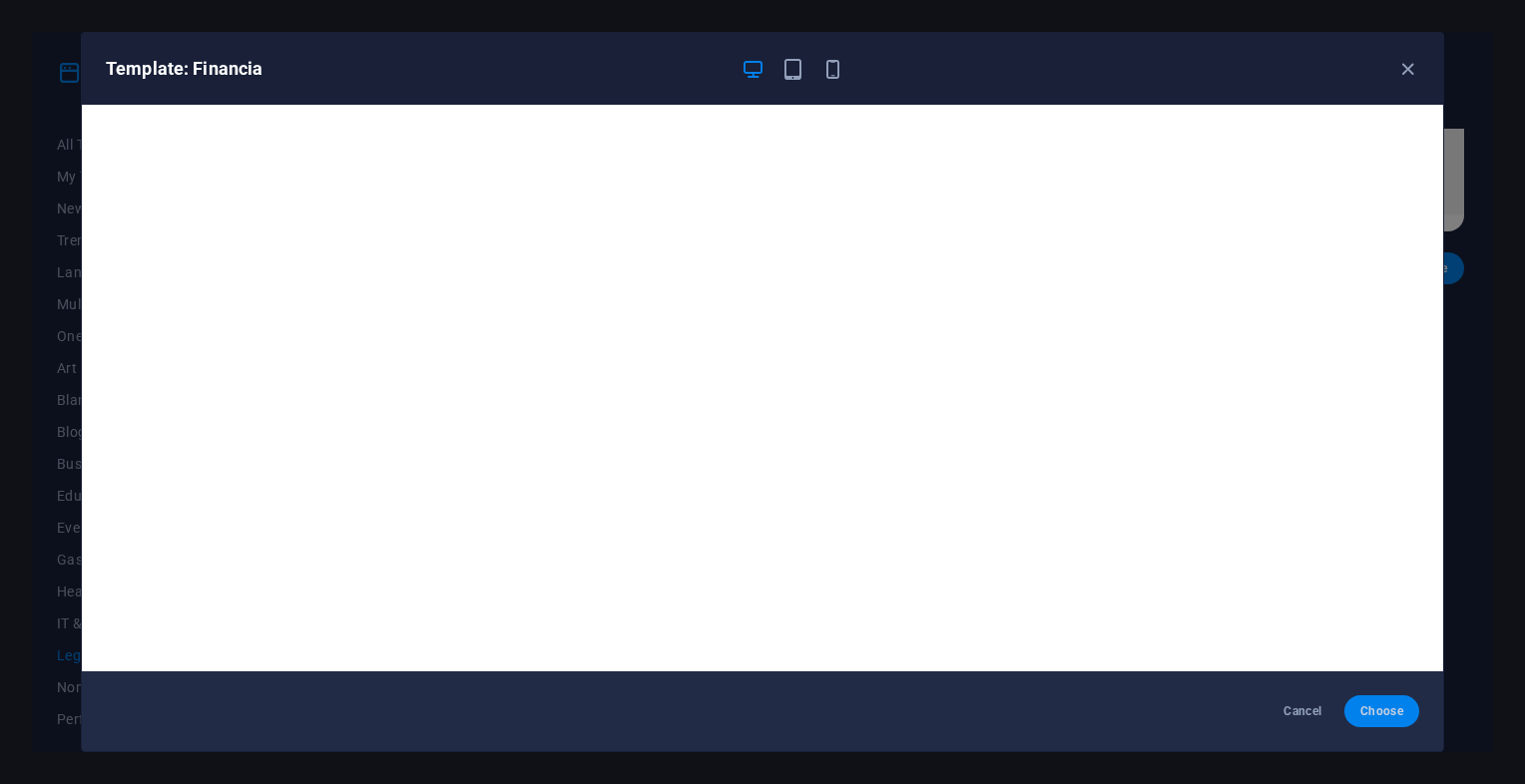 click on "Choose" at bounding box center (1381, 711) 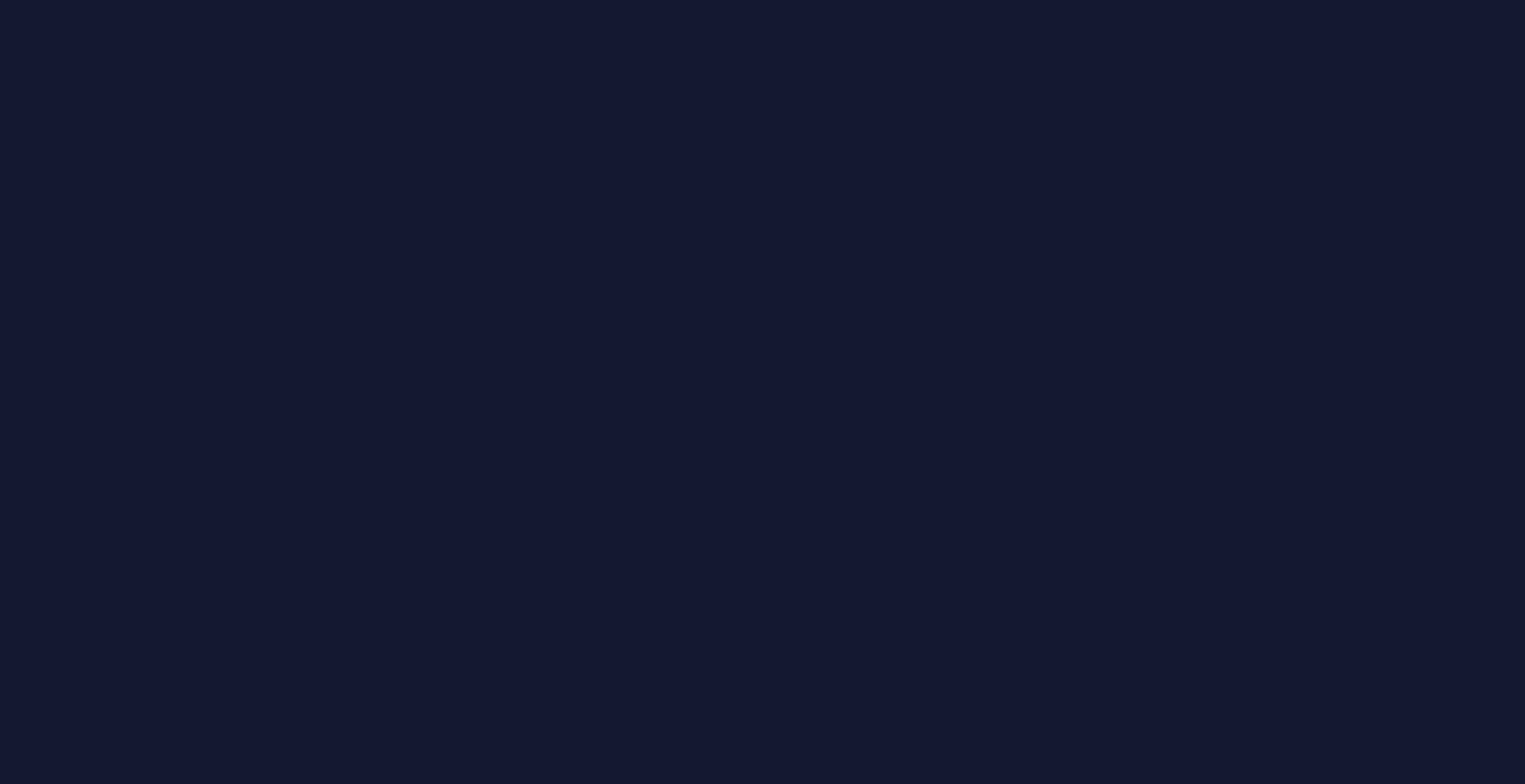 scroll, scrollTop: 0, scrollLeft: 0, axis: both 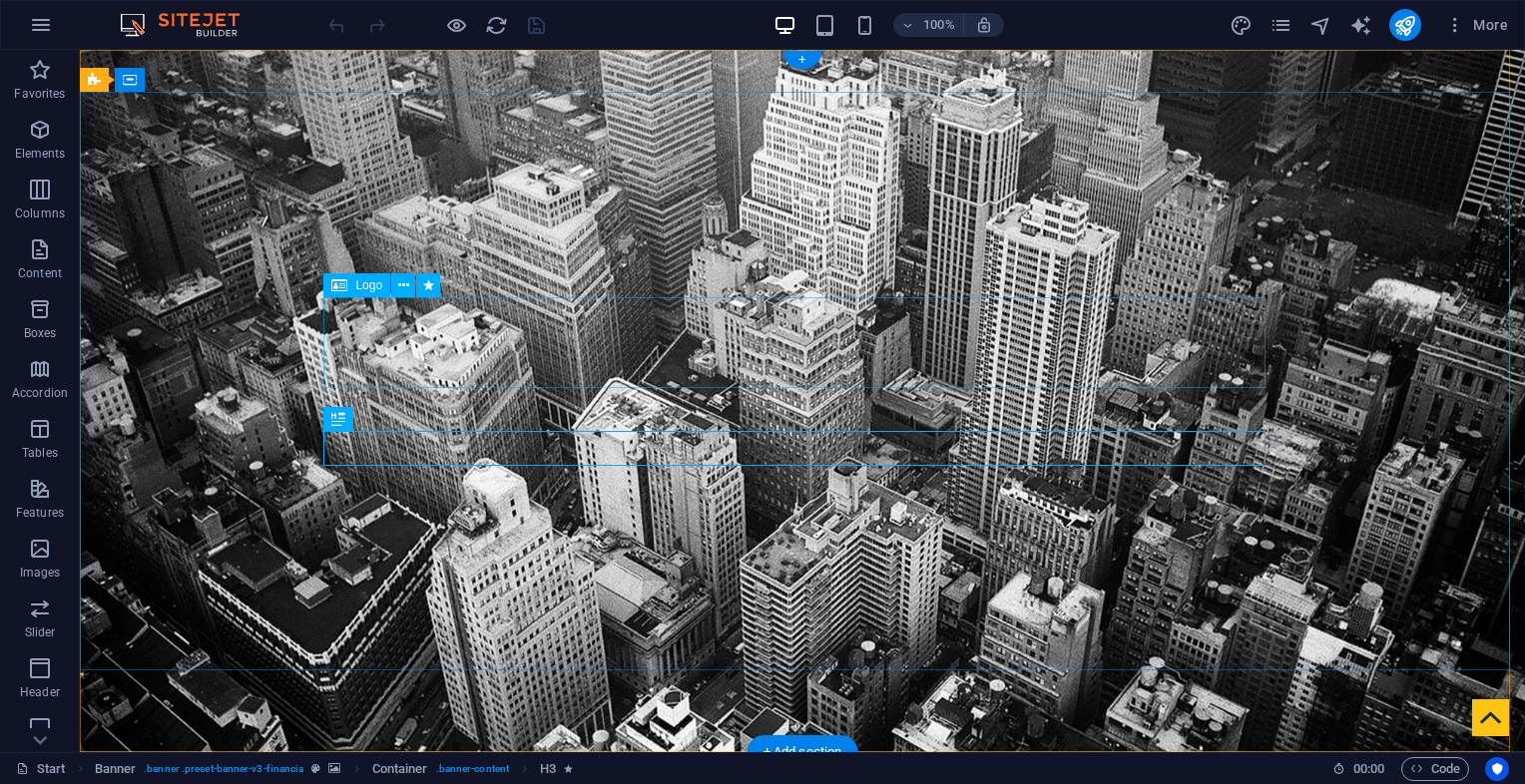 click at bounding box center (802, 1015) 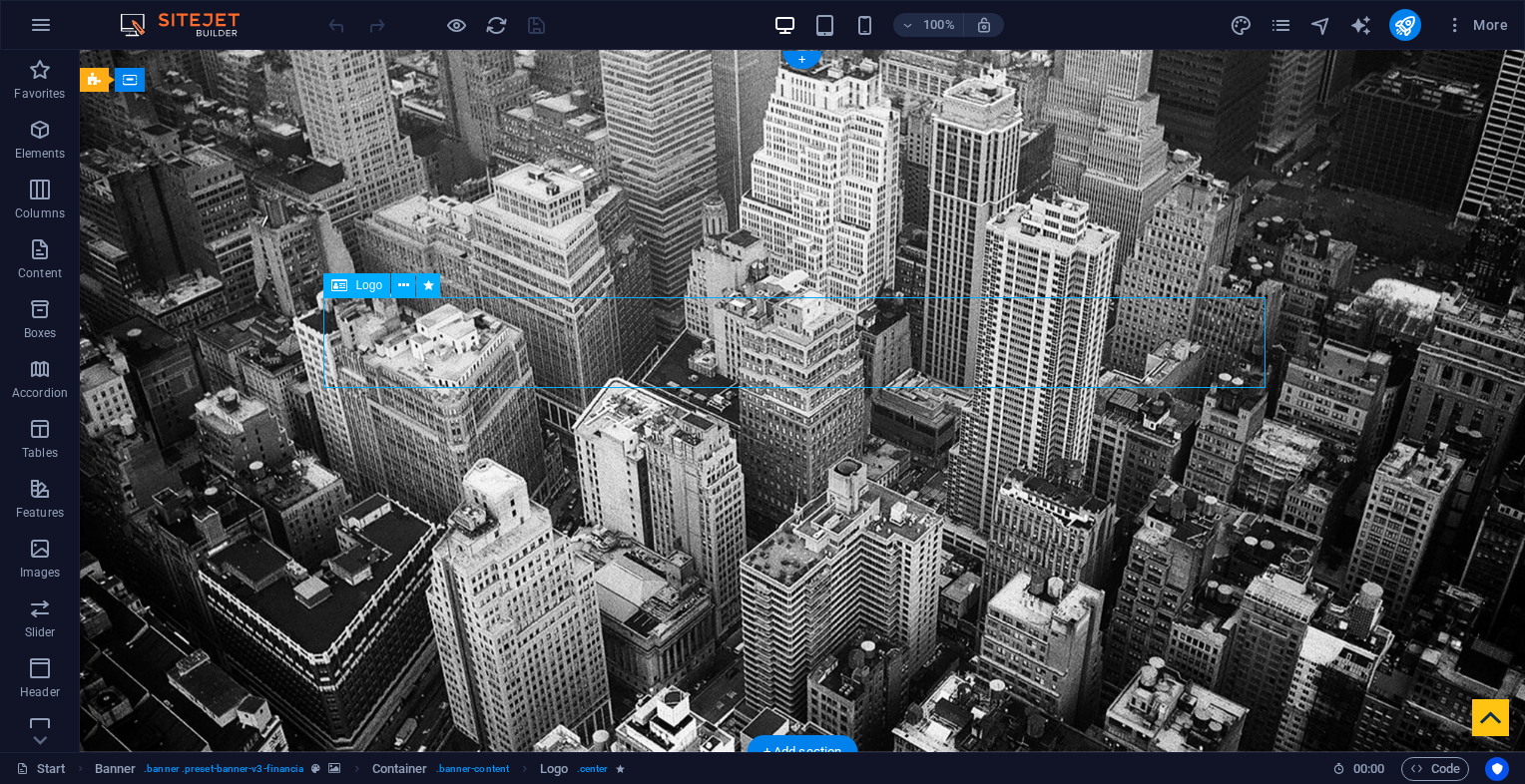 select on "px" 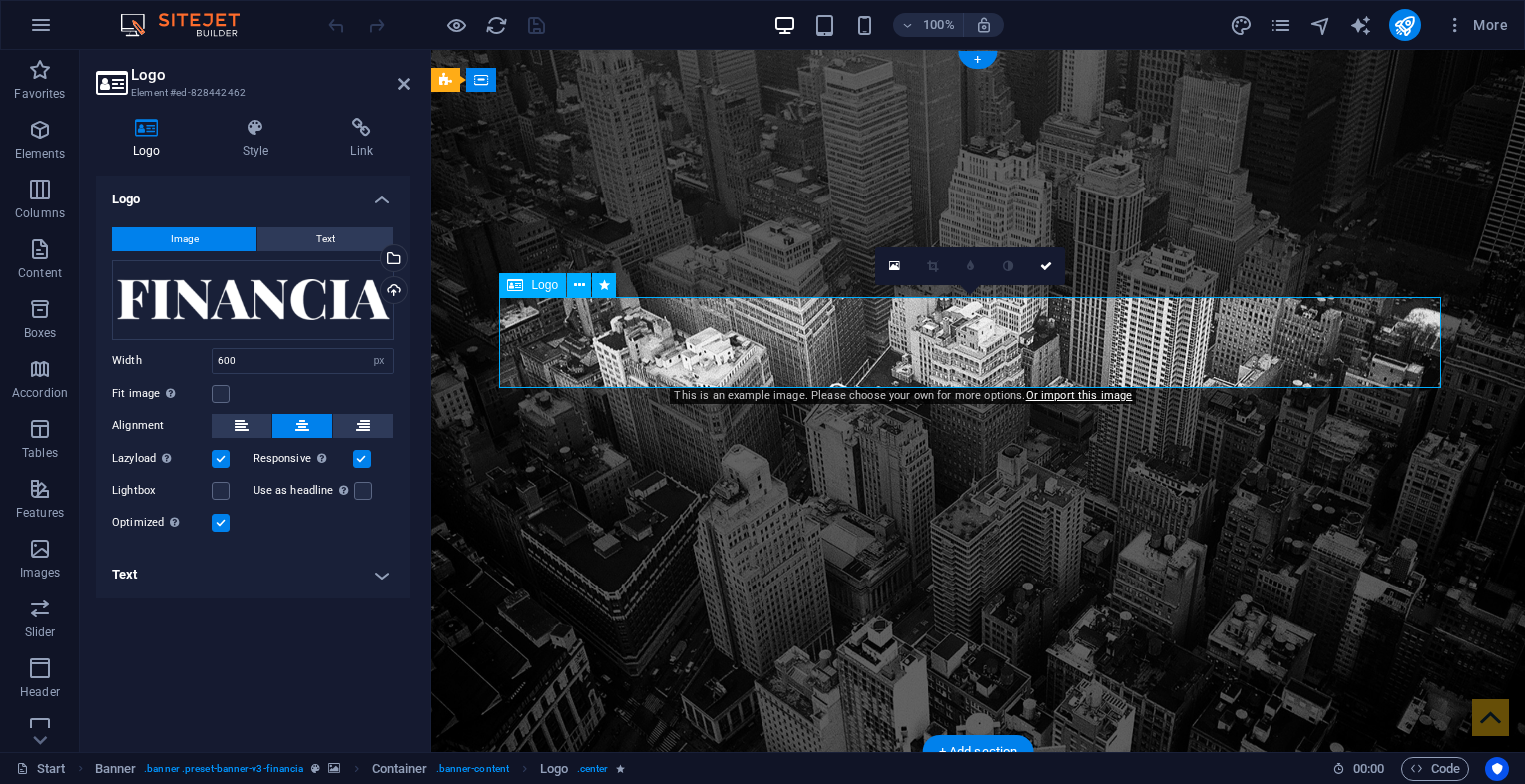 click at bounding box center (978, 1015) 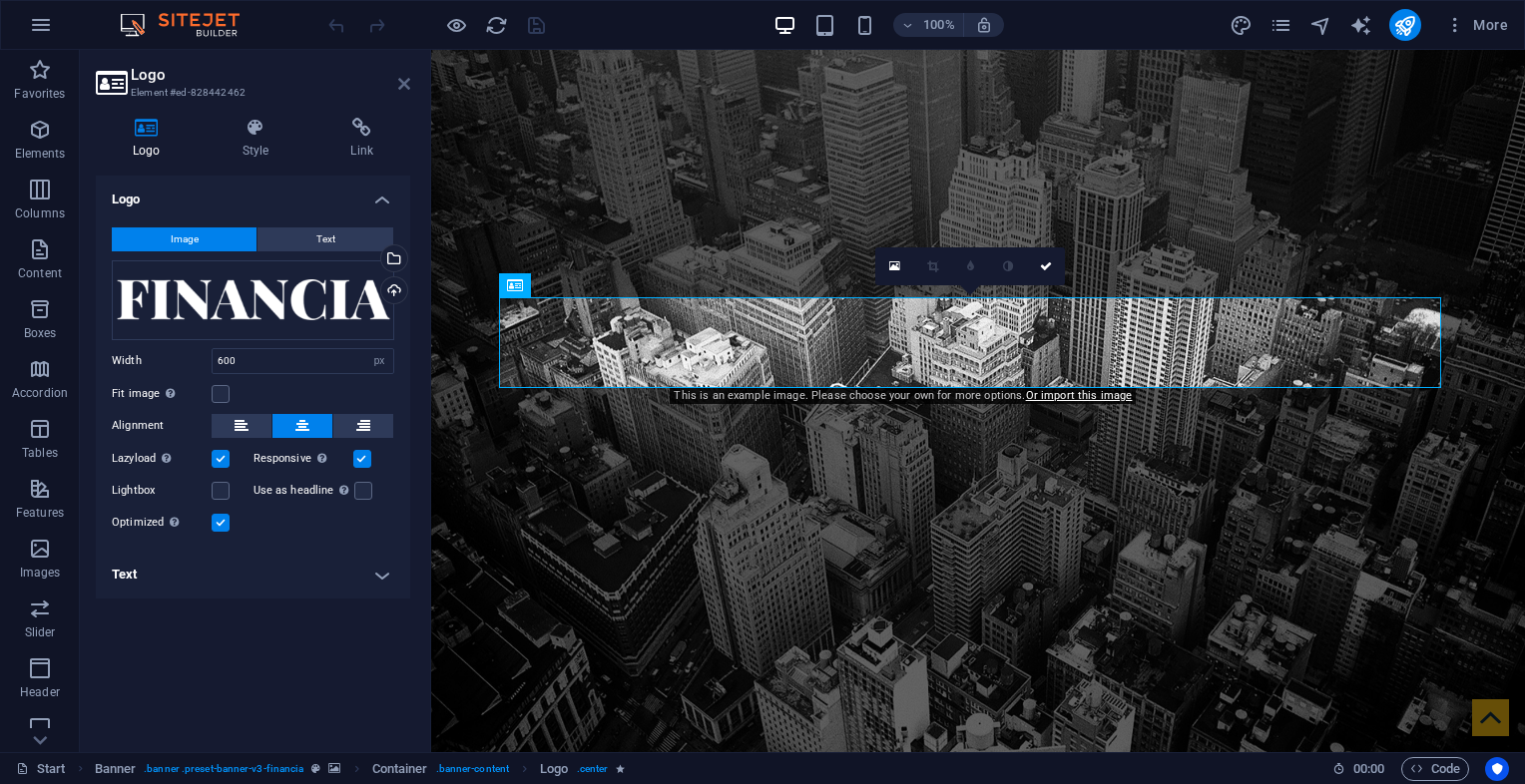 click at bounding box center [404, 84] 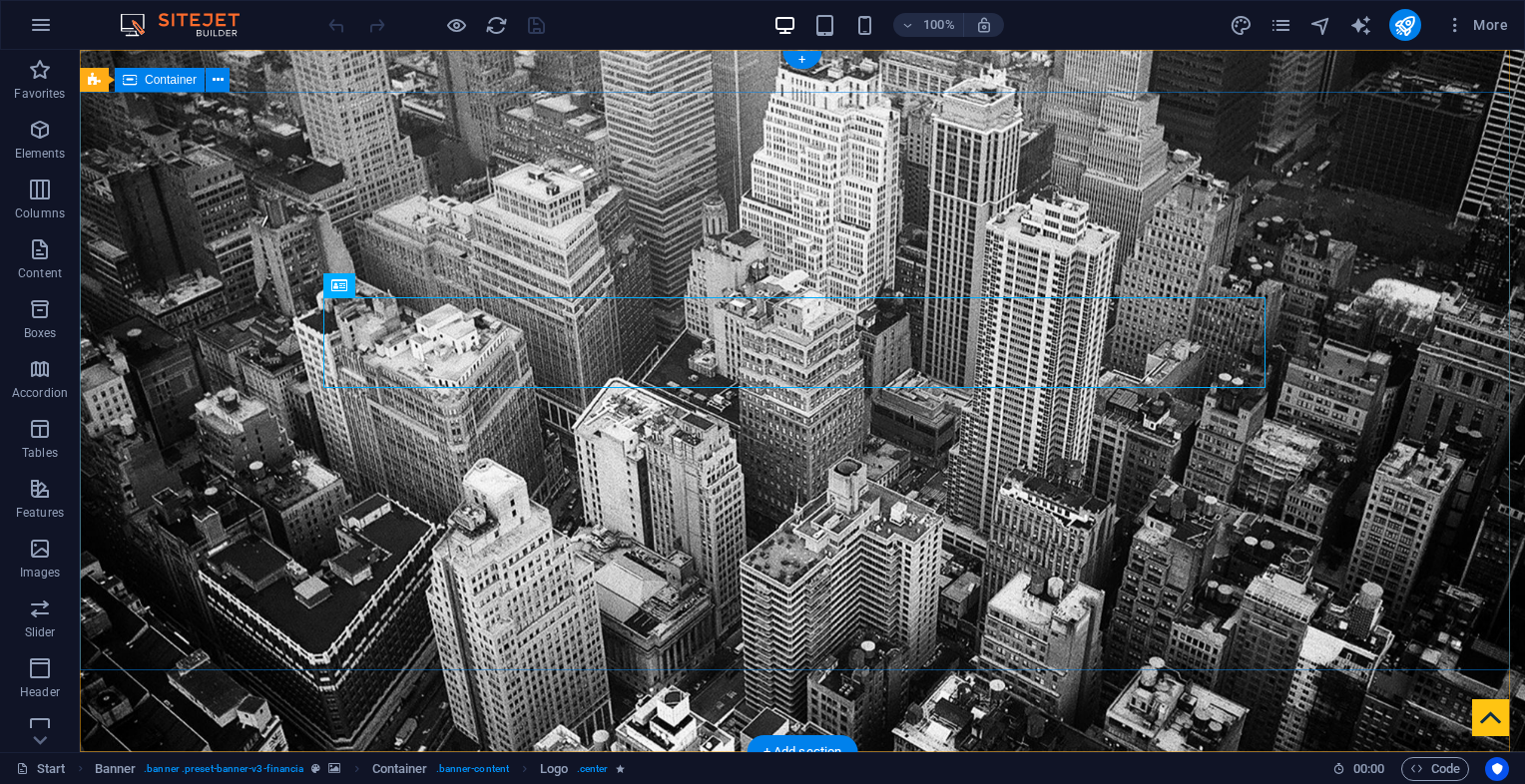 click on "Finance Service in [CITY], [STATE]" at bounding box center (802, 1054) 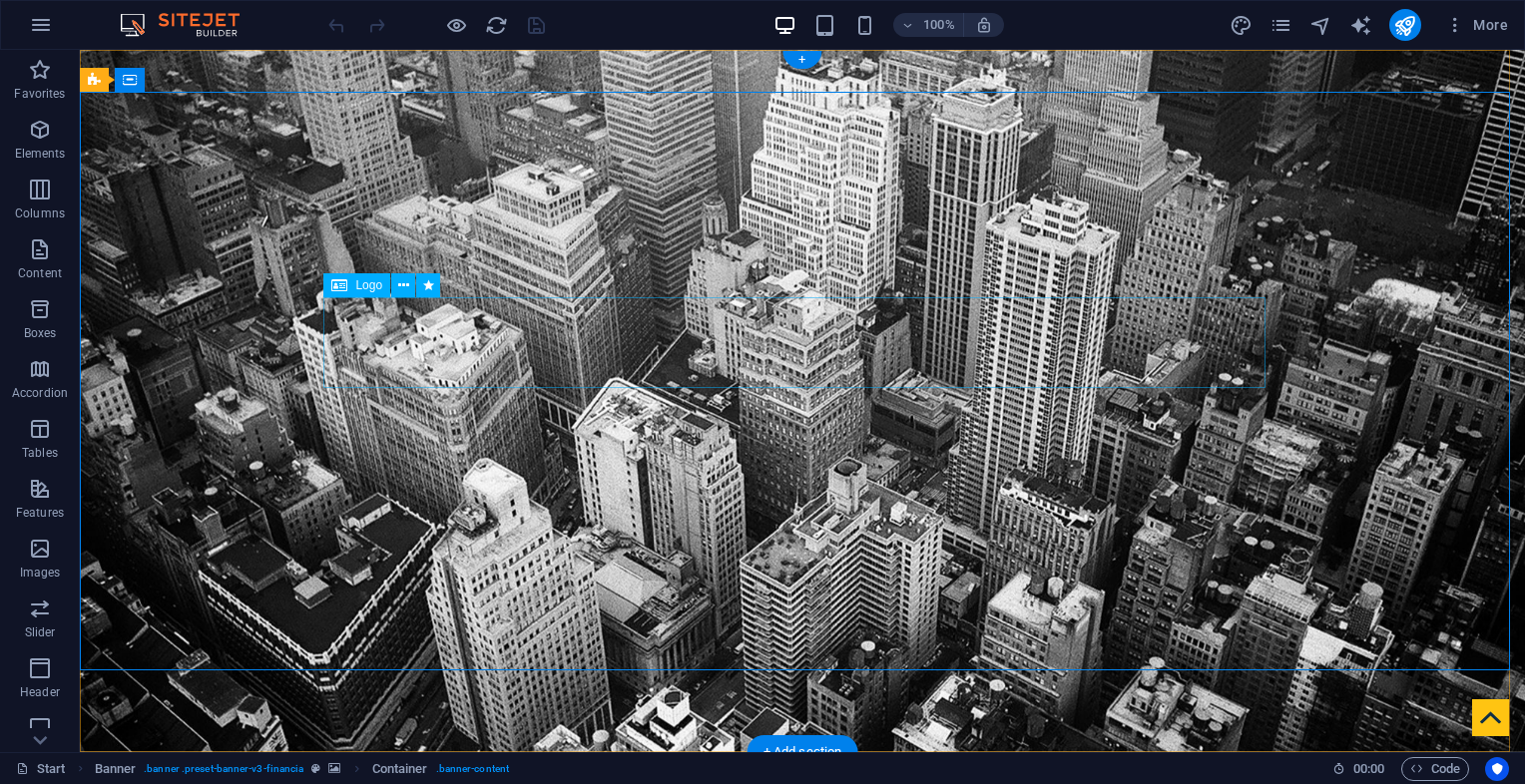 click at bounding box center (802, 1015) 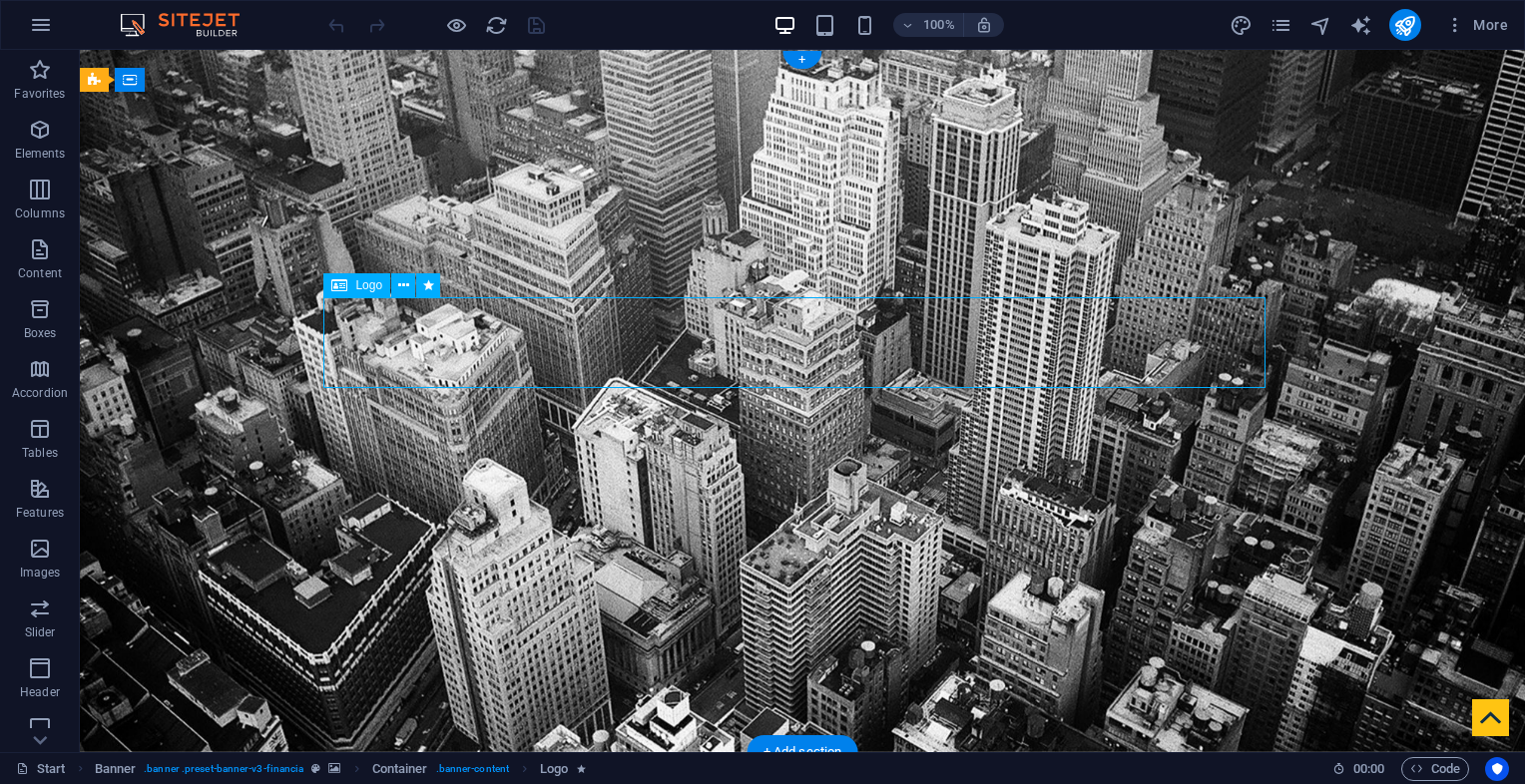 select on "px" 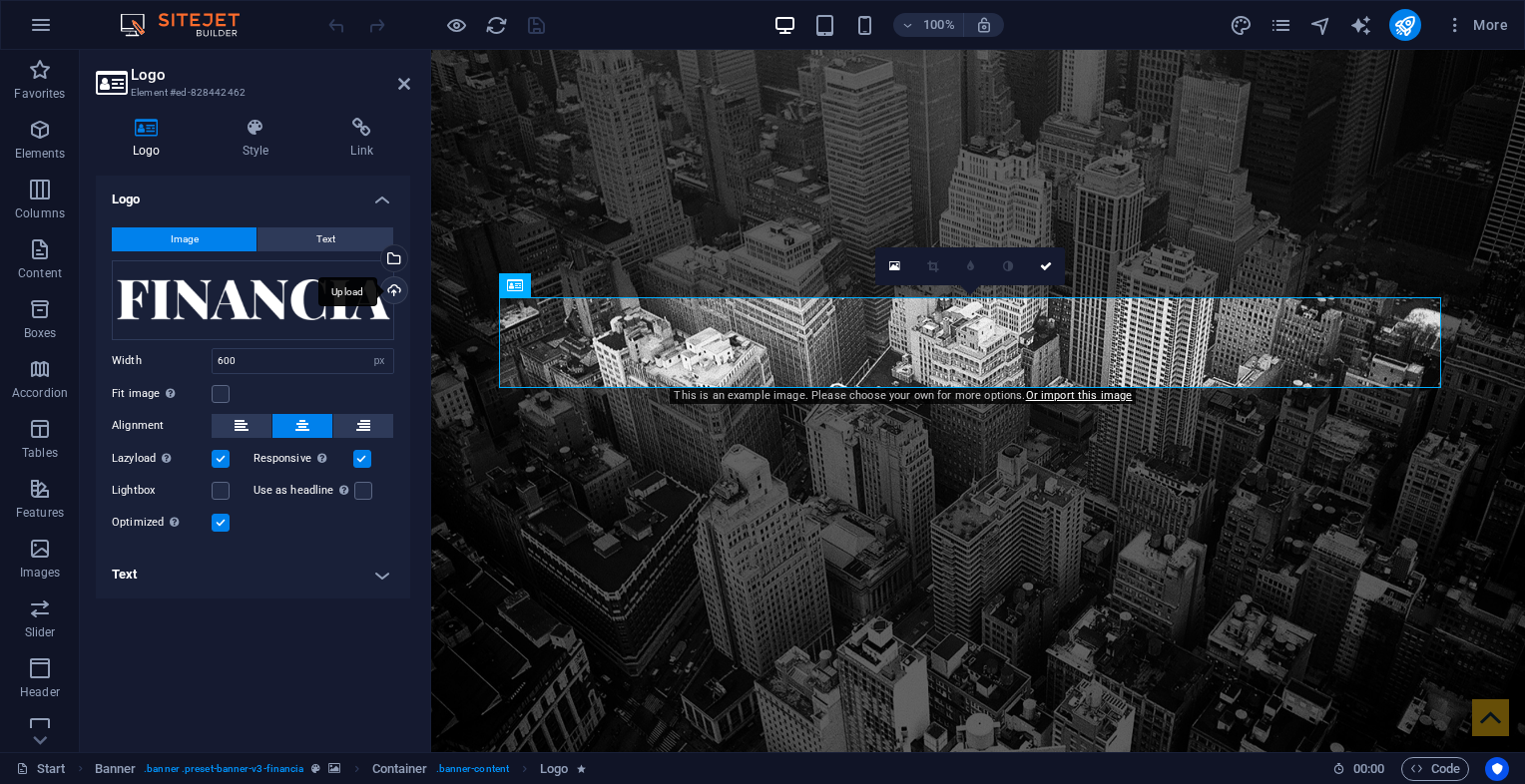click on "Upload" at bounding box center [392, 292] 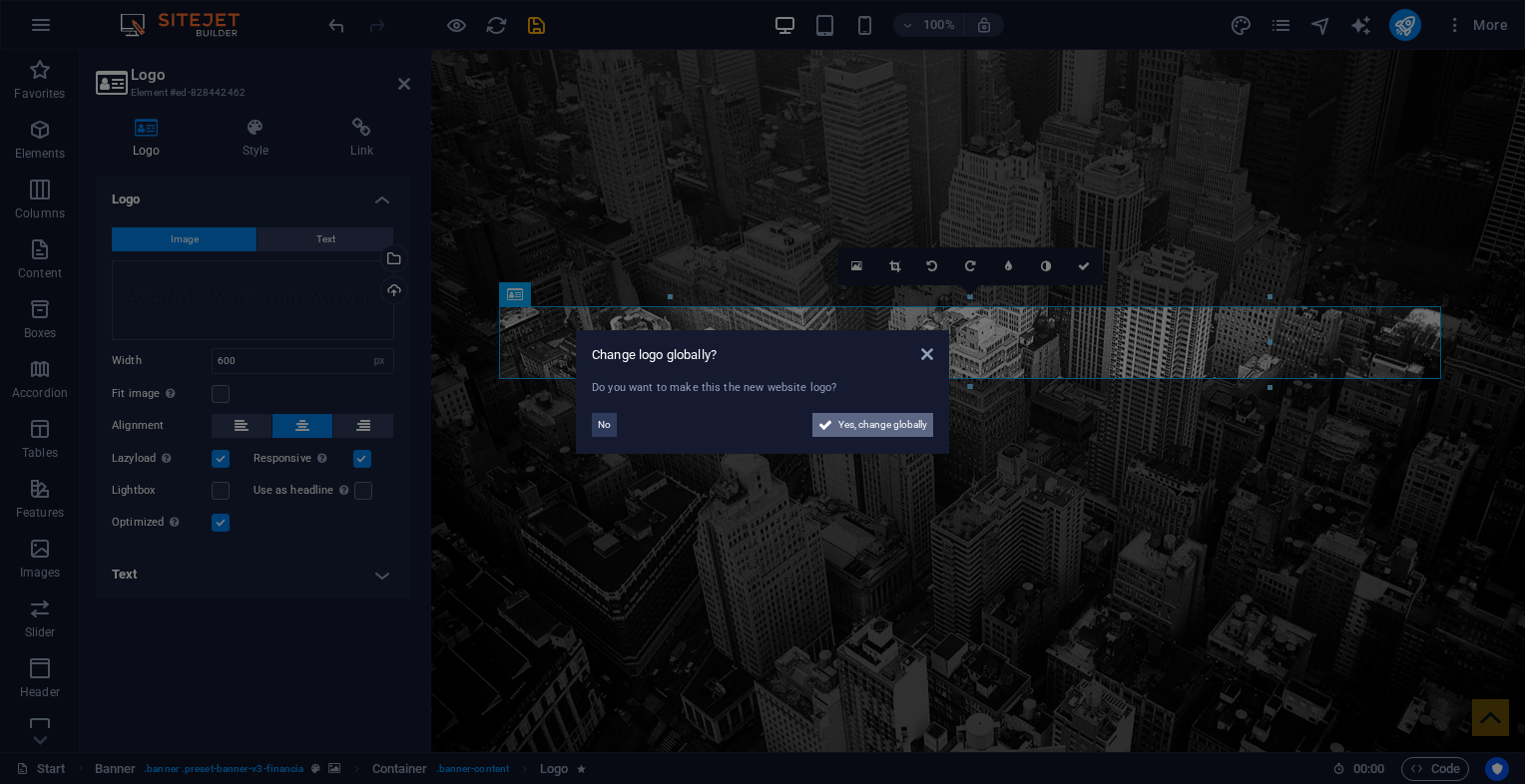 drag, startPoint x: 850, startPoint y: 424, endPoint x: 703, endPoint y: 599, distance: 228.54759 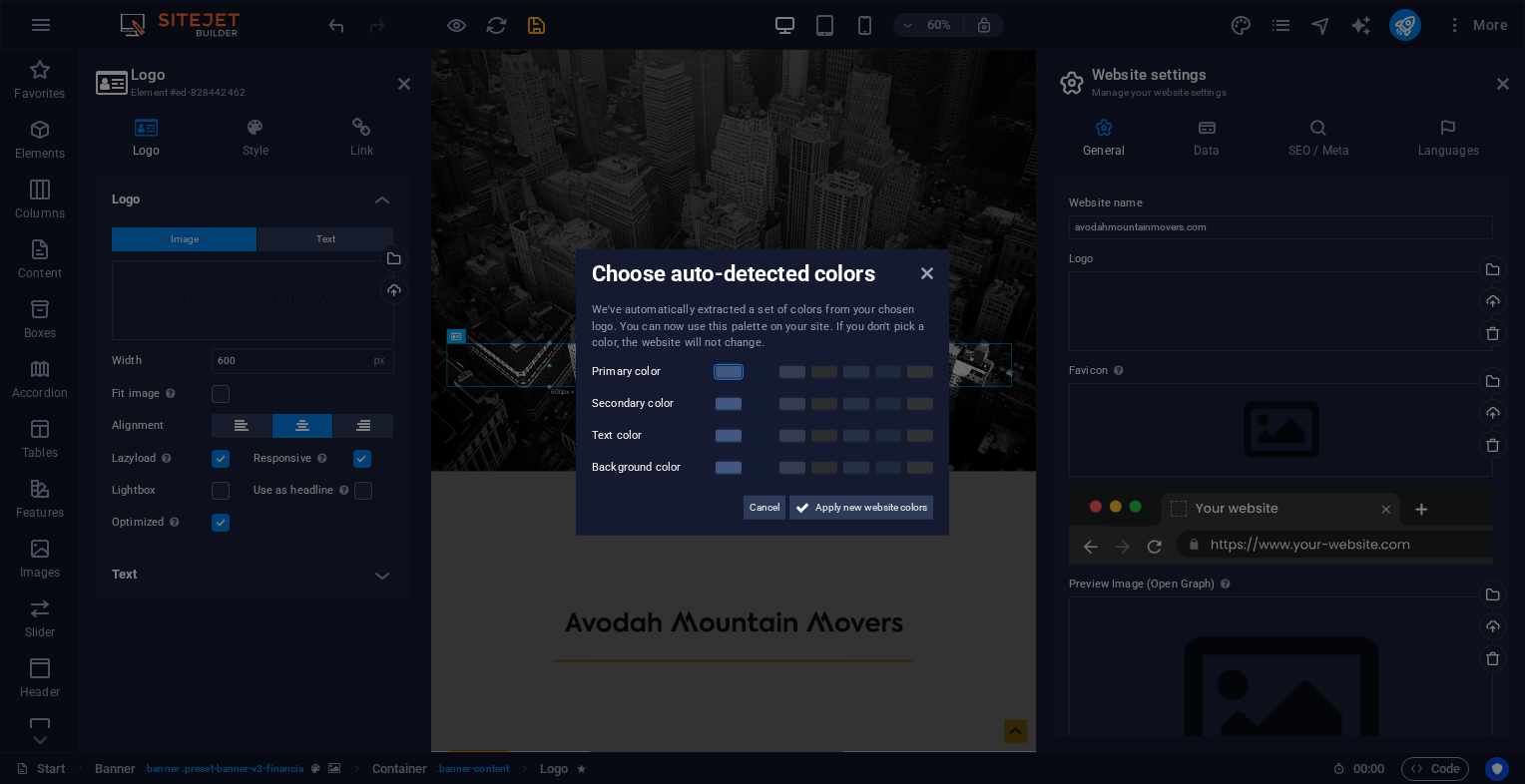 click at bounding box center [729, 371] 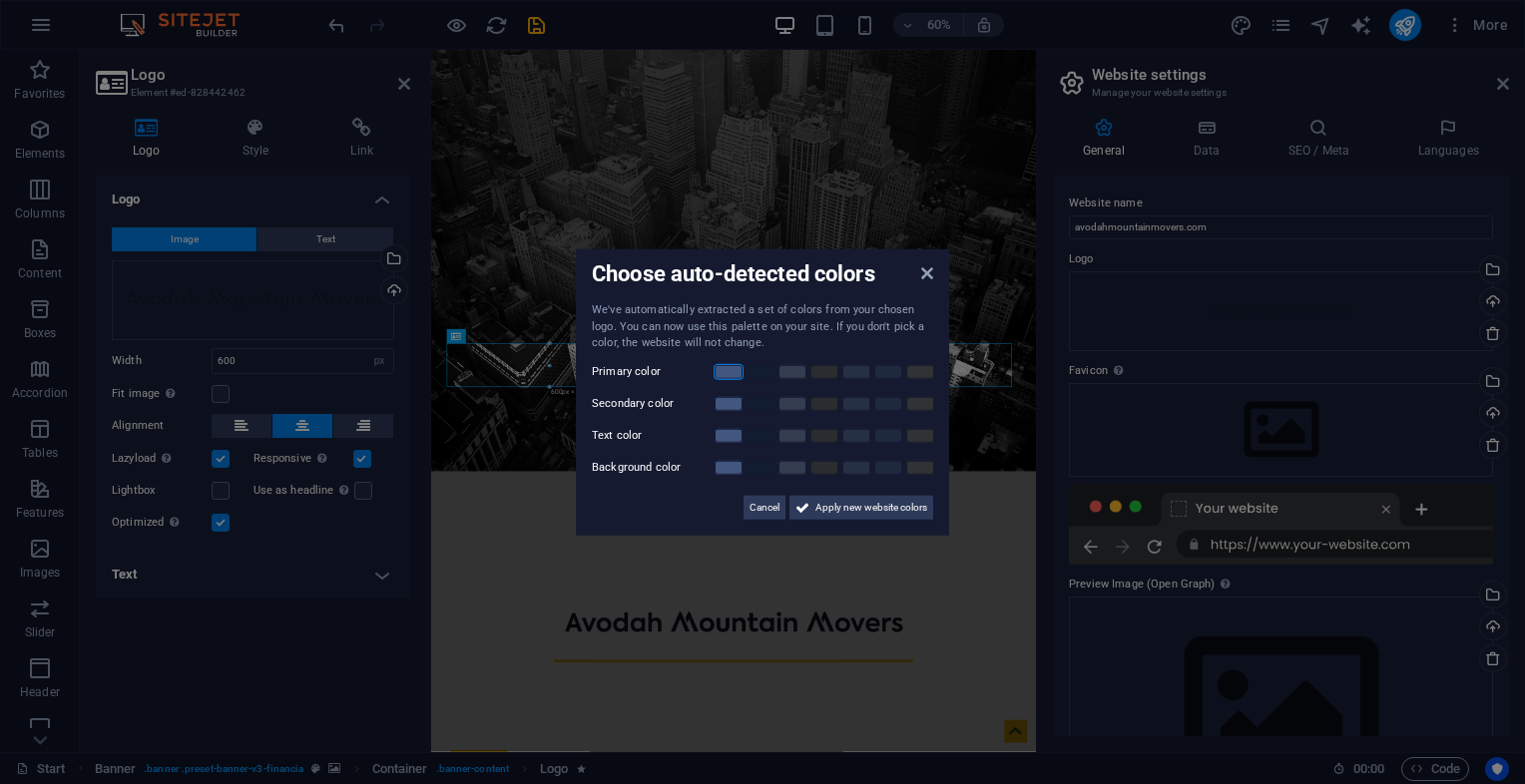 click at bounding box center [729, 371] 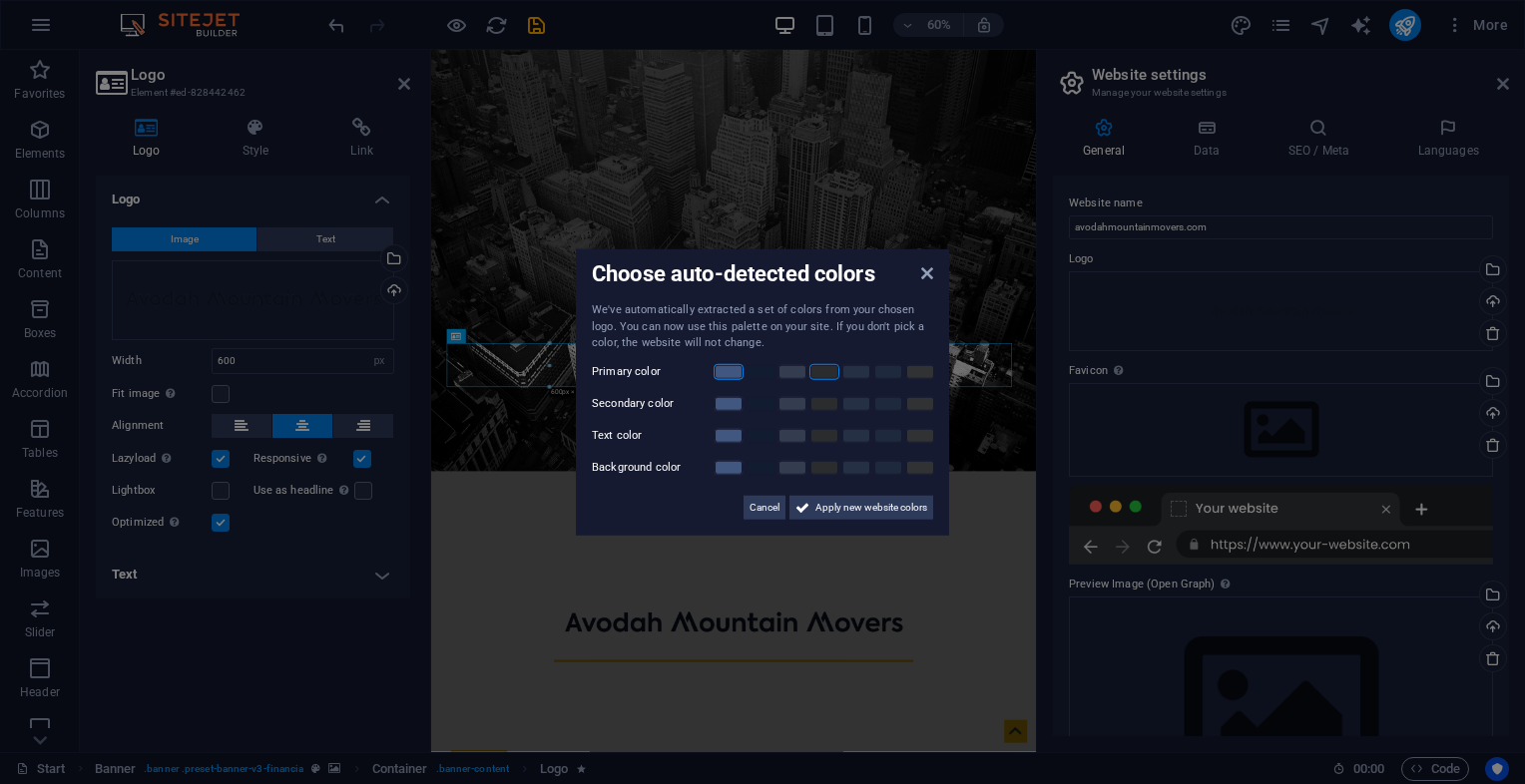 click at bounding box center (824, 371) 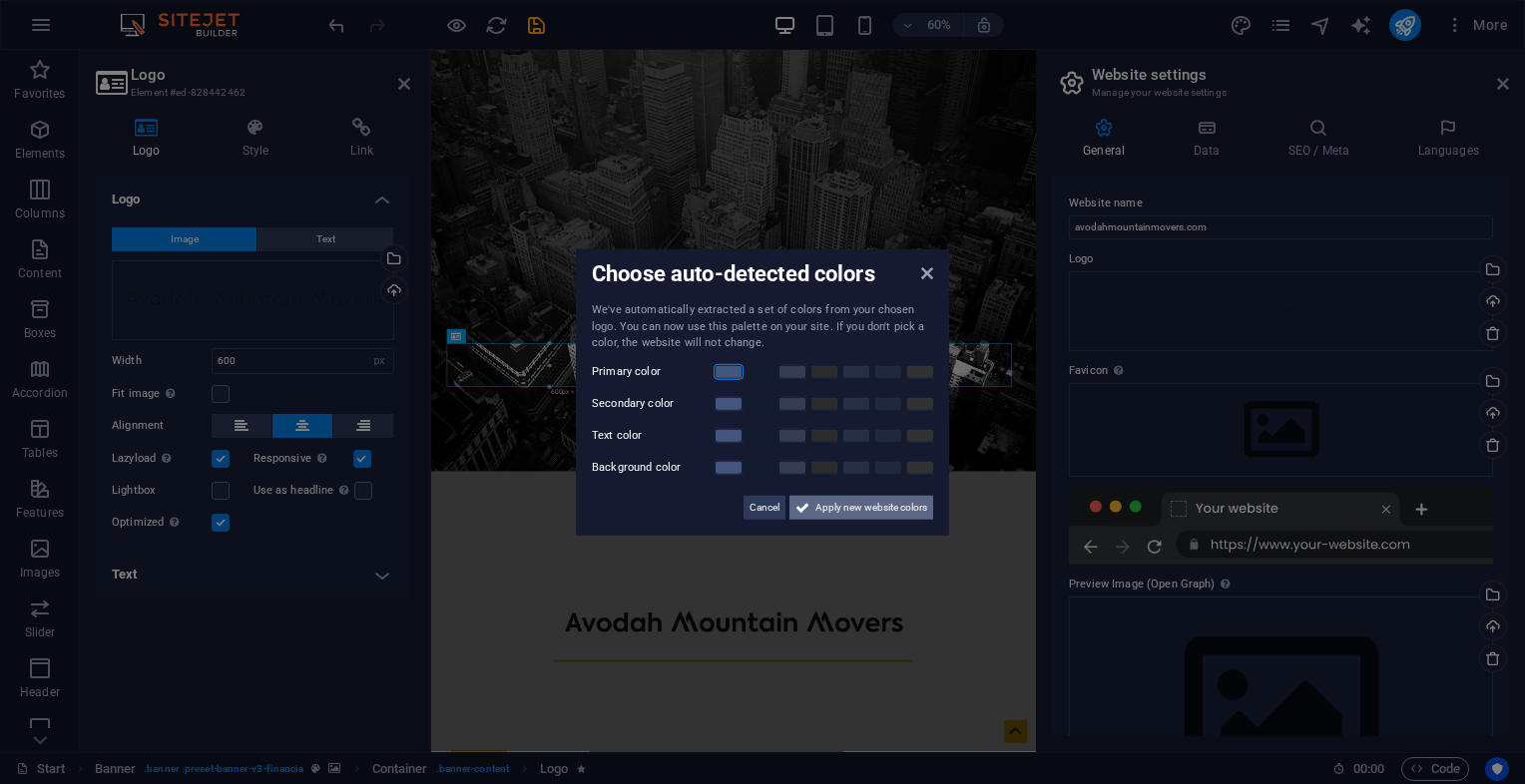 click on "Apply new website colors" at bounding box center (871, 507) 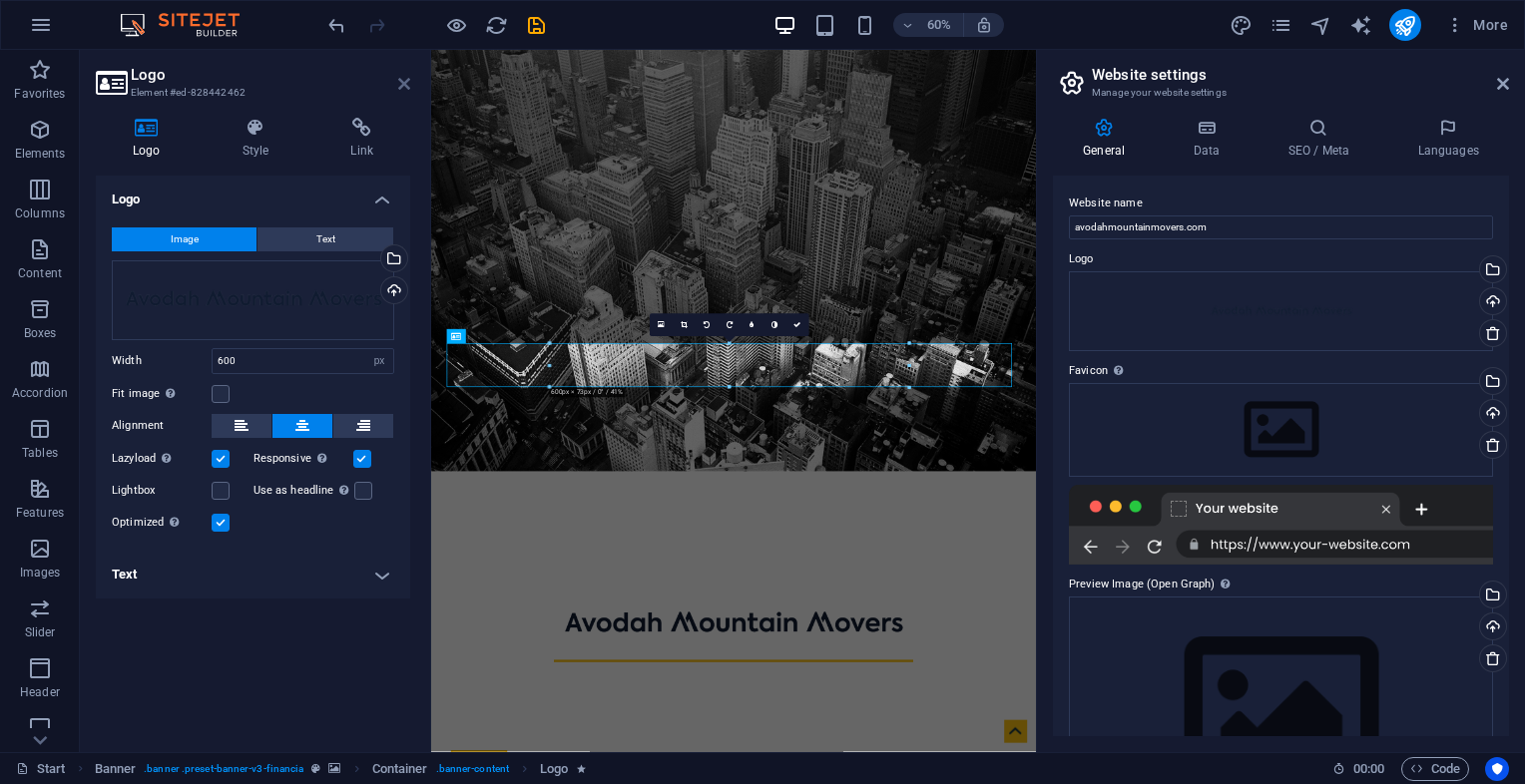 click at bounding box center (404, 84) 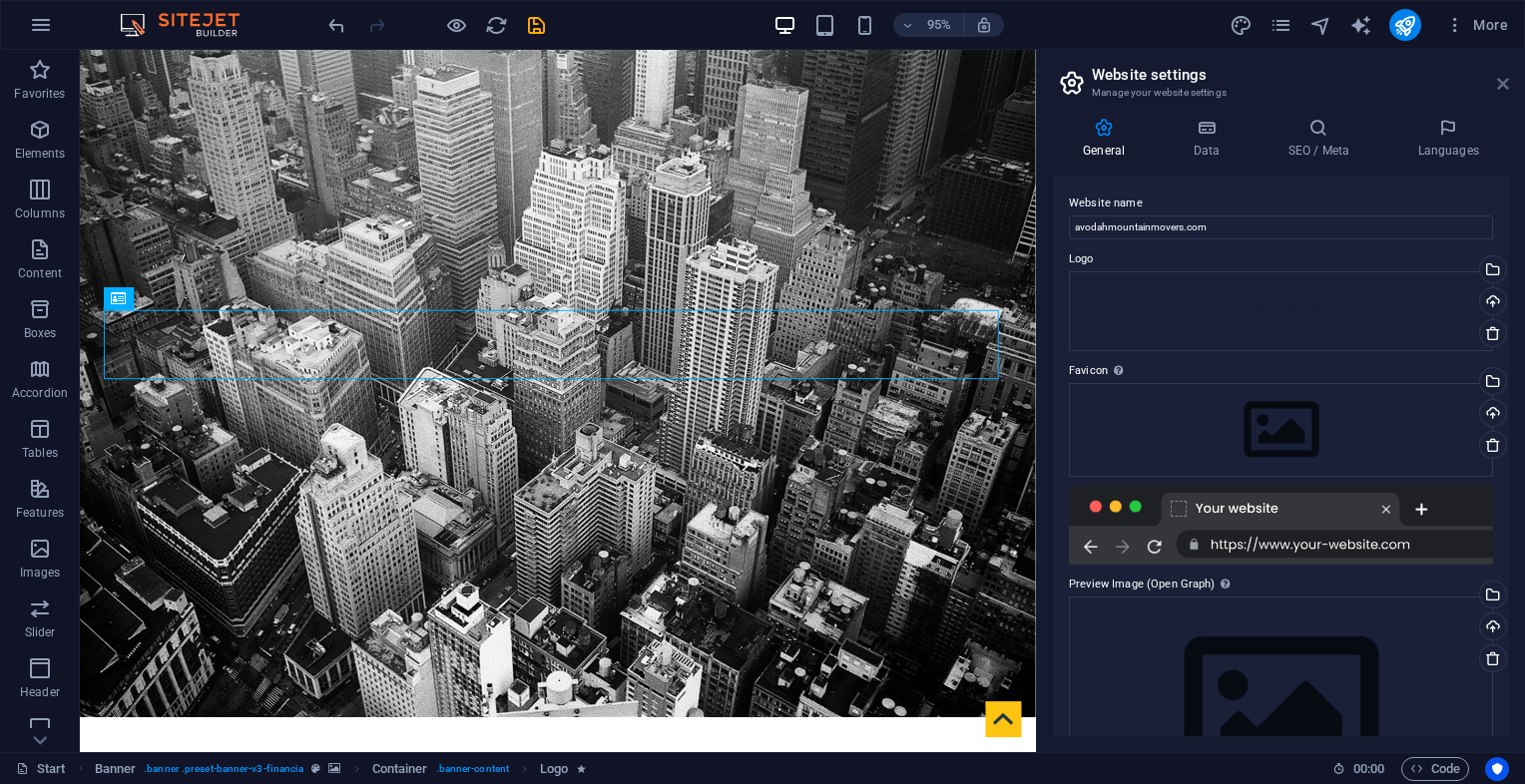 click at bounding box center [1503, 84] 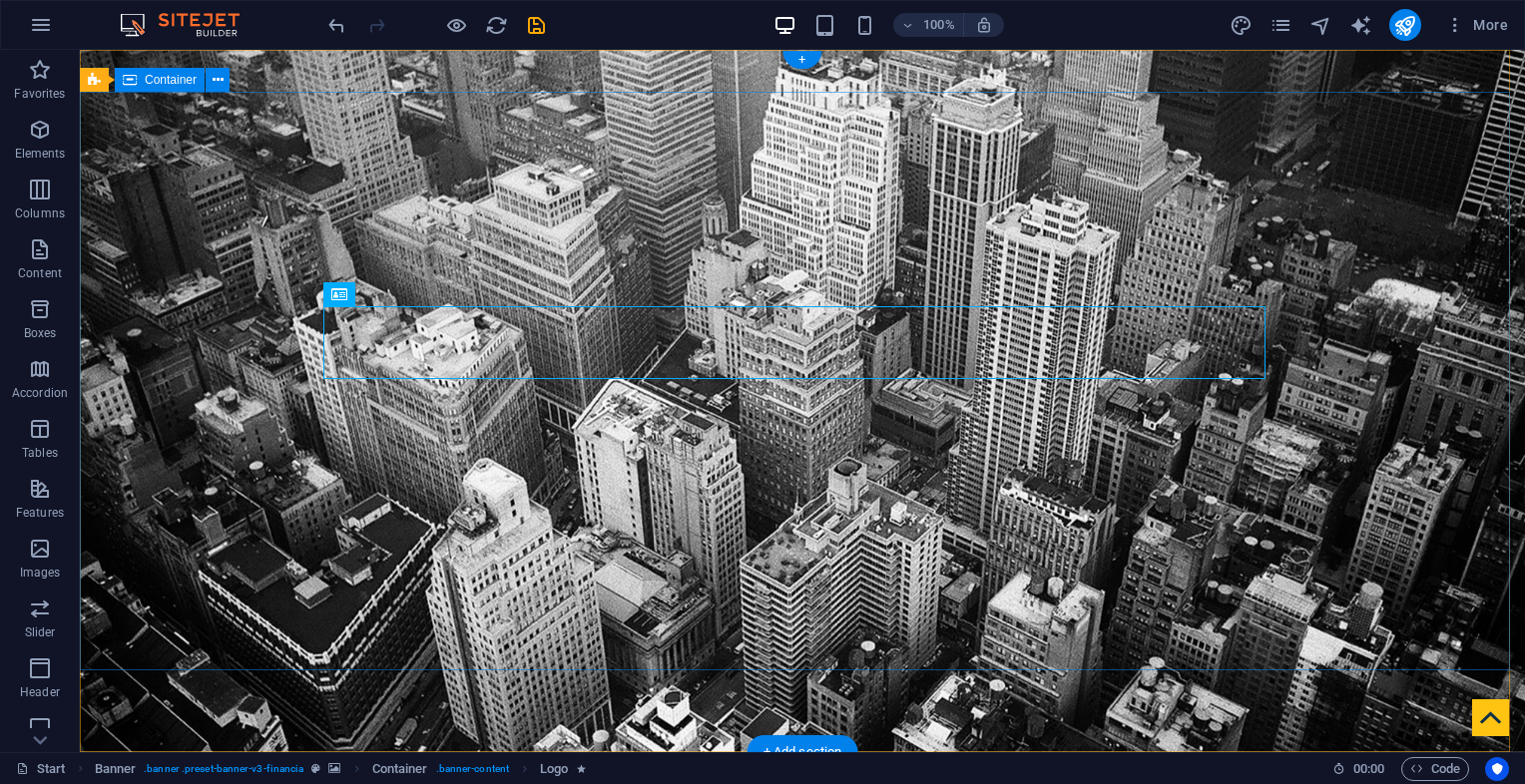 click on "Finance Service in [CITY], [STATE]" at bounding box center [802, 1045] 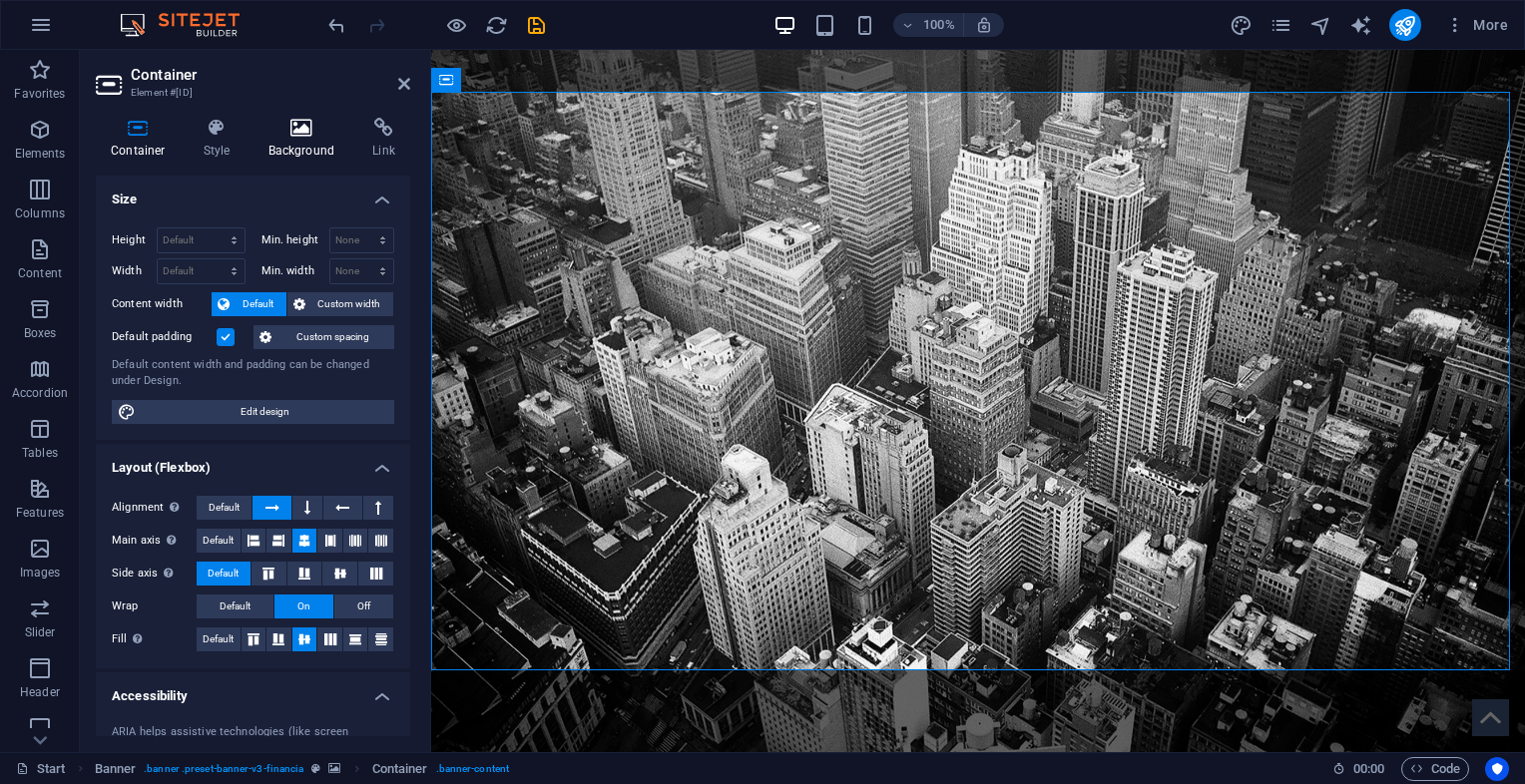 click on "Background" at bounding box center (305, 139) 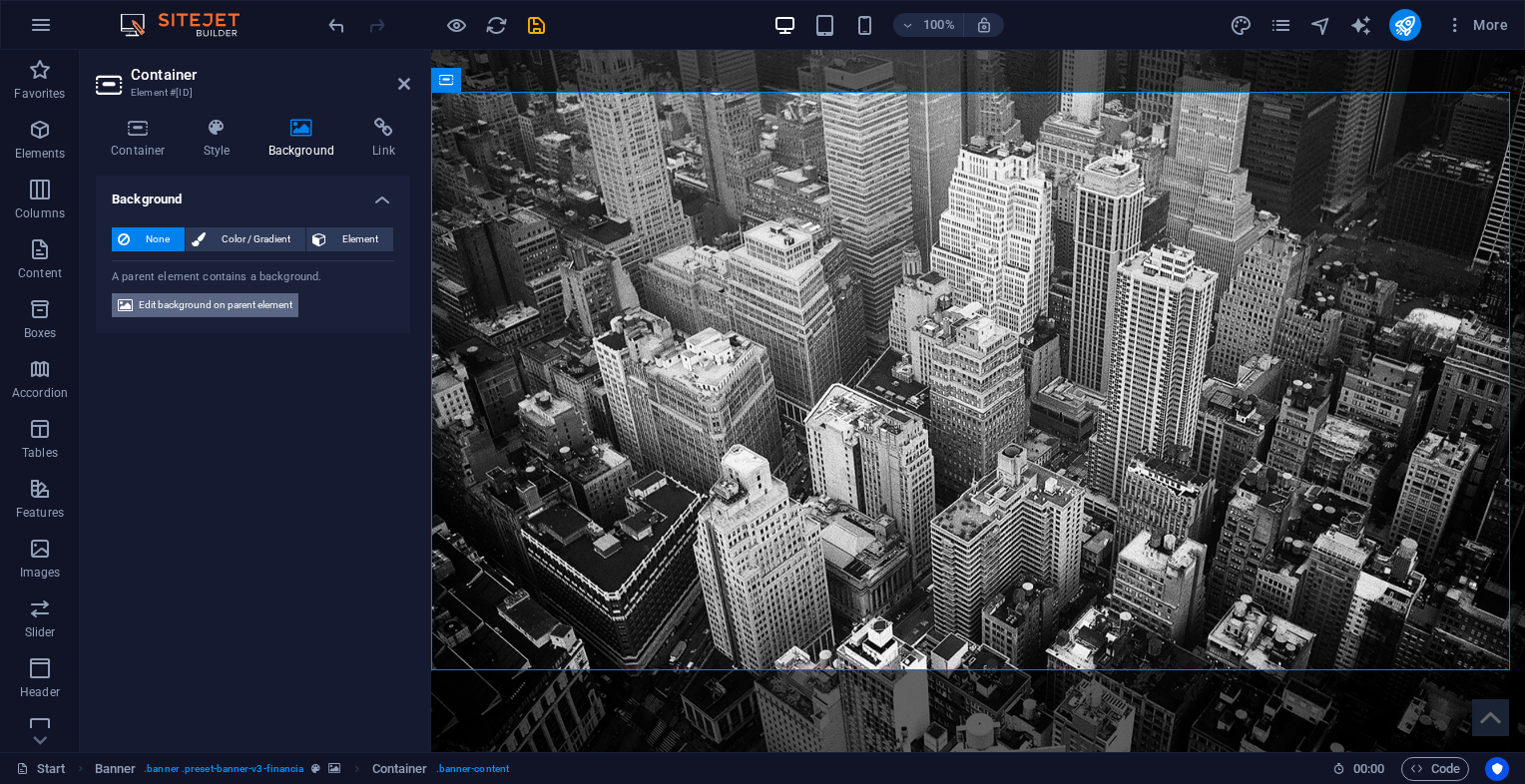click on "Edit background on parent element" at bounding box center (216, 305) 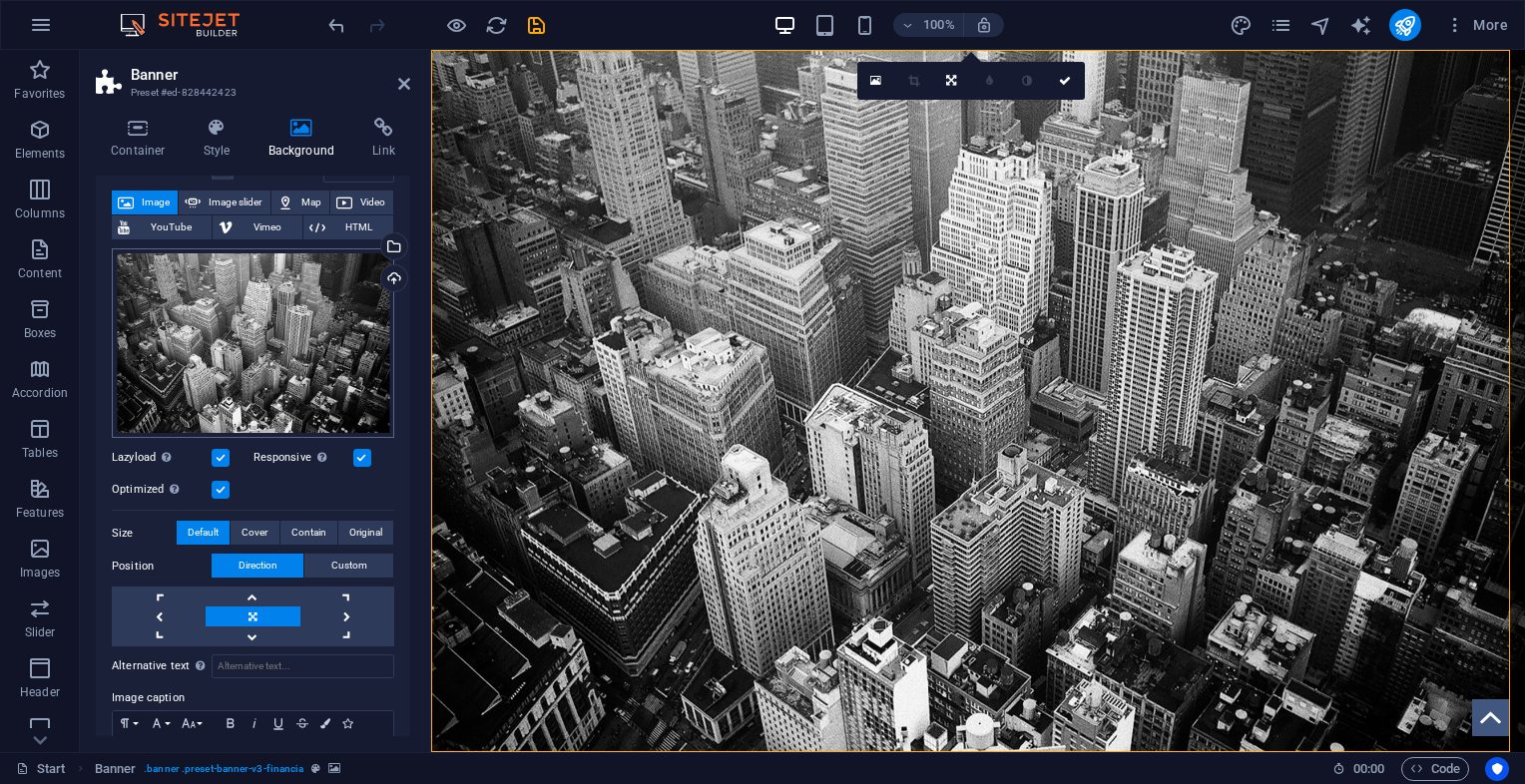 scroll, scrollTop: 0, scrollLeft: 0, axis: both 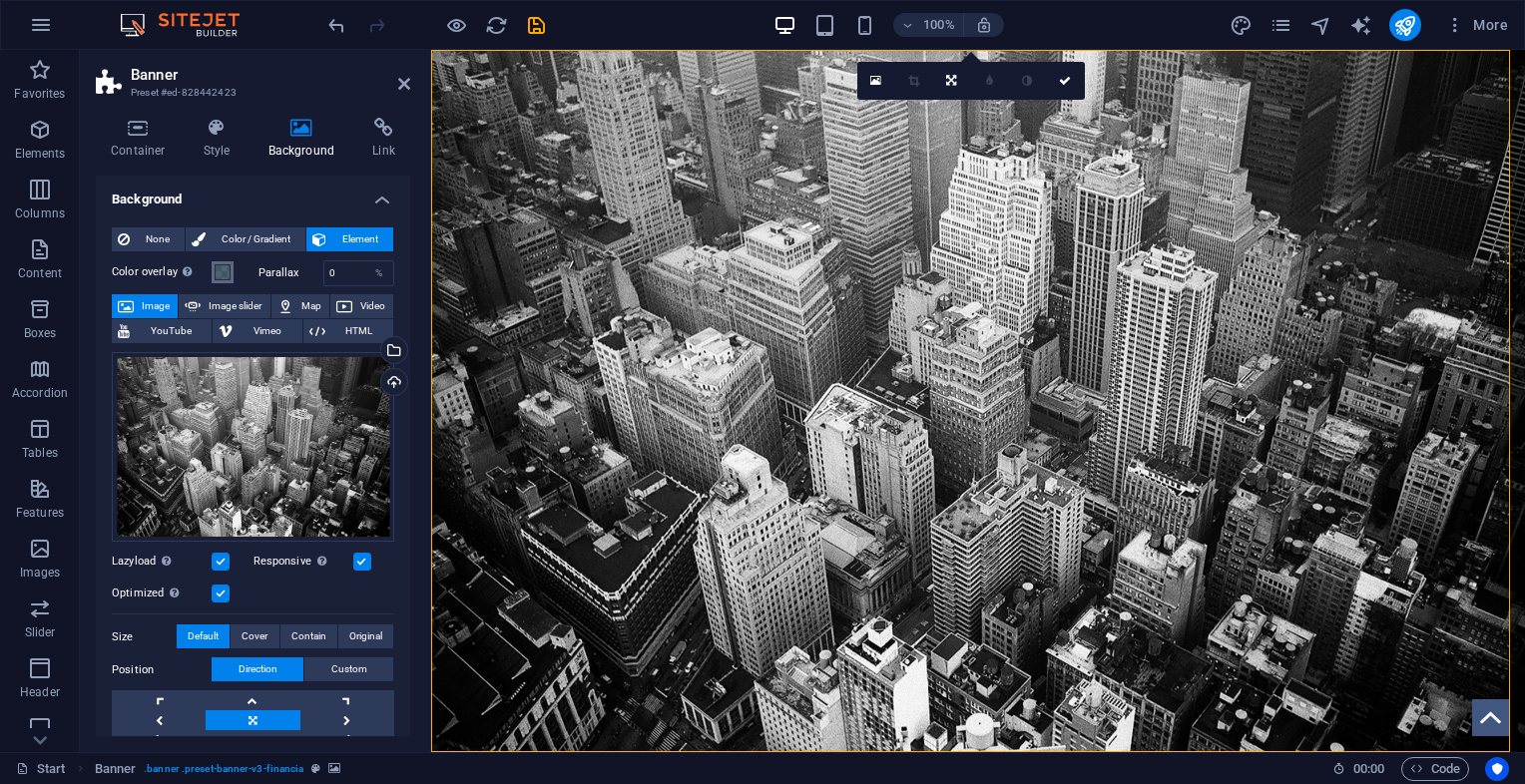 click at bounding box center [223, 272] 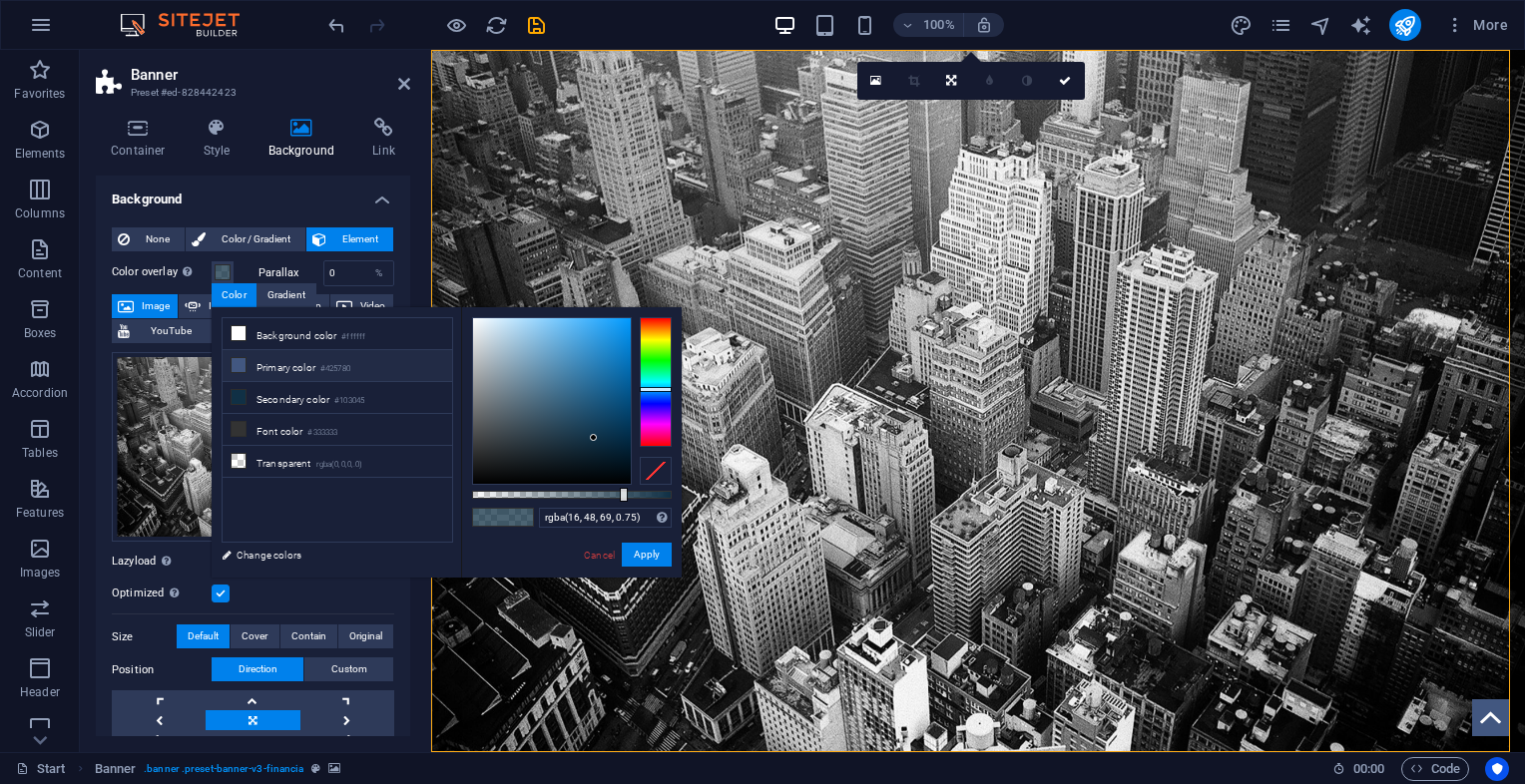 click on "Primary color
#425780" at bounding box center [337, 366] 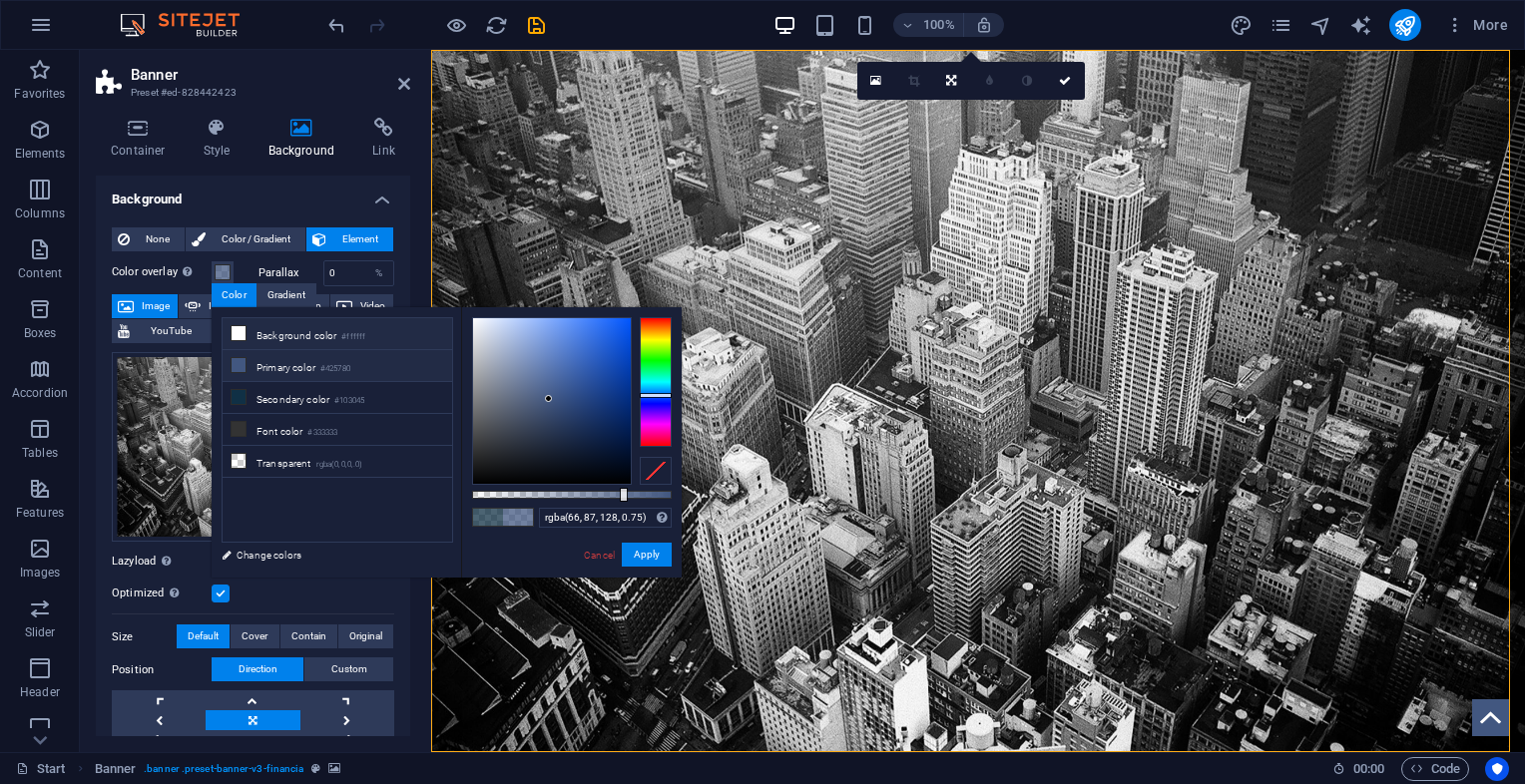 click on "Background color
#ffffff" at bounding box center (337, 334) 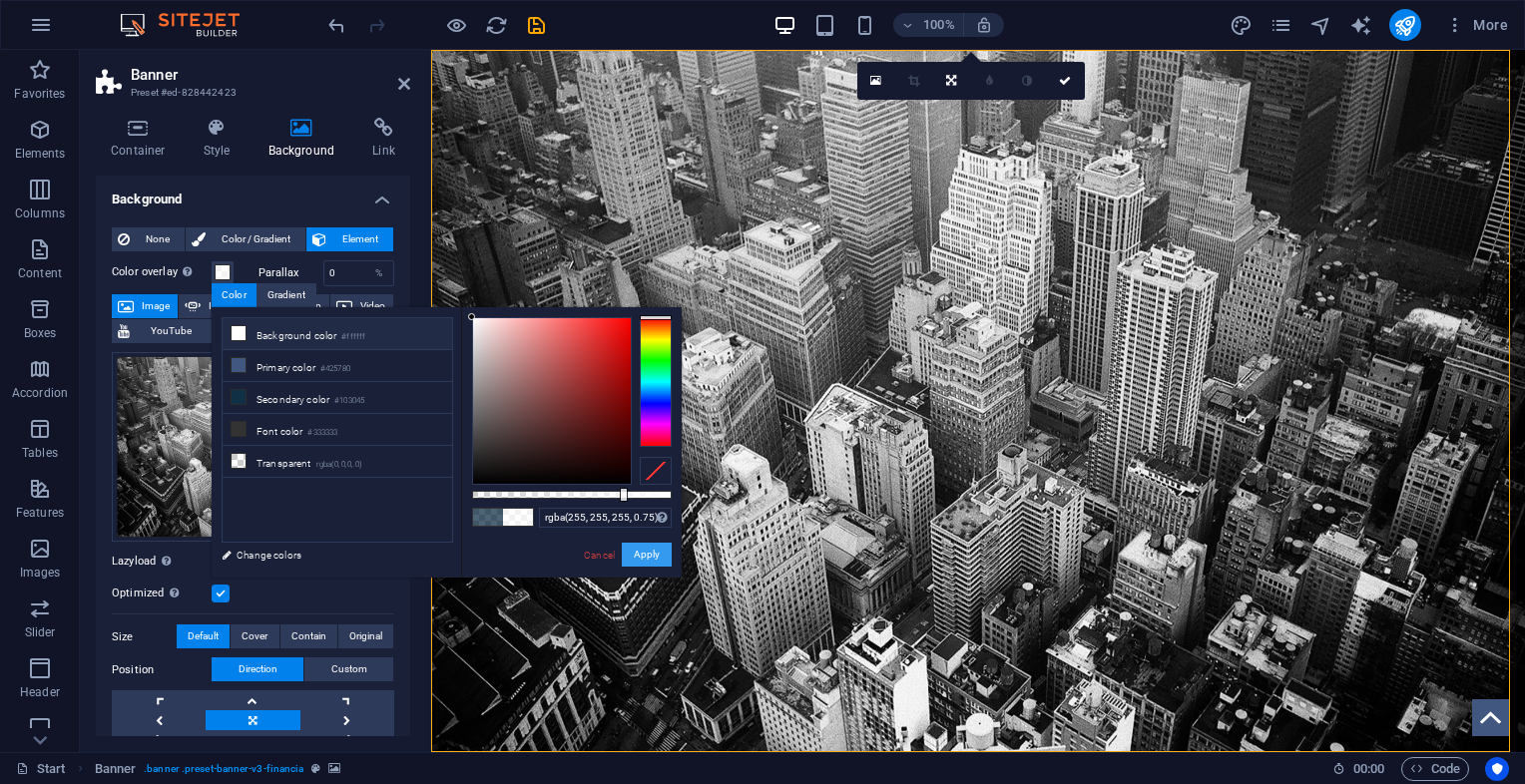 click on "Apply" at bounding box center (647, 555) 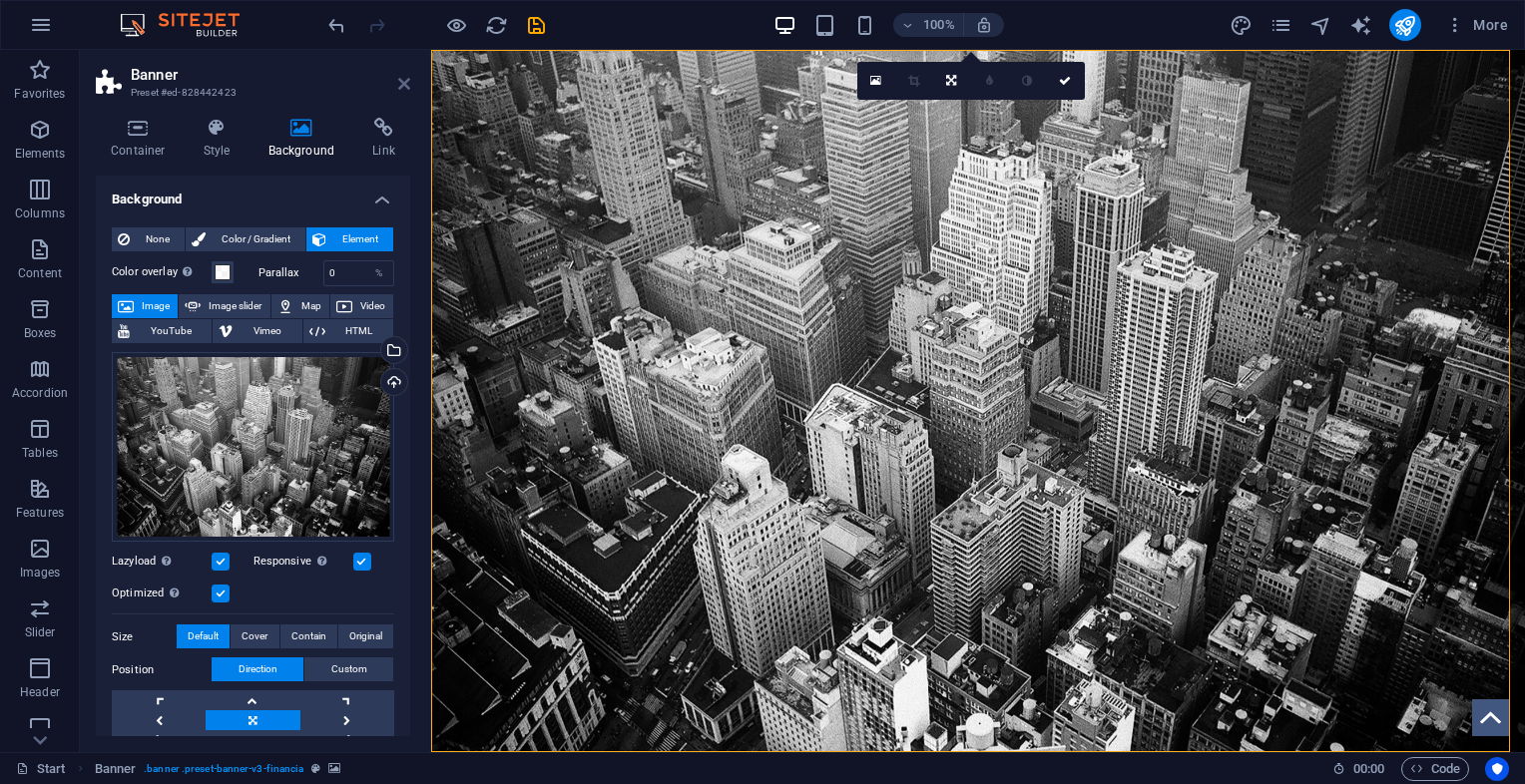 click at bounding box center [404, 84] 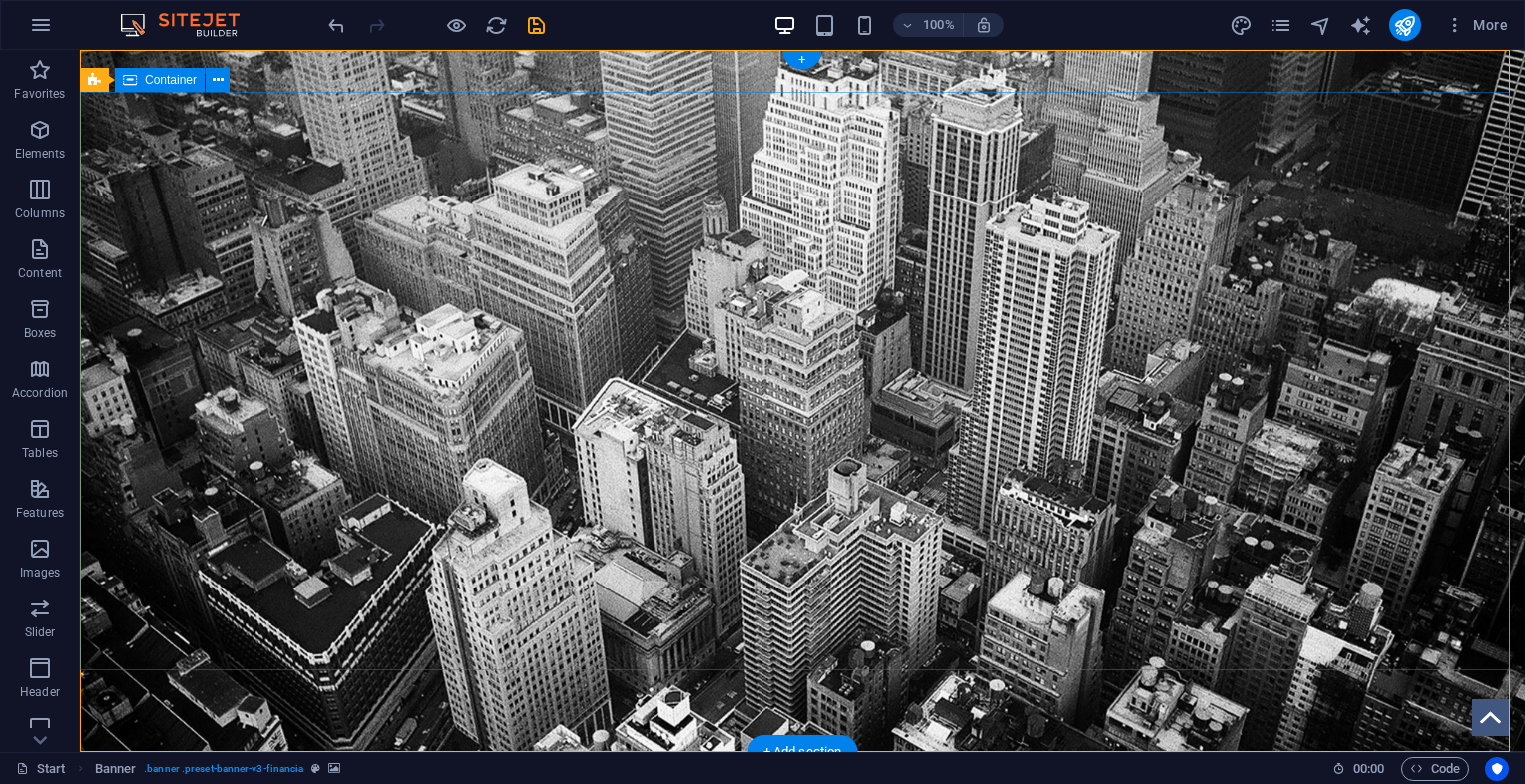 click on "Finance Service in [CITY], [STATE]" at bounding box center [802, 1045] 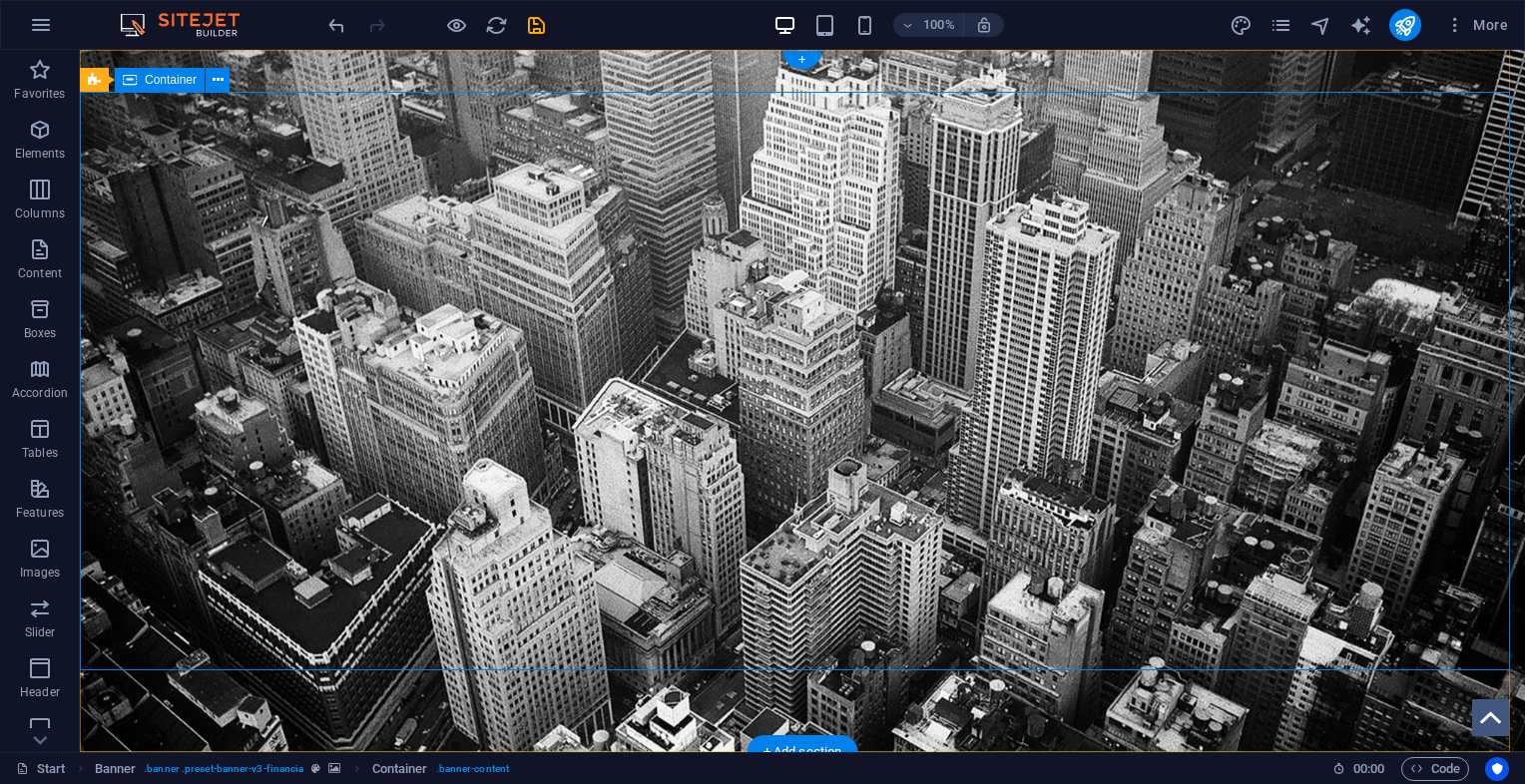 click on "Finance Service in [CITY], [STATE]" at bounding box center [802, 1045] 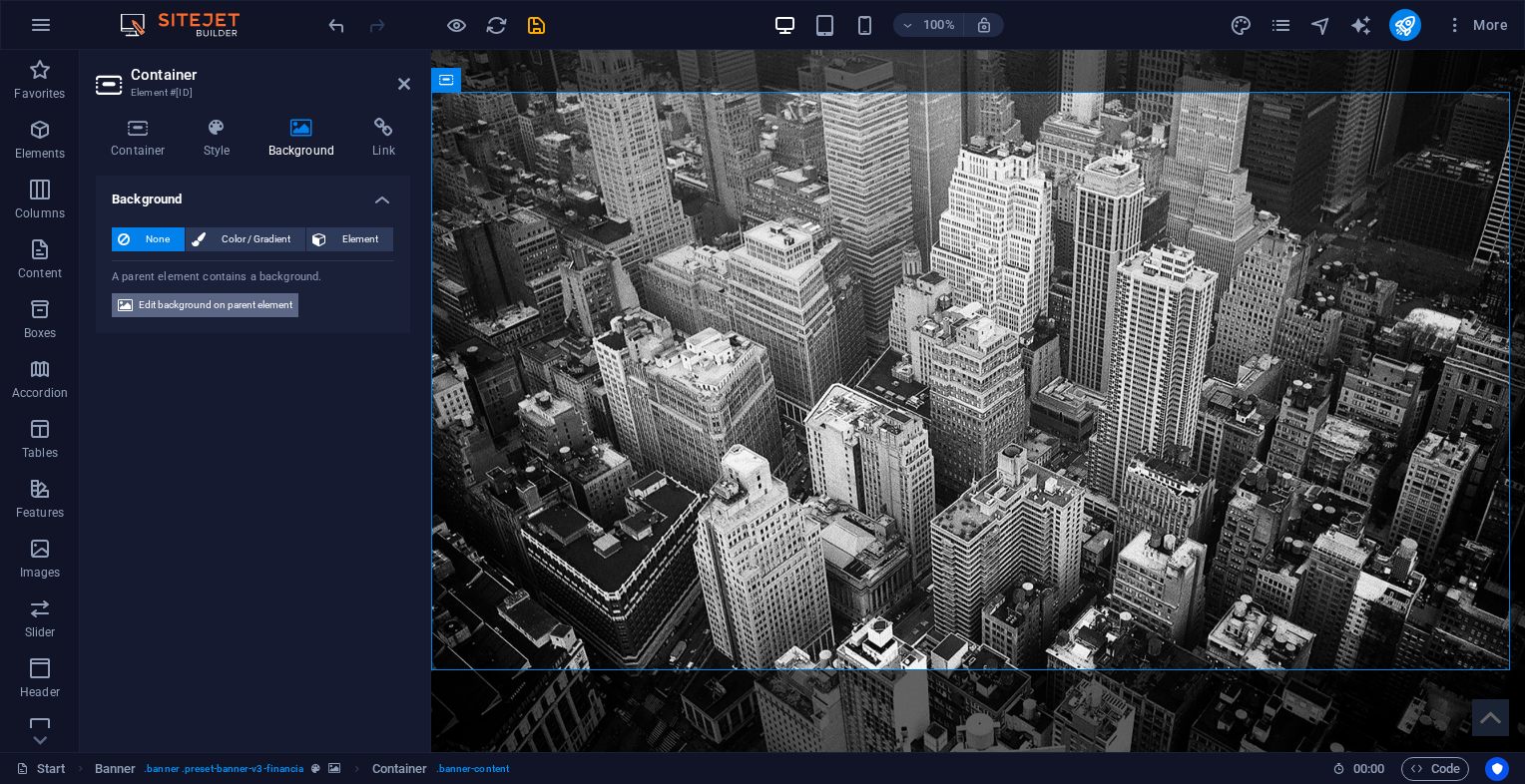 click on "Edit background on parent element" at bounding box center [216, 305] 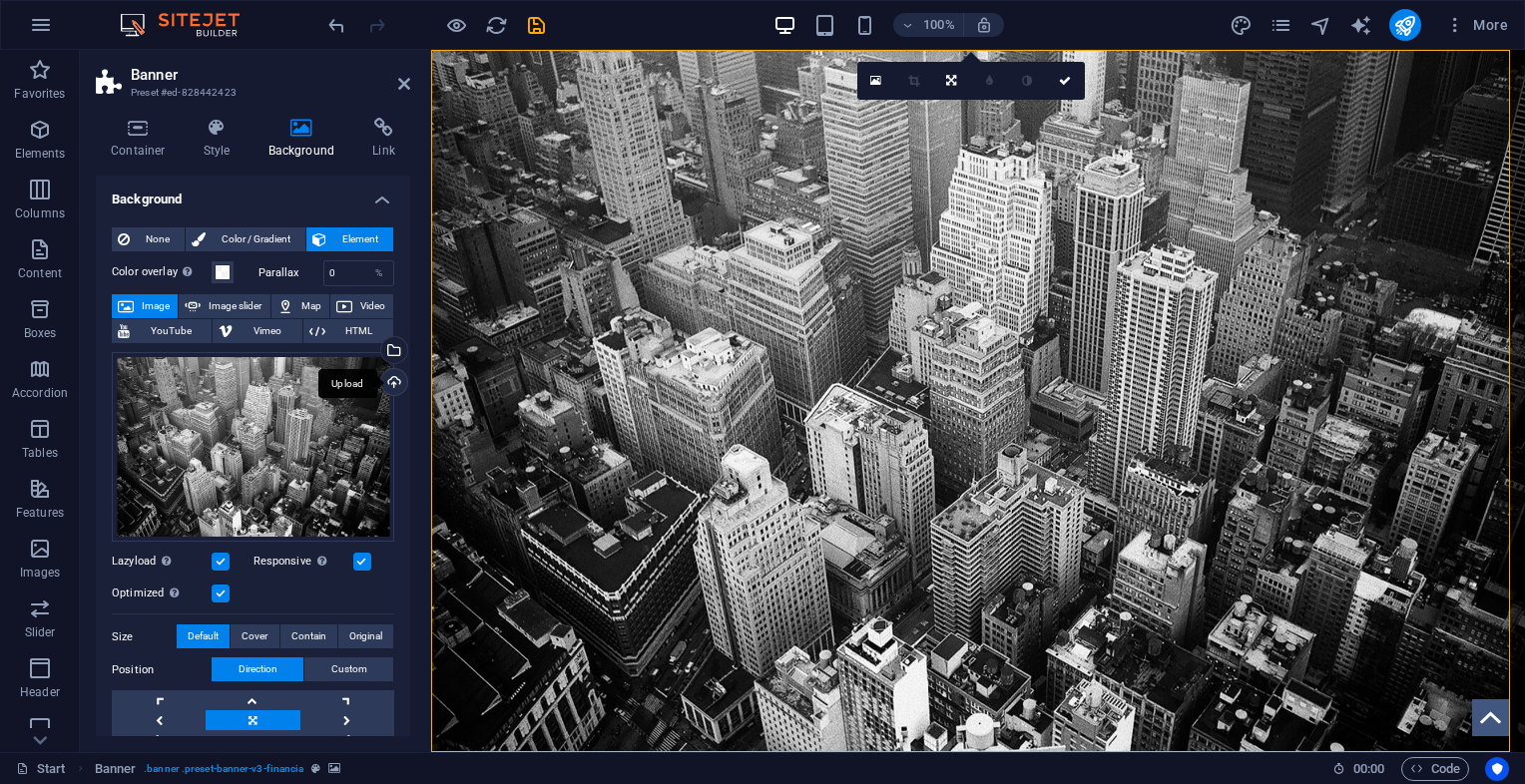 click on "Upload" at bounding box center (392, 384) 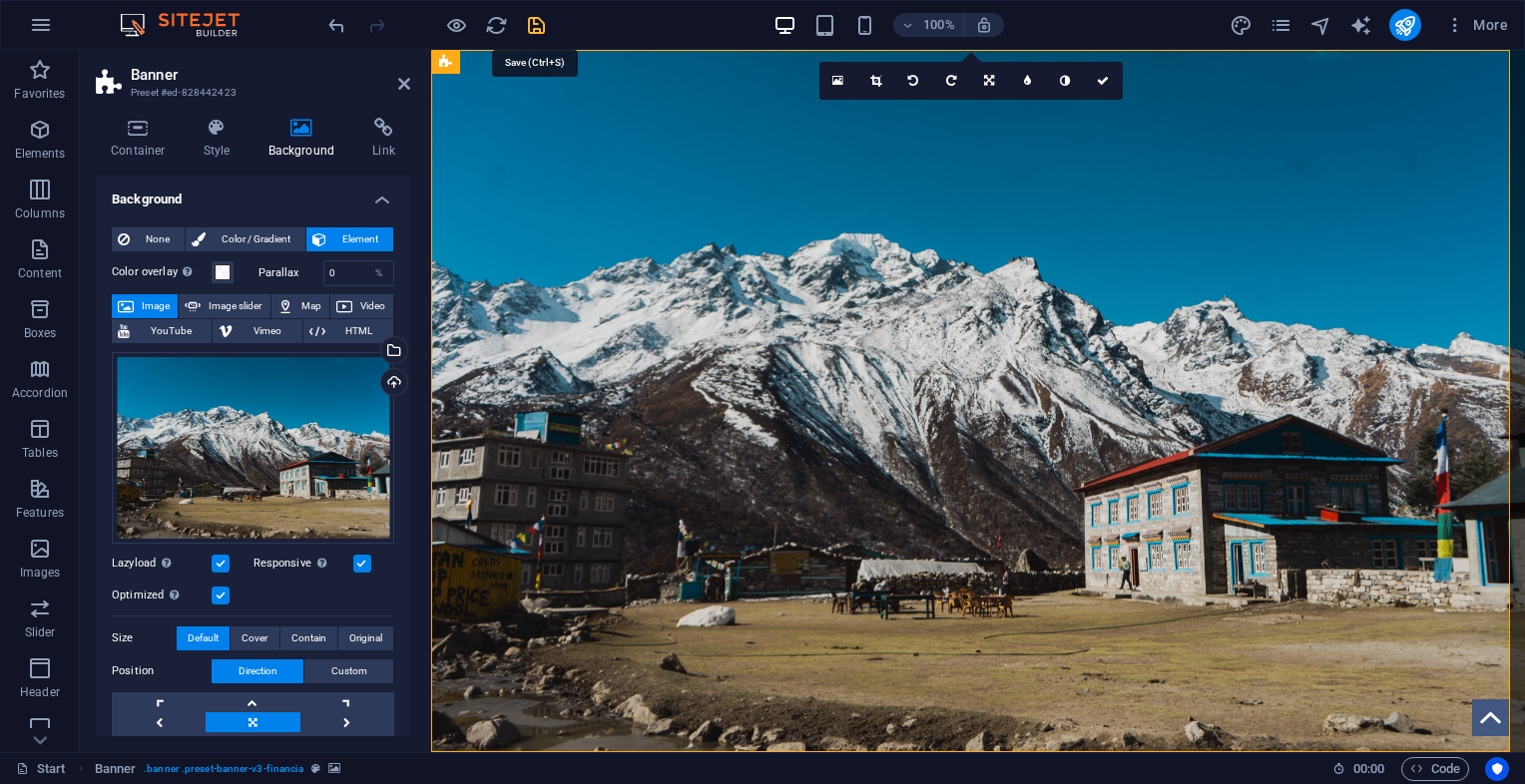 click at bounding box center (536, 25) 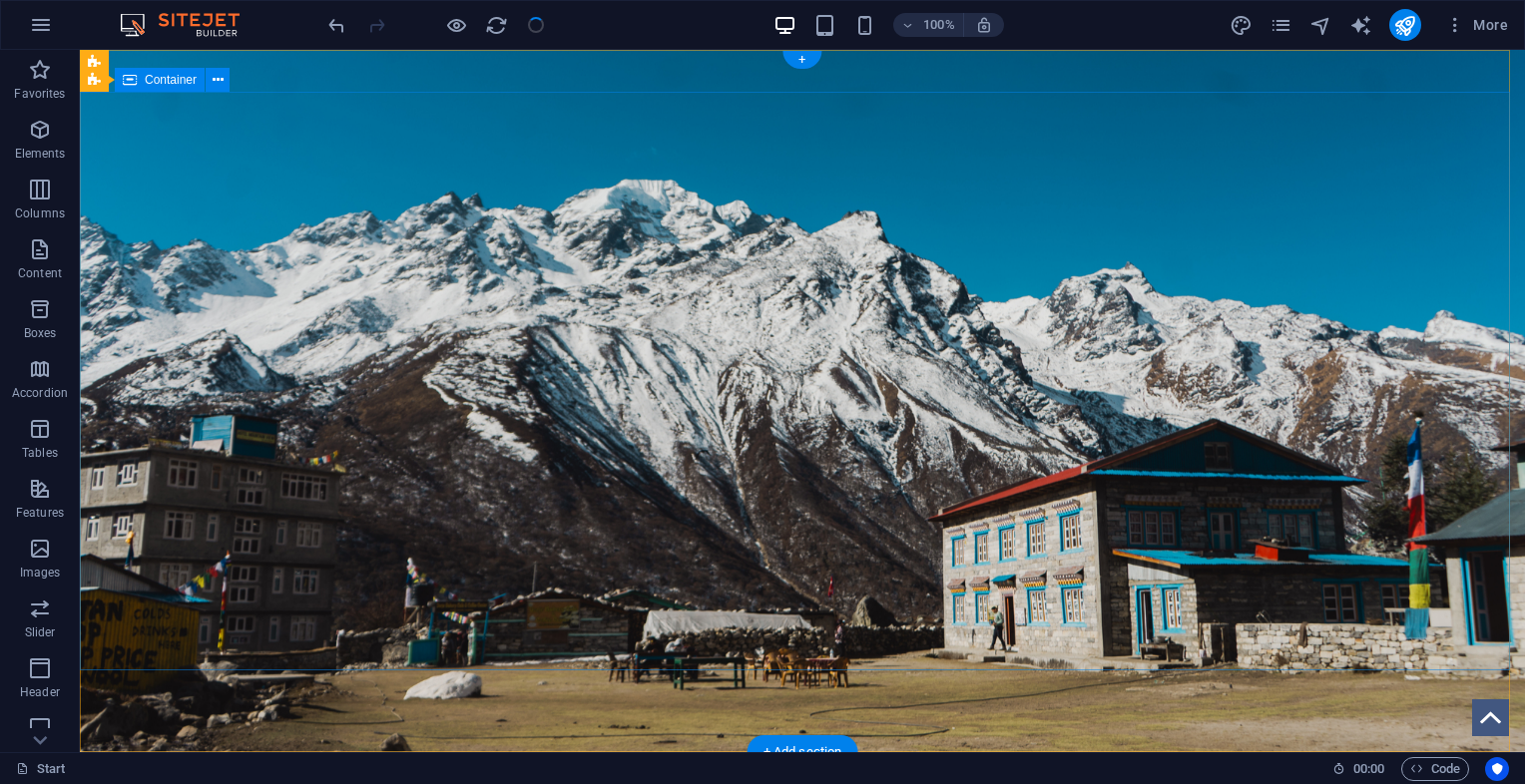 click on "Finance Service in [CITY], [STATE]" at bounding box center [802, 1045] 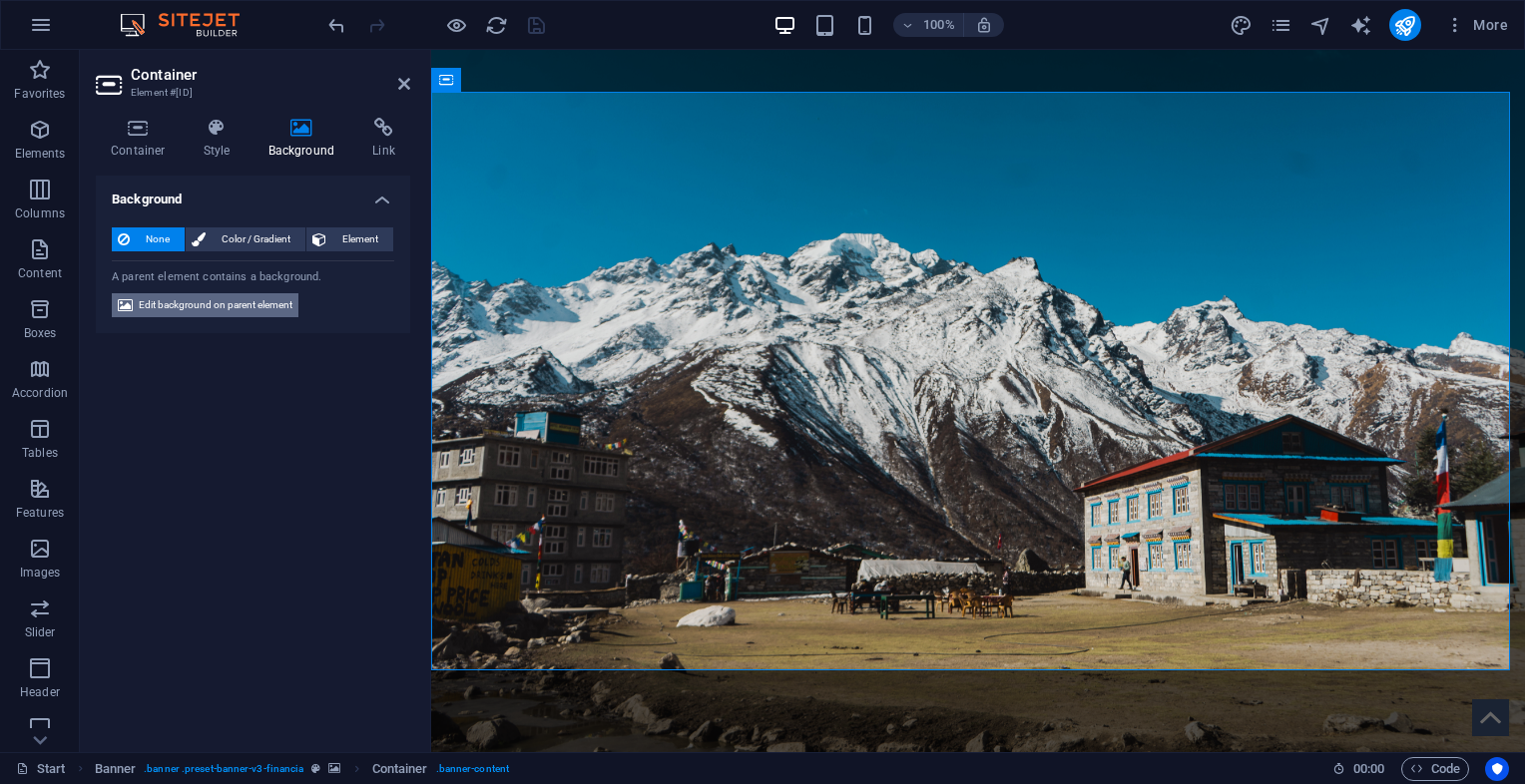 click on "Edit background on parent element" at bounding box center [216, 305] 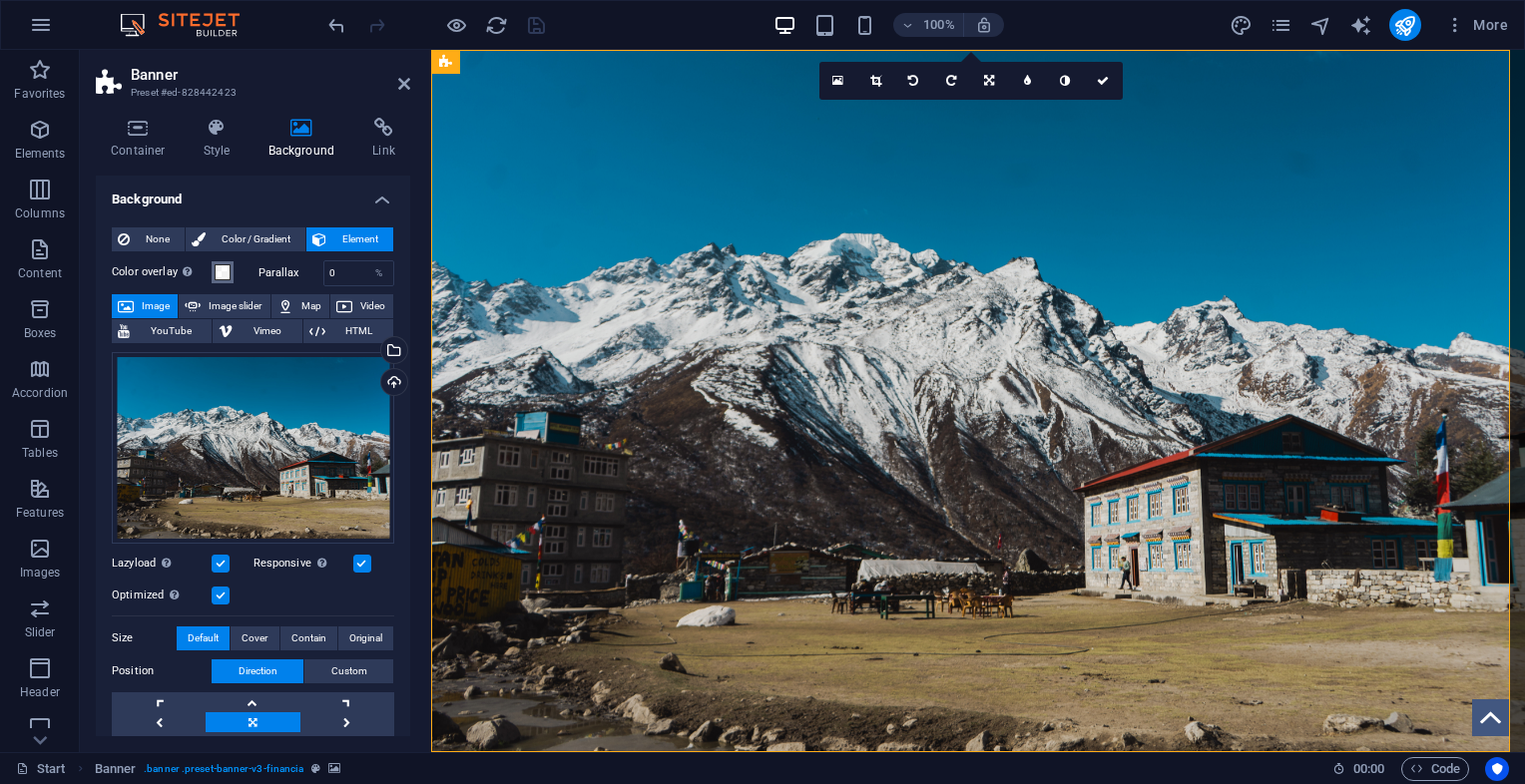 click at bounding box center (223, 272) 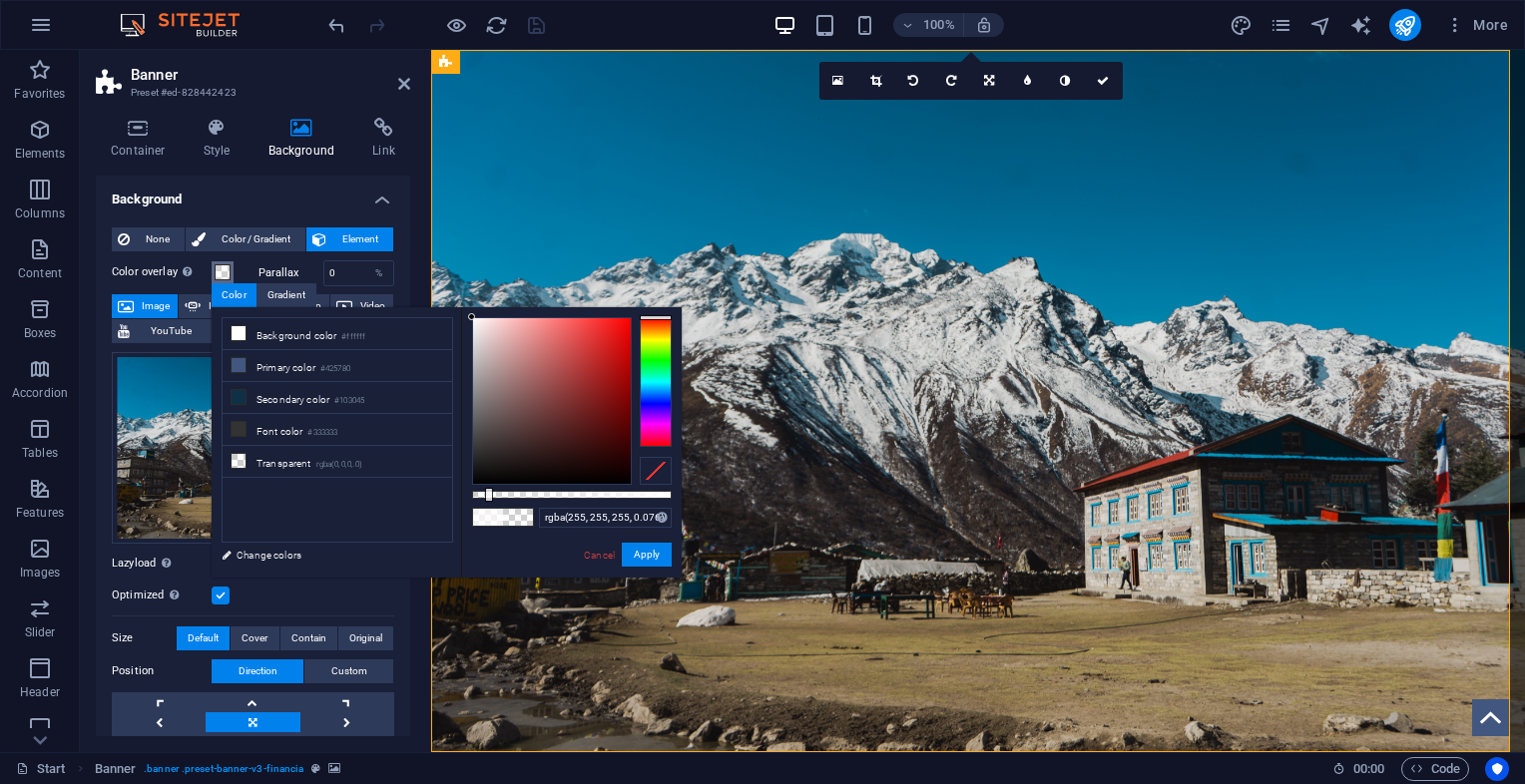 drag, startPoint x: 621, startPoint y: 496, endPoint x: 487, endPoint y: 489, distance: 134.18271 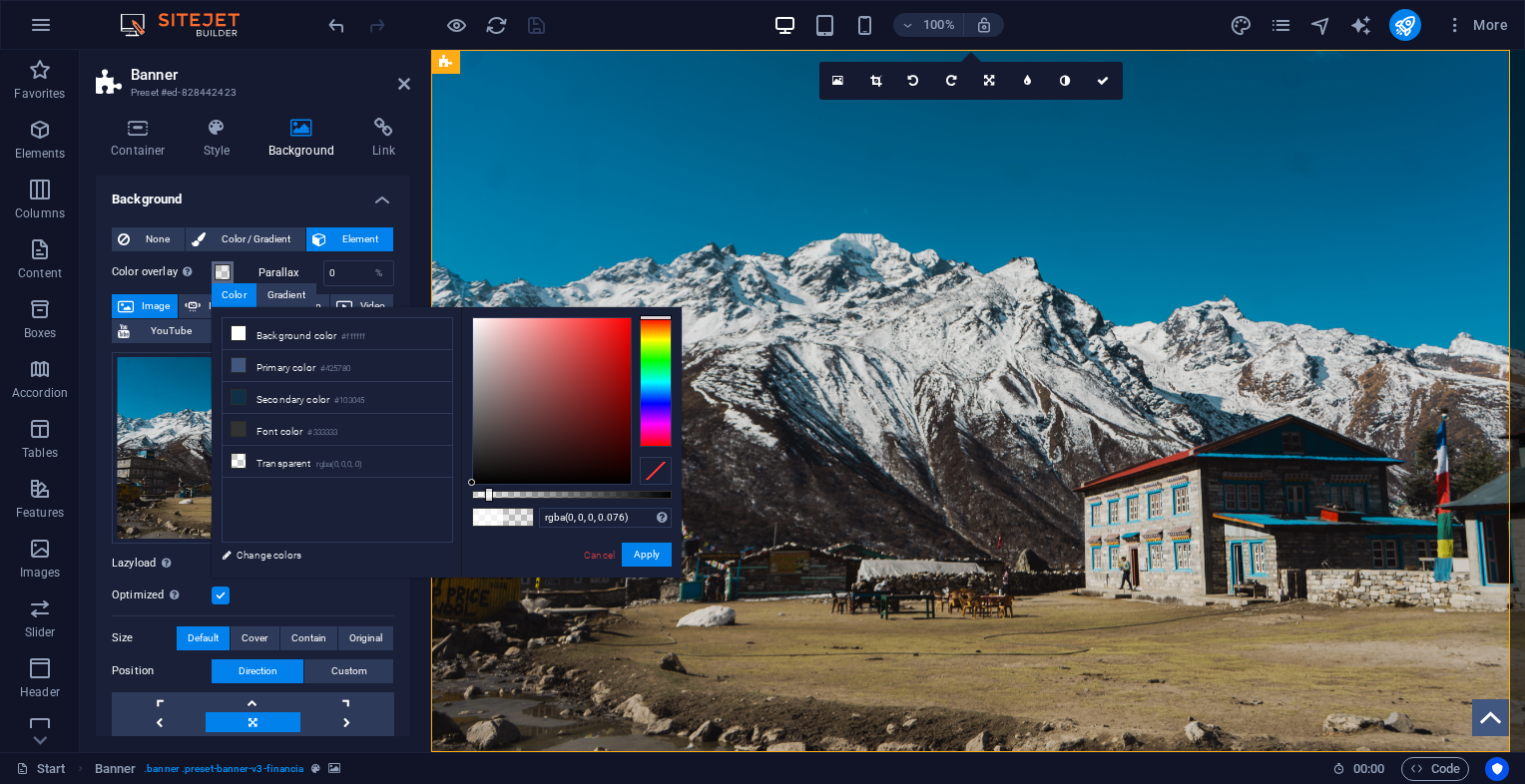 drag, startPoint x: 487, startPoint y: 471, endPoint x: 461, endPoint y: 498, distance: 37.48333 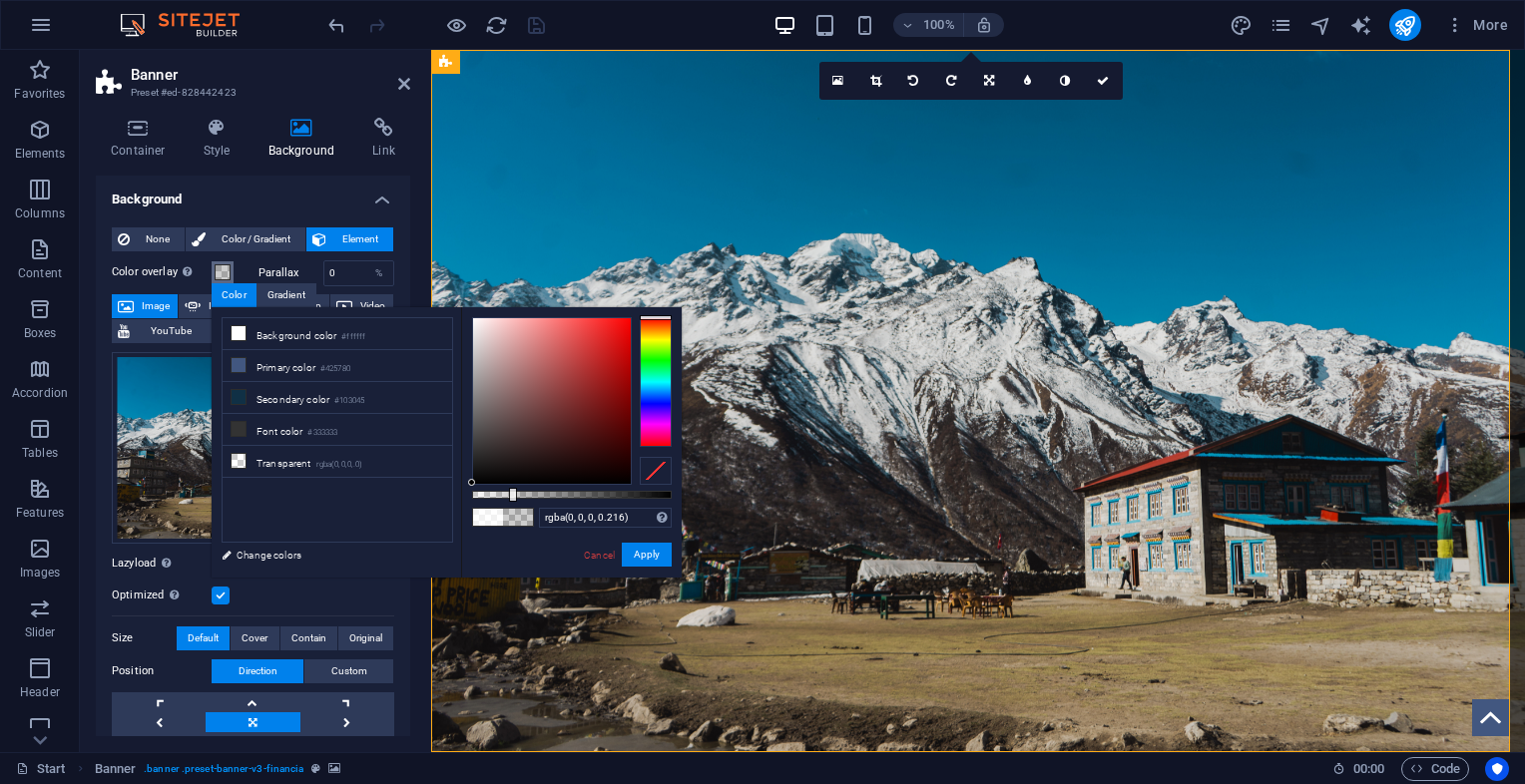 type on "rgba(0, 0, 0, 0.226)" 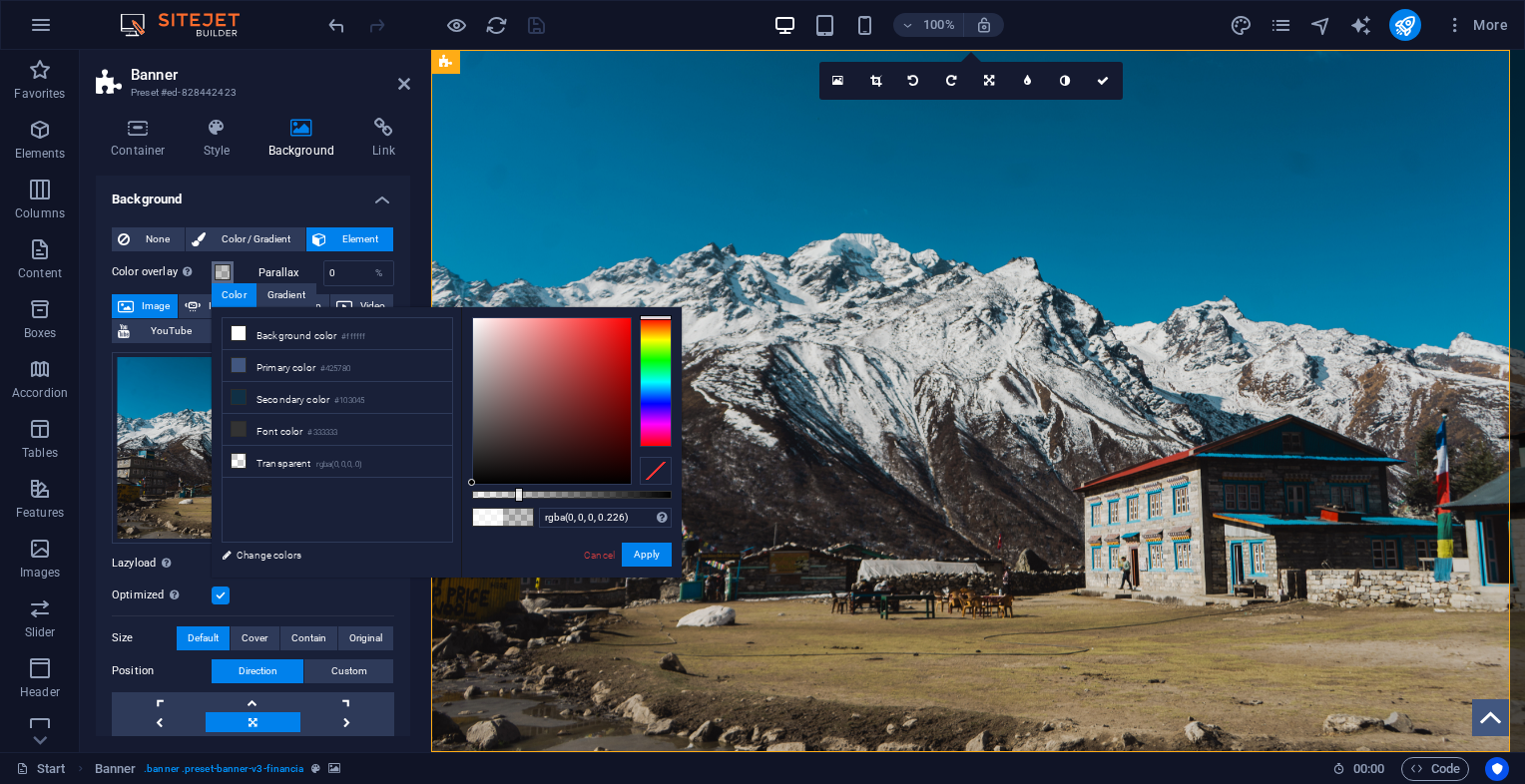 drag, startPoint x: 489, startPoint y: 495, endPoint x: 517, endPoint y: 499, distance: 28.284271 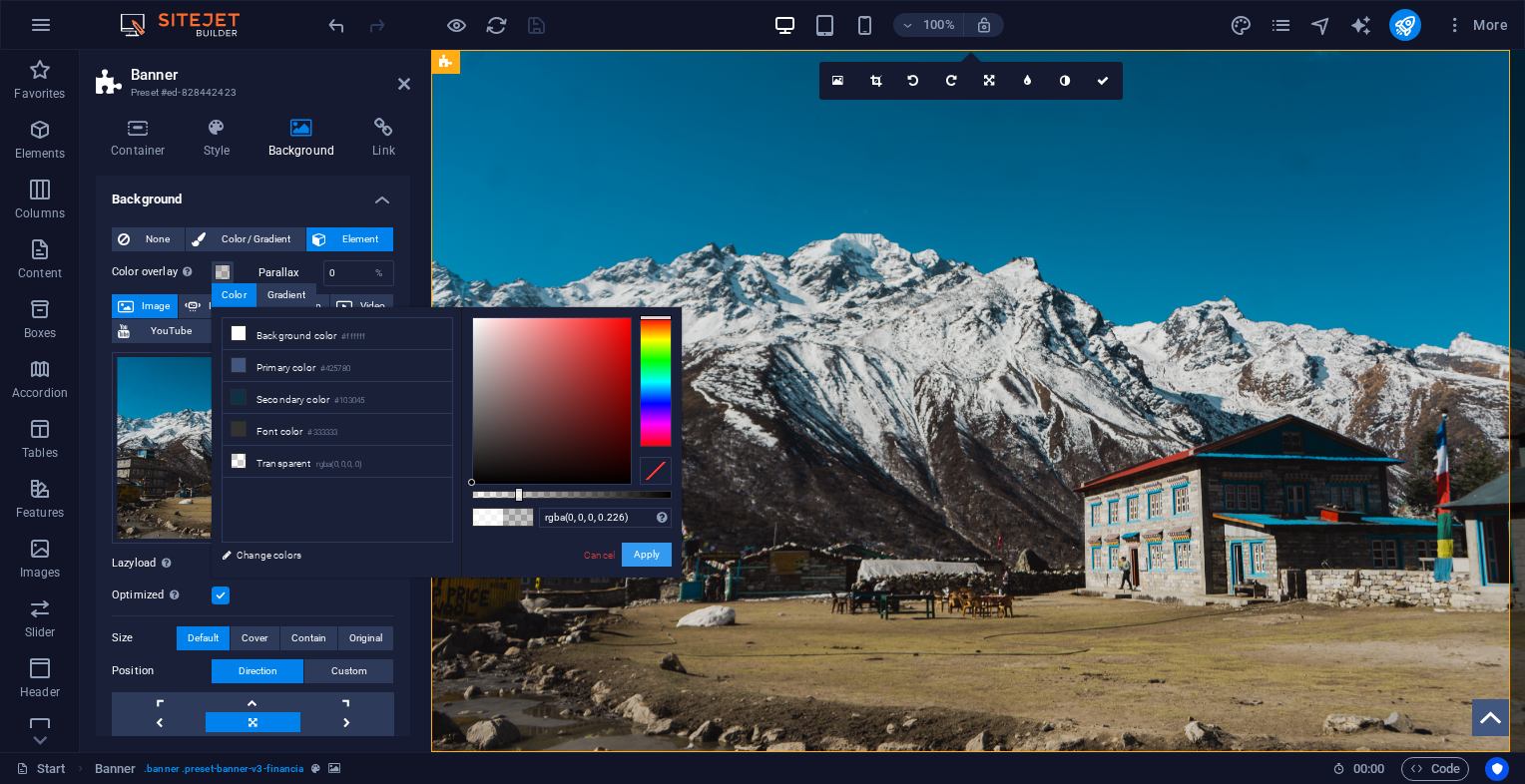 click on "Apply" at bounding box center [647, 555] 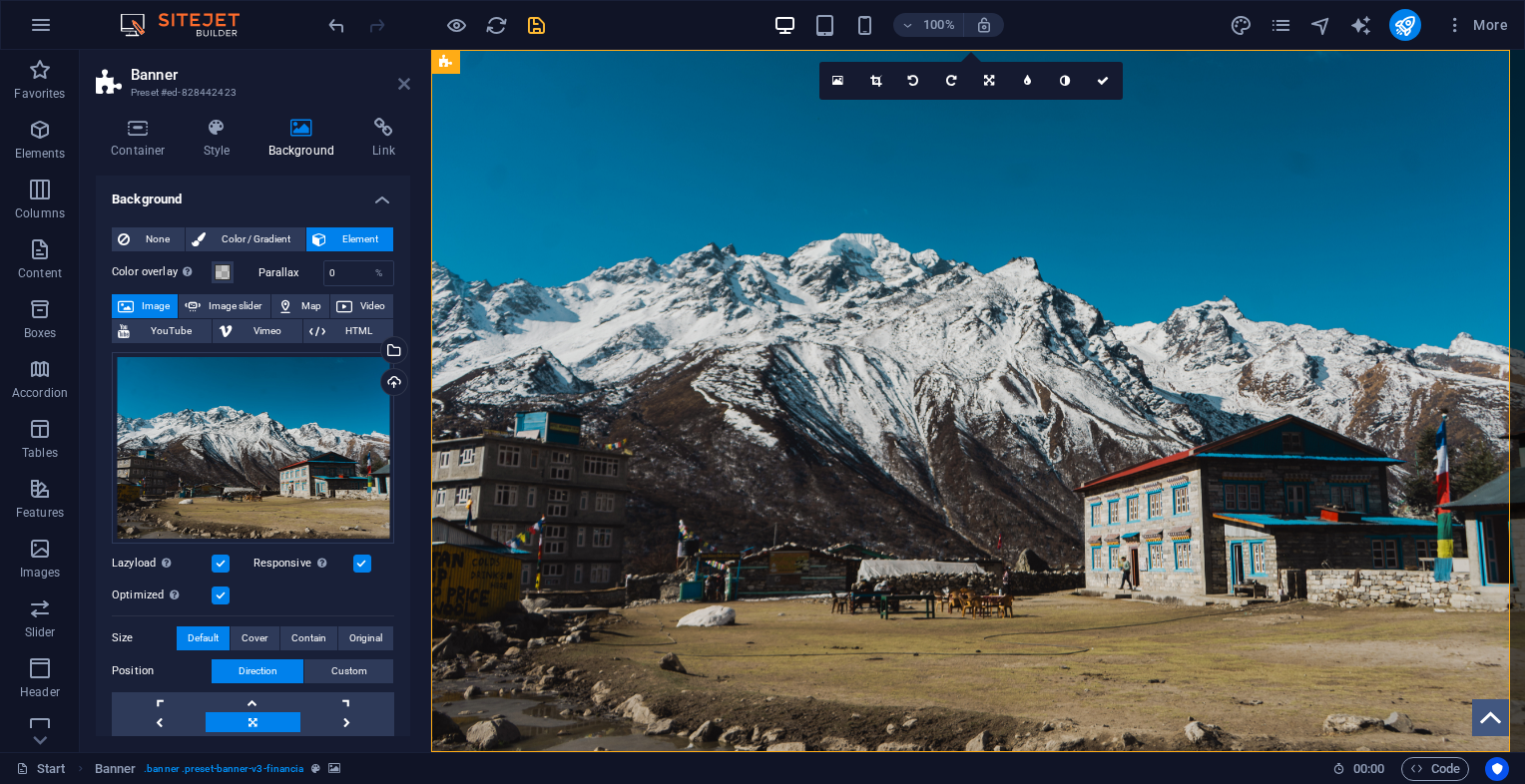 click at bounding box center [404, 84] 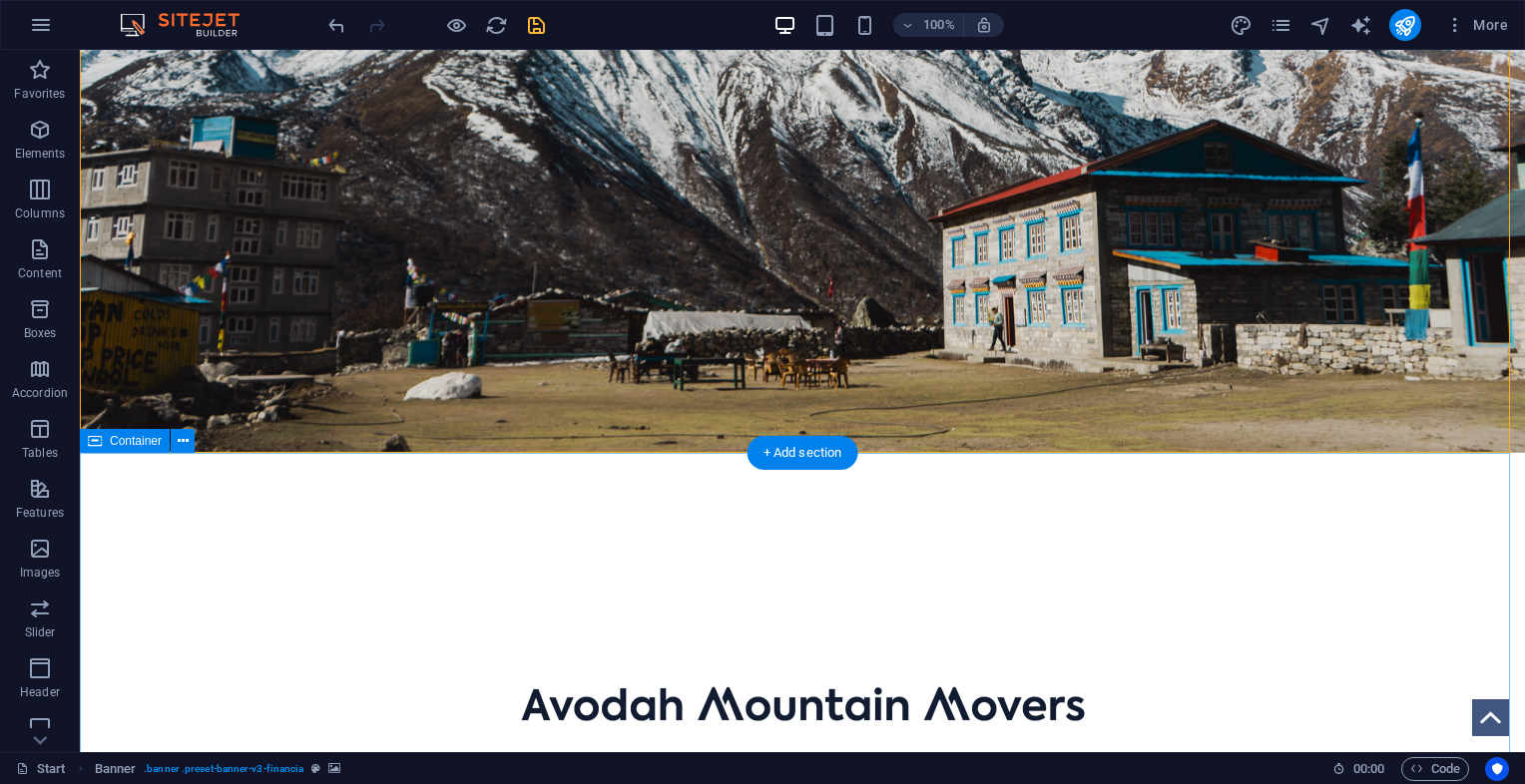 scroll, scrollTop: 0, scrollLeft: 0, axis: both 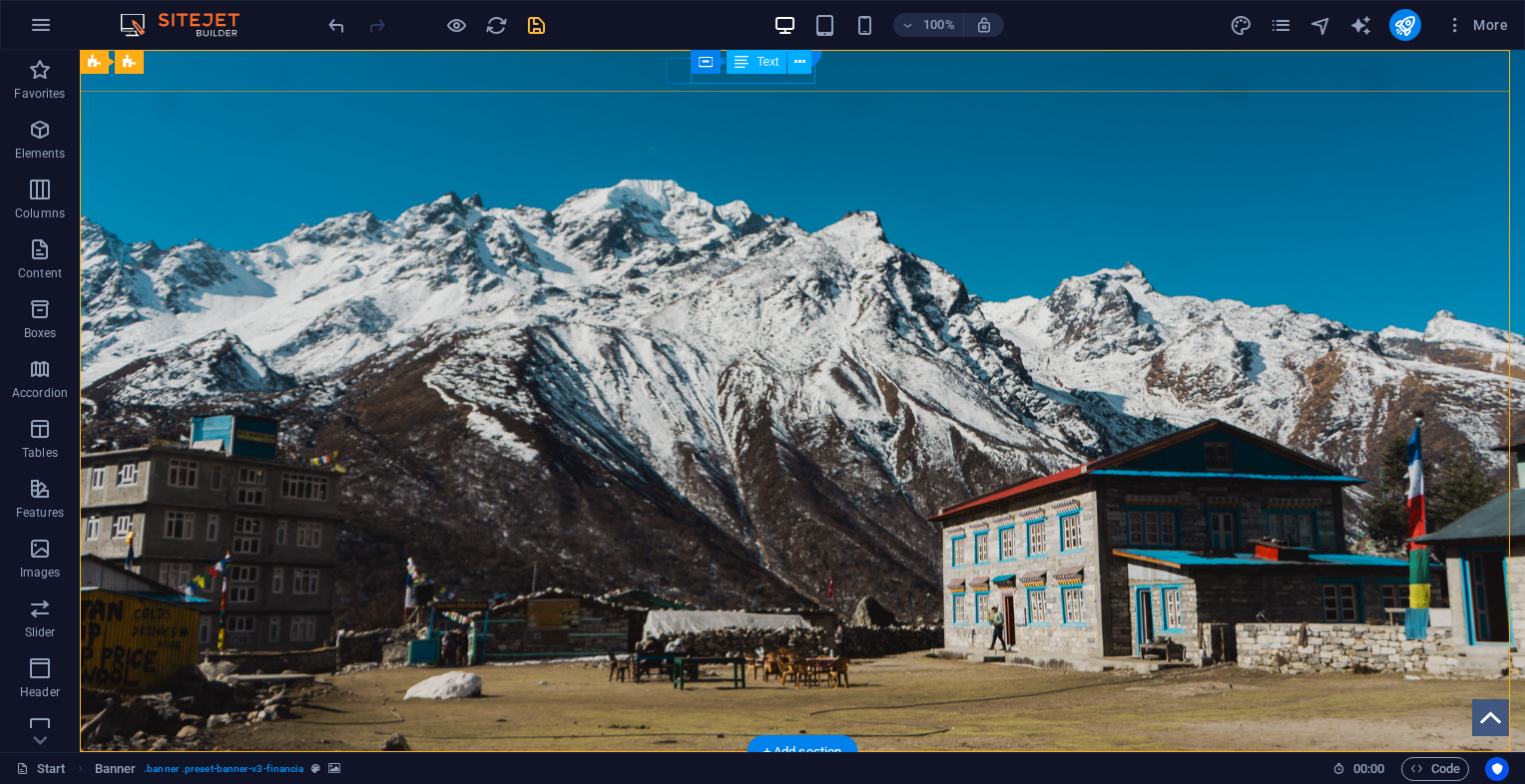 click on "+1-123-456-7890" at bounding box center [794, 831] 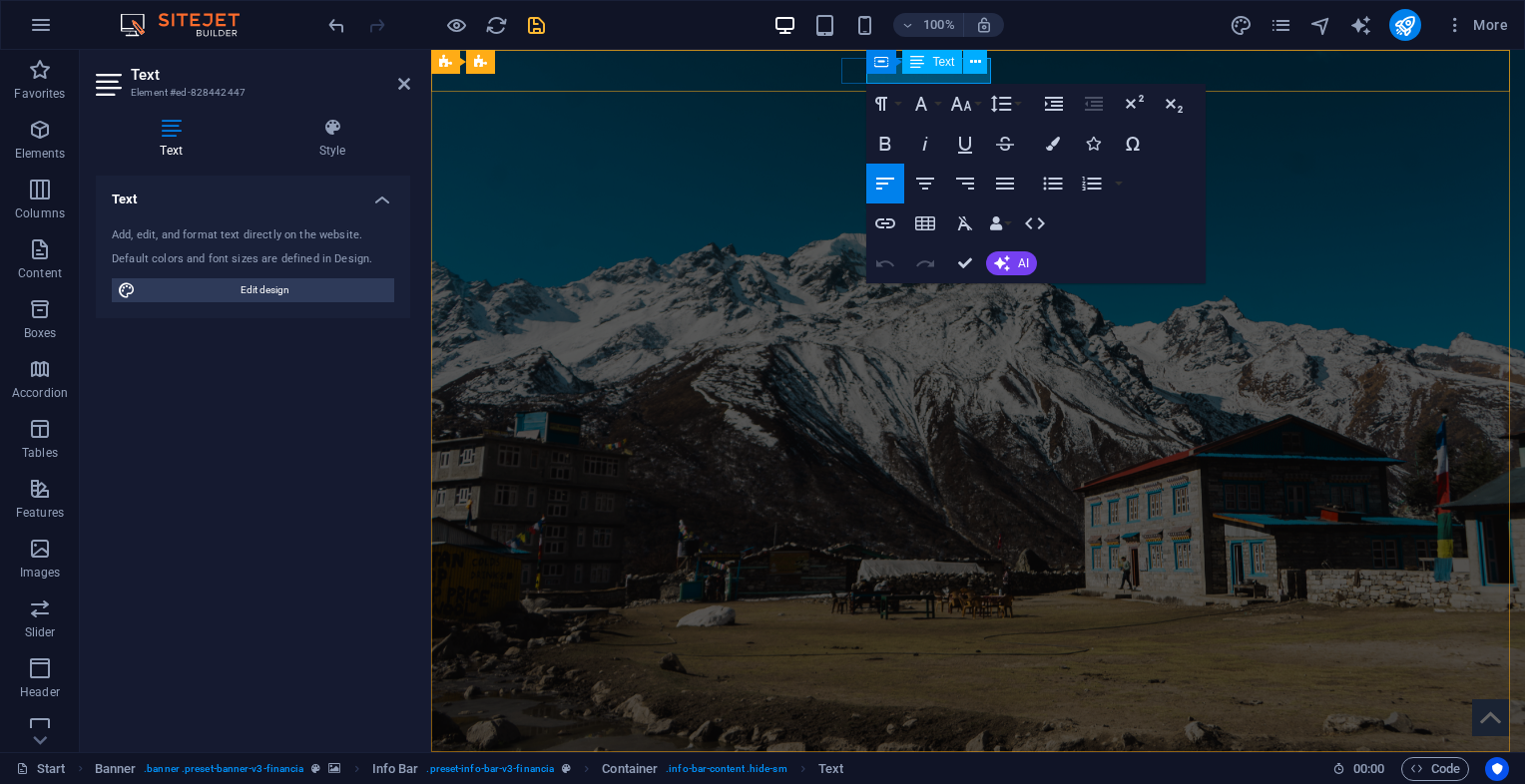 type 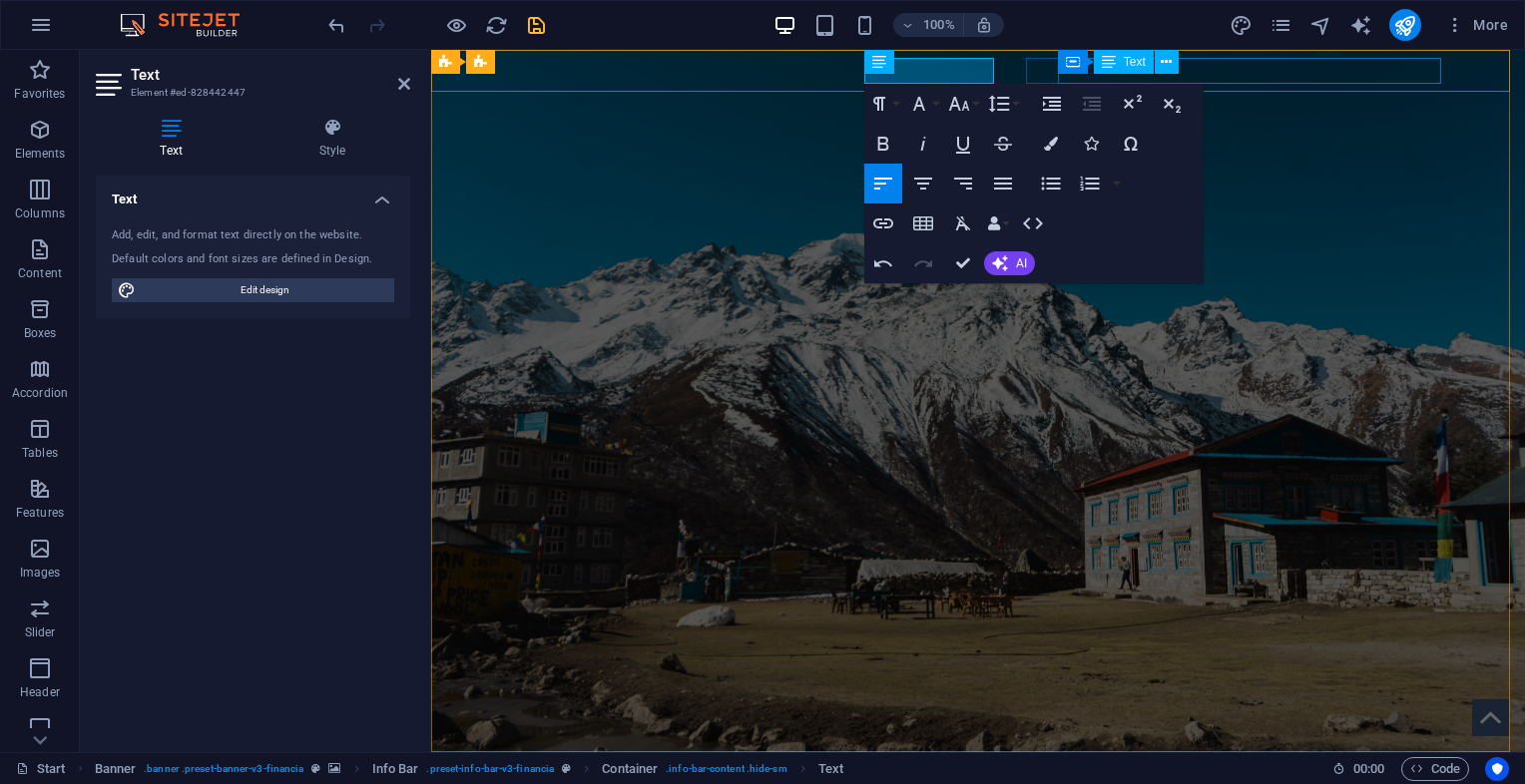 click on "[EMAIL]" at bounding box center [981, 870] 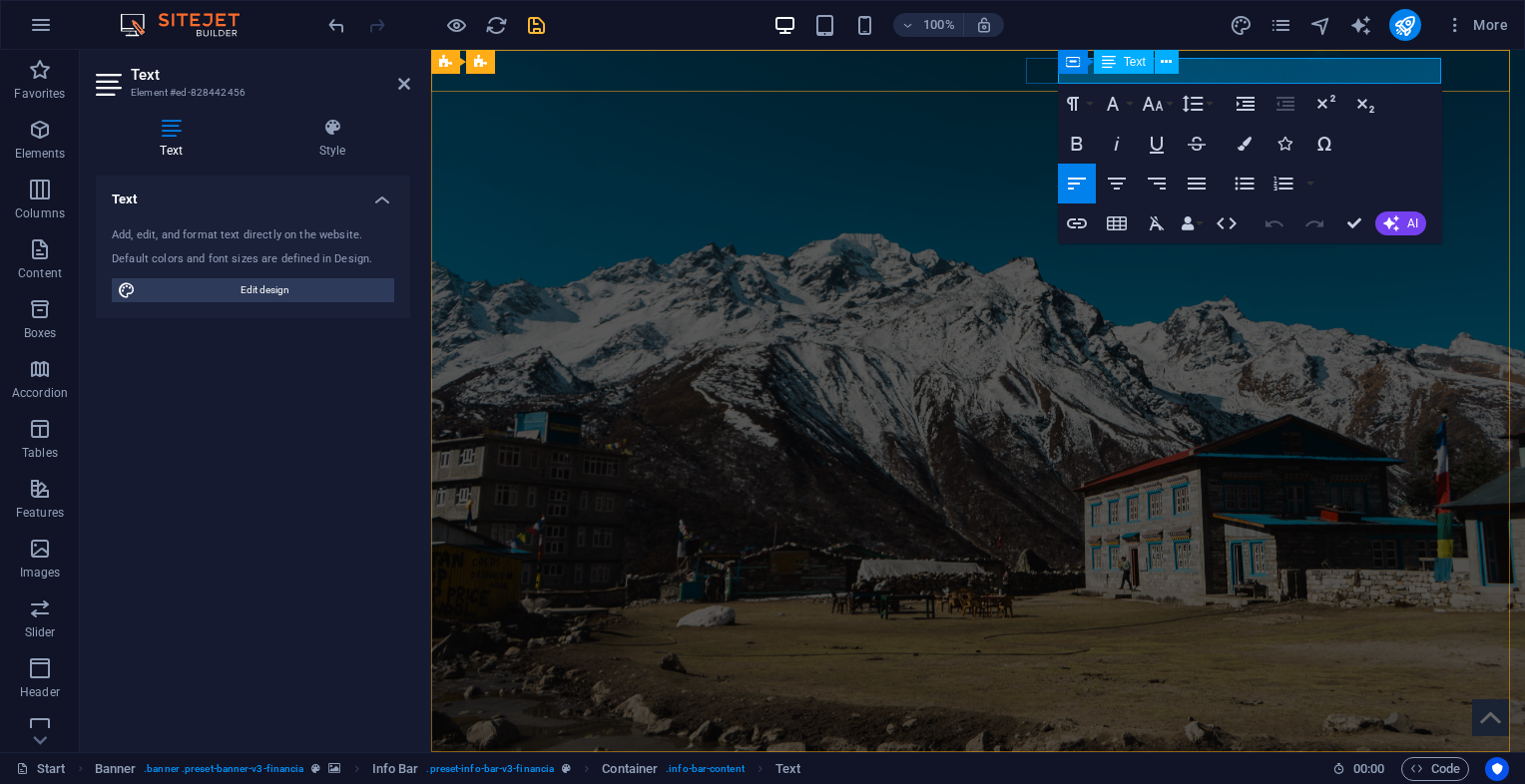 click on "[EMAIL]" at bounding box center (543, 869) 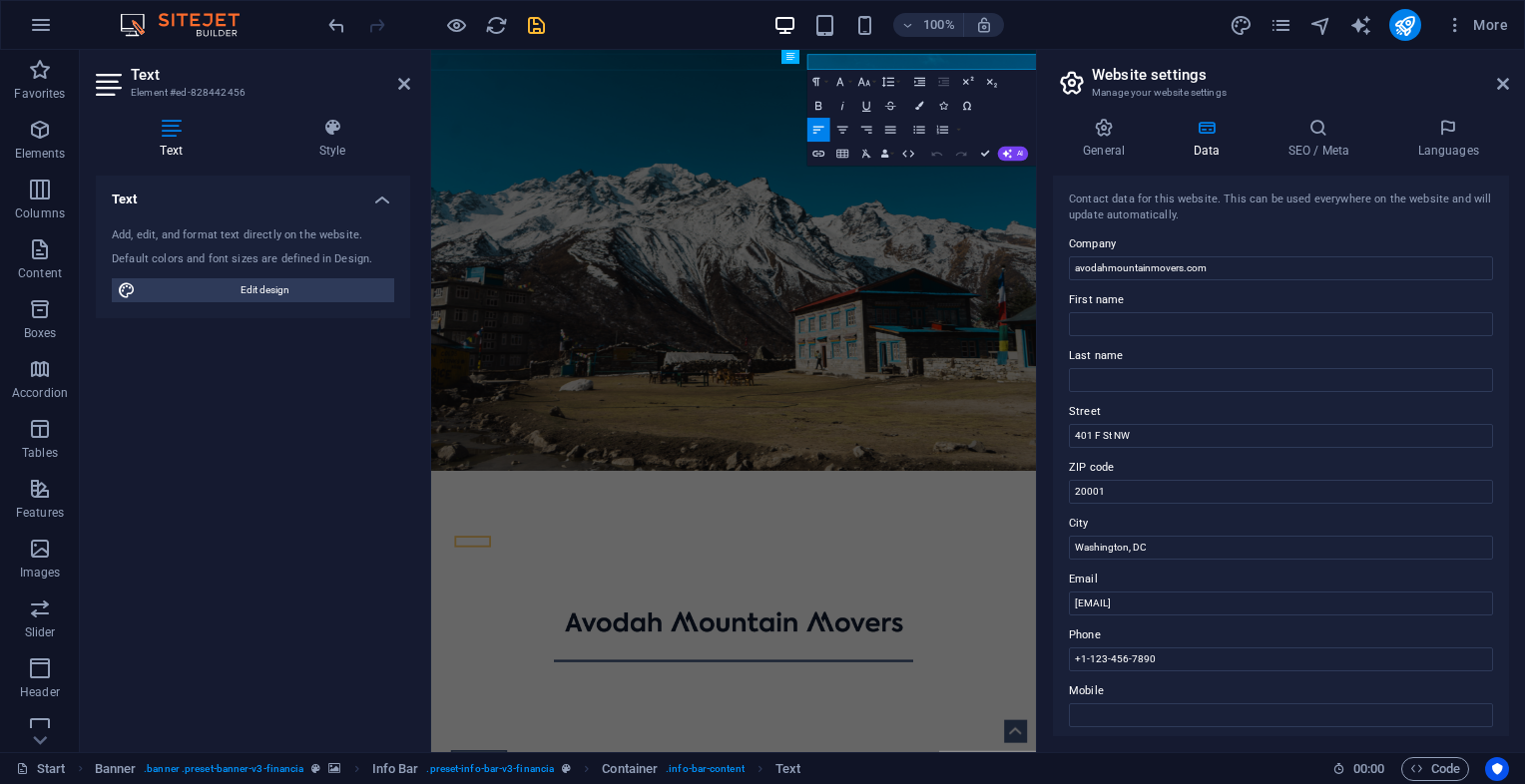 click on "Website settings" at bounding box center [1300, 75] 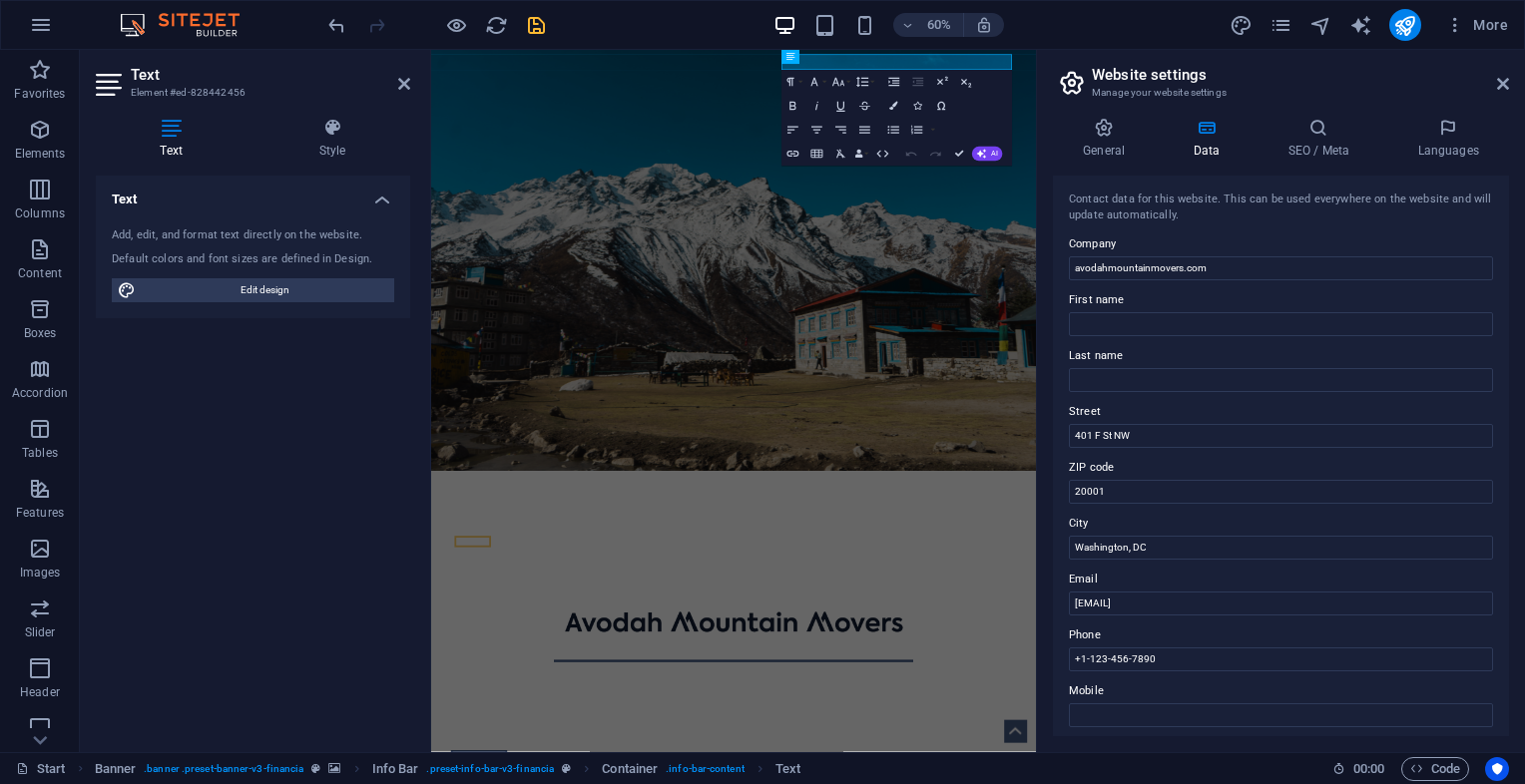 click on "Website settings" at bounding box center (1300, 75) 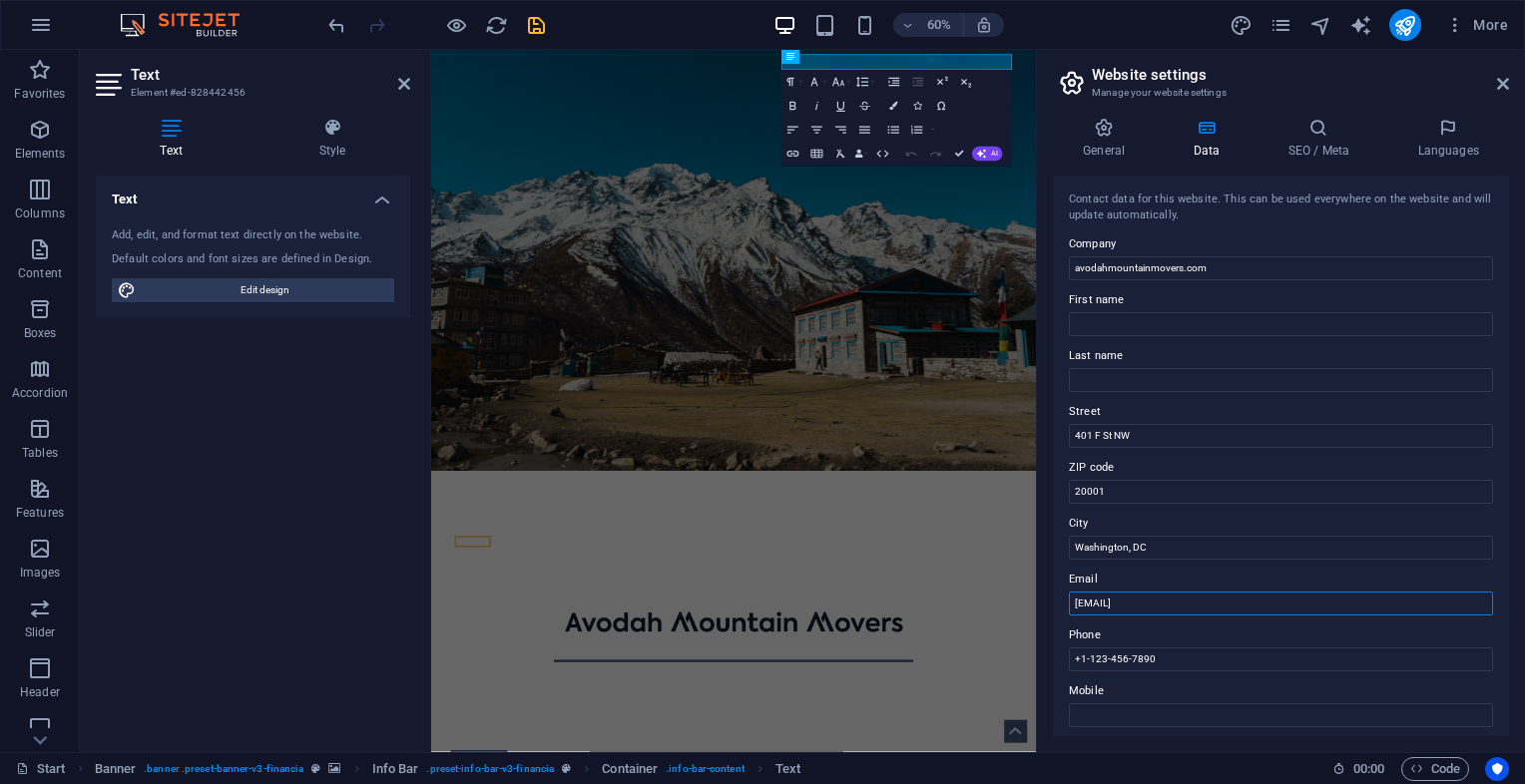 click on "[EMAIL]" at bounding box center [1280, 603] 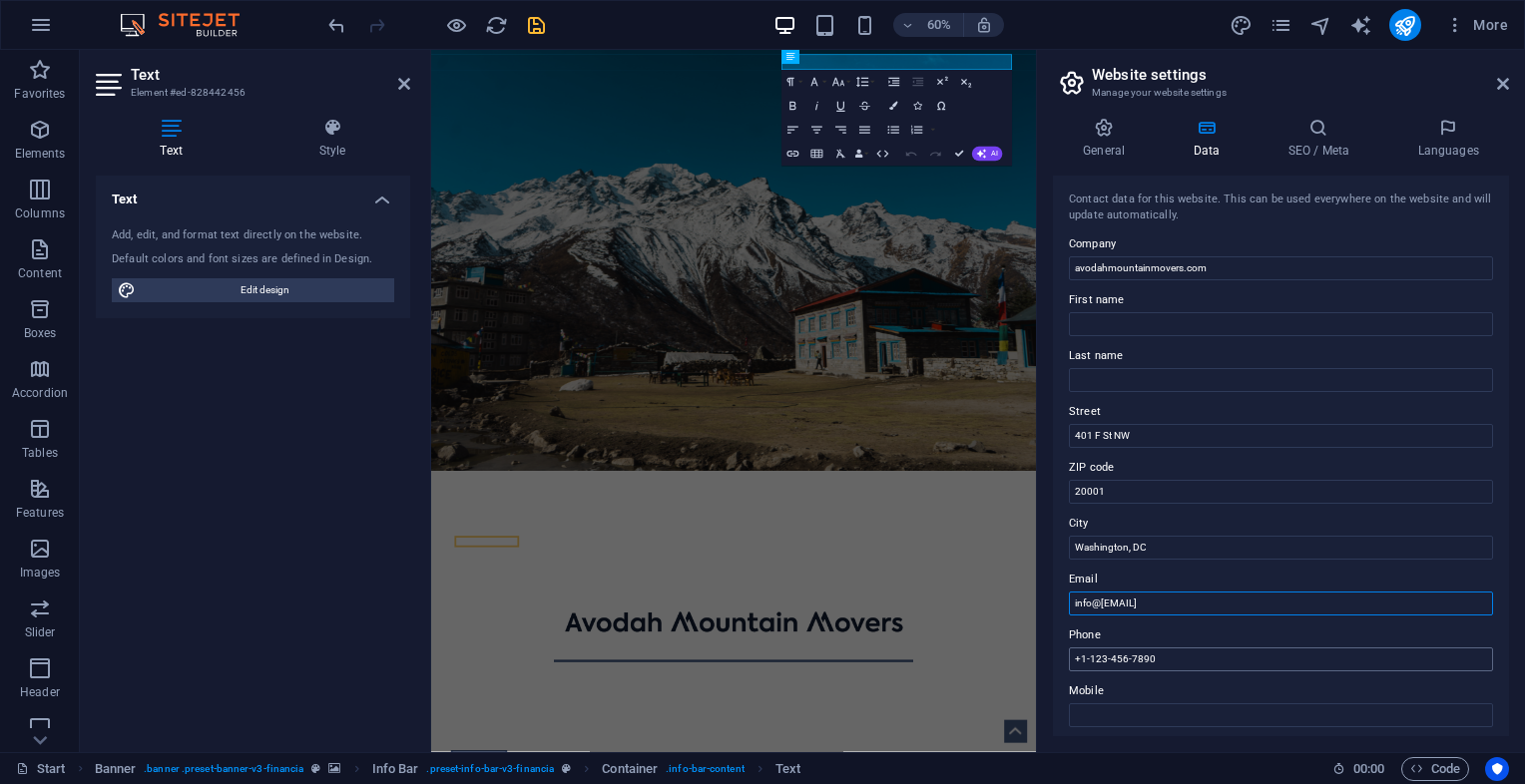 type on "info@[EMAIL]" 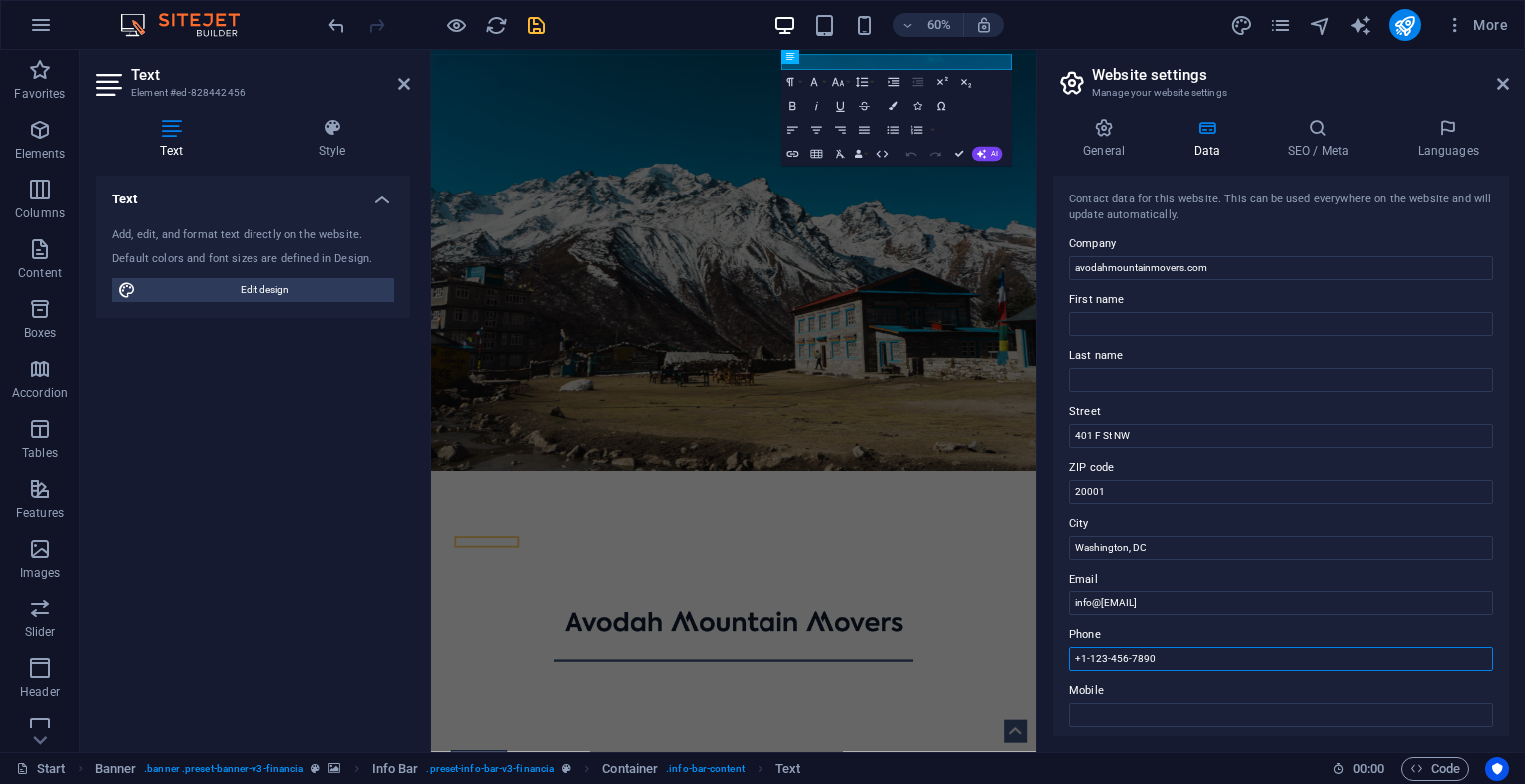 click on "+1-123-456-7890" at bounding box center [1280, 659] 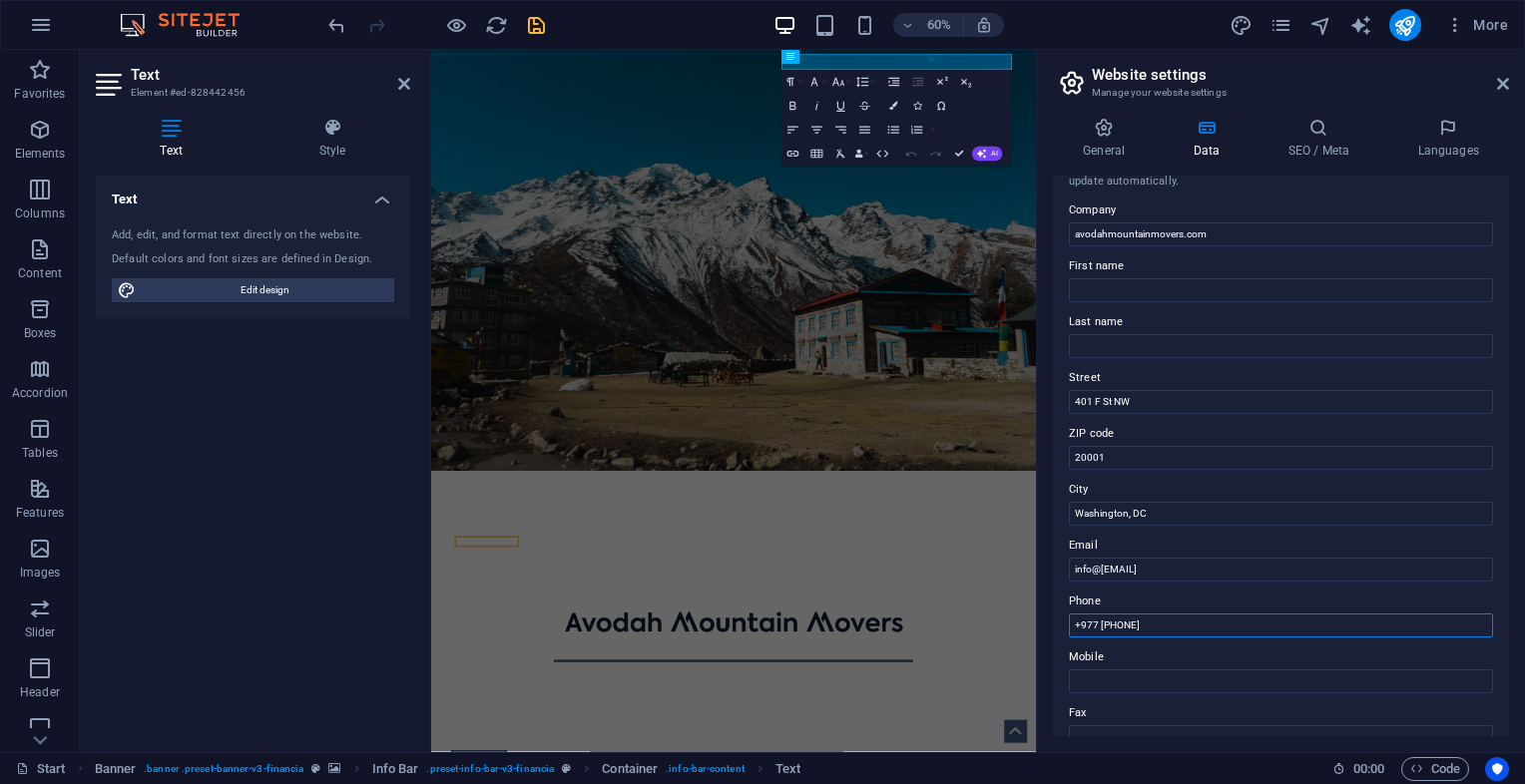 scroll, scrollTop: 0, scrollLeft: 0, axis: both 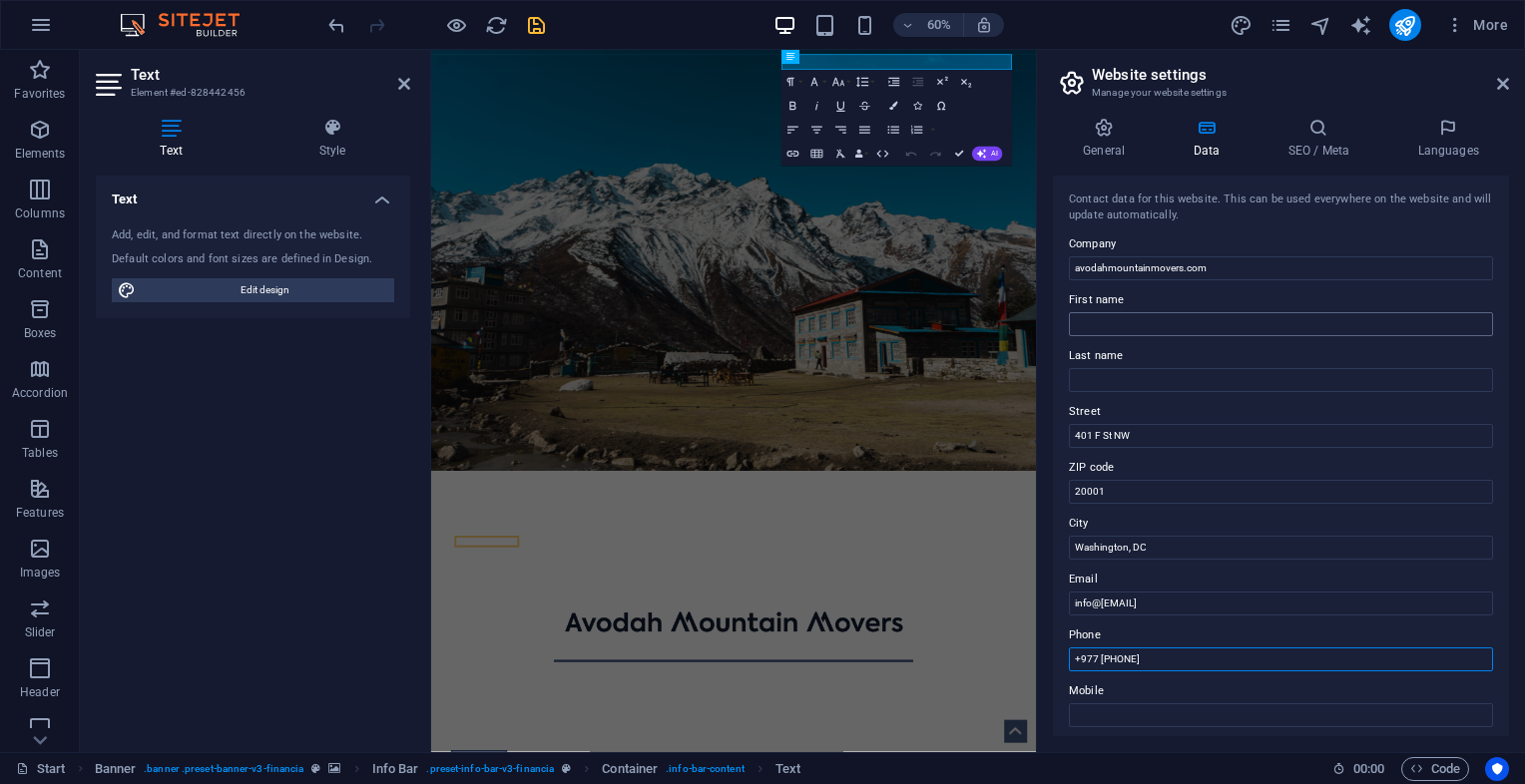 type on "+977 [PHONE]" 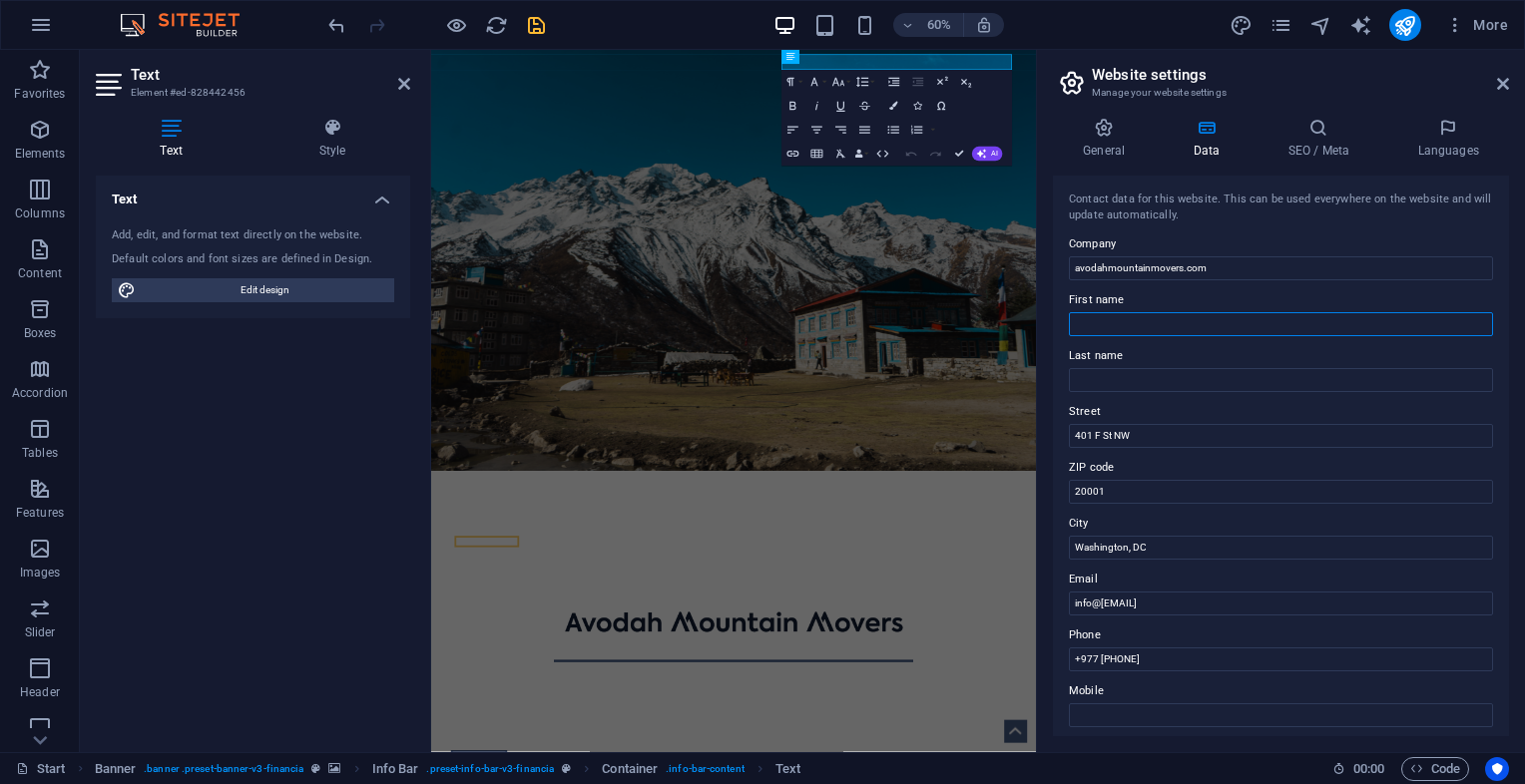 click on "First name" at bounding box center (1280, 324) 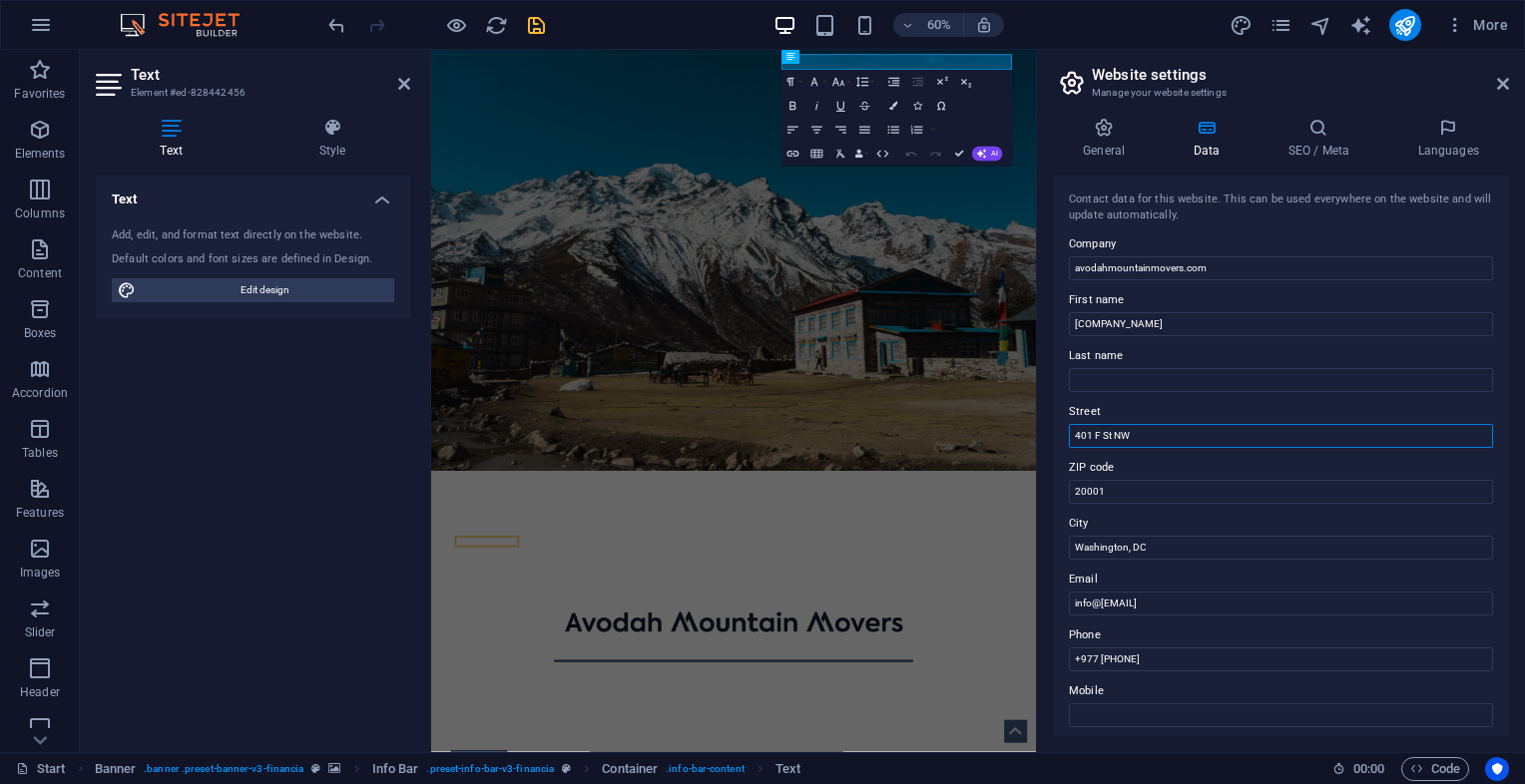 click on "401 F St NW" at bounding box center (1280, 436) 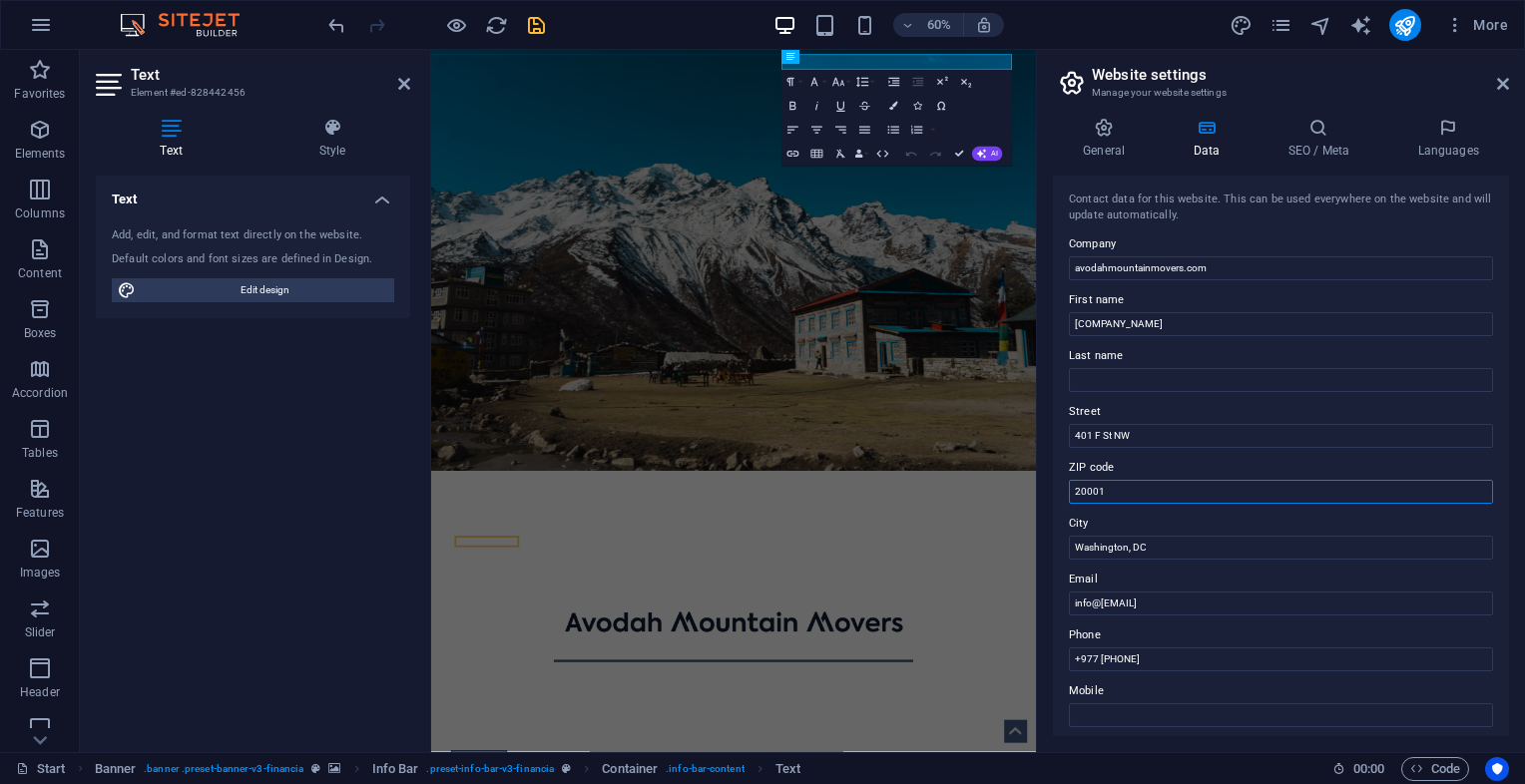 click on "20001" at bounding box center [1280, 492] 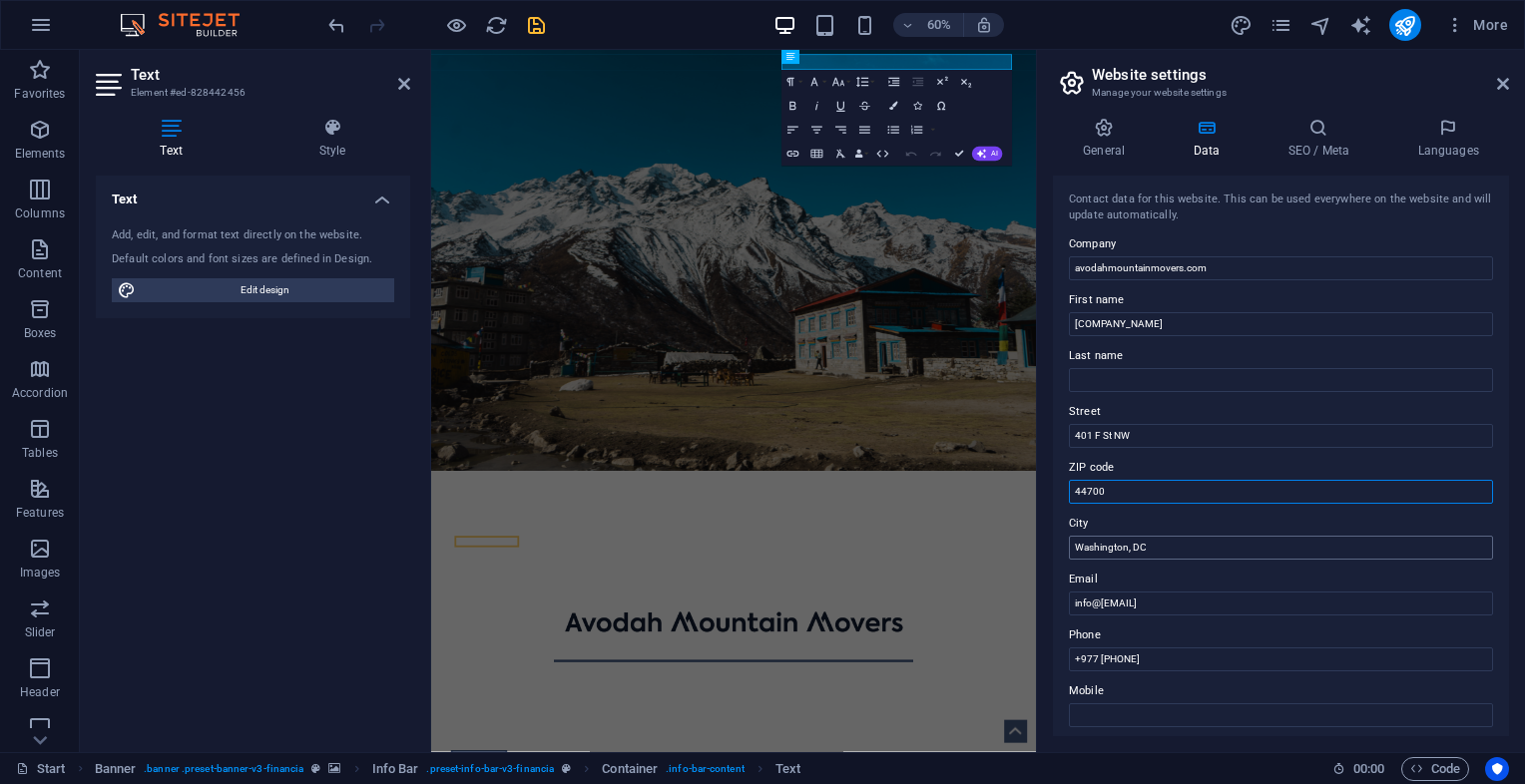 type on "44700" 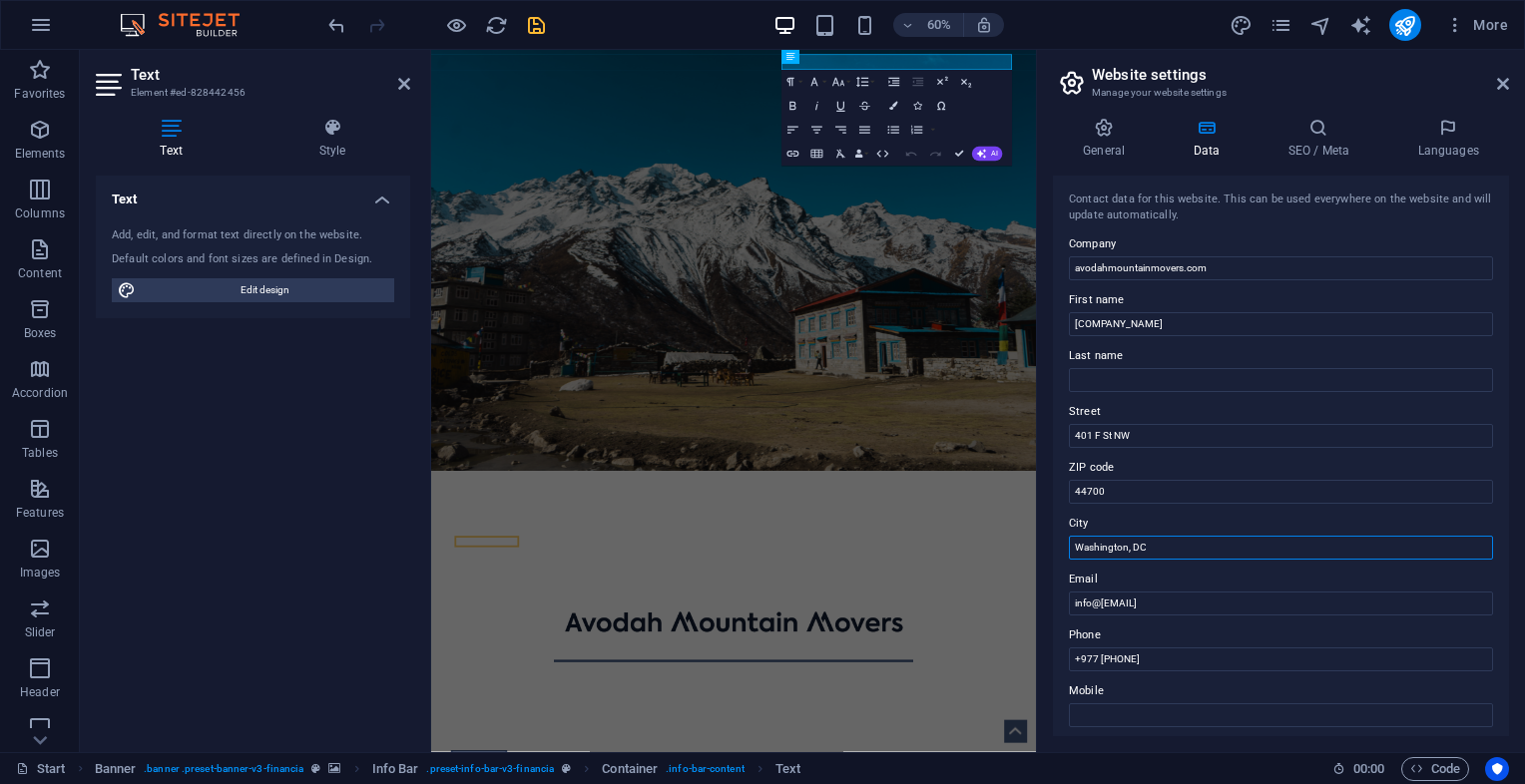 click on "Washington, DC" at bounding box center (1280, 548) 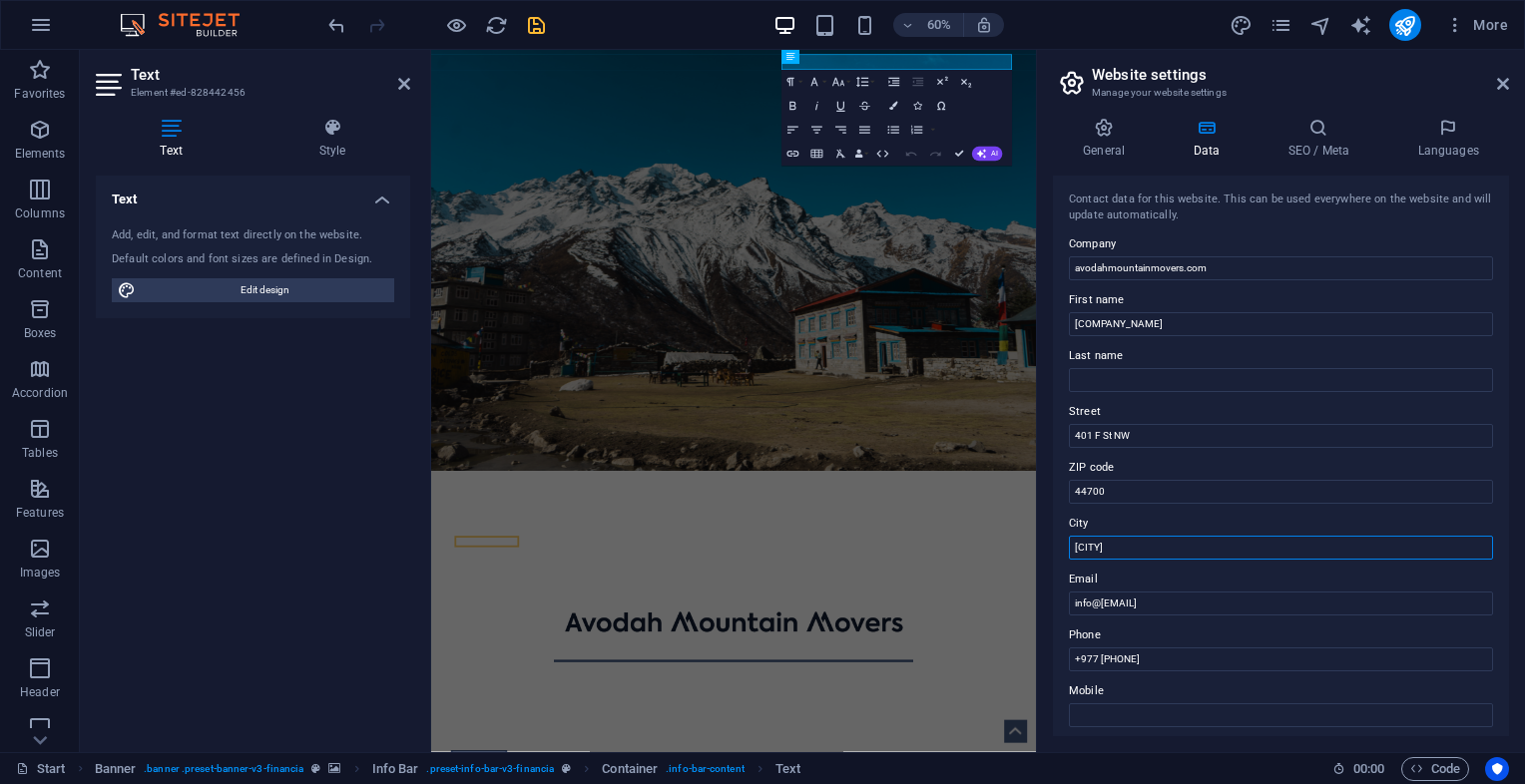 type on "[CITY]" 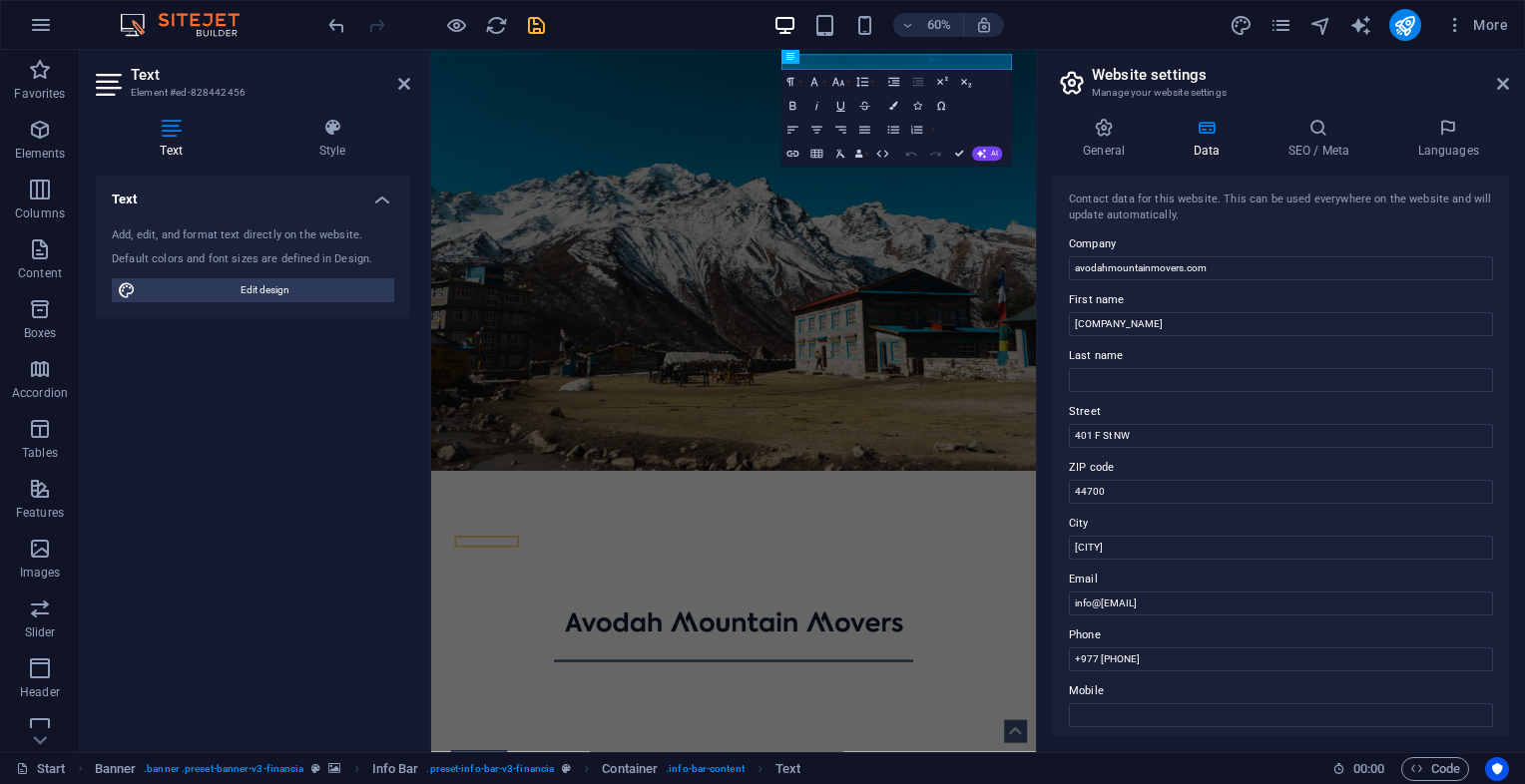 click on "General Data SEO / Meta Languages Website name avodahmountainmovers.com Logo Drag files here, click to choose files or select files from Files or our free stock photos & videos Select files from the file manager, stock photos, or upload file(s) Upload Favicon Set the favicon of your website here. A favicon is a small icon shown in the browser tab next to your website title. It helps visitors identify your website. Drag files here, click to choose files or select files from Files or our free stock photos & videos Select files from the file manager, stock photos, or upload file(s) Upload Preview Image (Open Graph) This image will be shown when the website is shared on social networks Drag files here, click to choose files or select files from Files or our free stock photos & videos Select files from the file manager, stock photos, or upload file(s) Upload Contact data for this website. This can be used everywhere on the website and will update automatically. Company avodahmountainmovers.com First name [NUMBER]" at bounding box center (1280, 427) 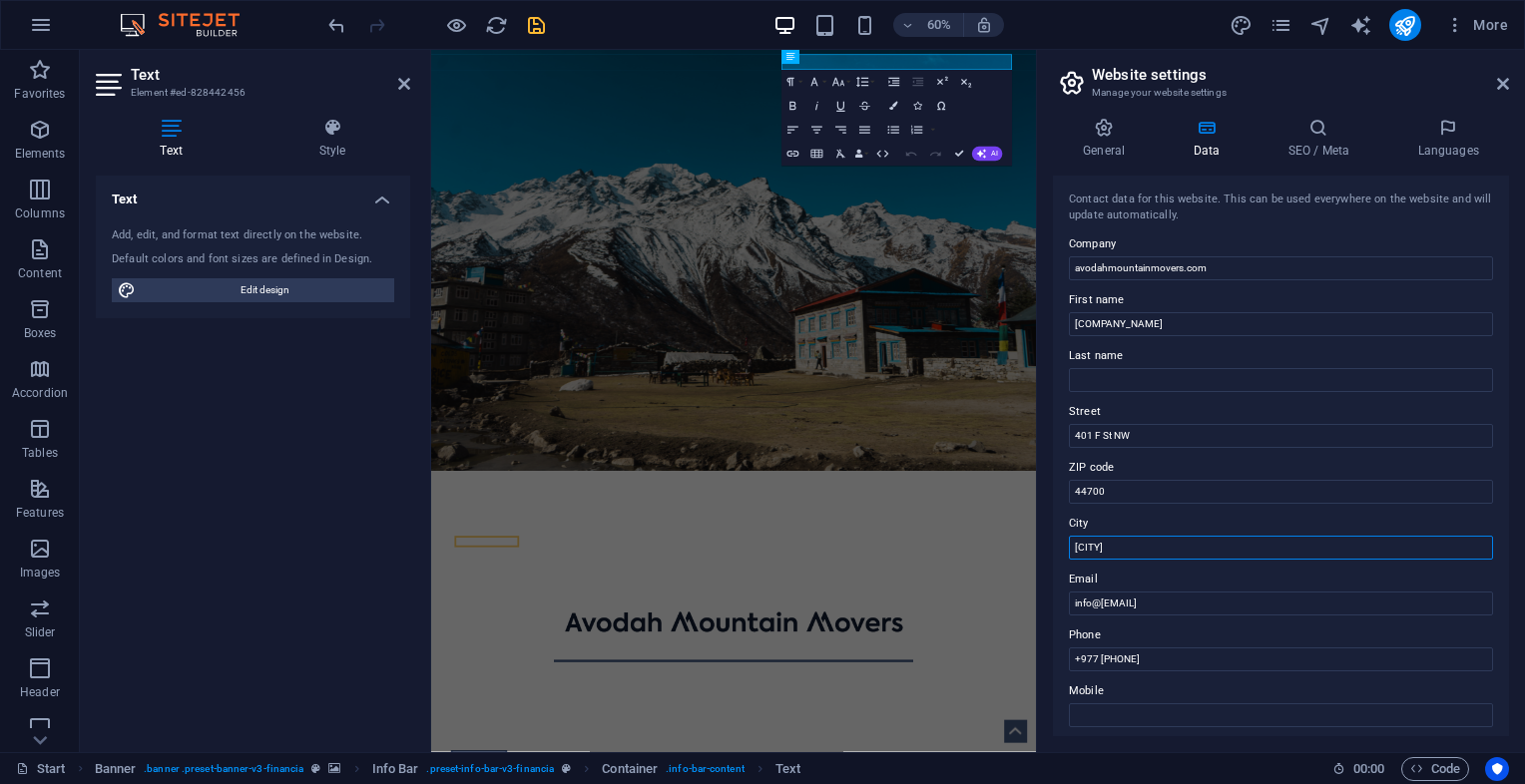 click on "[CITY]" at bounding box center [1280, 548] 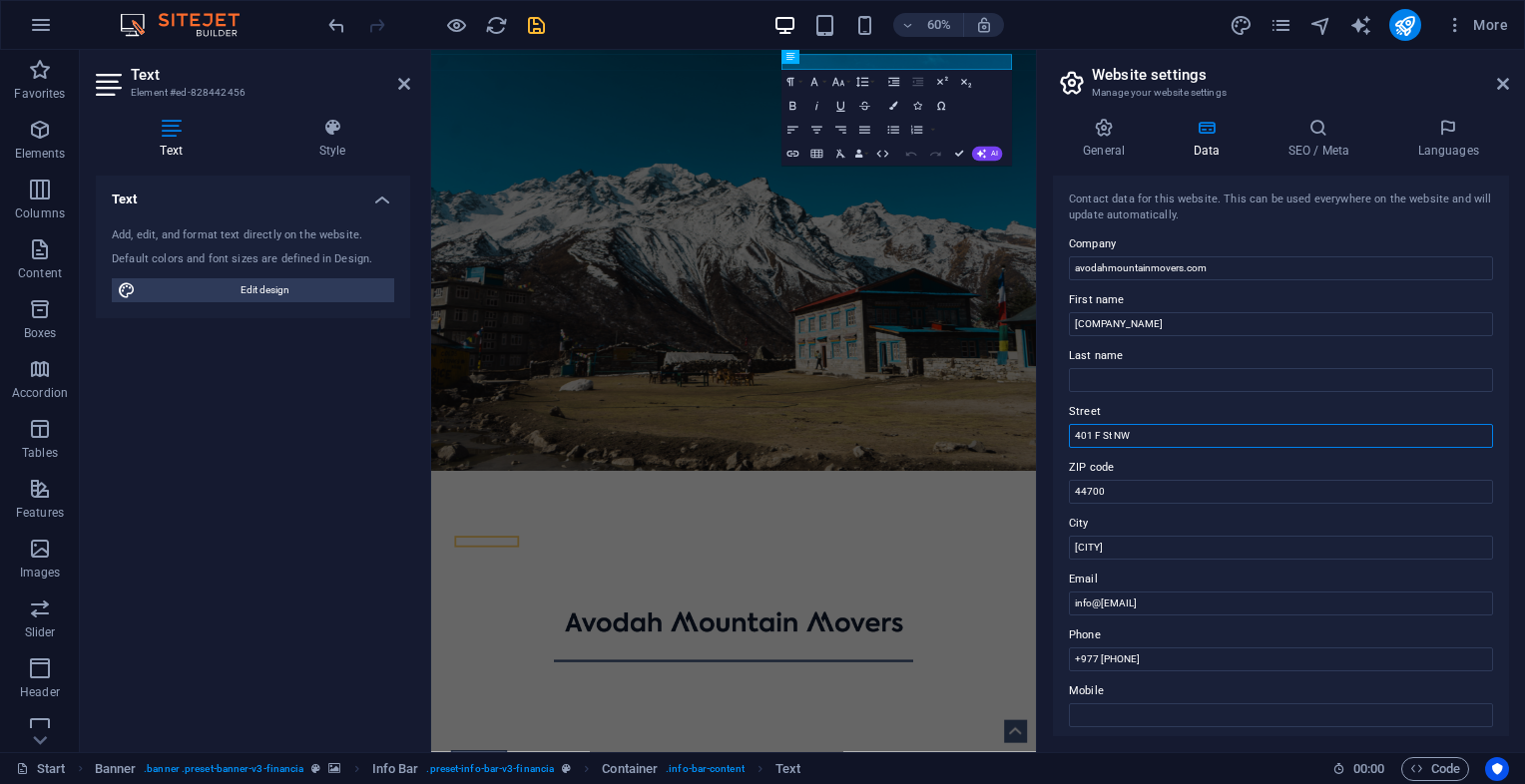 click on "401 F St NW" at bounding box center (1280, 436) 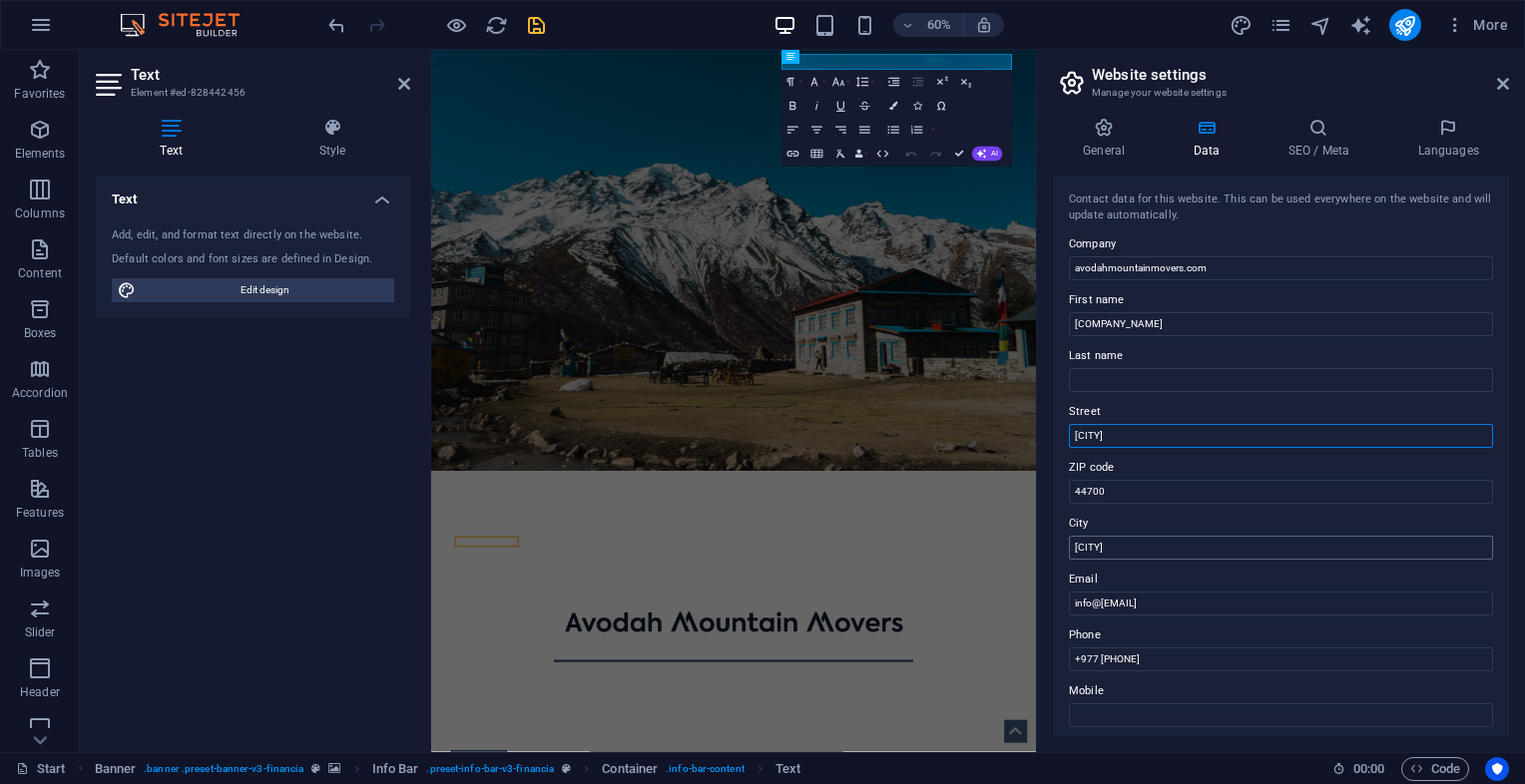 type on "[CITY]" 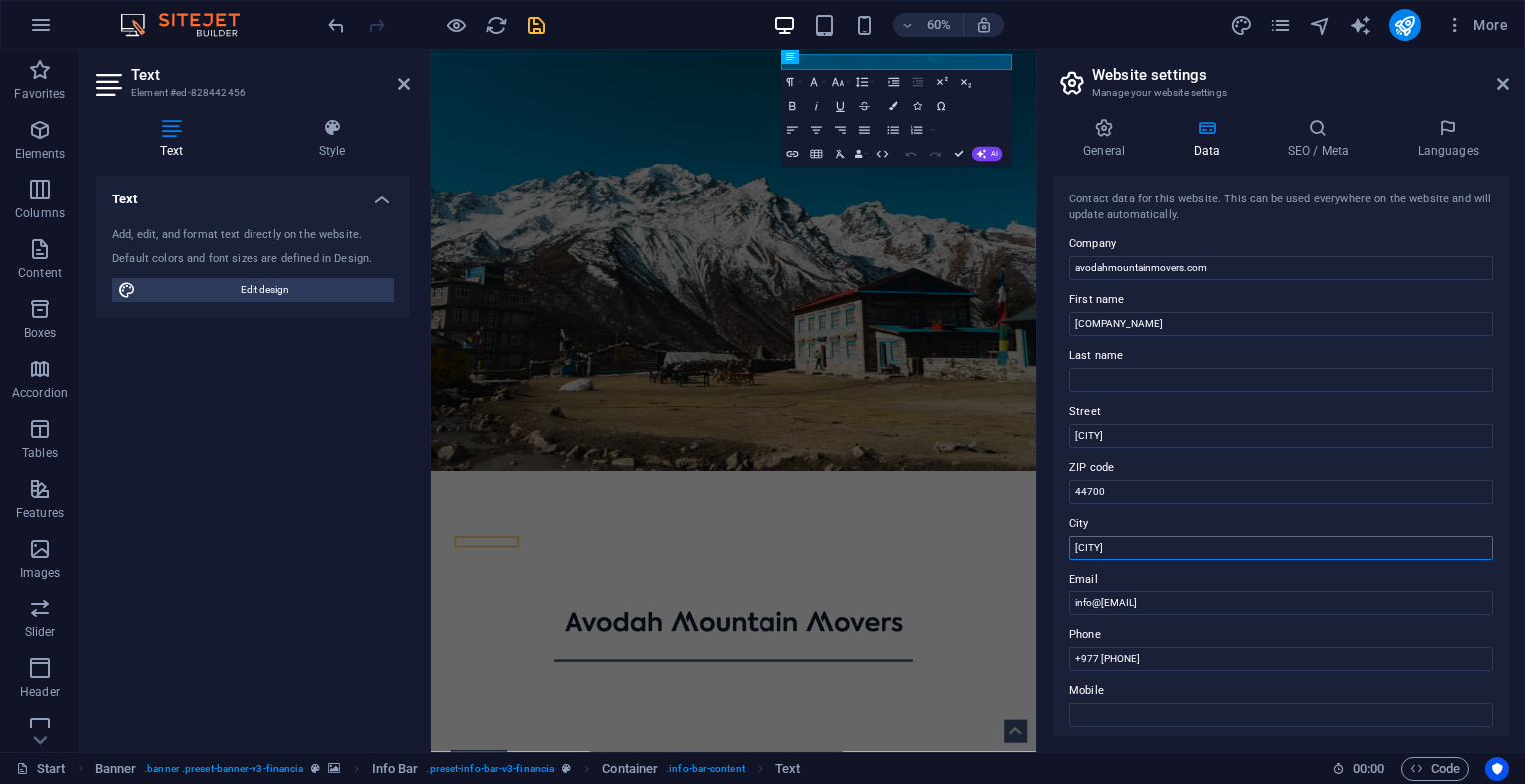click on "[CITY]" at bounding box center [1280, 548] 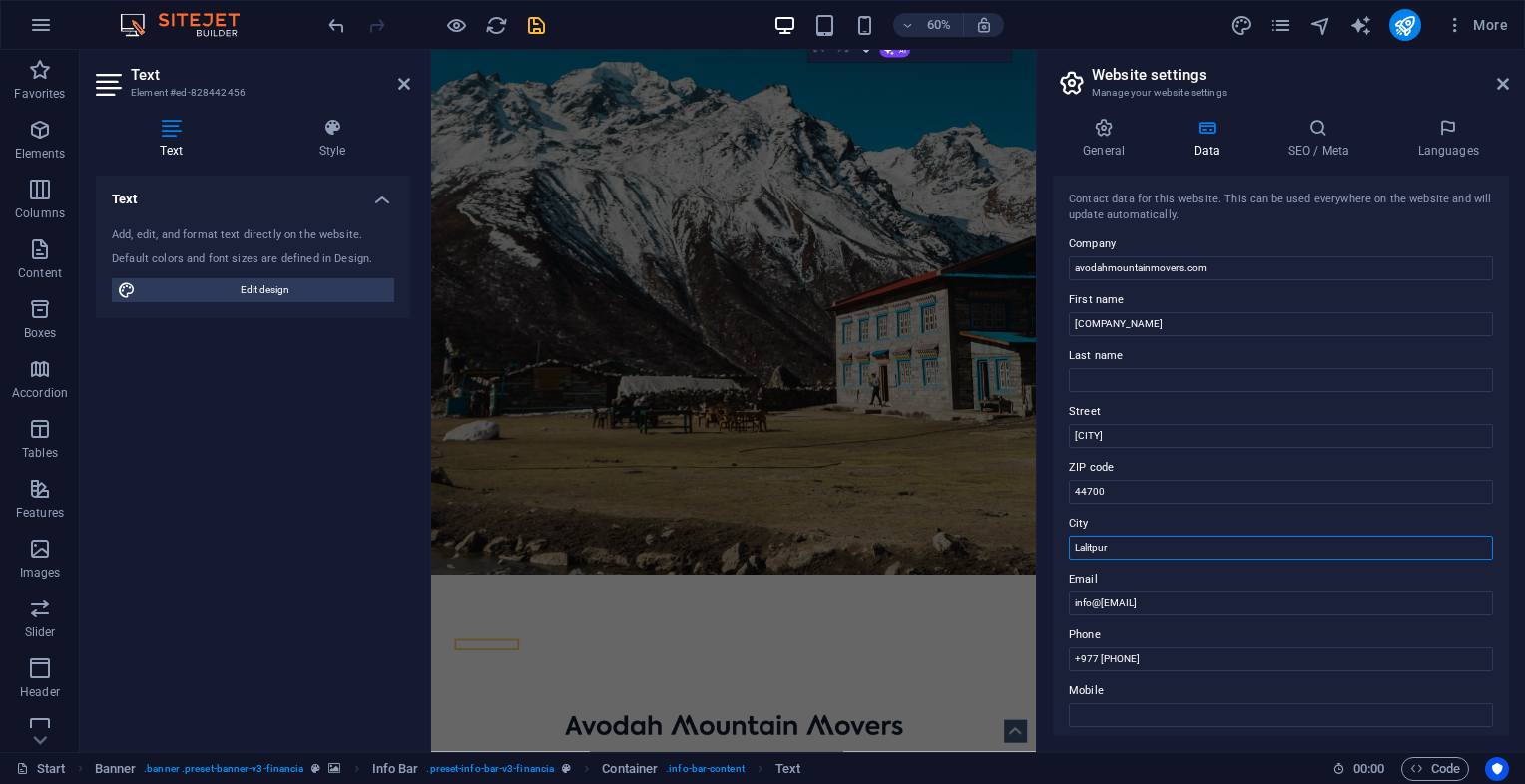 scroll, scrollTop: 299, scrollLeft: 0, axis: vertical 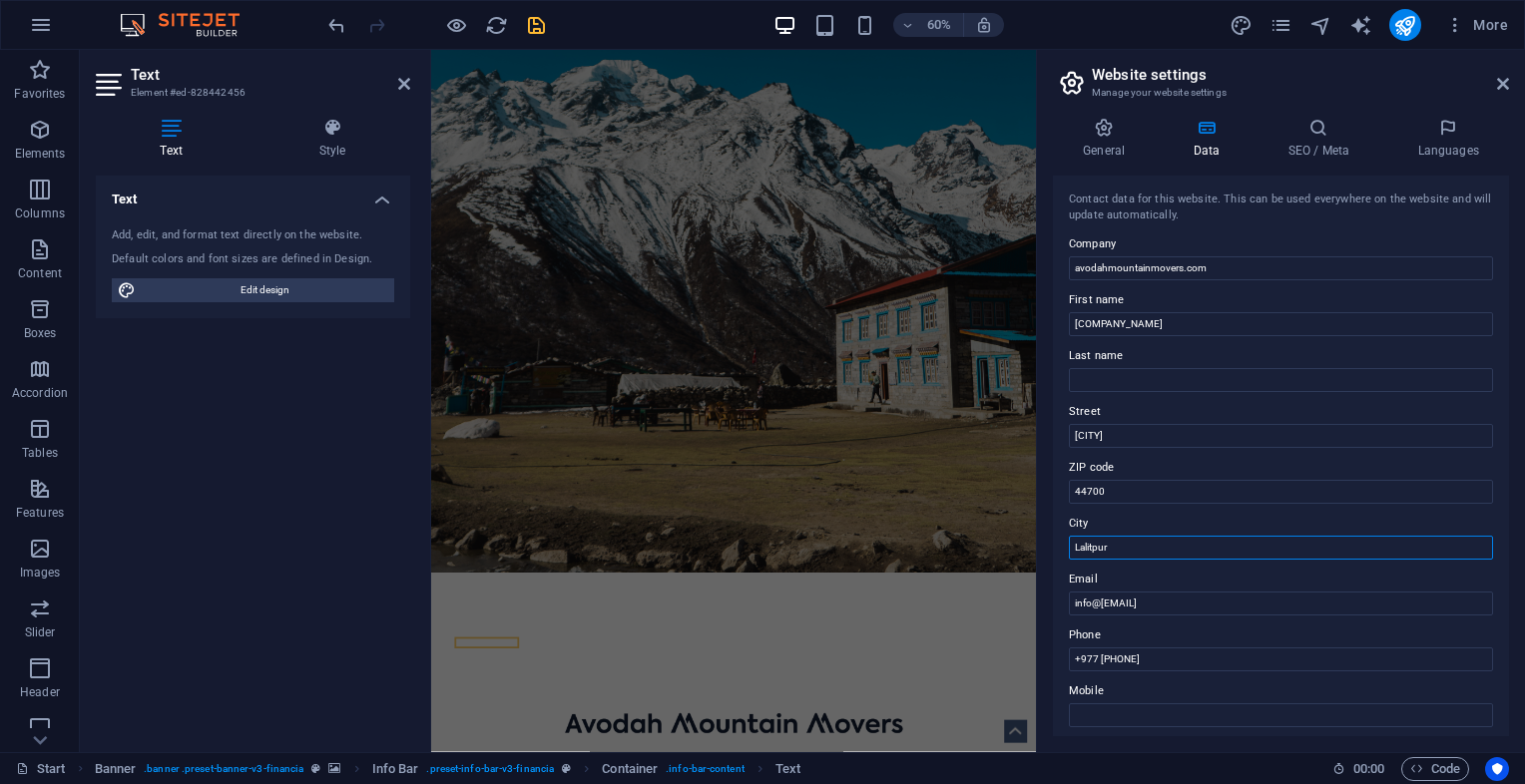 click at bounding box center (1039, 401) 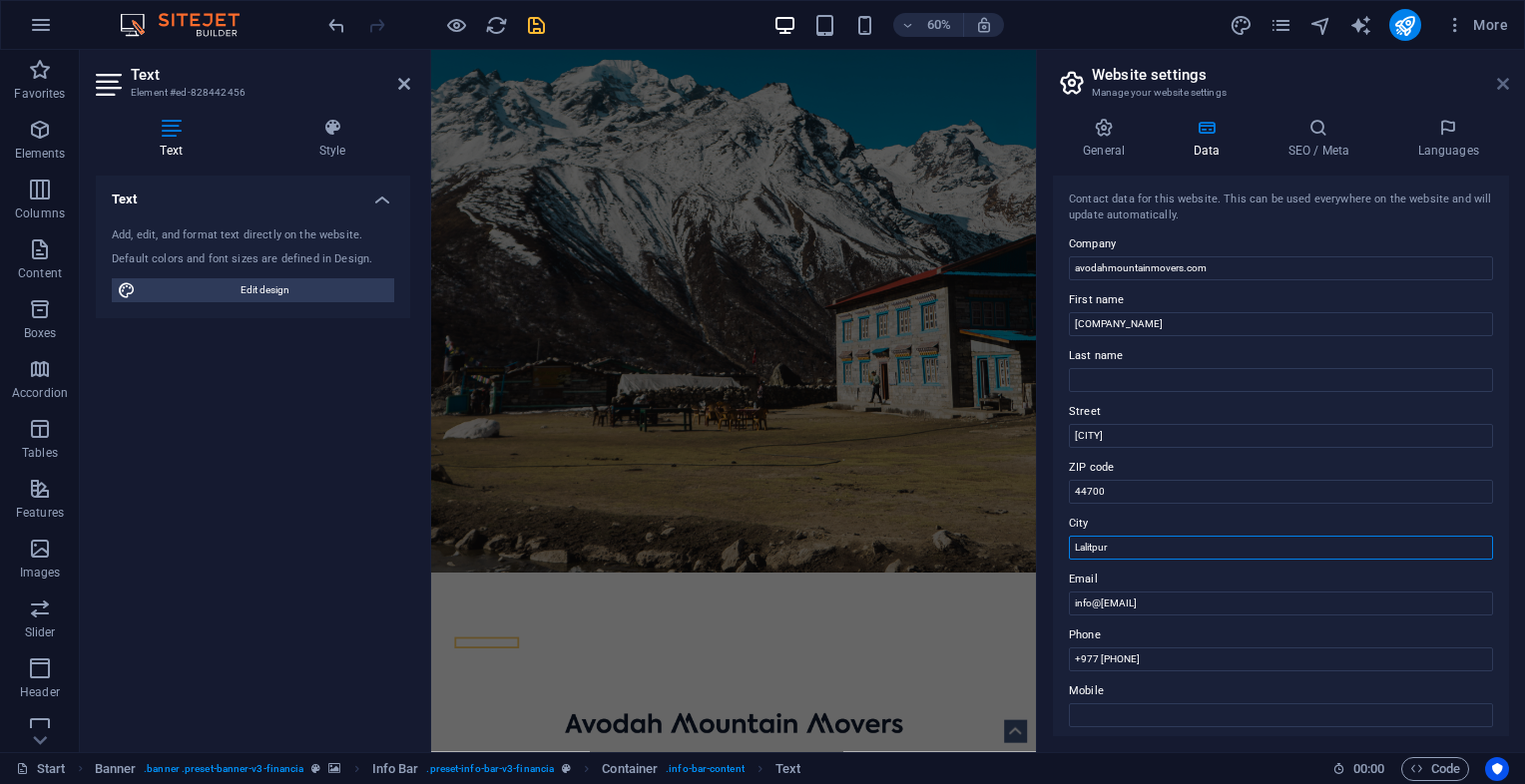 type on "Lalitpur" 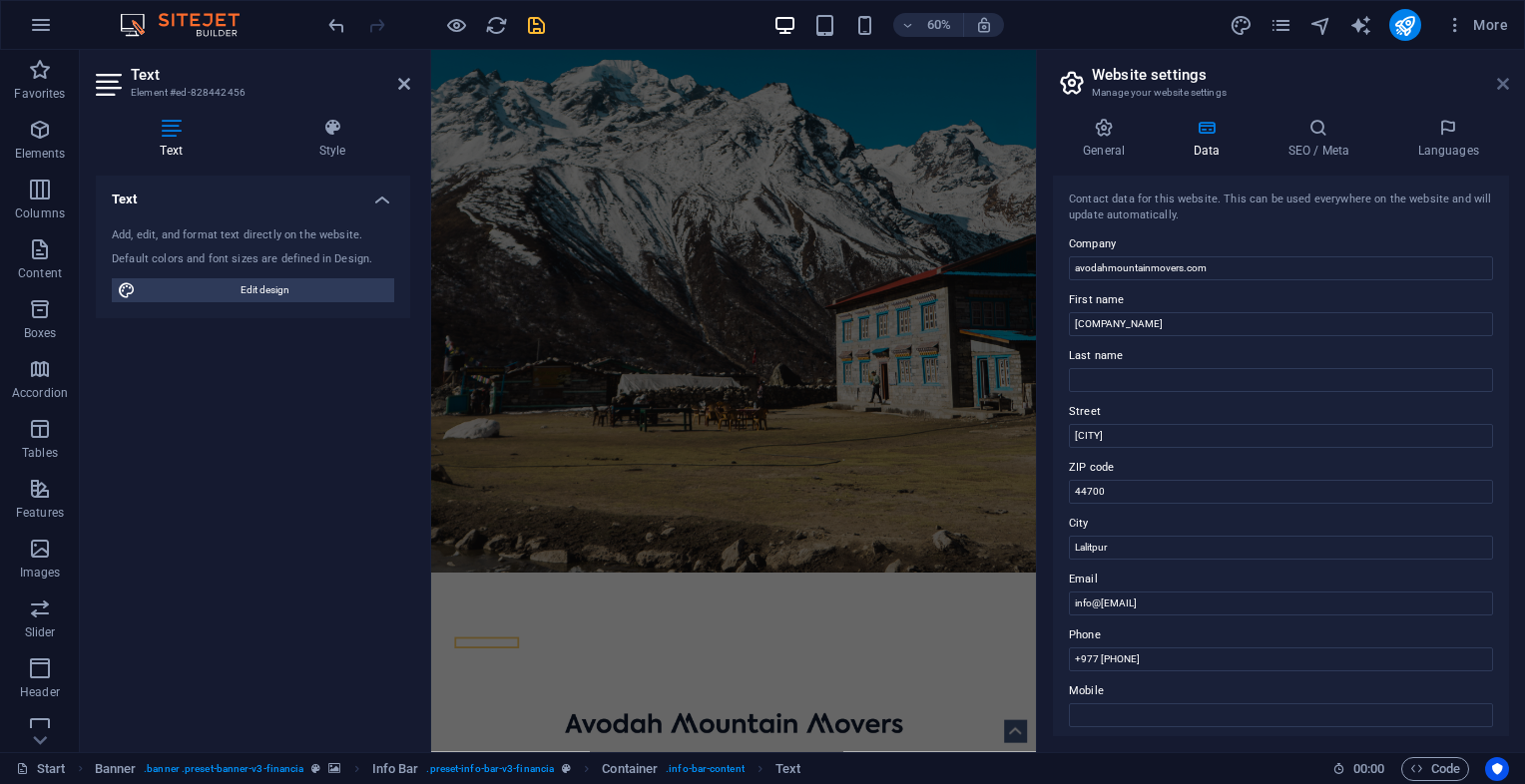 drag, startPoint x: 1074, startPoint y: 31, endPoint x: 1505, endPoint y: 81, distance: 433.89054 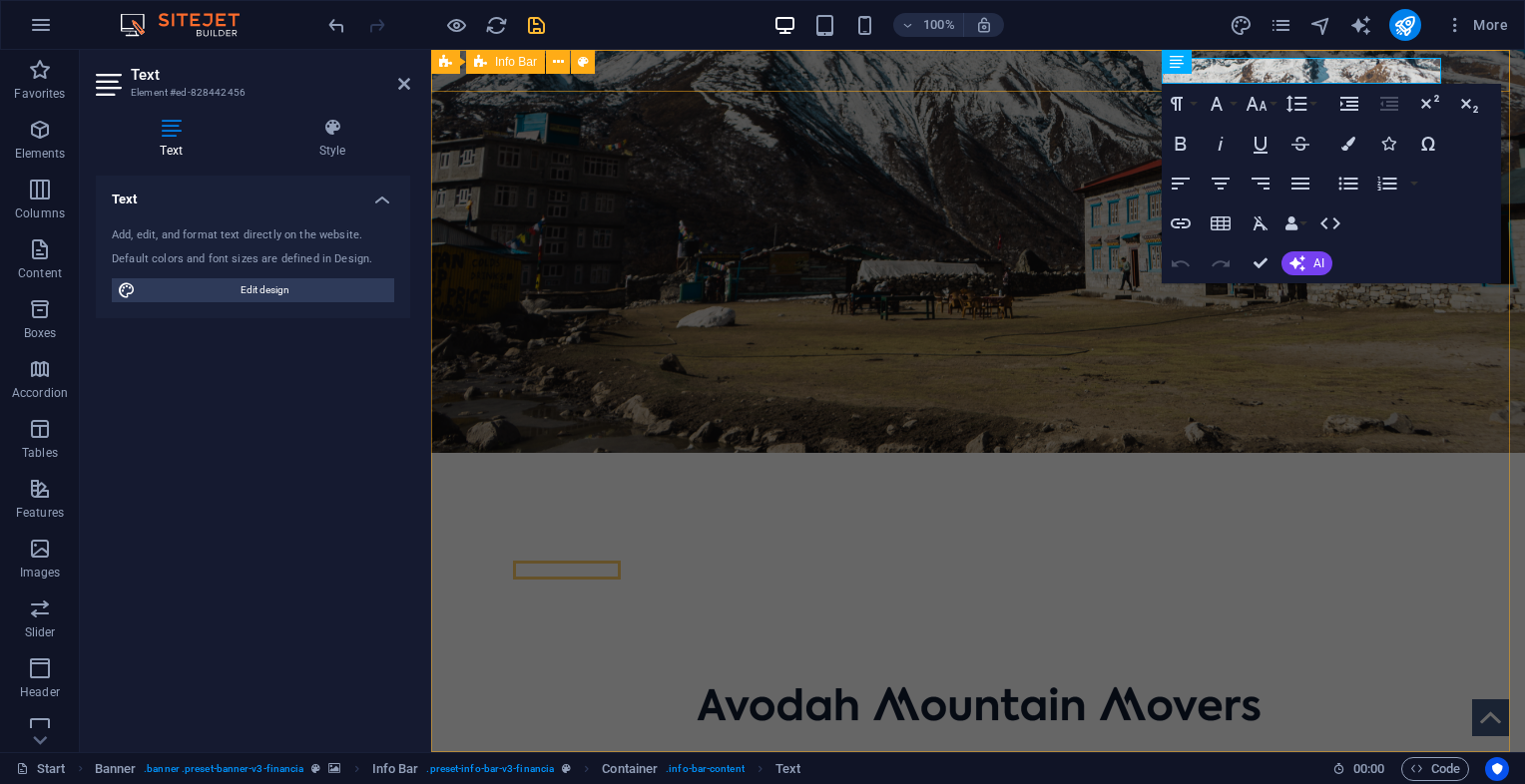 scroll, scrollTop: 0, scrollLeft: 0, axis: both 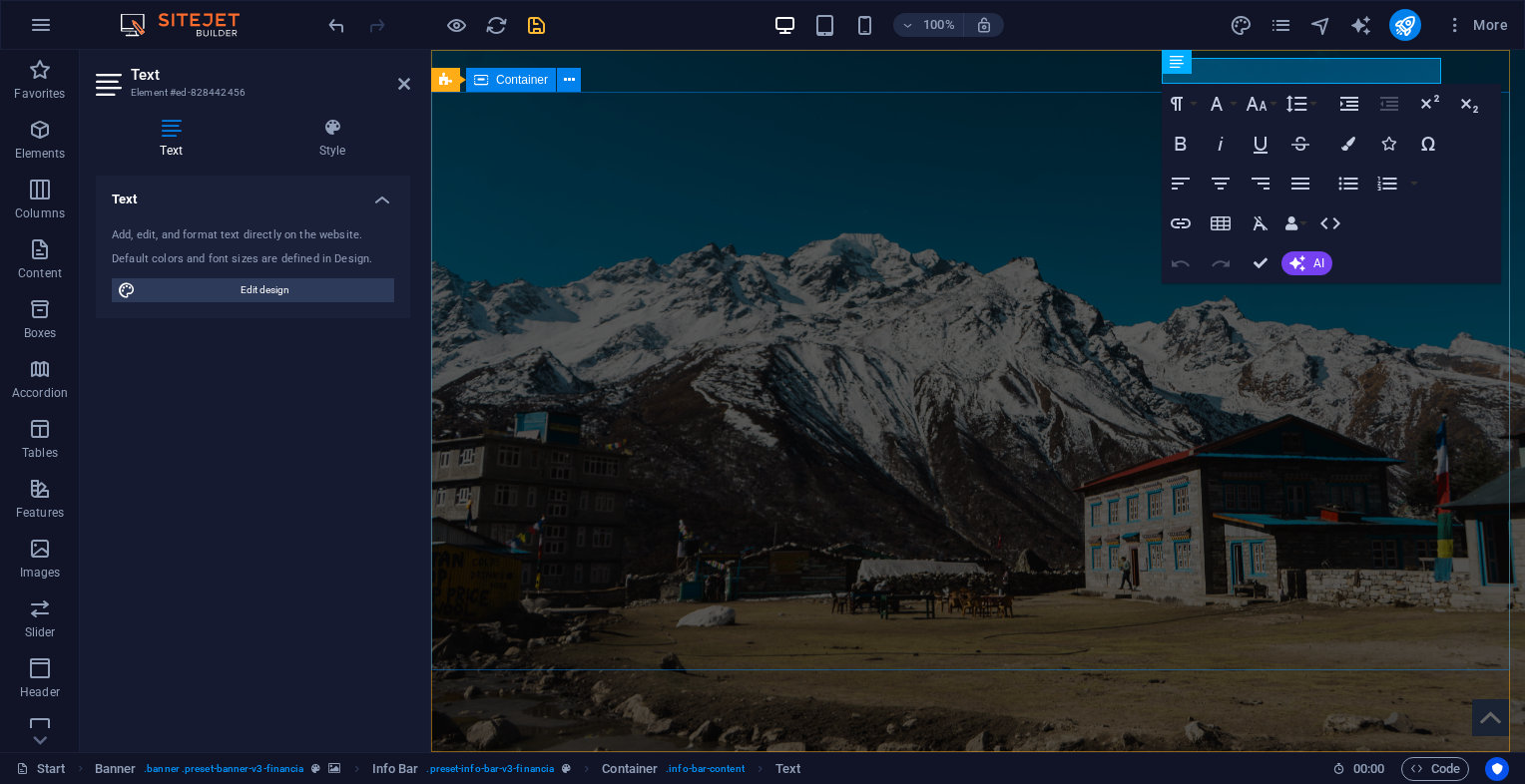 click on "Finance Service in [CITY]" at bounding box center [978, 1045] 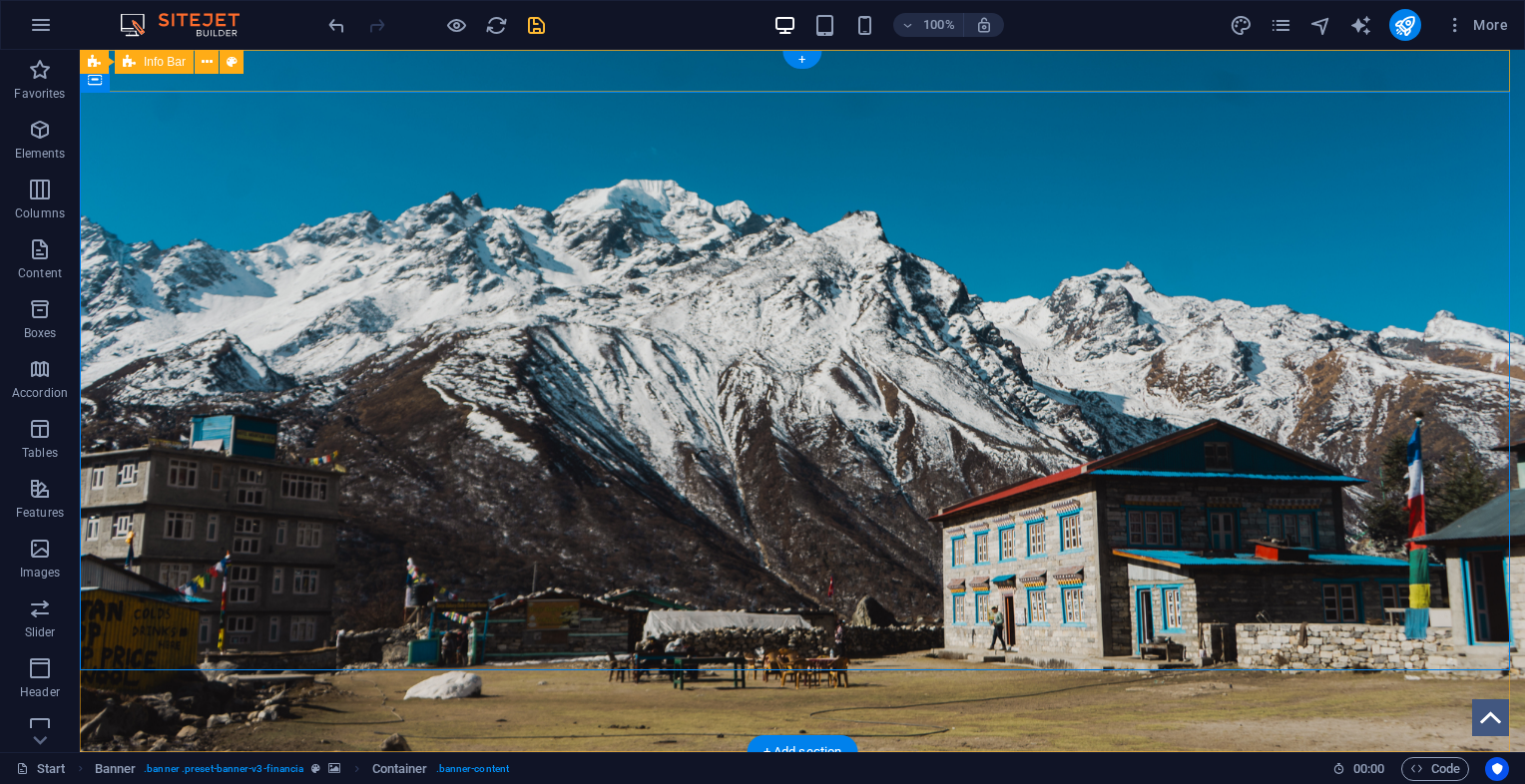 click on "[STREET], [CITY] [POSTAL_CODE] +977 [PHONE] [EMAIL]" at bounding box center [802, 821] 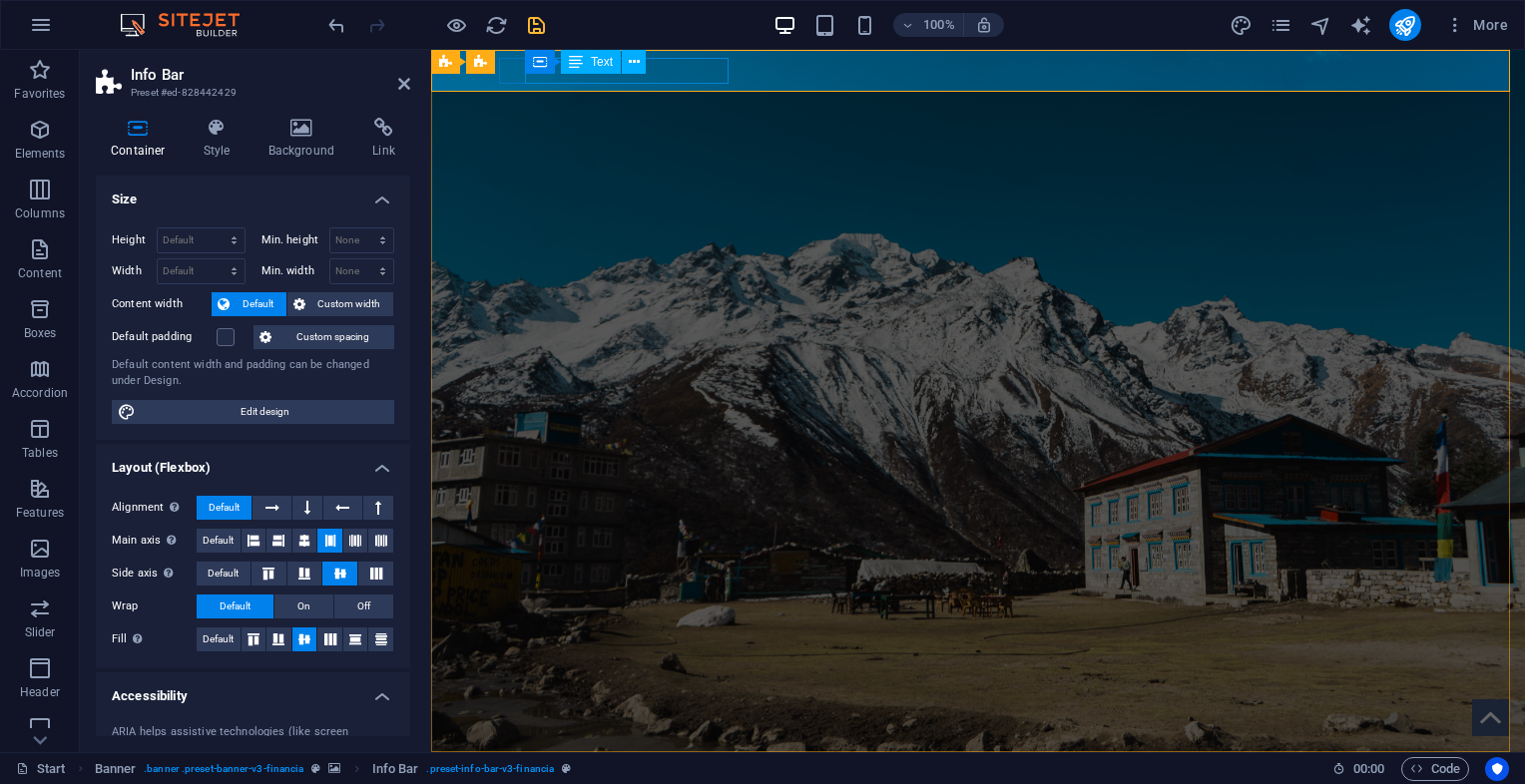 click on "[CITY], [CITY] [POSTAL_CODE]" at bounding box center (970, 789) 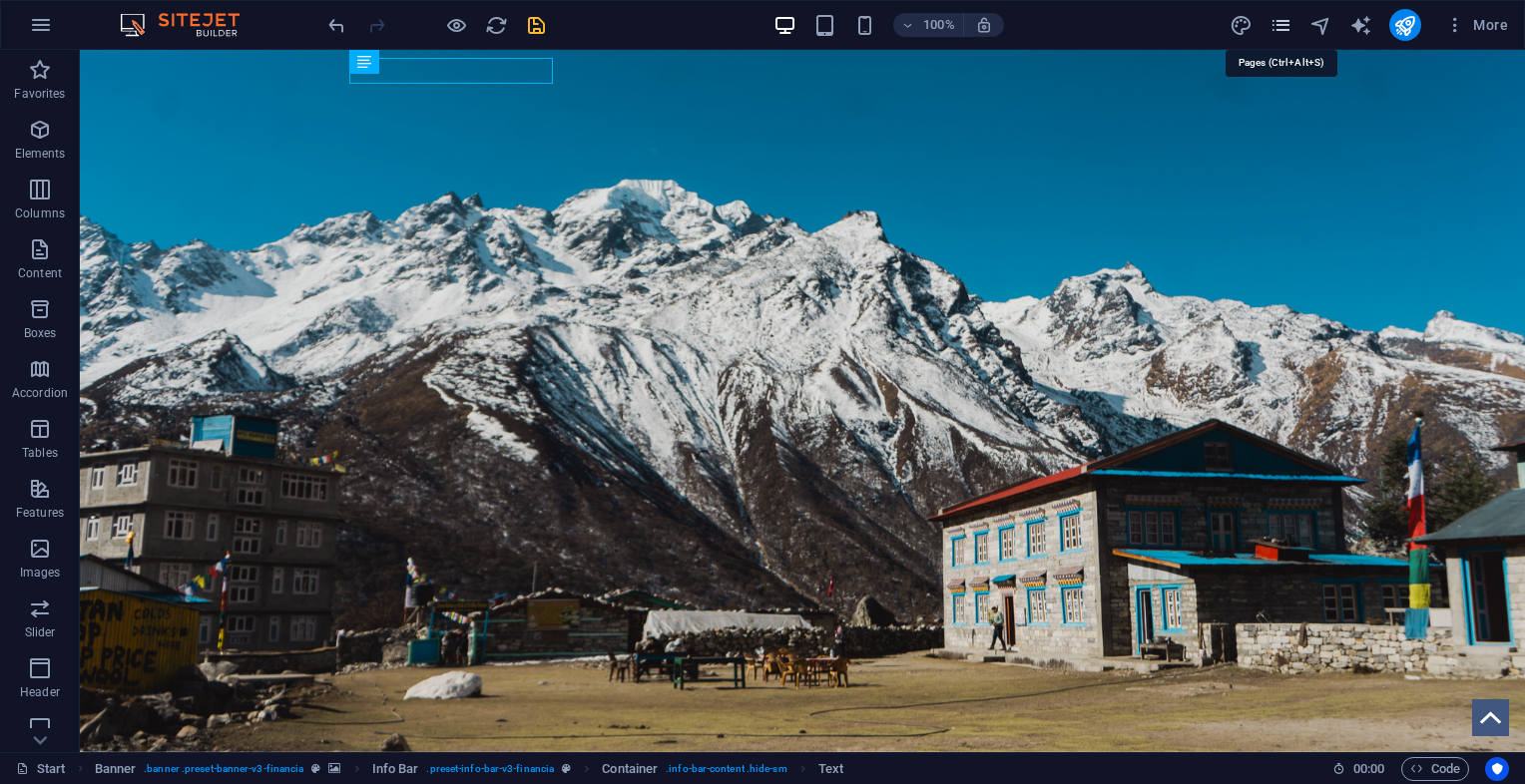 click at bounding box center [1280, 25] 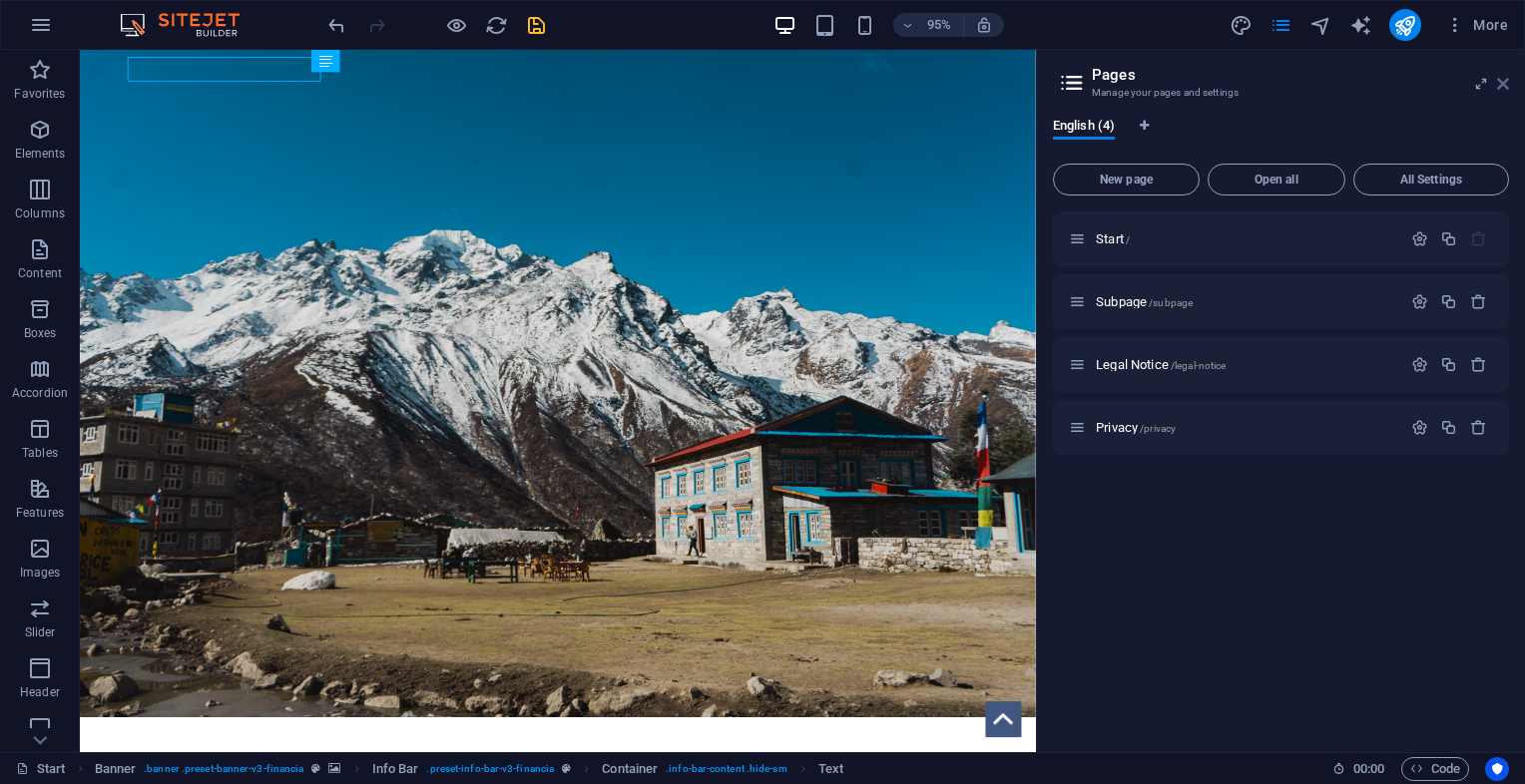 drag, startPoint x: 1409, startPoint y: 32, endPoint x: 1504, endPoint y: 84, distance: 108.30051 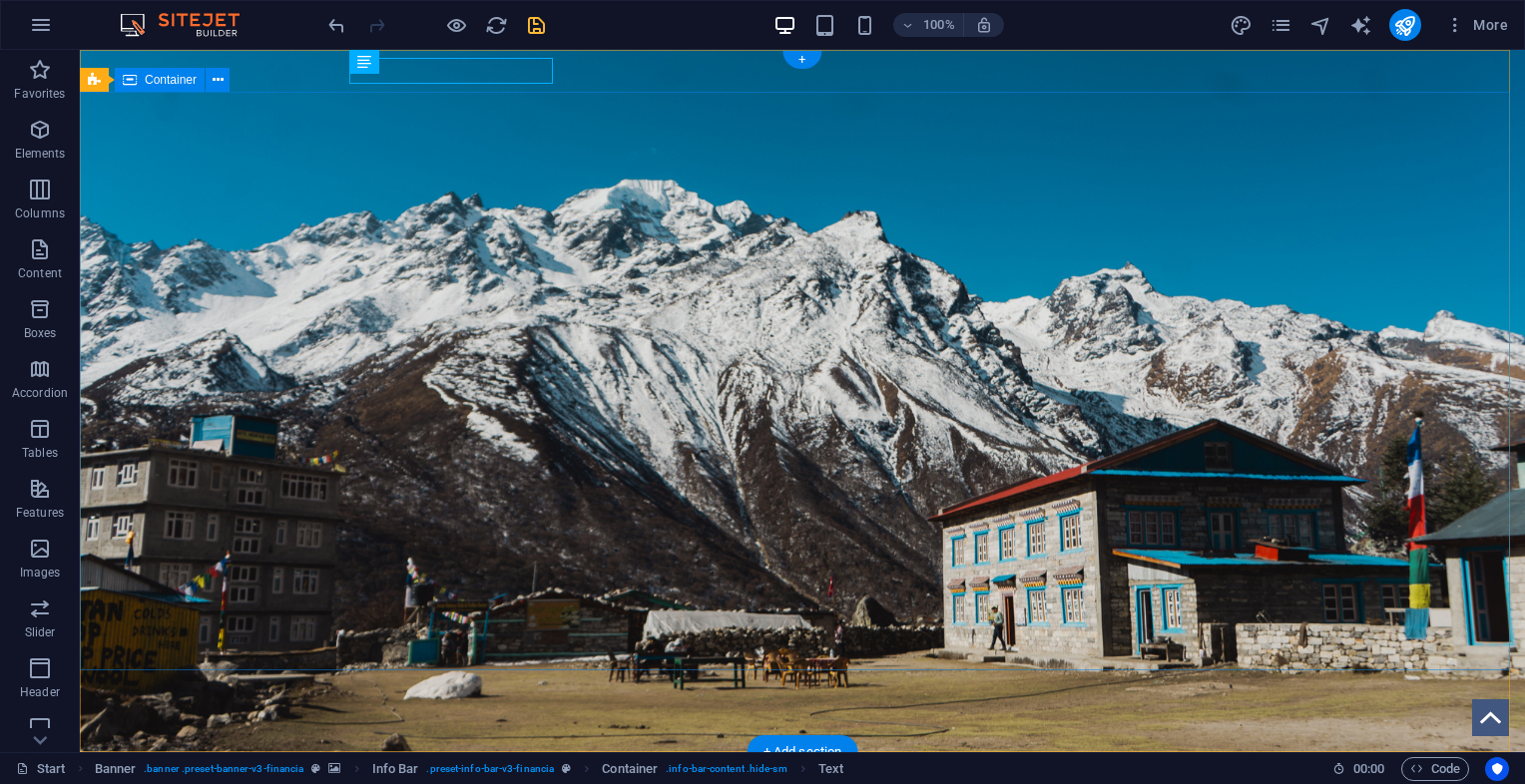 scroll, scrollTop: 100, scrollLeft: 0, axis: vertical 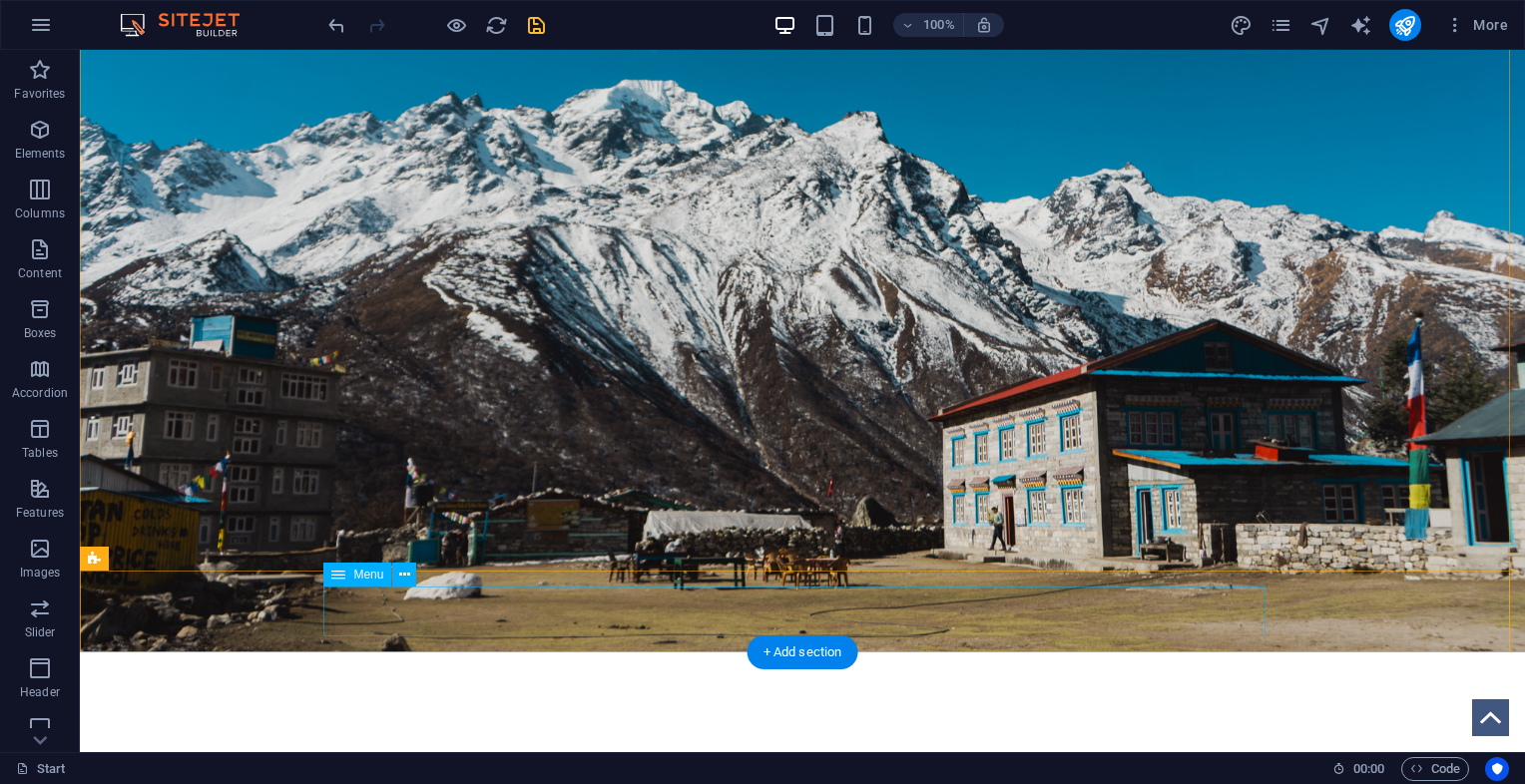 click on "Home About us Services Partners Advisors FAQ Contact" at bounding box center (802, 1142) 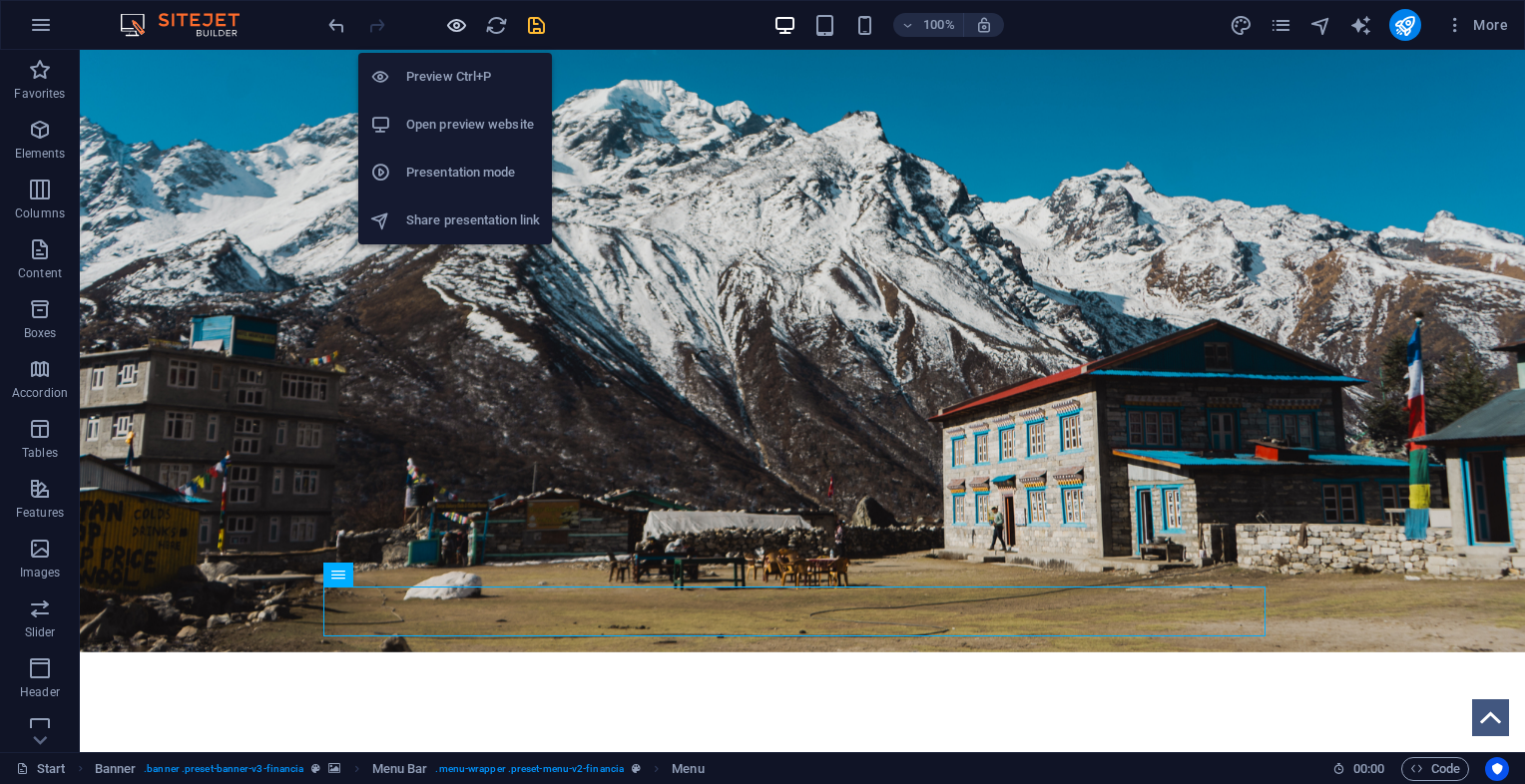 click at bounding box center [456, 25] 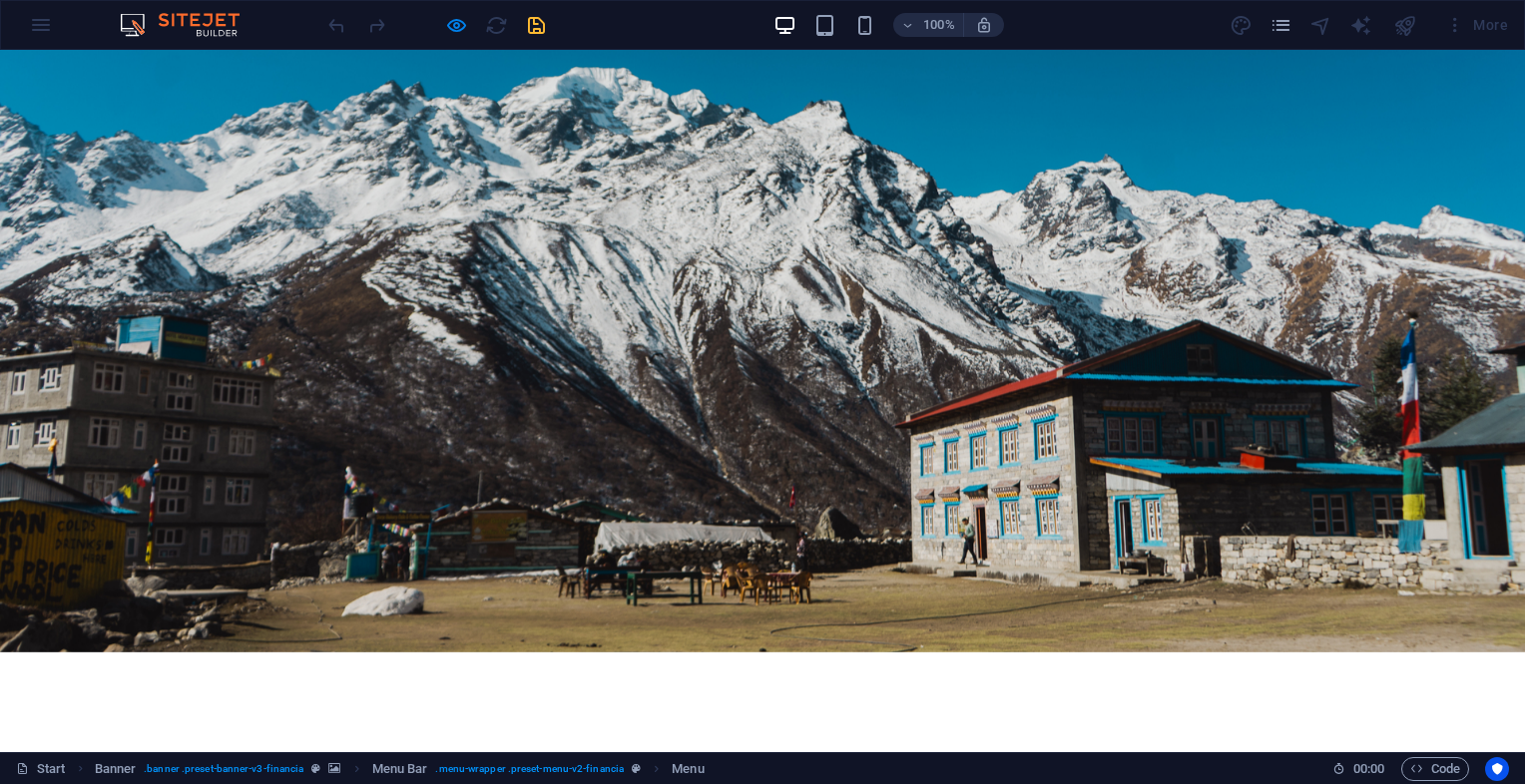 click on "About us" at bounding box center (473, 1142) 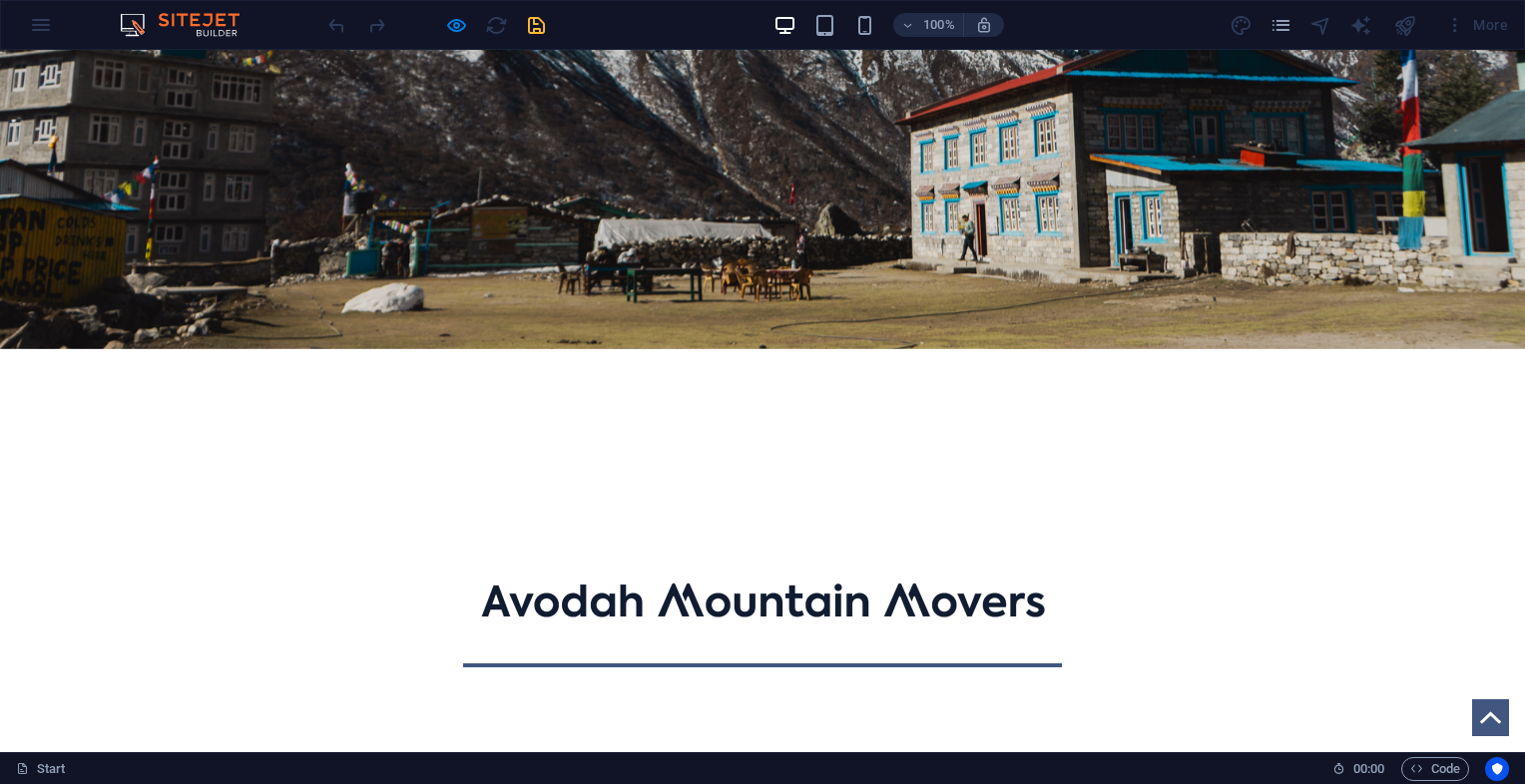 click on "Services" at bounding box center (624, 839) 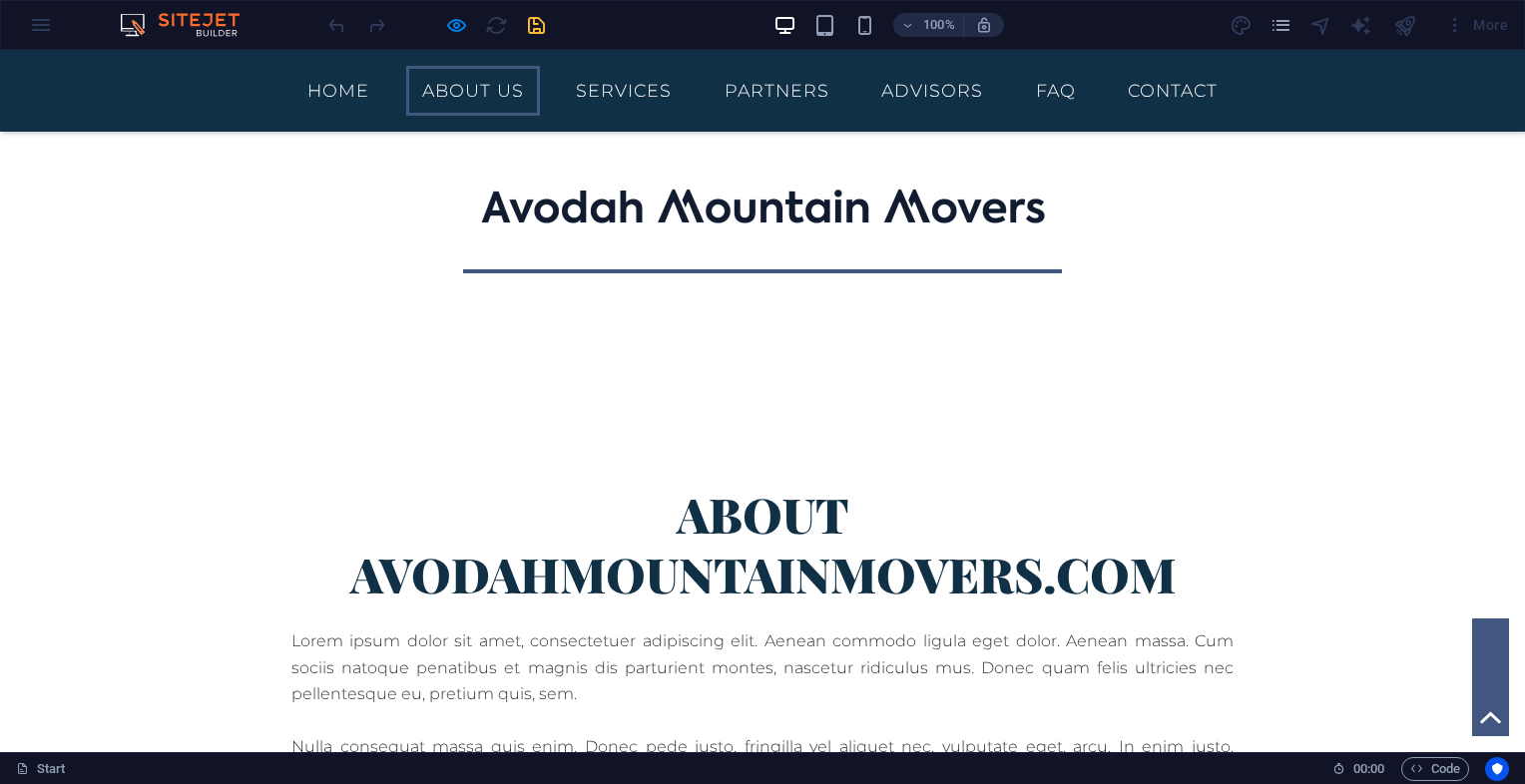 scroll, scrollTop: 316, scrollLeft: 0, axis: vertical 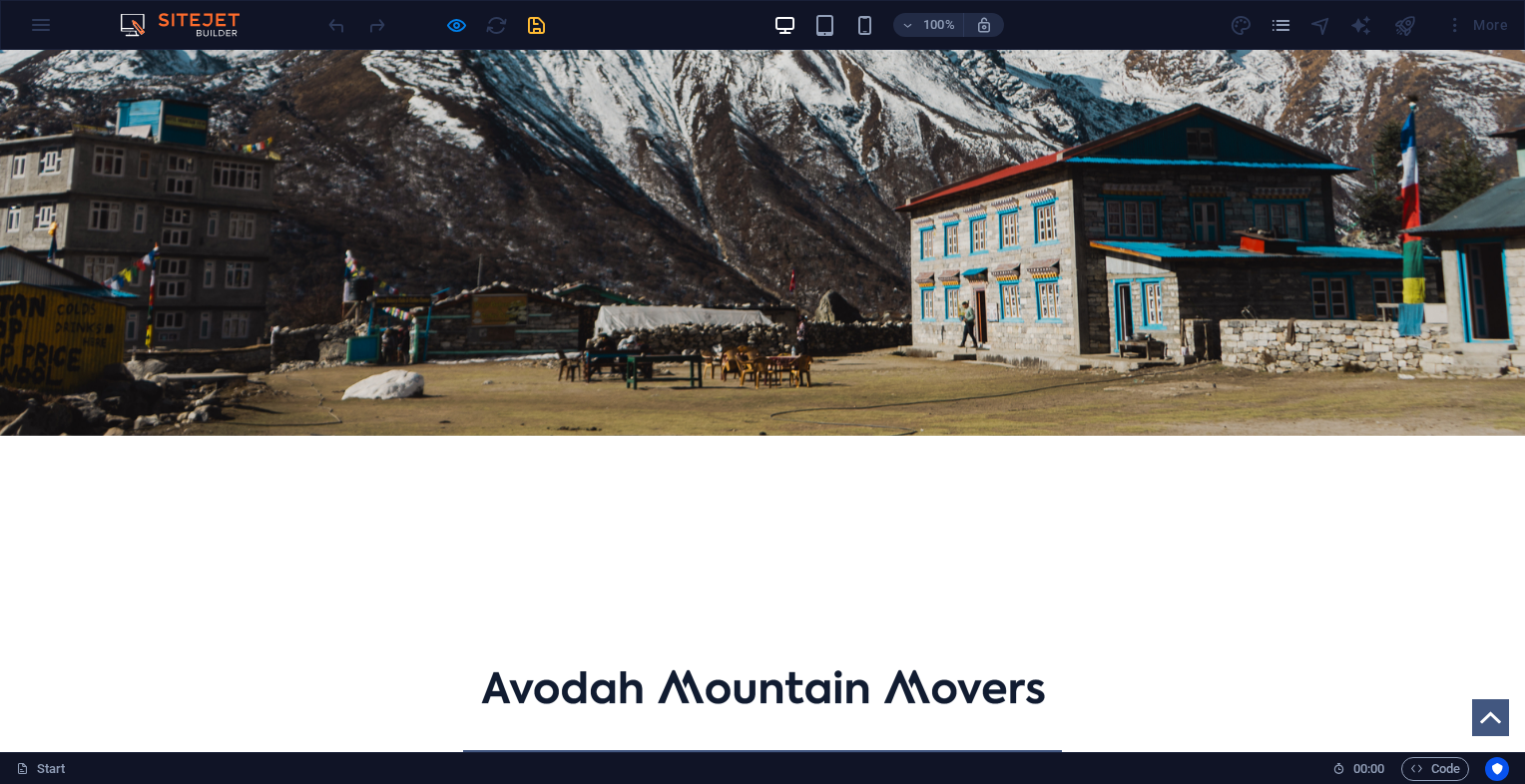 click on "Services" at bounding box center [624, 926] 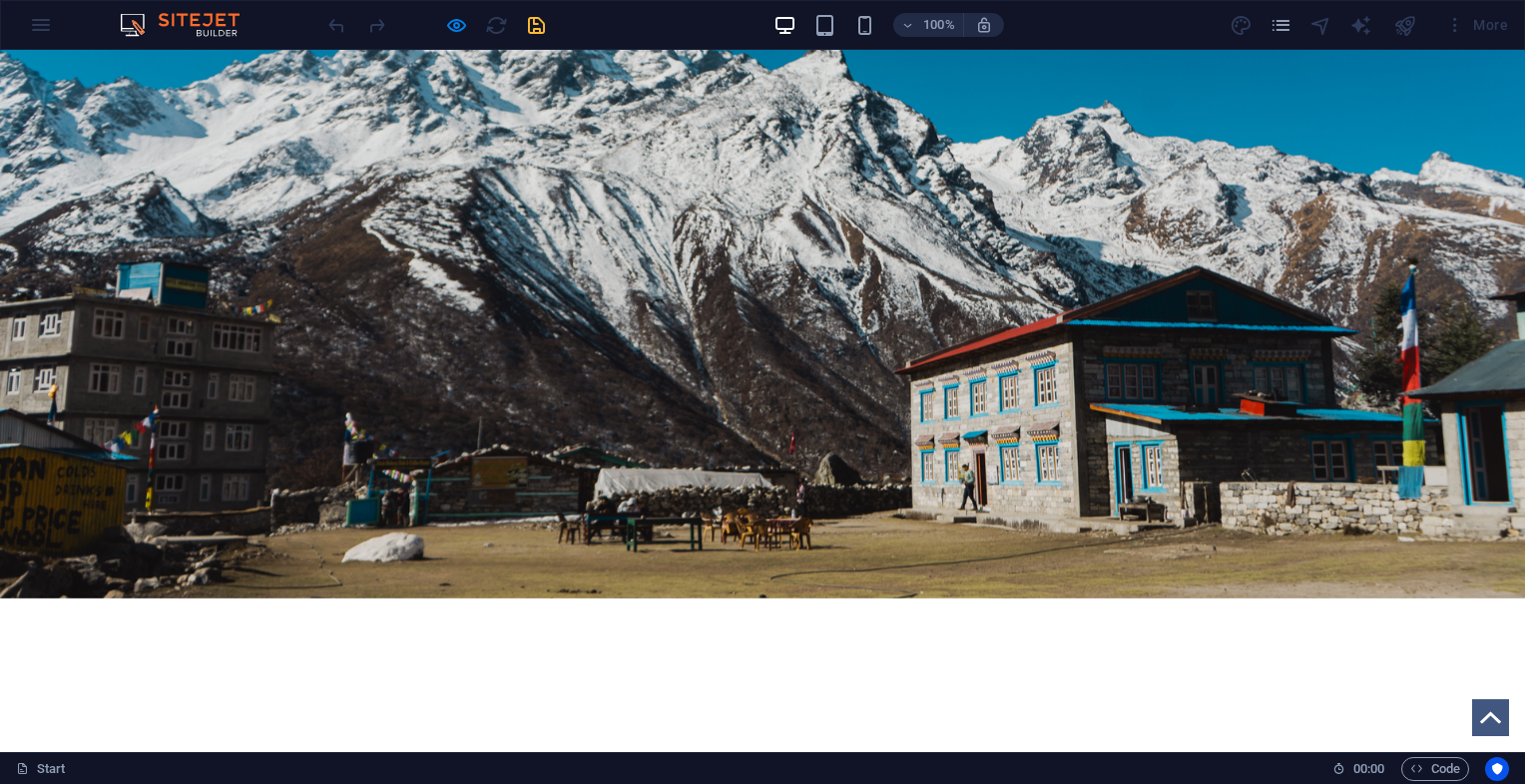 scroll, scrollTop: 144, scrollLeft: 0, axis: vertical 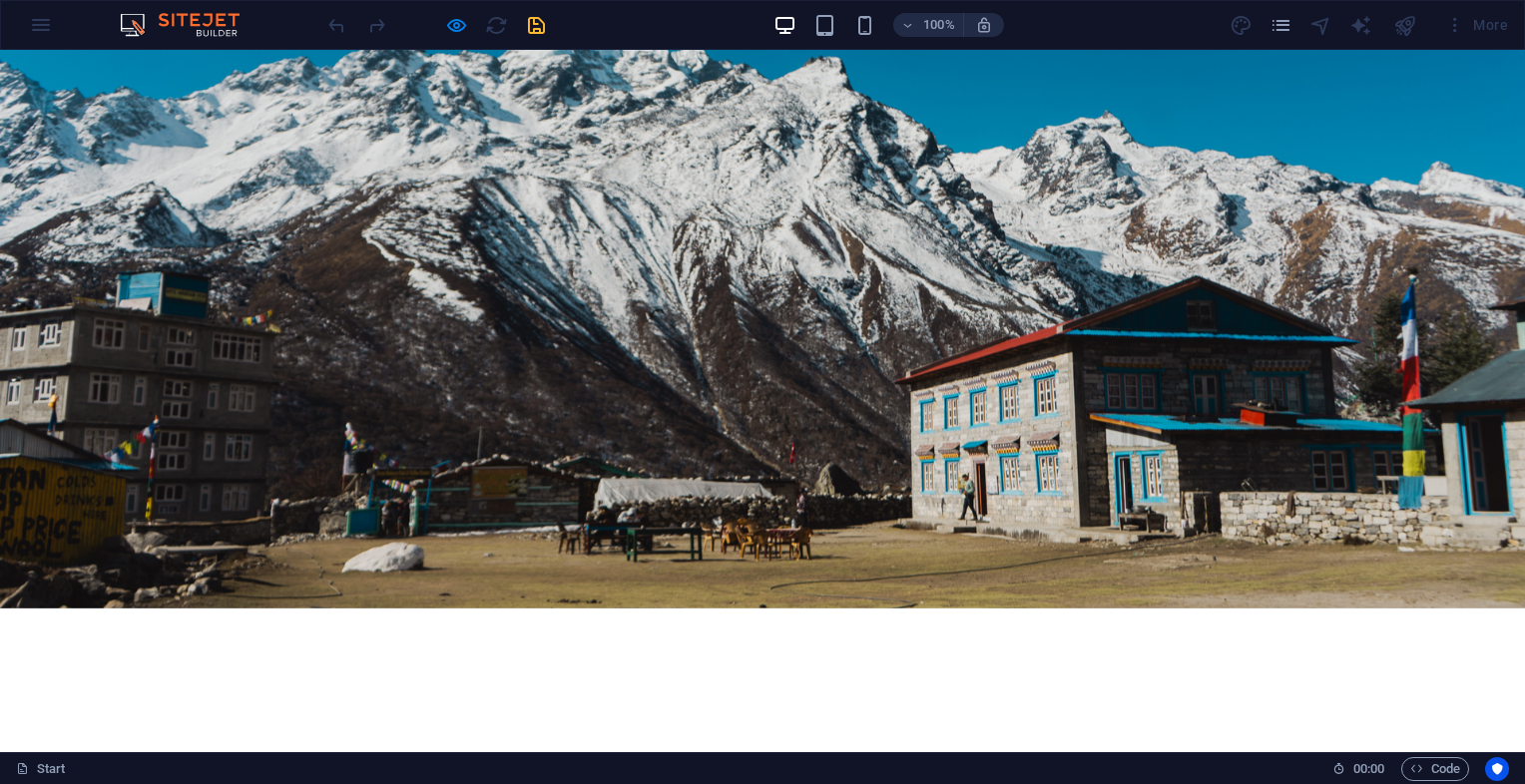 click on "Advisors" at bounding box center [932, 1098] 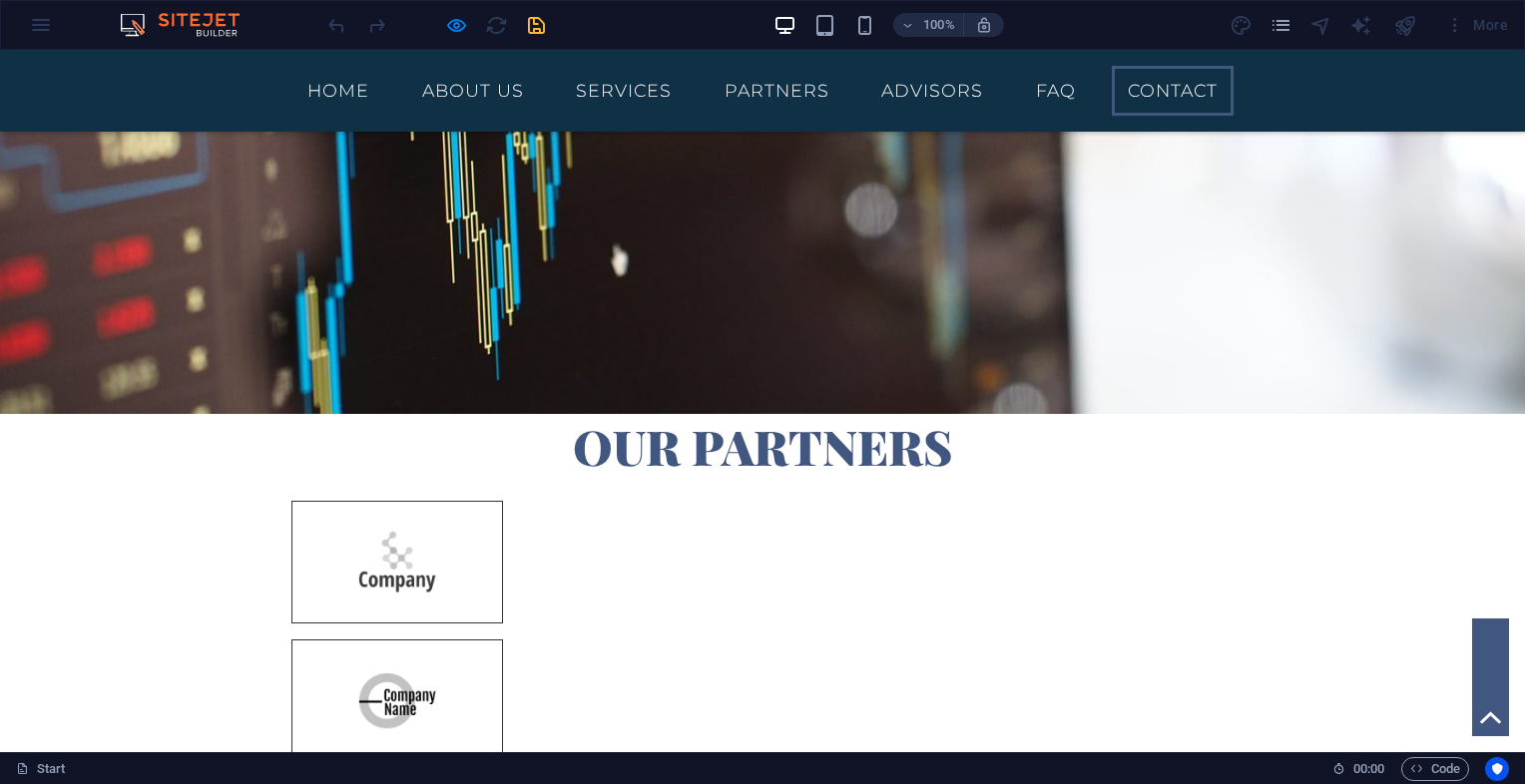 scroll, scrollTop: 5796, scrollLeft: 0, axis: vertical 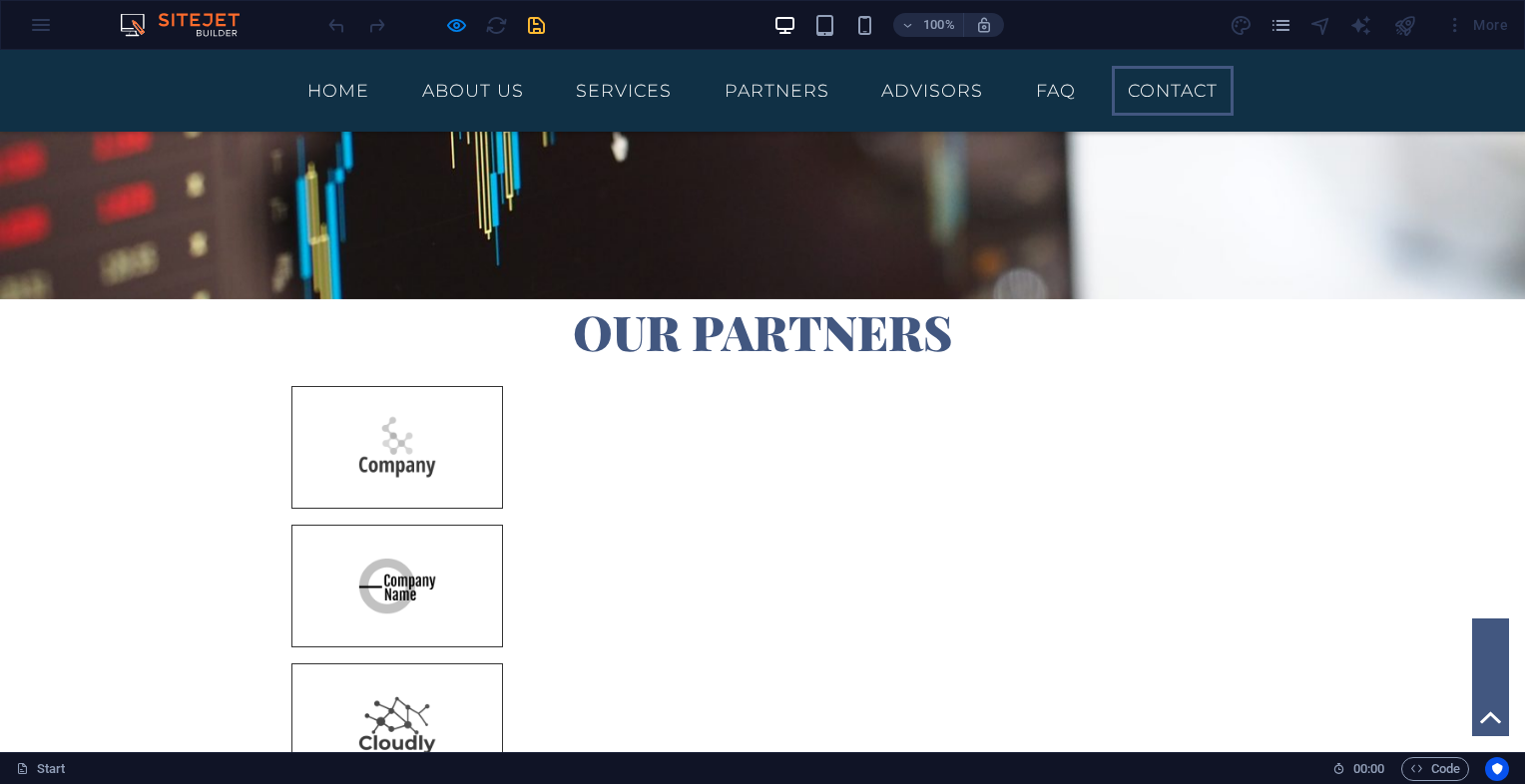 click on "avodahmountainmovers.com [CITY], [CITY] [POSTAL_CODE] [PHONE] info@[EMAIL] Legal Notice | Privacy" at bounding box center (487, 8275) 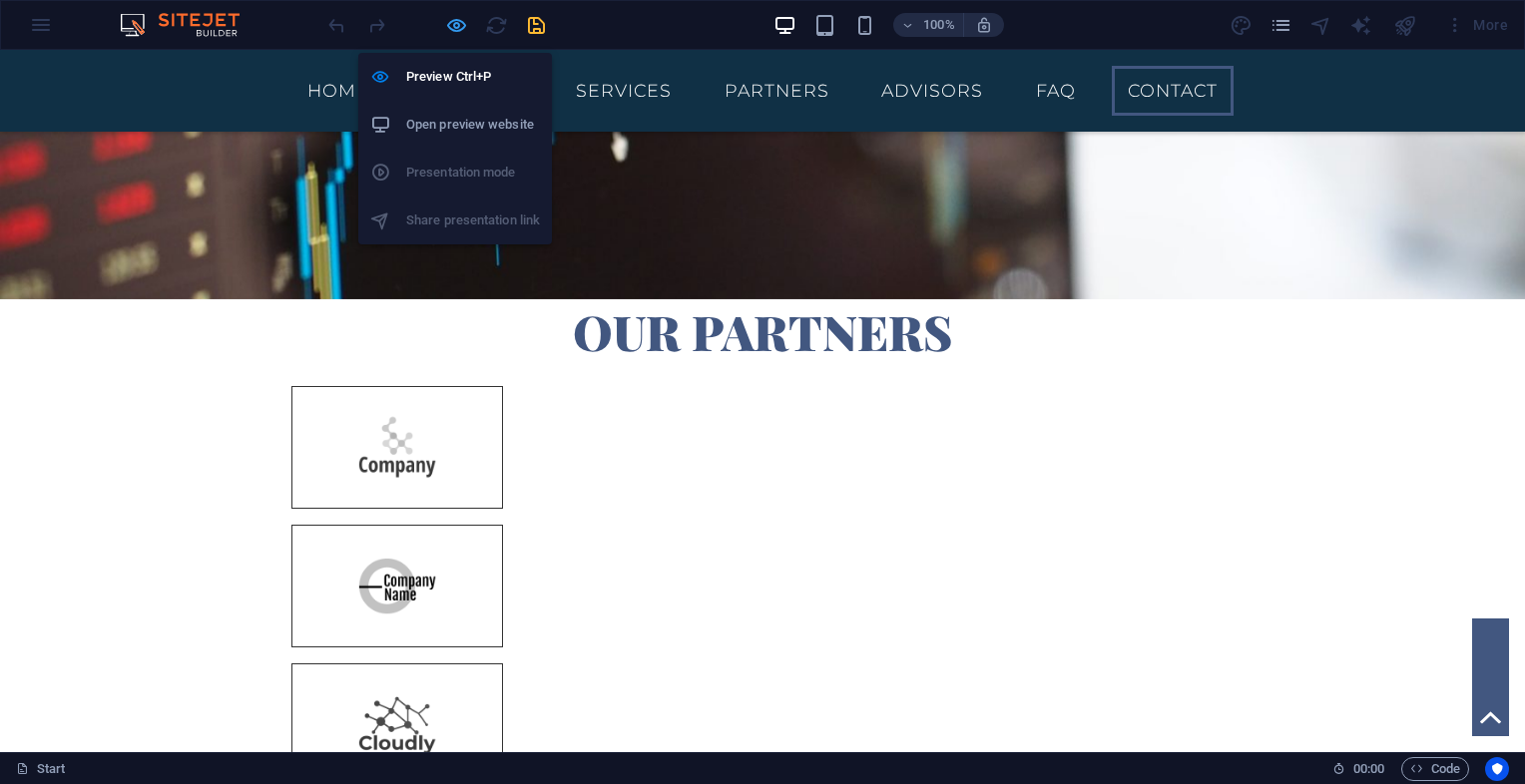 click at bounding box center [456, 25] 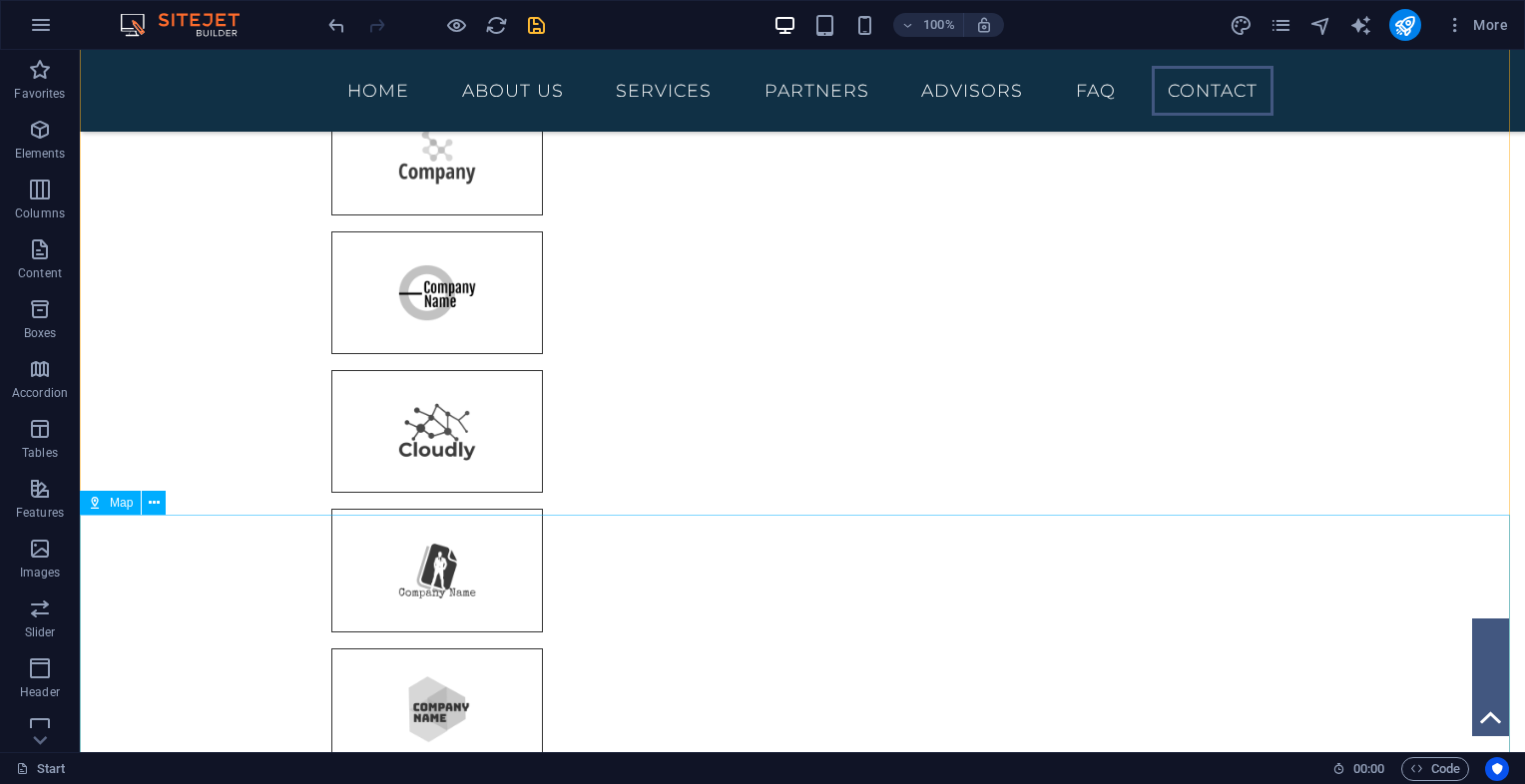 scroll, scrollTop: 6690, scrollLeft: 0, axis: vertical 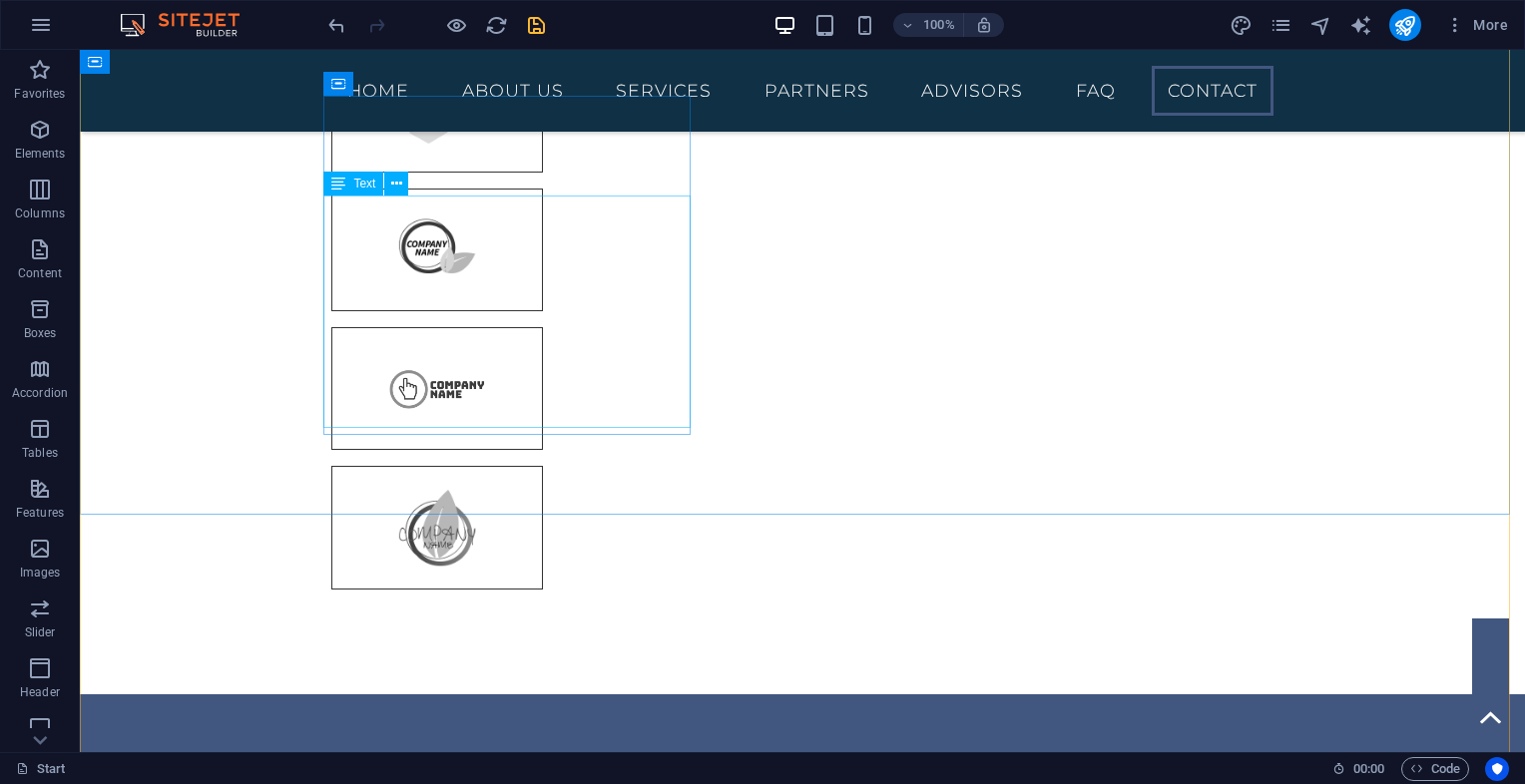 click on "avodahmountainmovers.com [CITY], [CITY] [POSTAL_CODE] [PHONE] info@[EMAIL] Legal Notice | Privacy" at bounding box center (567, 7939) 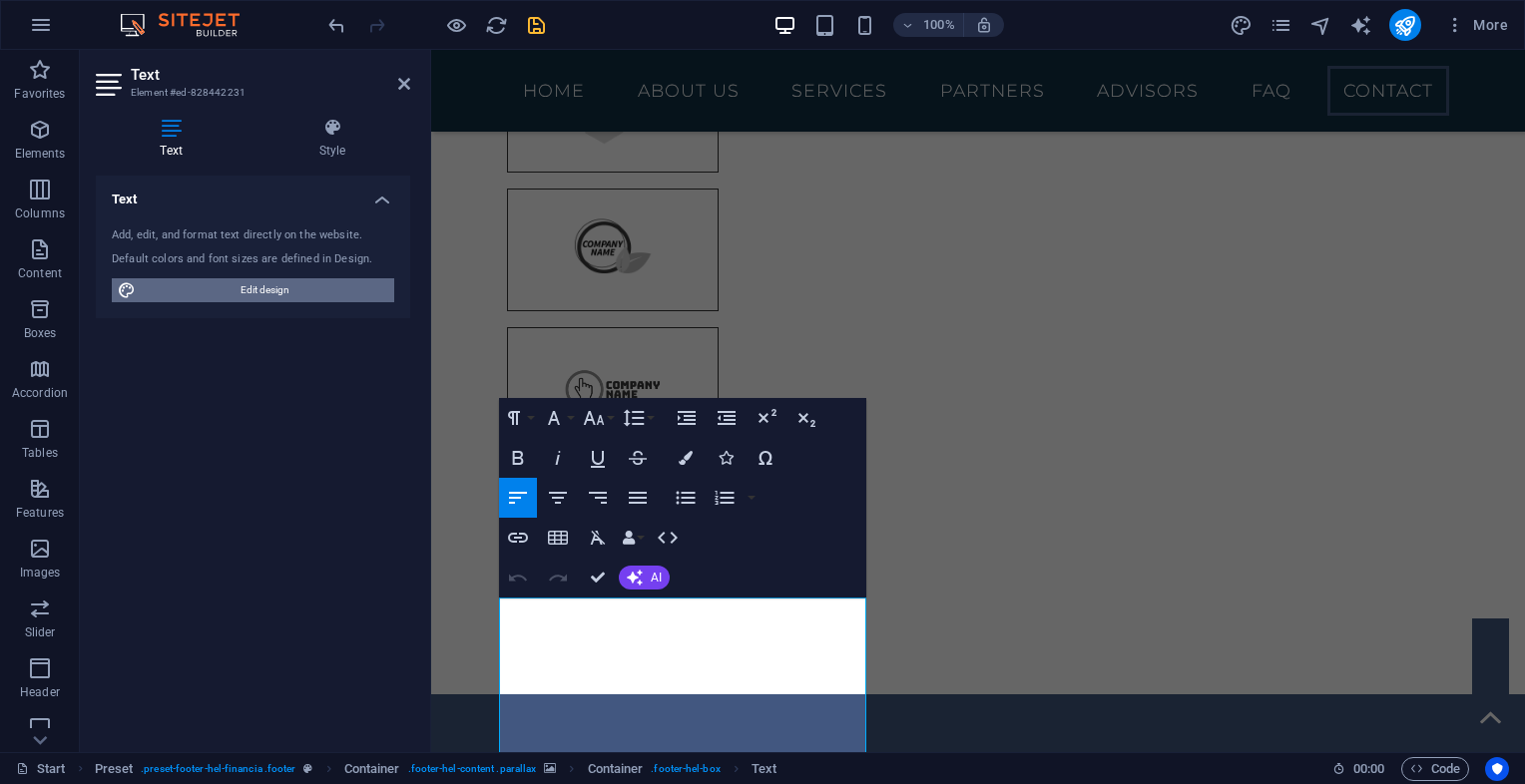 click on "Edit design" at bounding box center (264, 290) 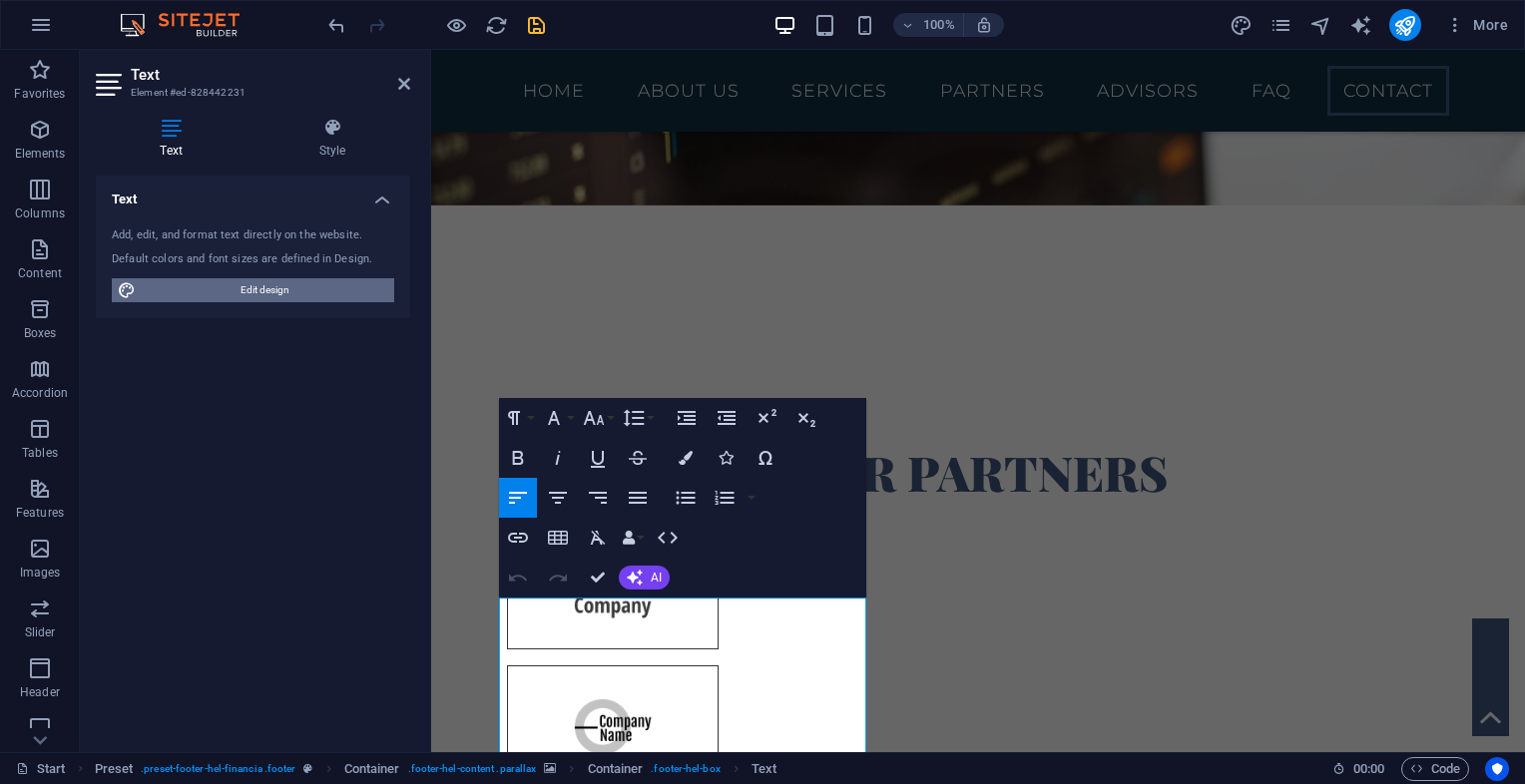 select on "rem" 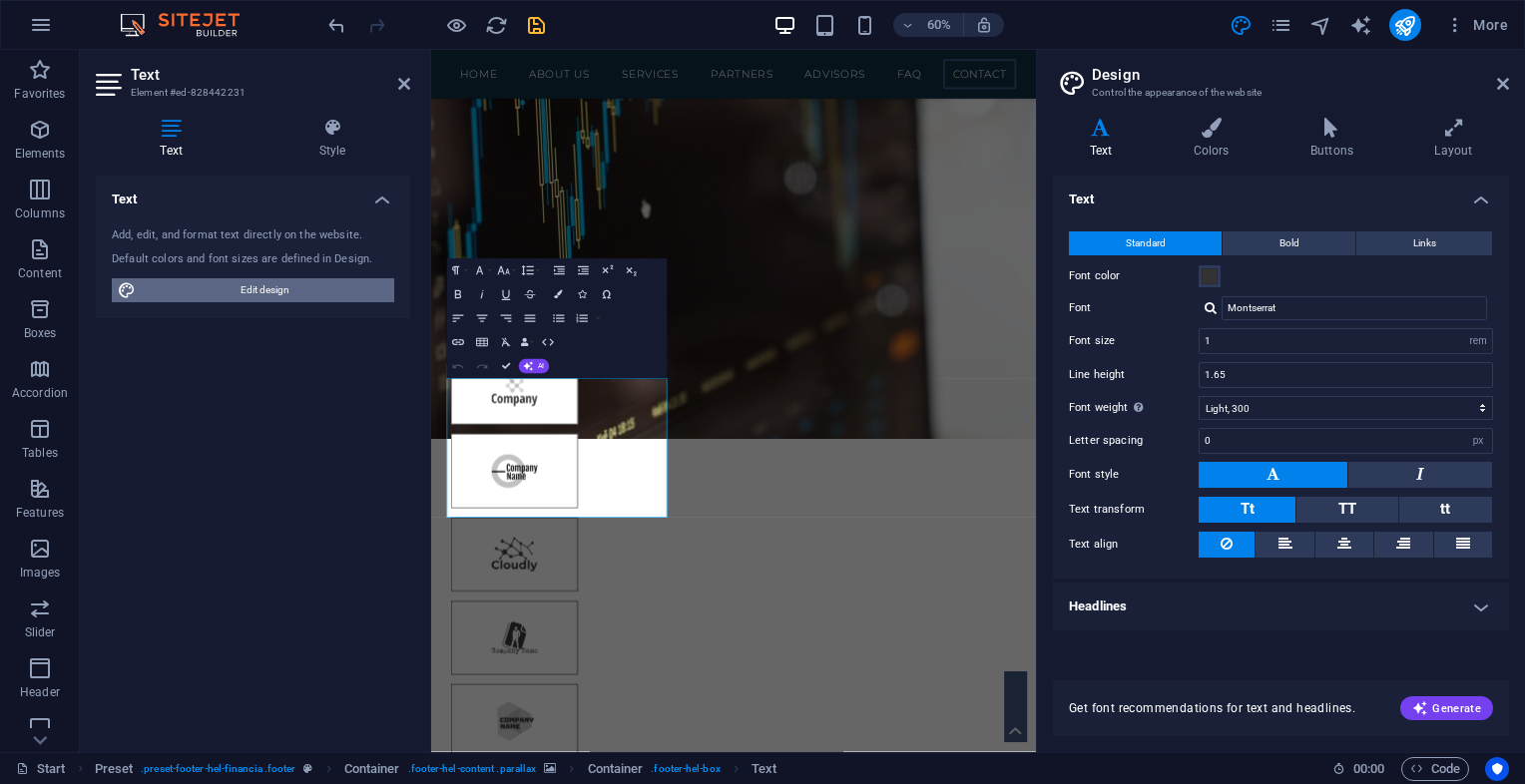 scroll, scrollTop: 7341, scrollLeft: 0, axis: vertical 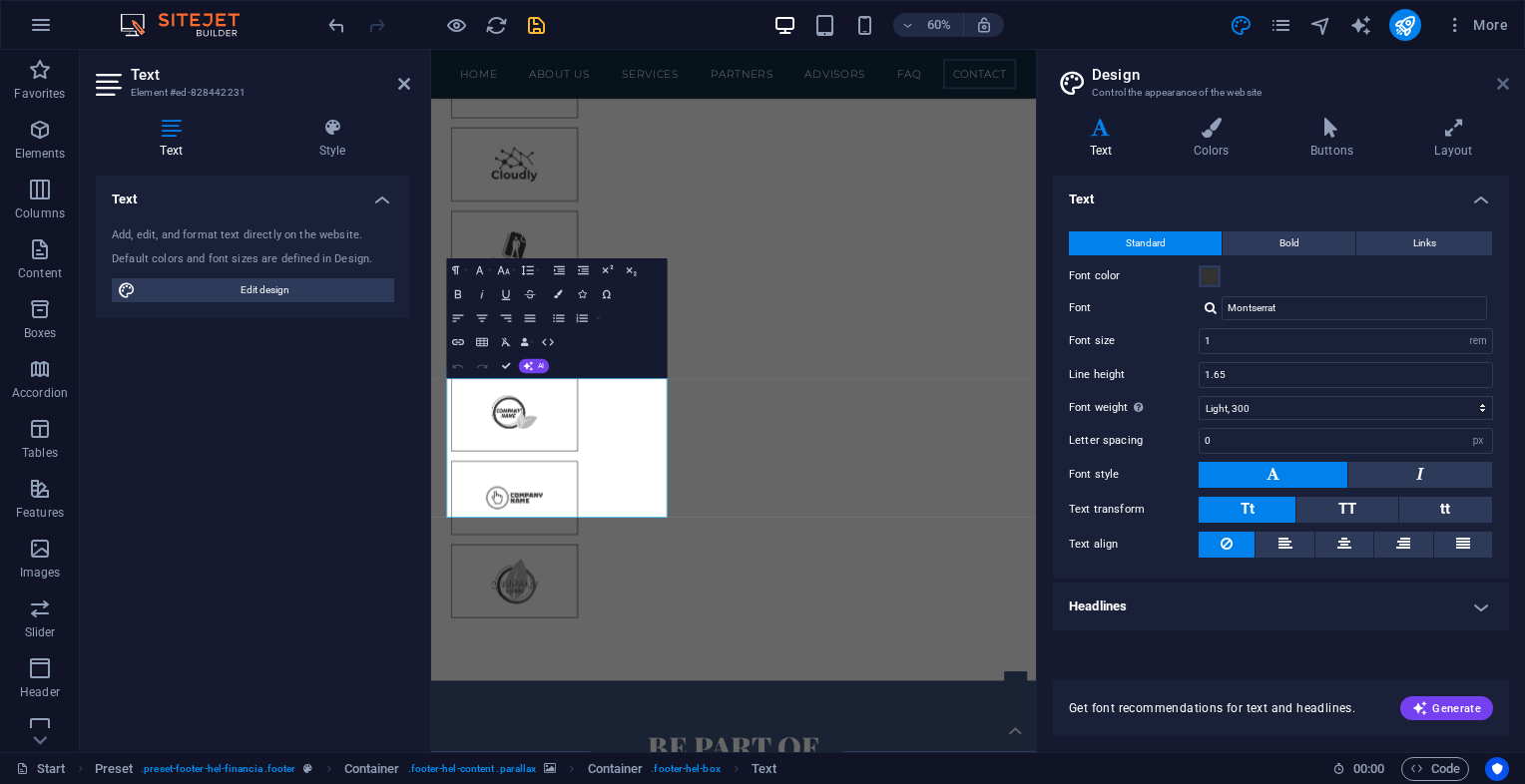 click at bounding box center [1503, 84] 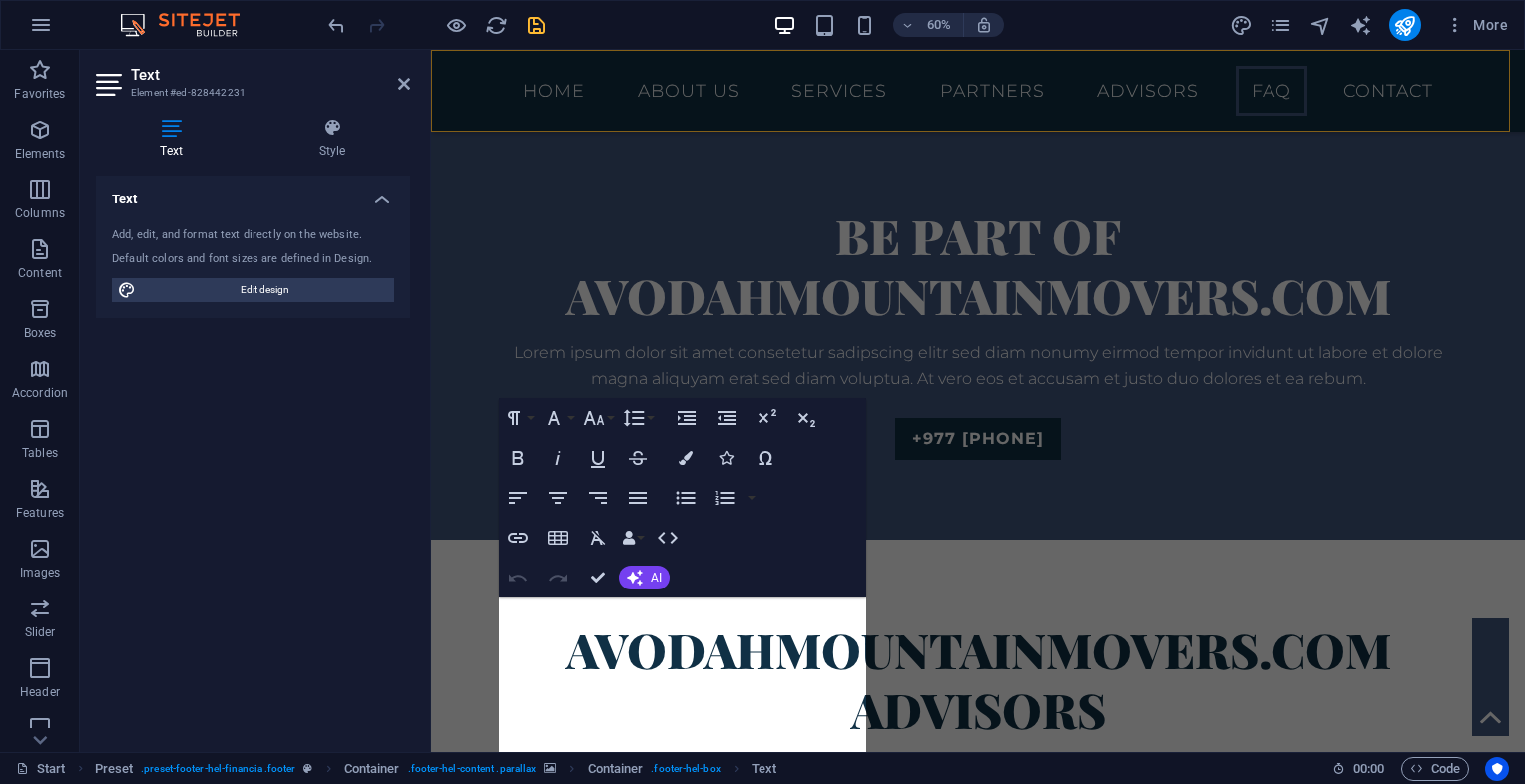 scroll, scrollTop: 6690, scrollLeft: 0, axis: vertical 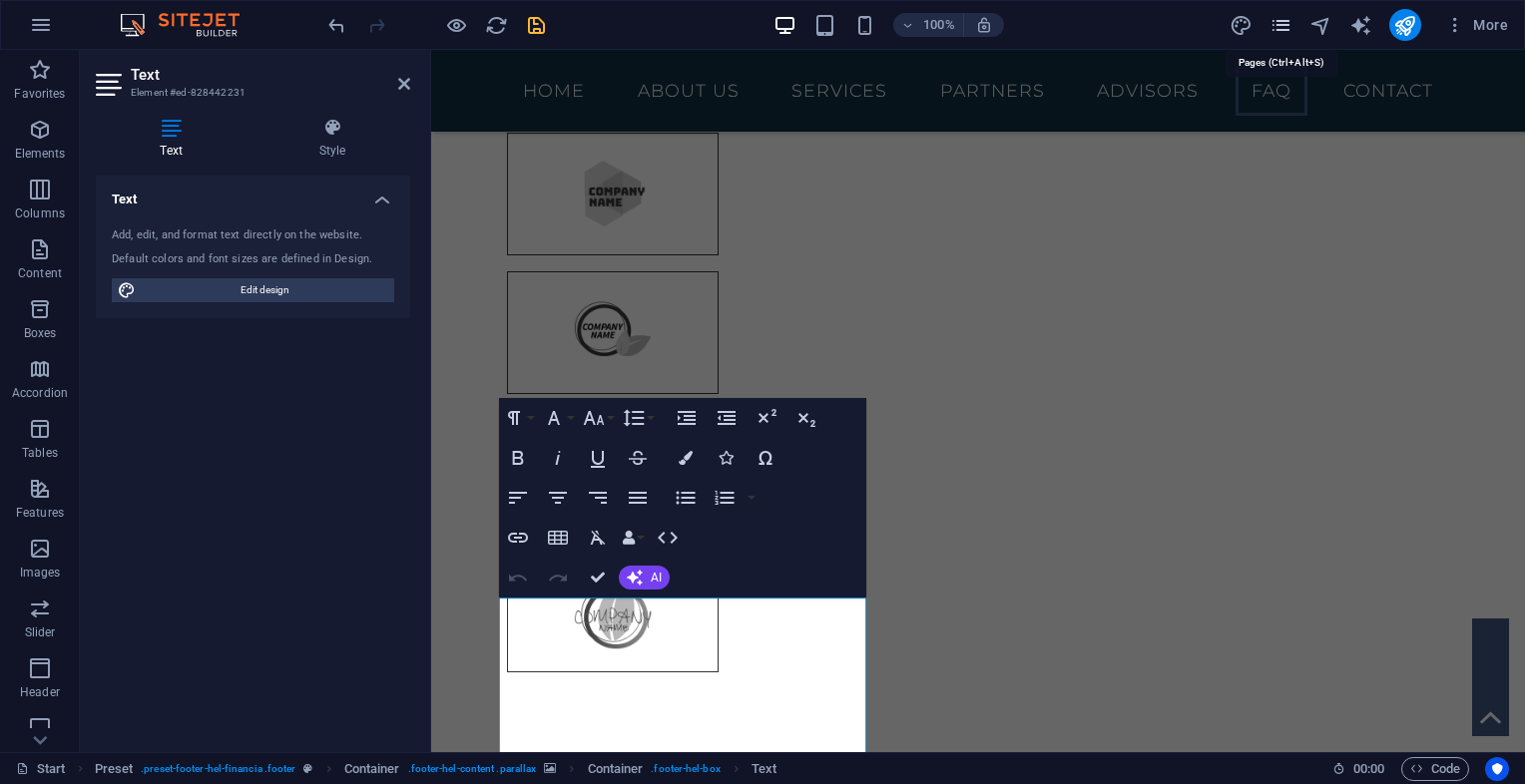 click at bounding box center (1280, 25) 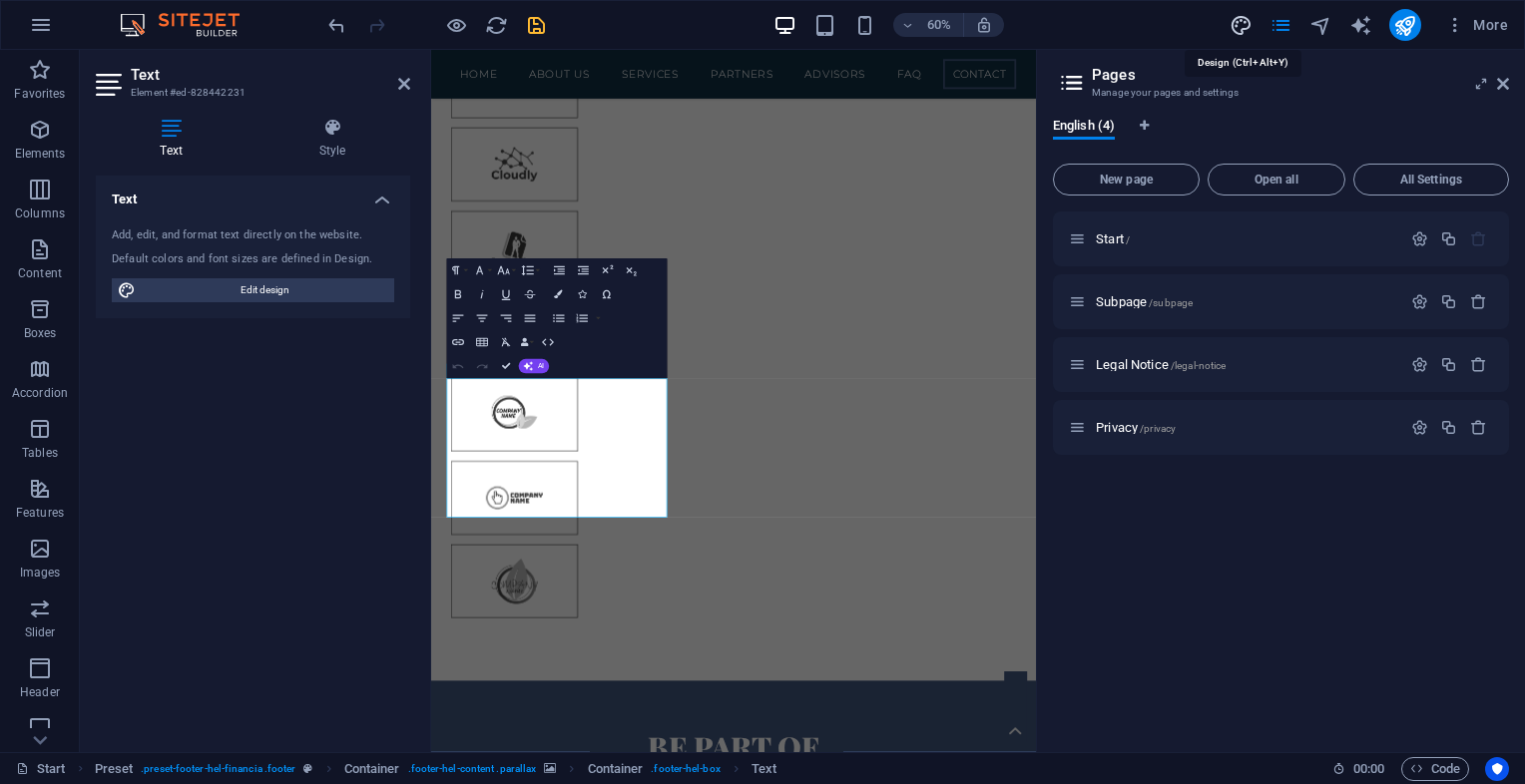 click at bounding box center [1241, 25] 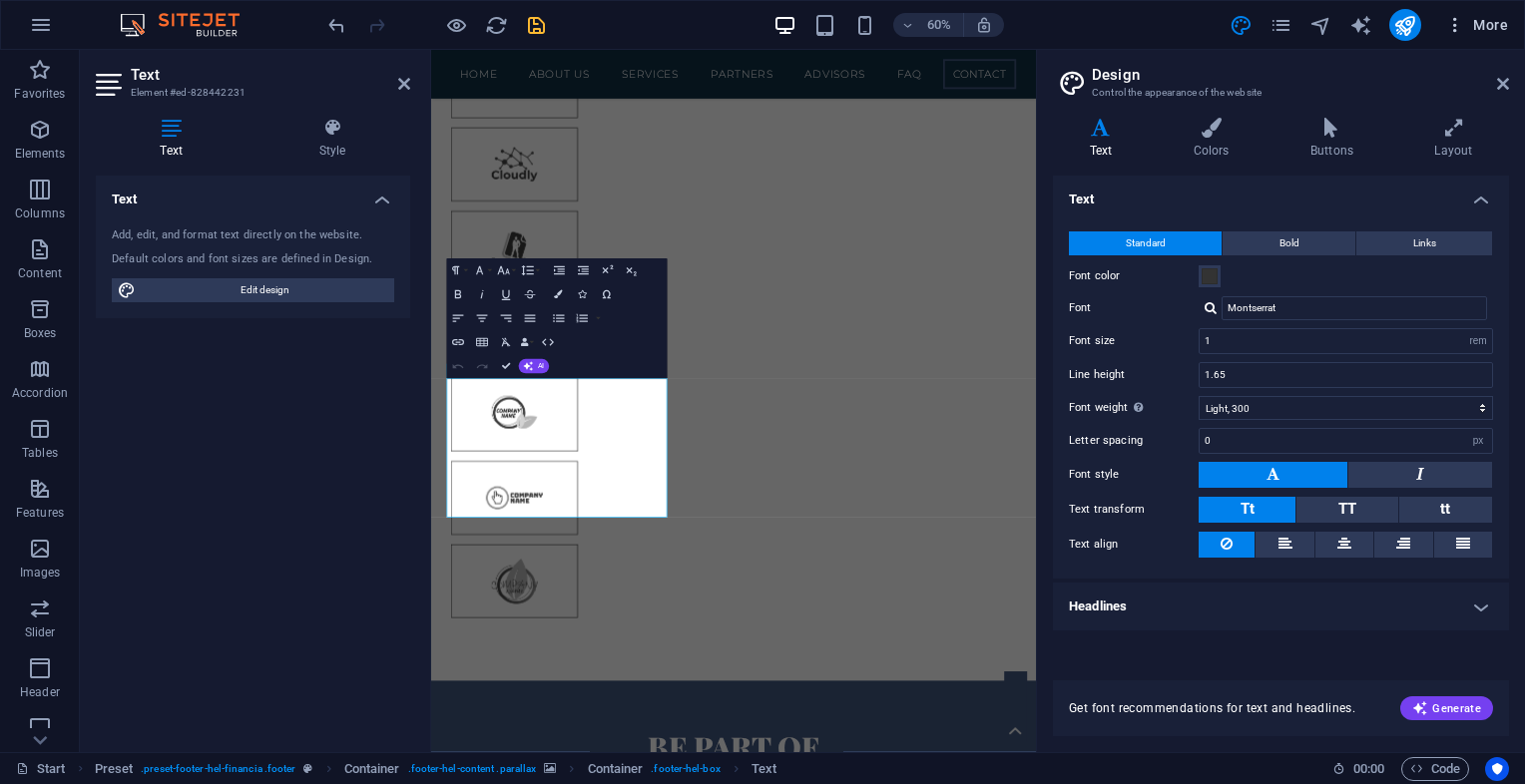 click on "More" at bounding box center (1476, 25) 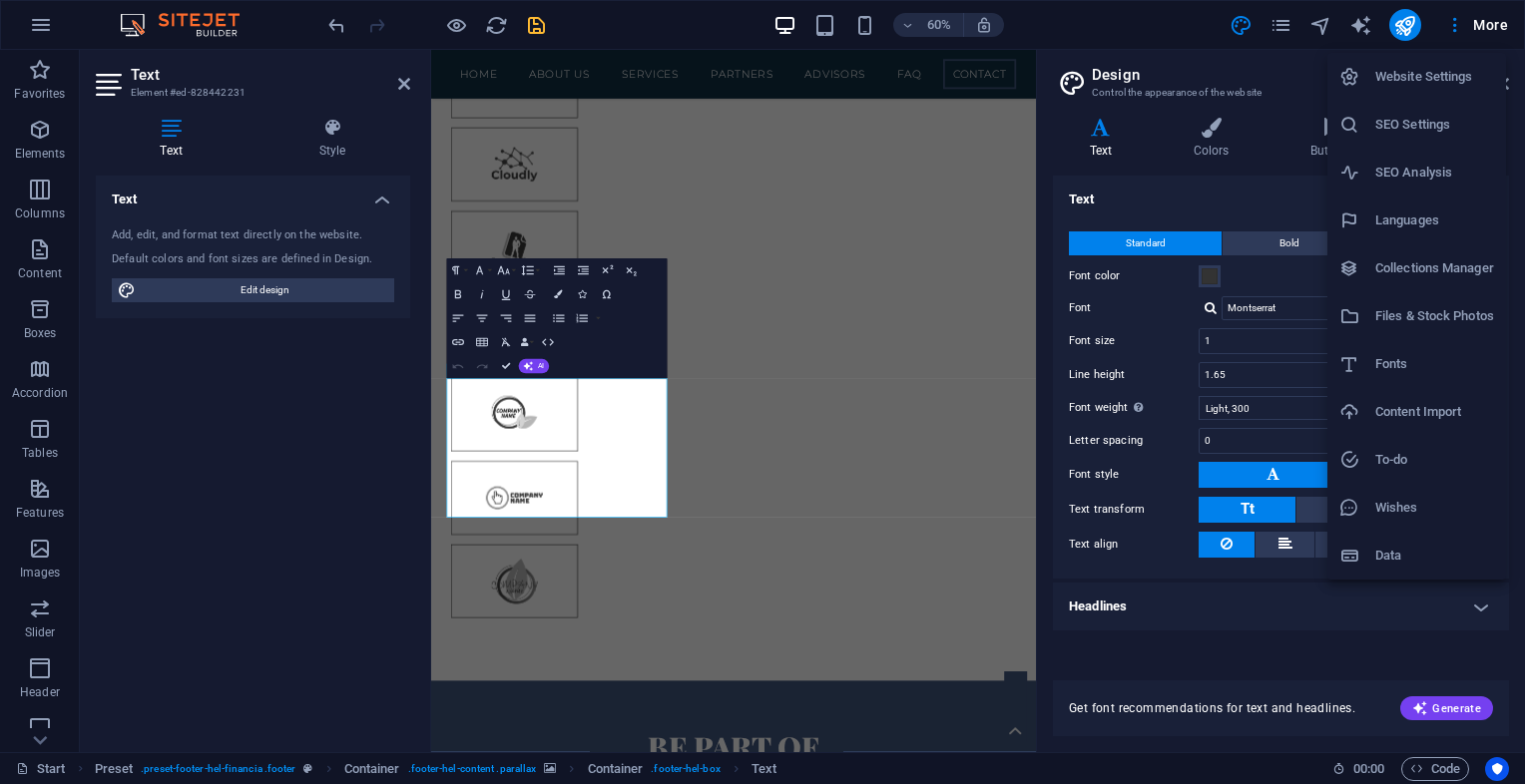 click on "SEO Settings" at bounding box center (1434, 125) 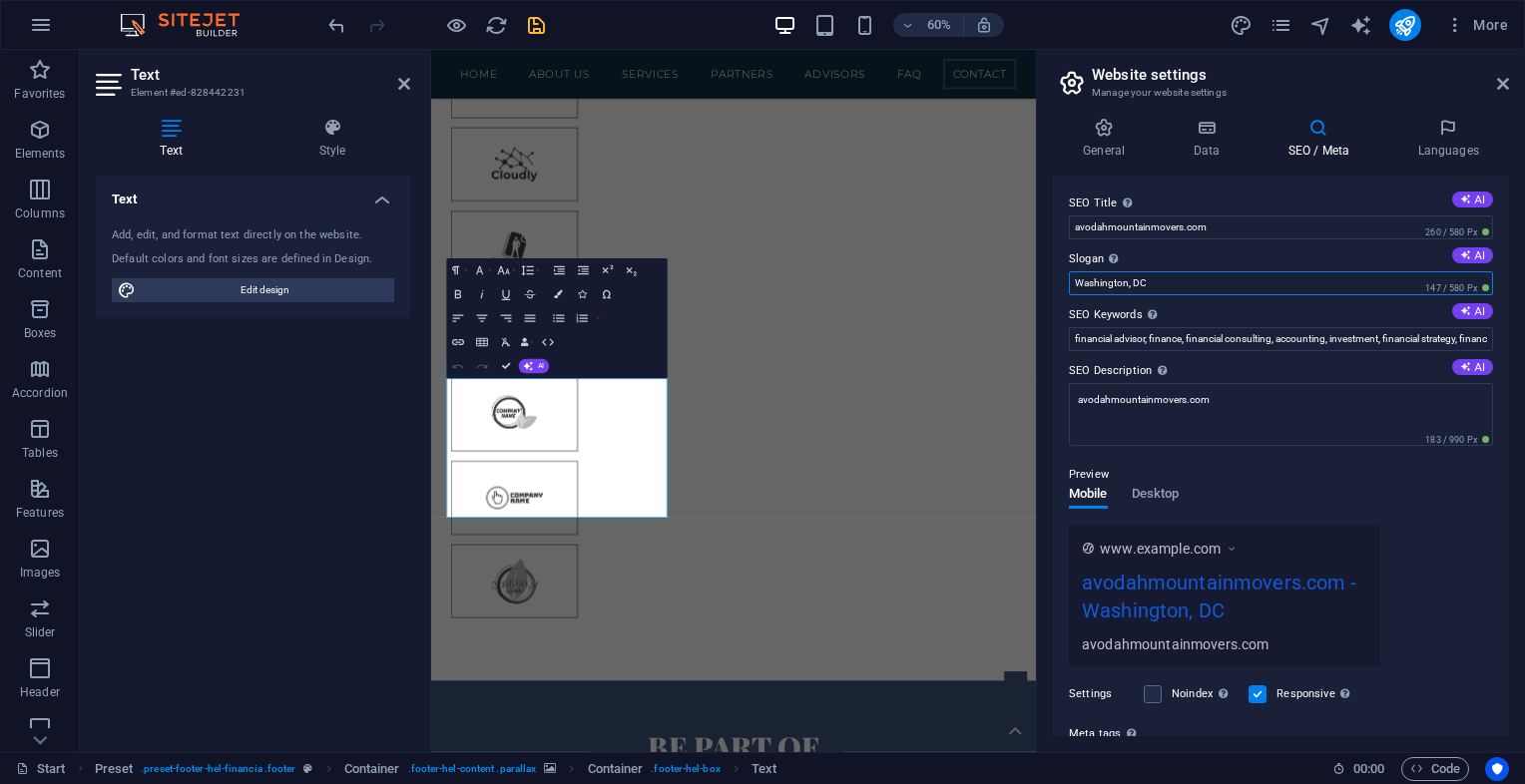 click on "Washington, DC" at bounding box center (1280, 283) 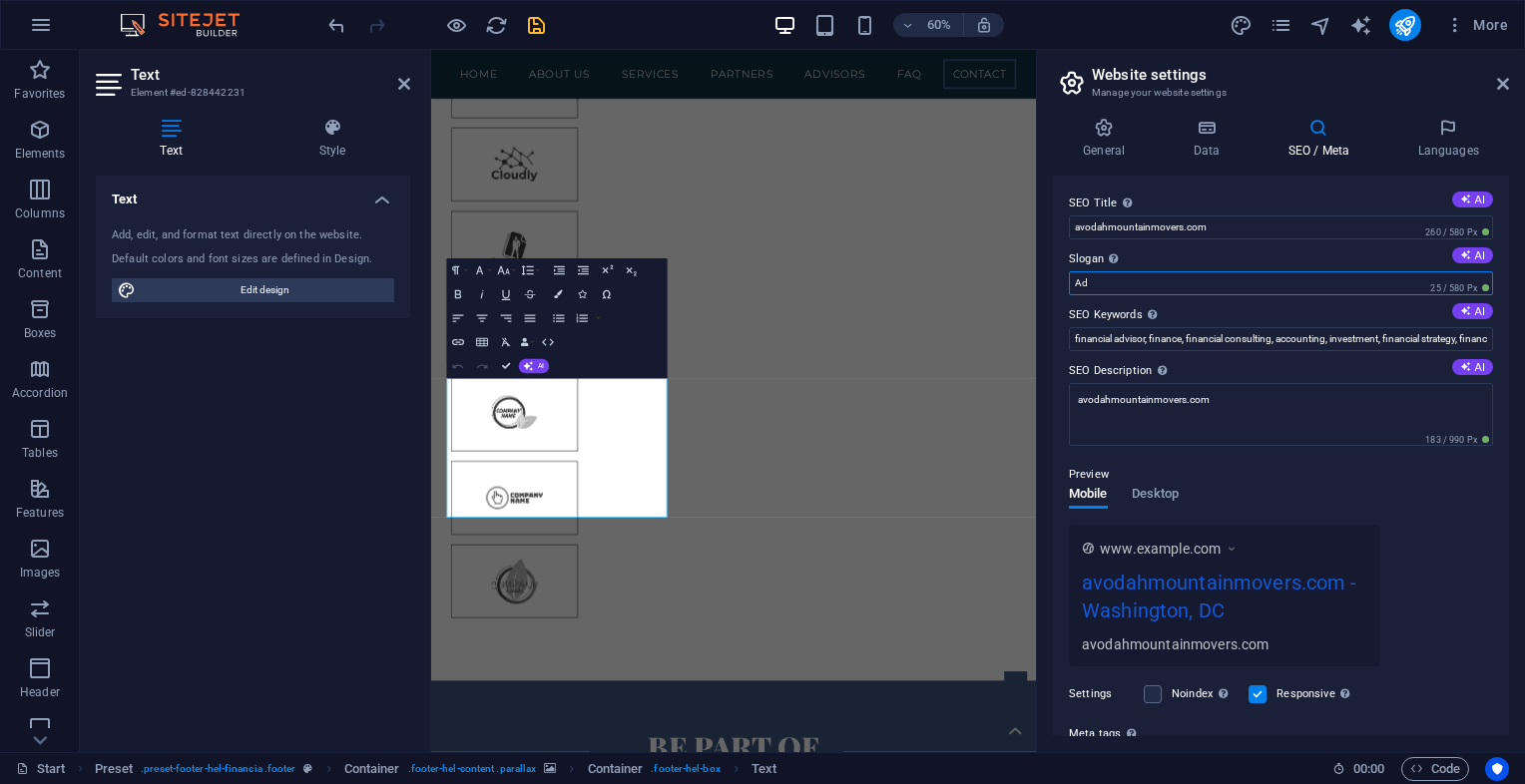 type on "A" 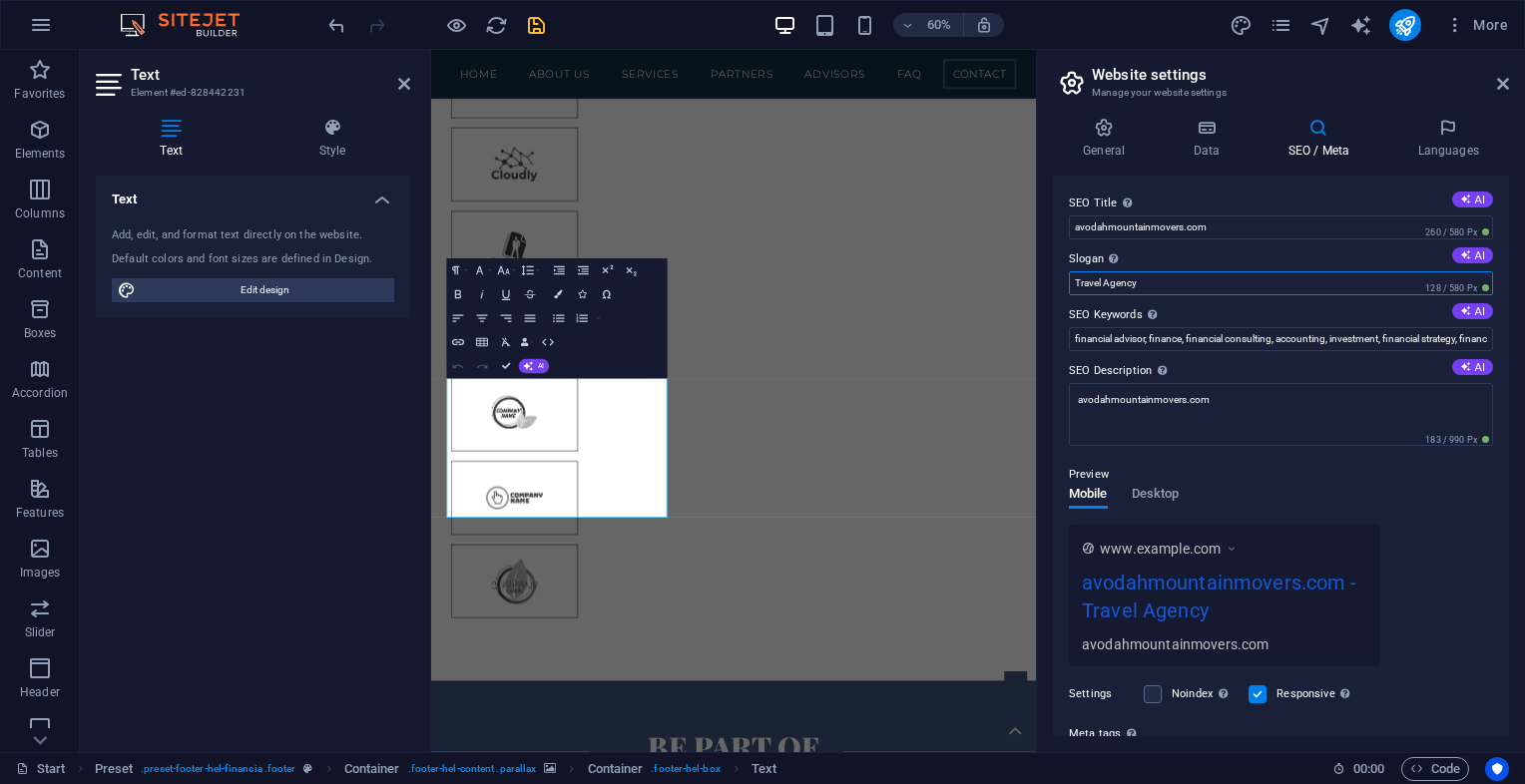 type on "Travel Agency" 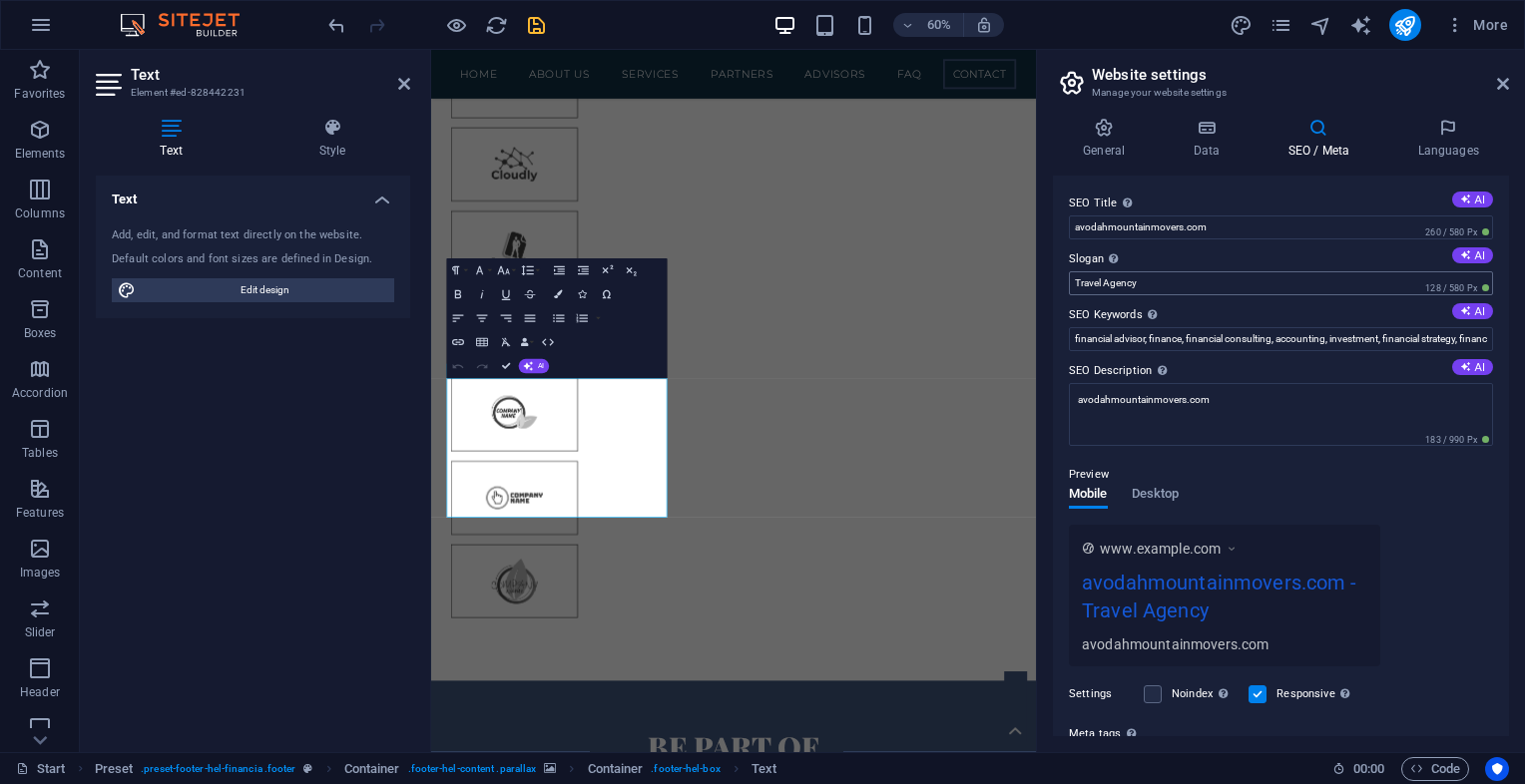 drag, startPoint x: 1066, startPoint y: 194, endPoint x: 1137, endPoint y: 281, distance: 112.29426 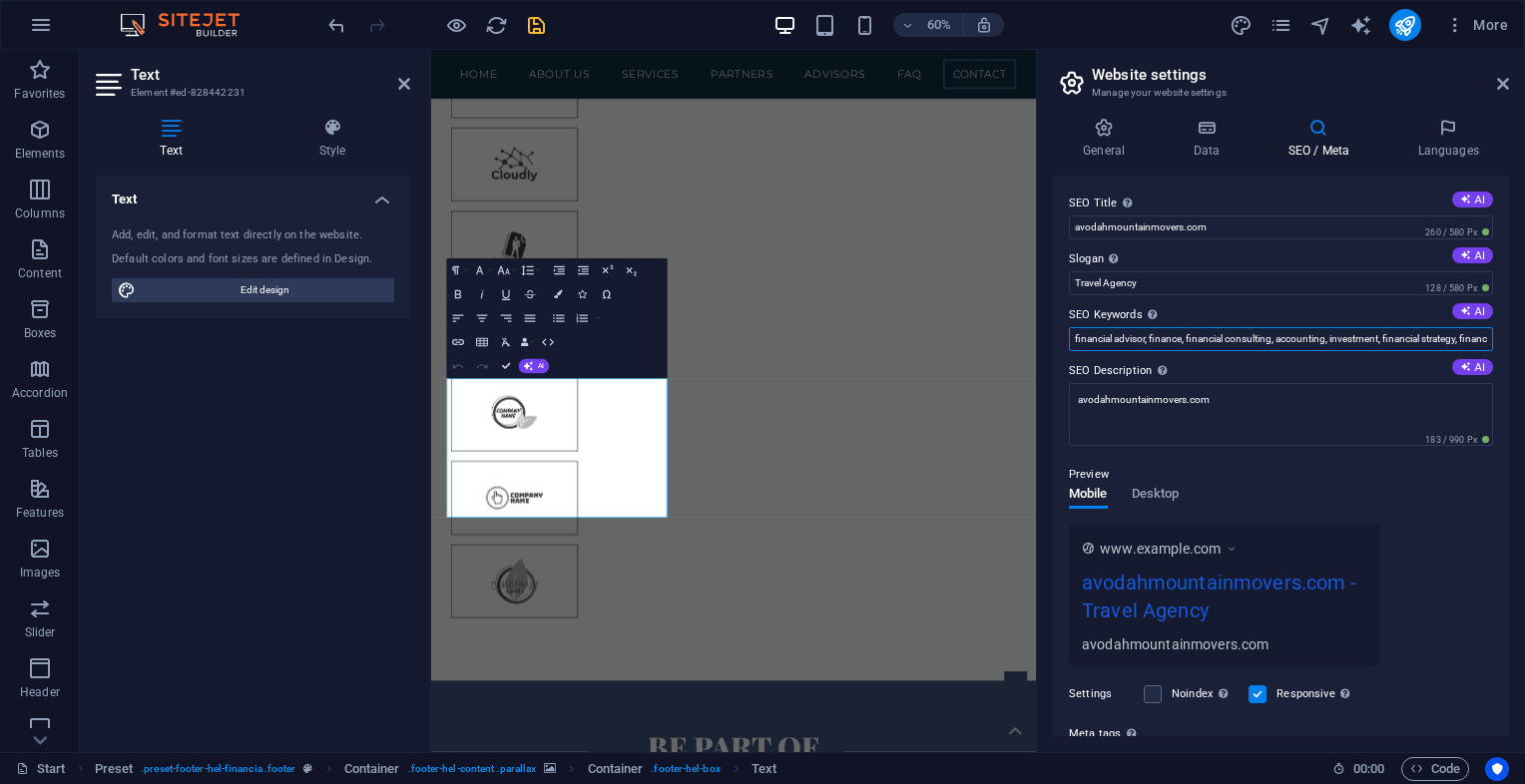 click on "financial advisor, finance, financial consulting, accounting, investment, financial strategy, financial planning, investment strategies, business consulting, consulting, financial services, avodahmountainmovers.com, [CITY], [STATE]" at bounding box center (1280, 339) 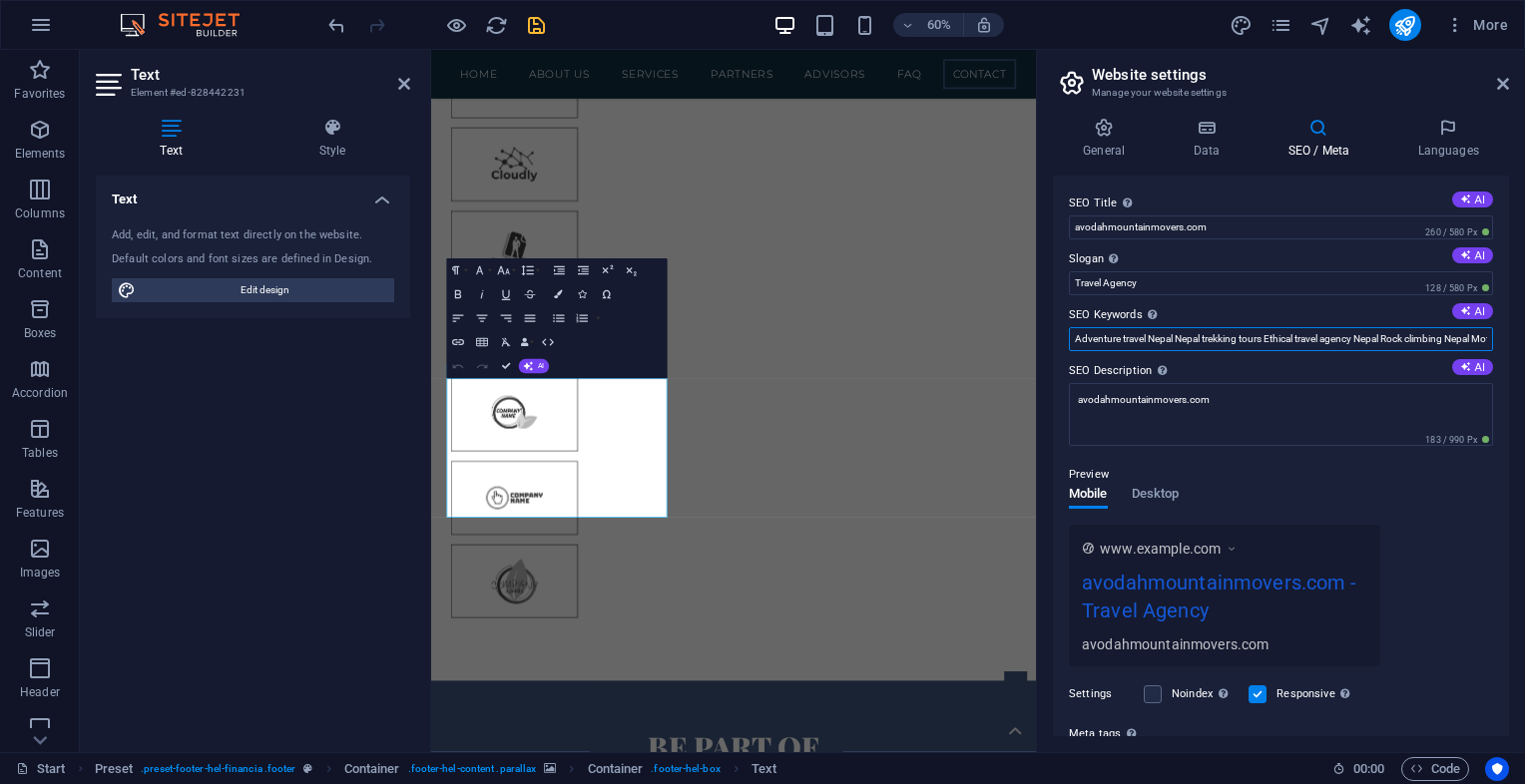 scroll, scrollTop: 0, scrollLeft: 559, axis: horizontal 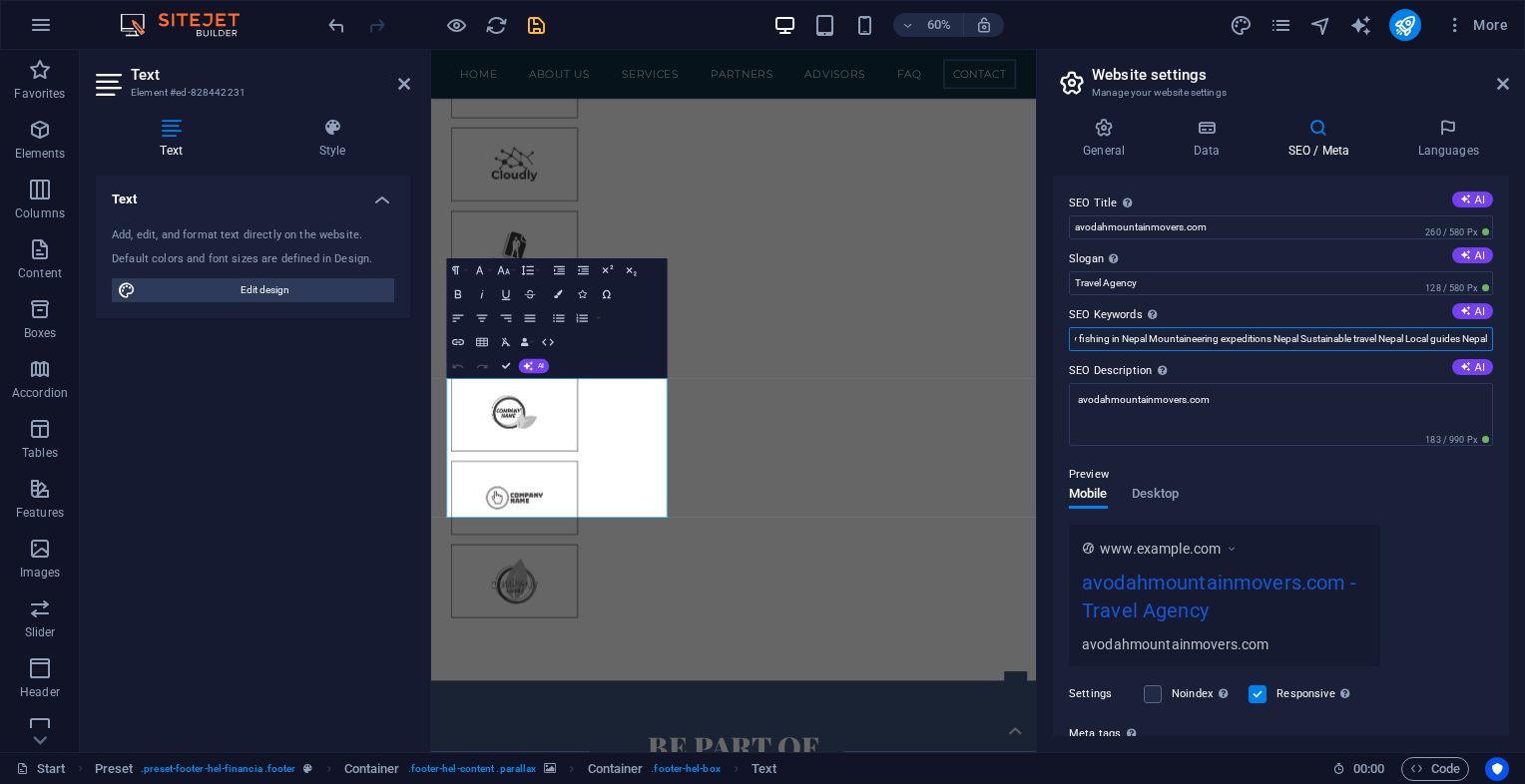 type on "Adventure travel Nepal Nepal trekking tours Ethical travel agency Nepal Rock climbing Nepal Motorcycle tours Nepal Fly fishing in Nepal Mountaineering expeditions Nepal Sustainable travel Nepal Local guides Nepal" 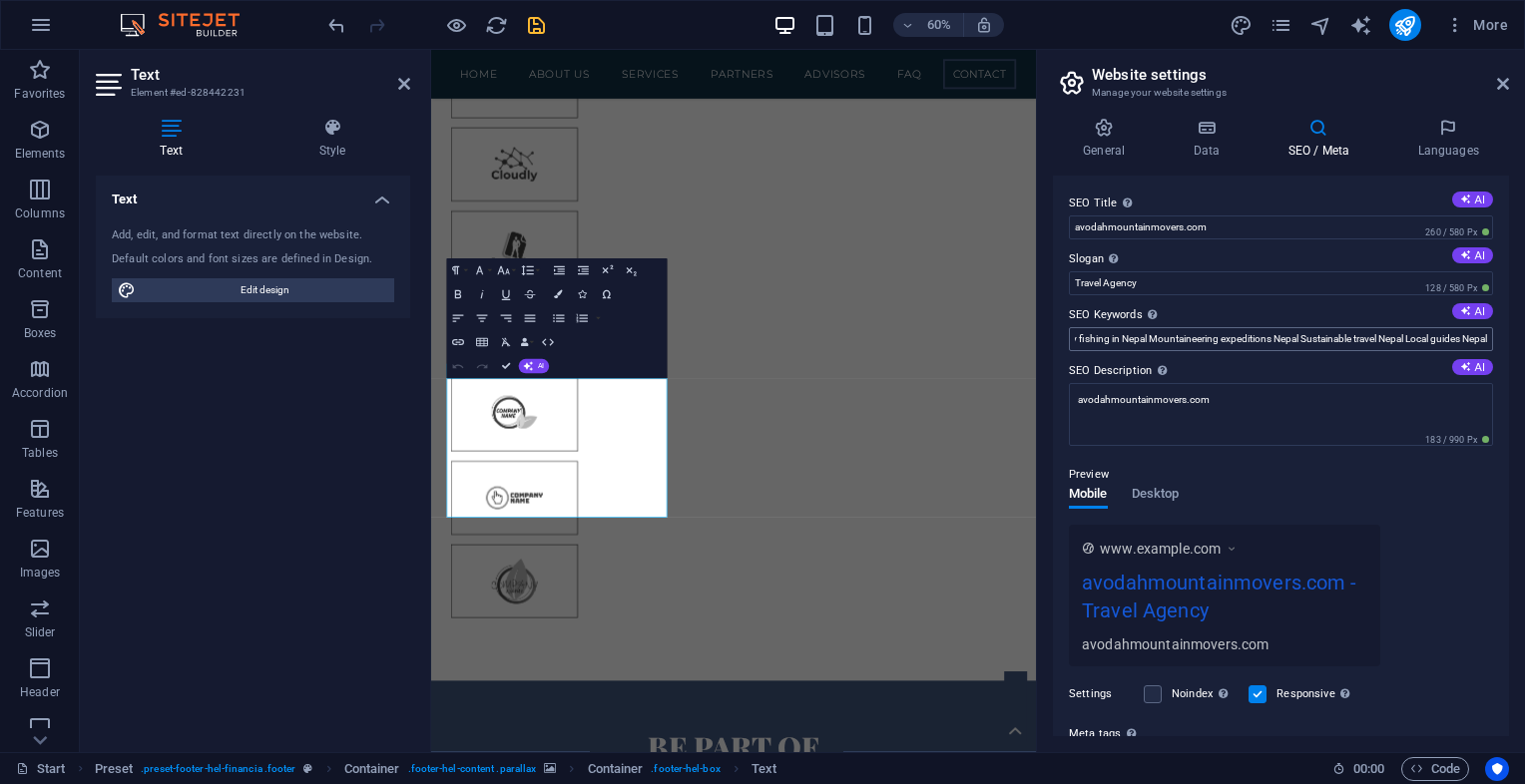scroll, scrollTop: 0, scrollLeft: 0, axis: both 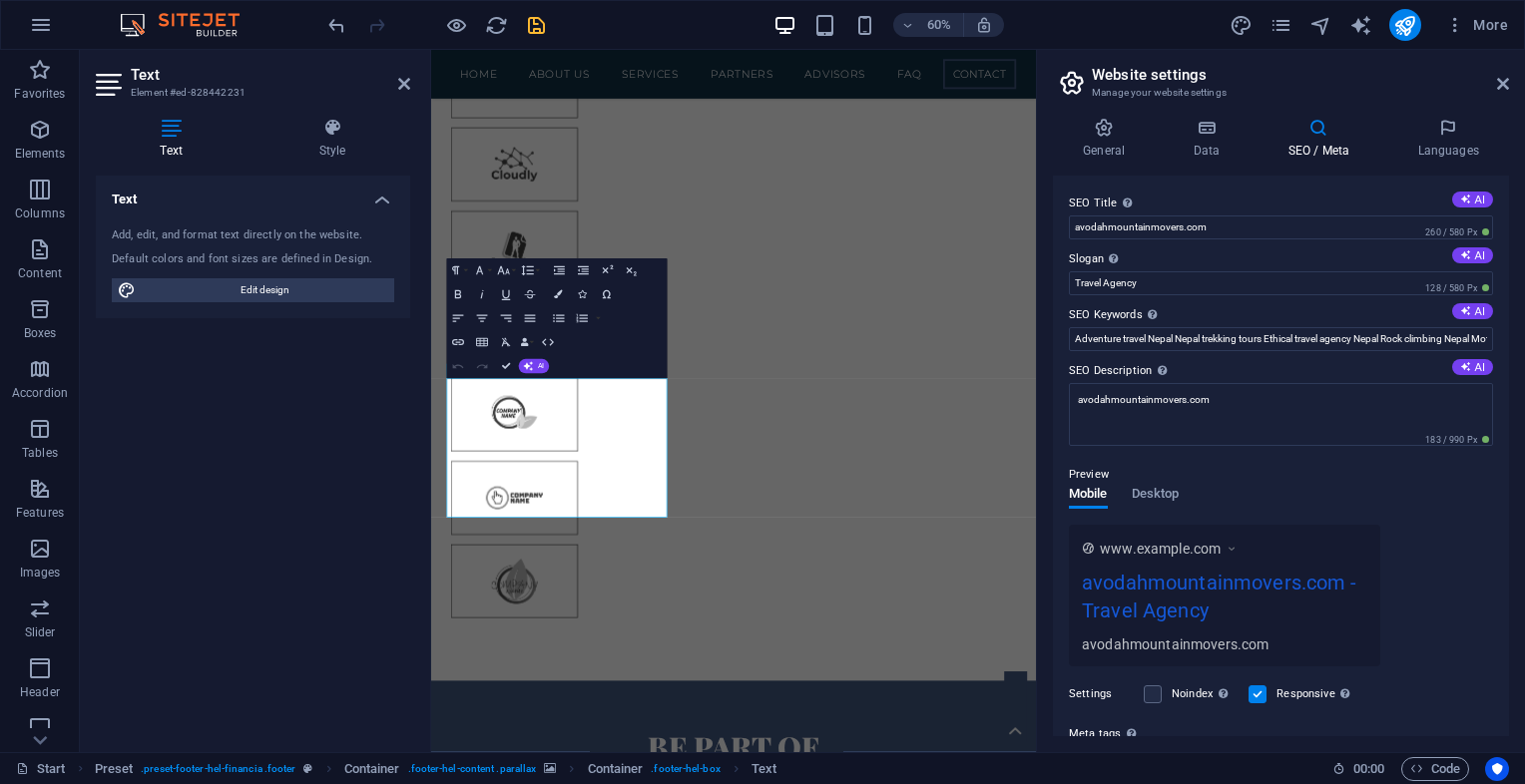 click on "Preview Mobile Desktop www.example.com avodahmountainmovers.com - Travel Agency avodahmountainmovers.com" at bounding box center [1280, 557] 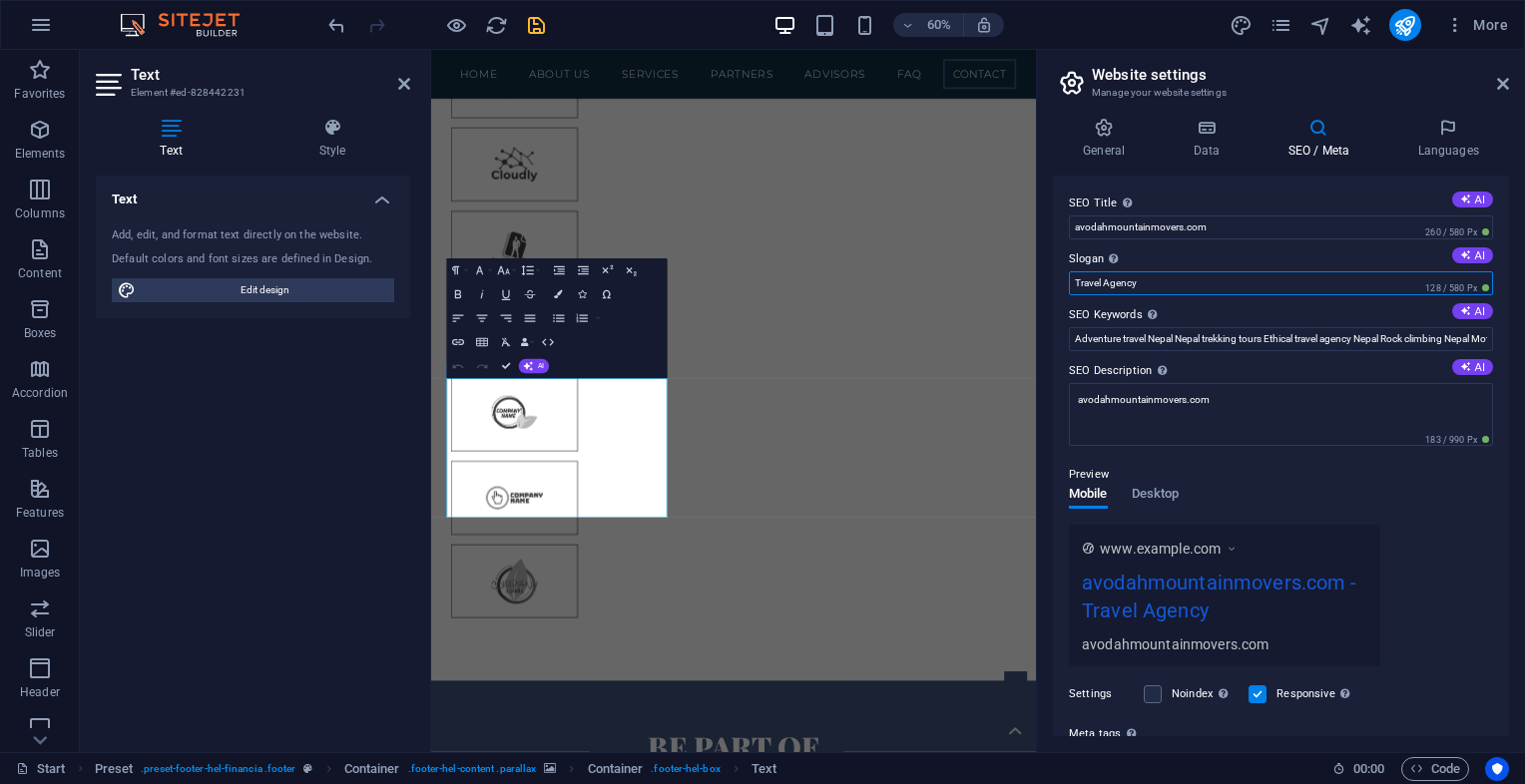 click on "Travel Agency" at bounding box center (1280, 283) 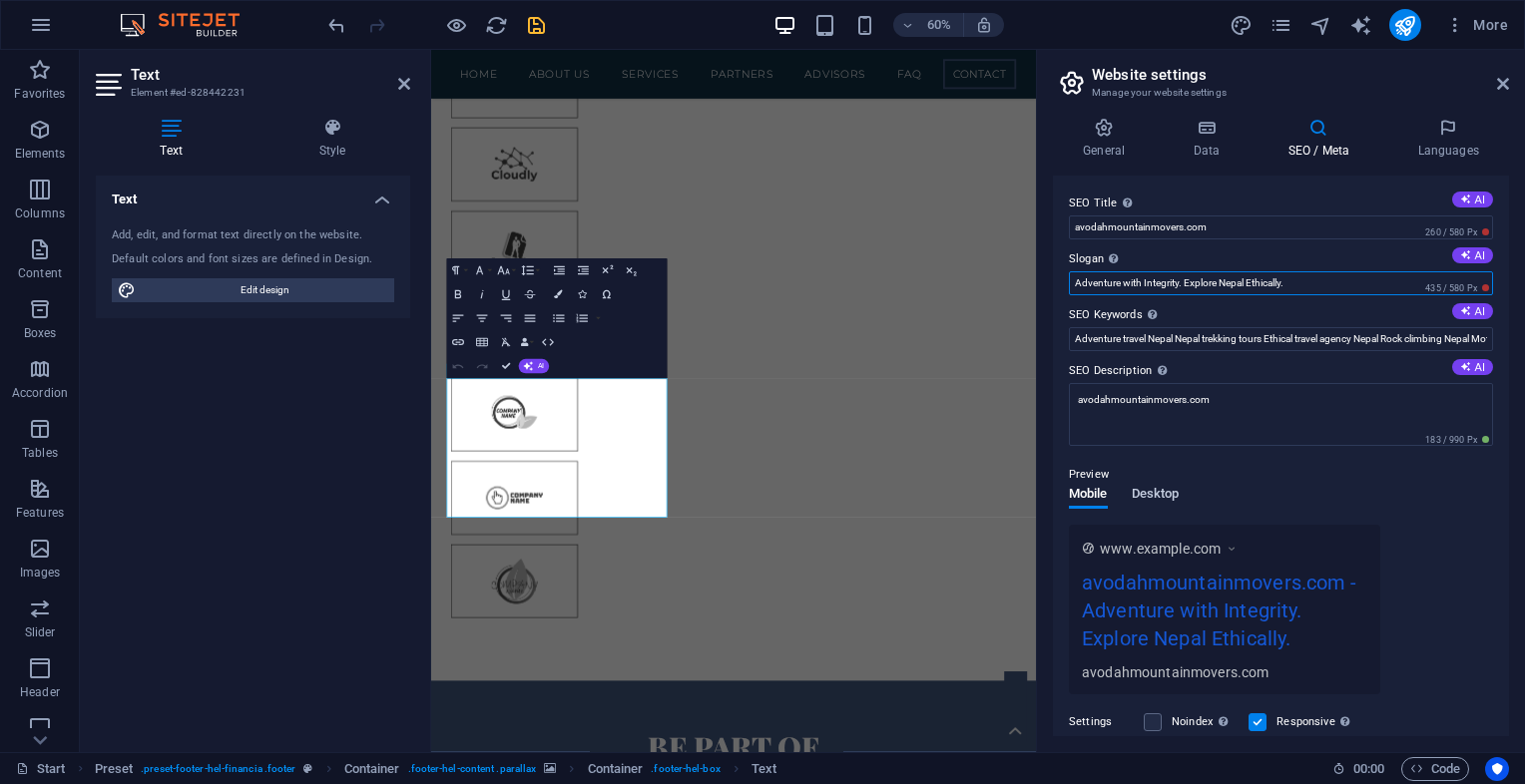 type on "Adventure with Integrity. Explore Nepal Ethically." 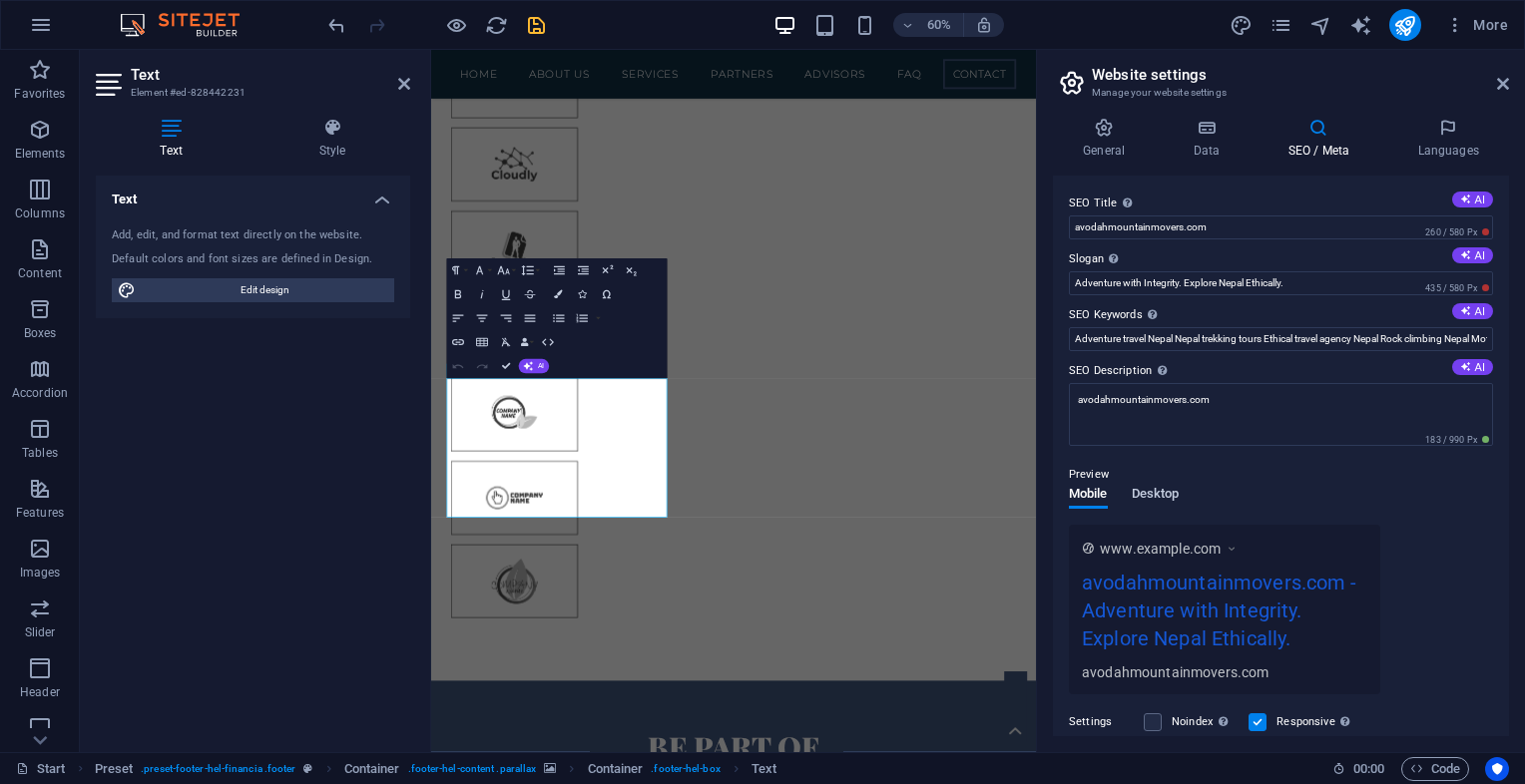 click on "Desktop" at bounding box center (1156, 496) 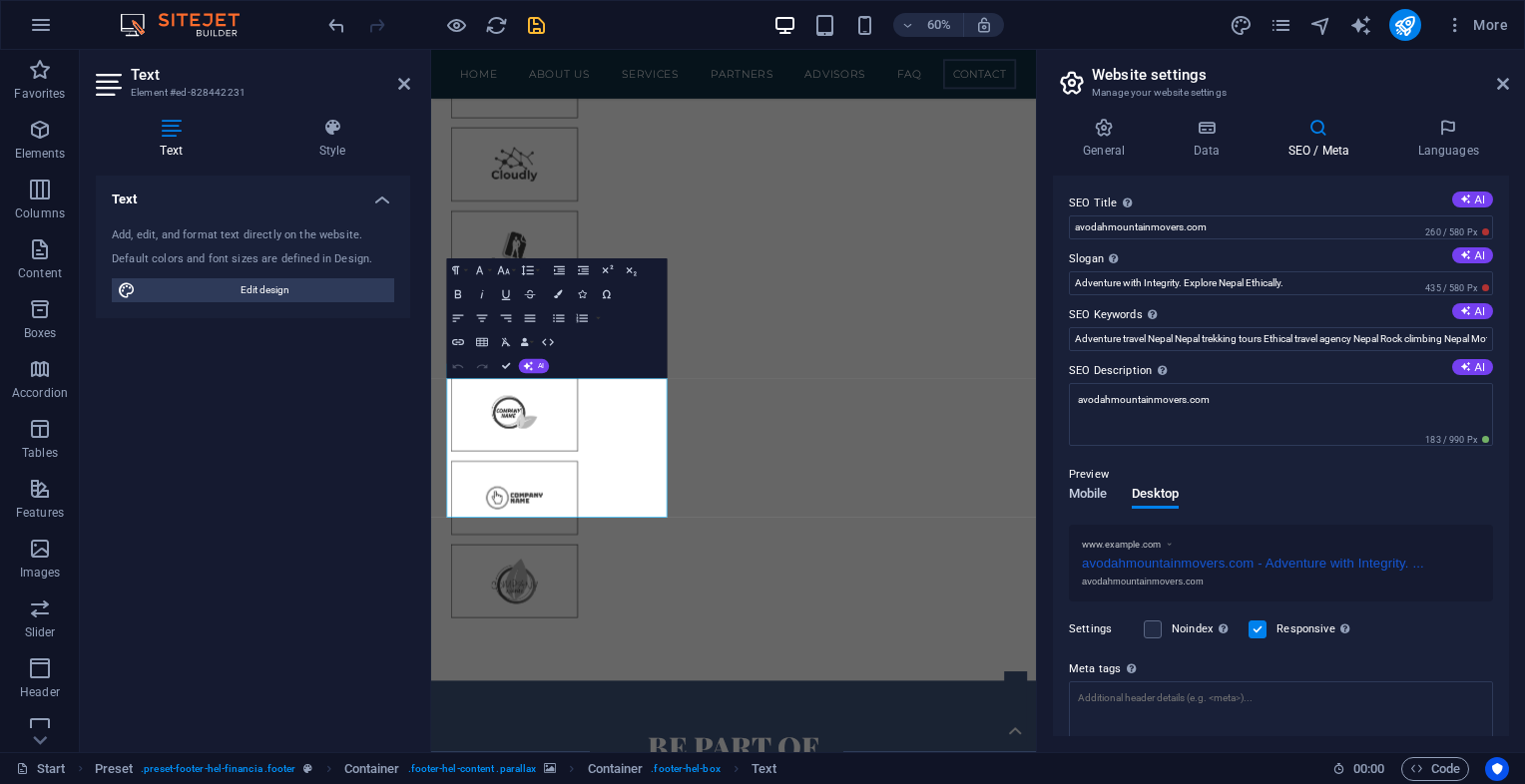 click on "Mobile" at bounding box center (1088, 496) 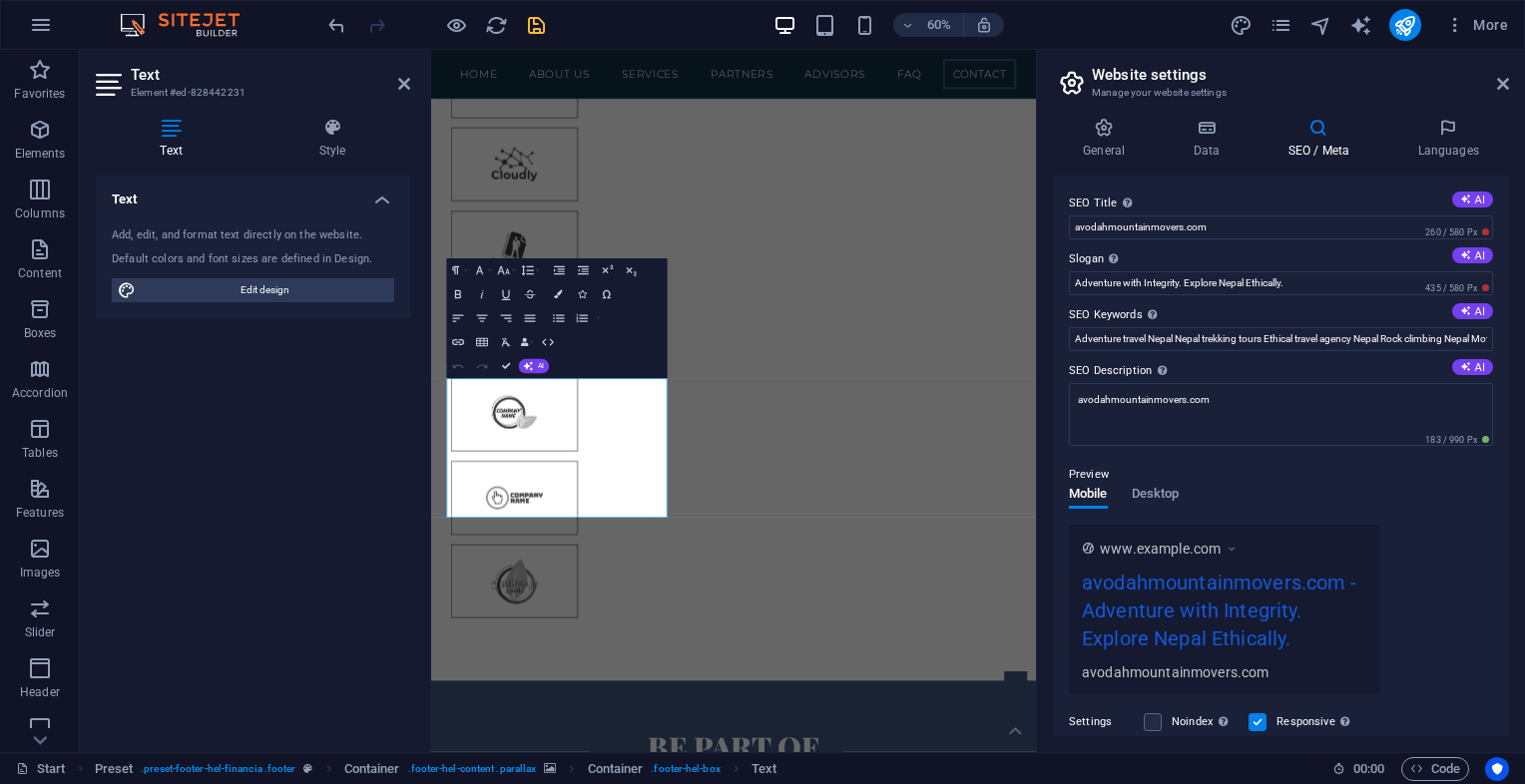 click on "Preview" at bounding box center [1280, 475] 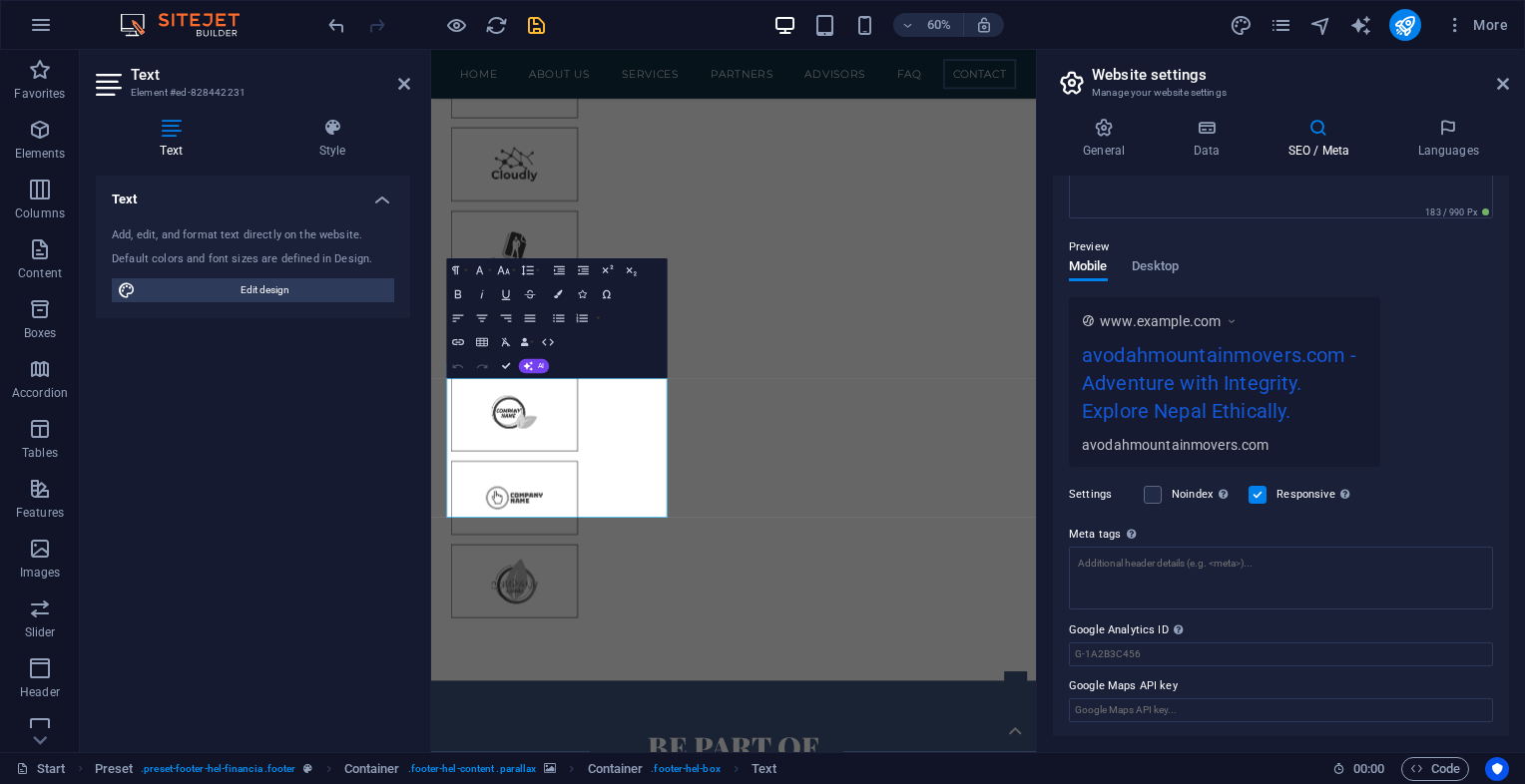 scroll, scrollTop: 0, scrollLeft: 0, axis: both 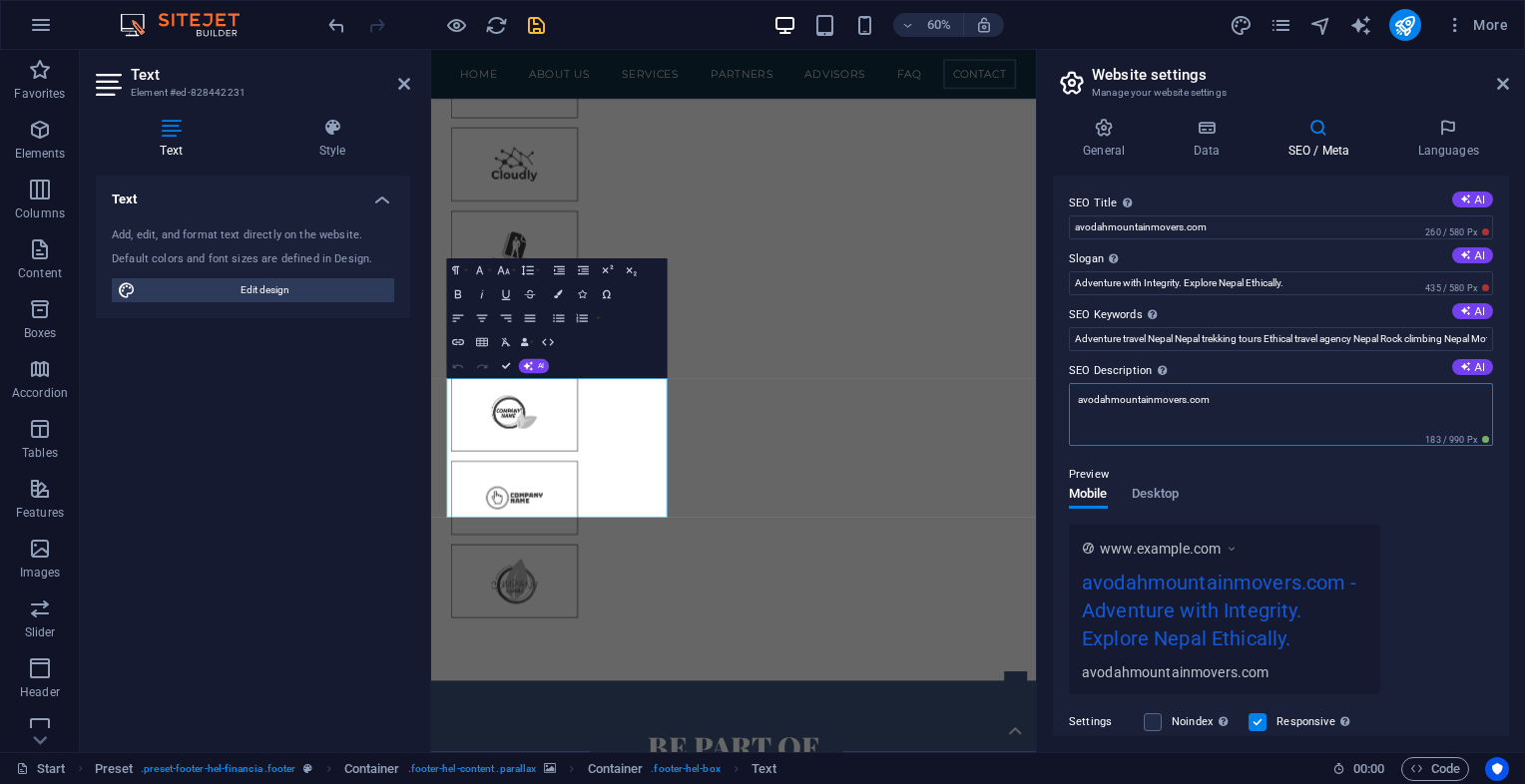 click on "avodahmountainmovers.com" at bounding box center (1280, 414) 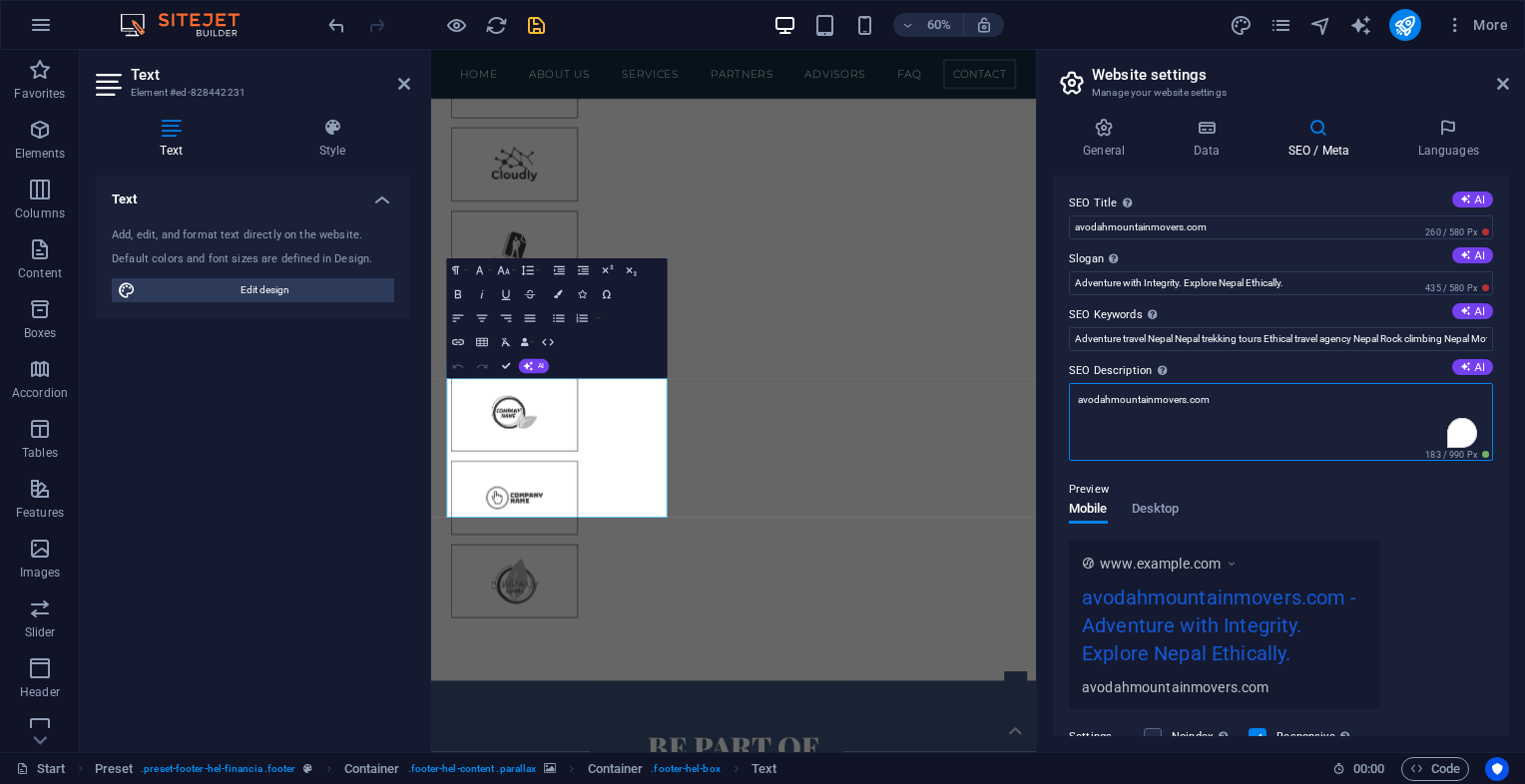 click on "avodahmountainmovers.com" at bounding box center (1280, 422) 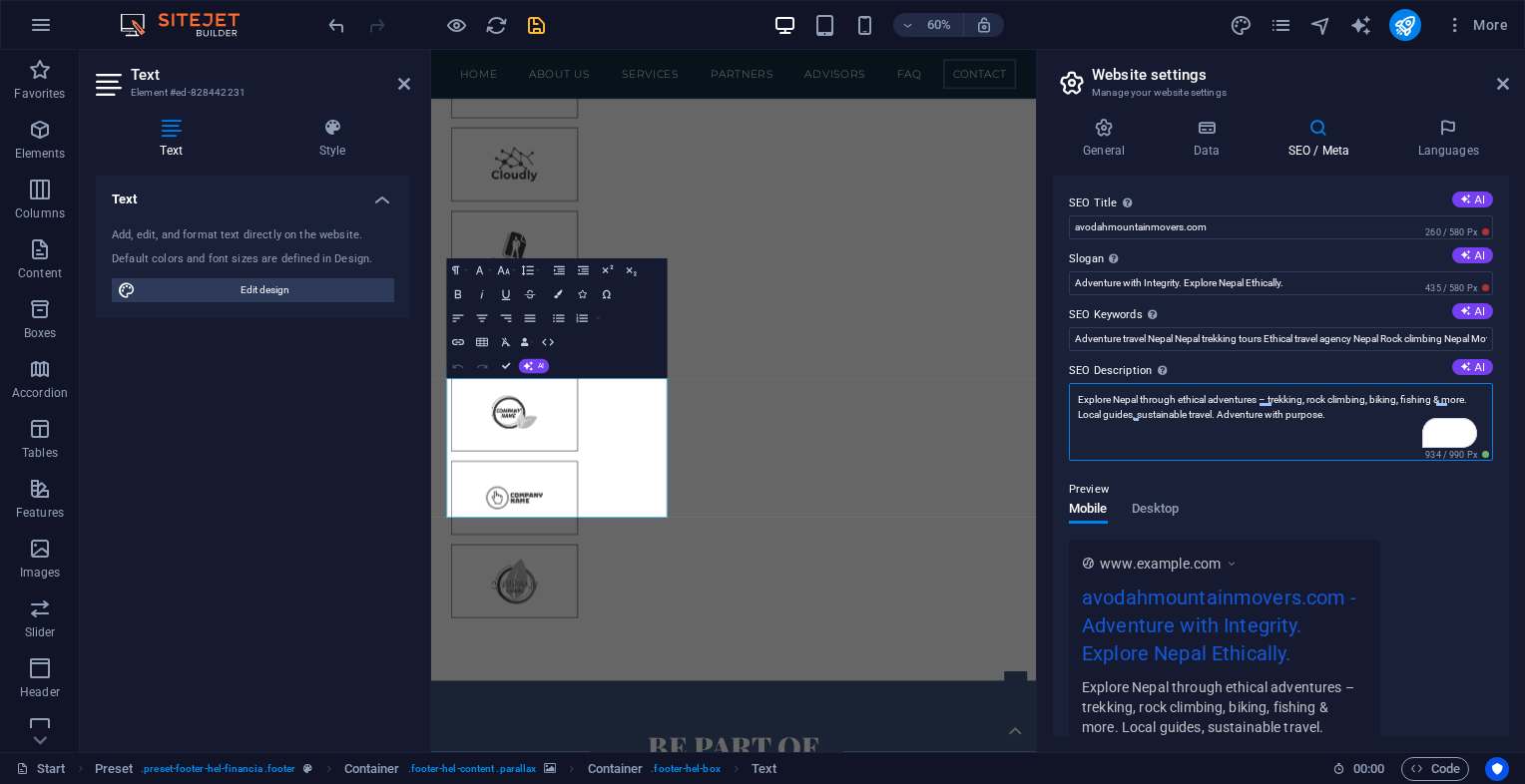 type on "Explore Nepal through ethical adventures – trekking, rock climbing, biking, fishing & more. Local guides, sustainable travel. Adventure with purpose." 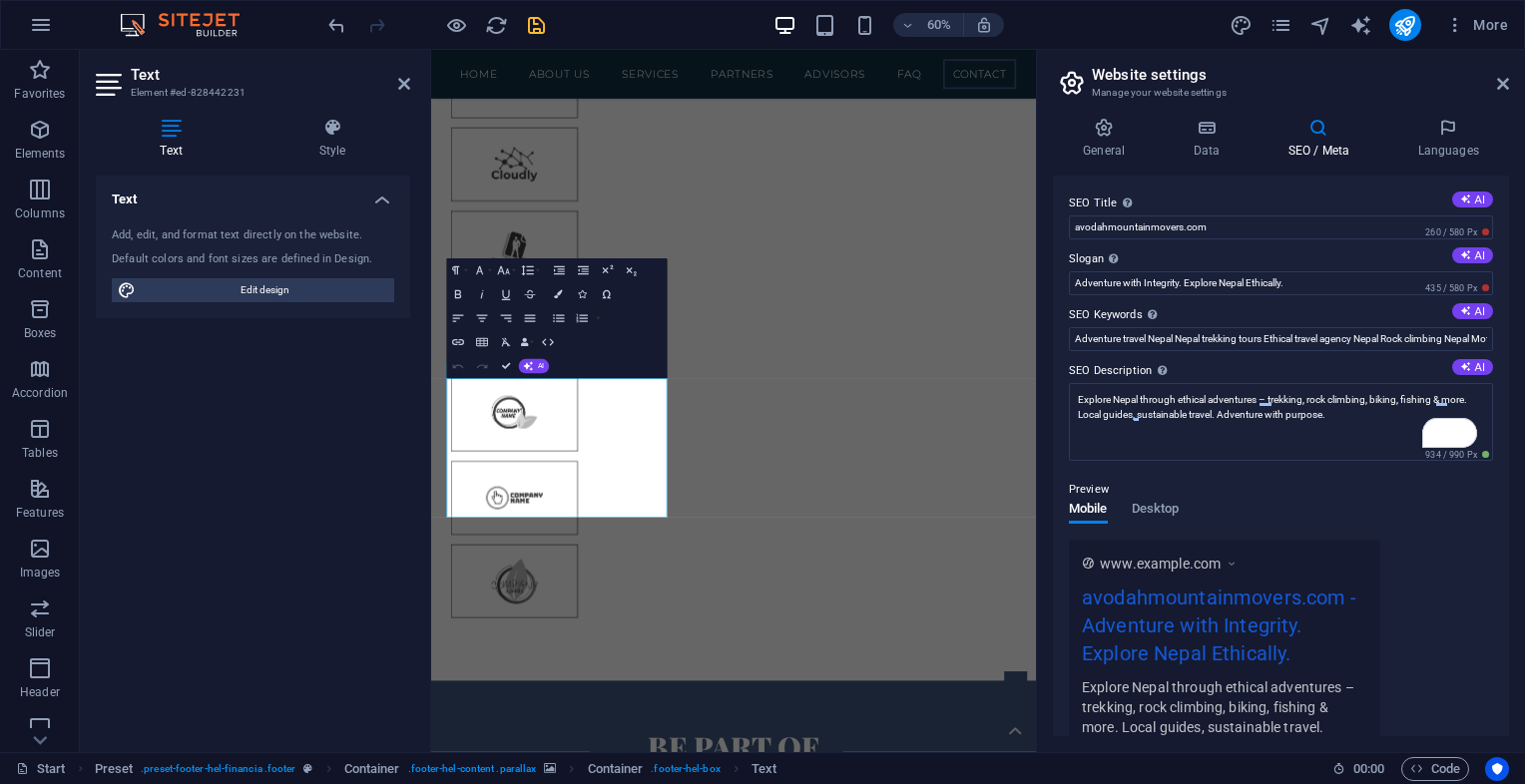click on "Preview Mobile Desktop www.example.com avodahmountainmovers.com - Adventure with Integrity. Explore Nepal Ethically. Explore Nepal through ethical adventures – trekking, rock climbing, biking, fishing & more. Local guides, sustainable travel. Adventure with purpose." at bounding box center [1280, 615] 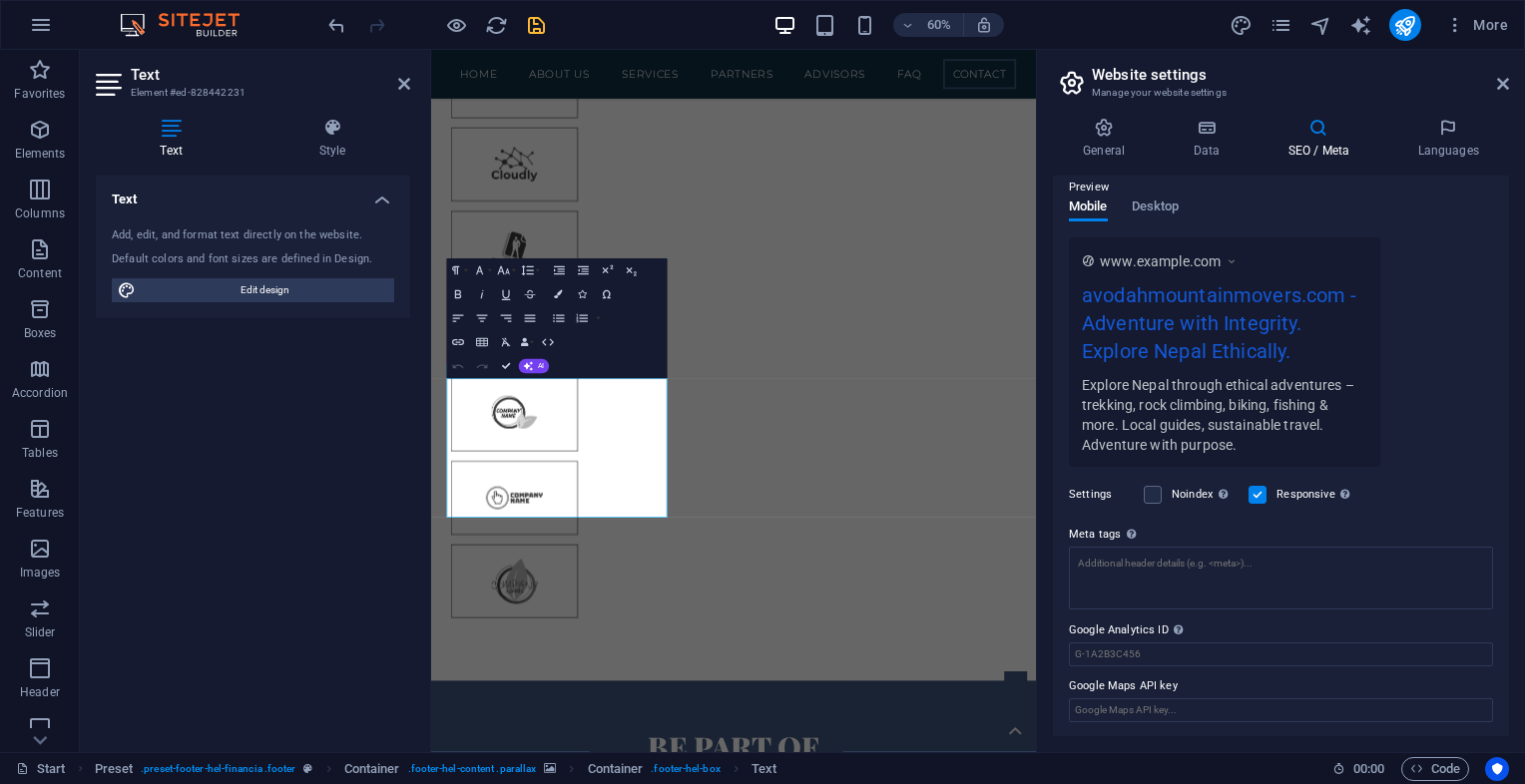scroll, scrollTop: 88, scrollLeft: 0, axis: vertical 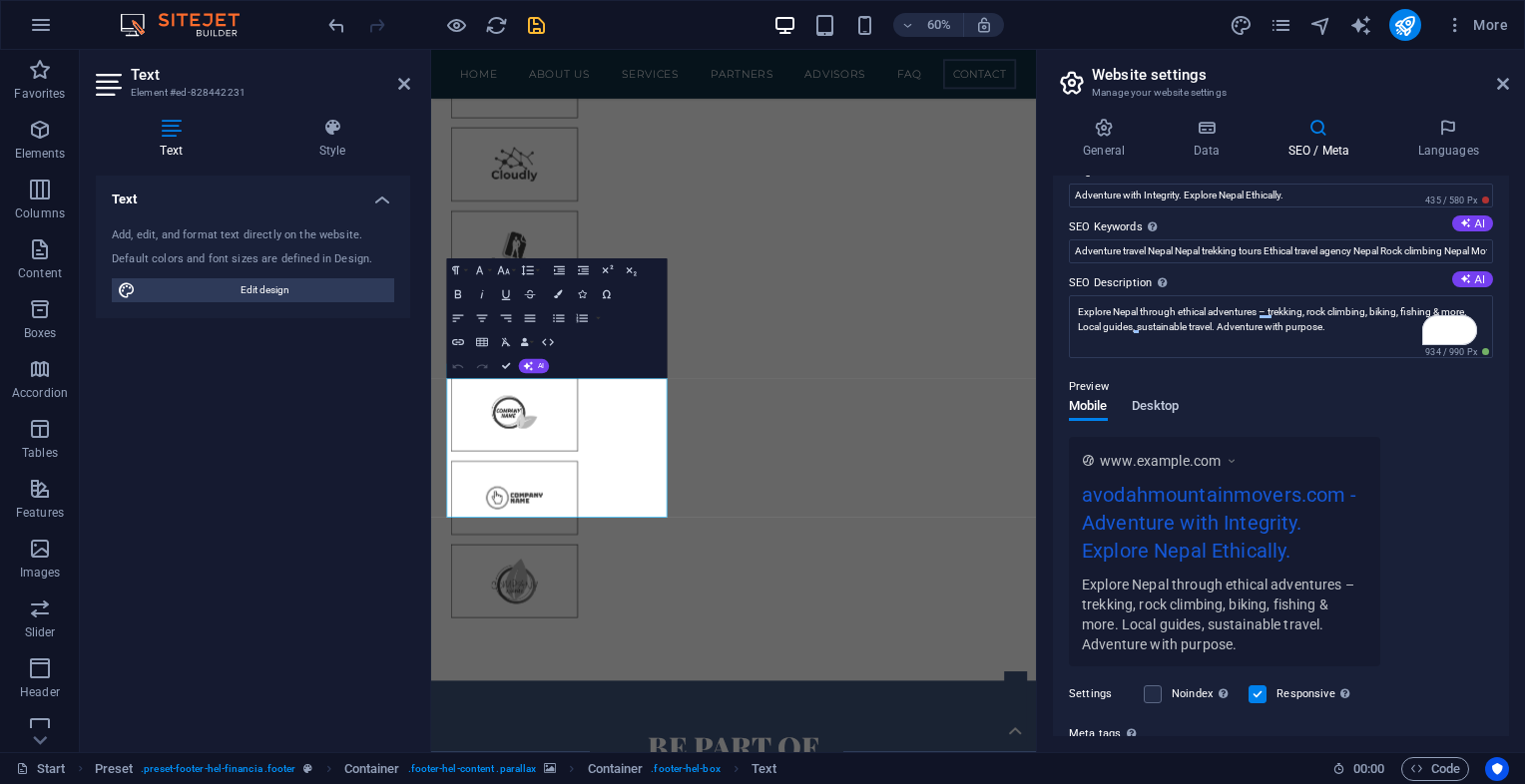 click on "Desktop" at bounding box center (1156, 408) 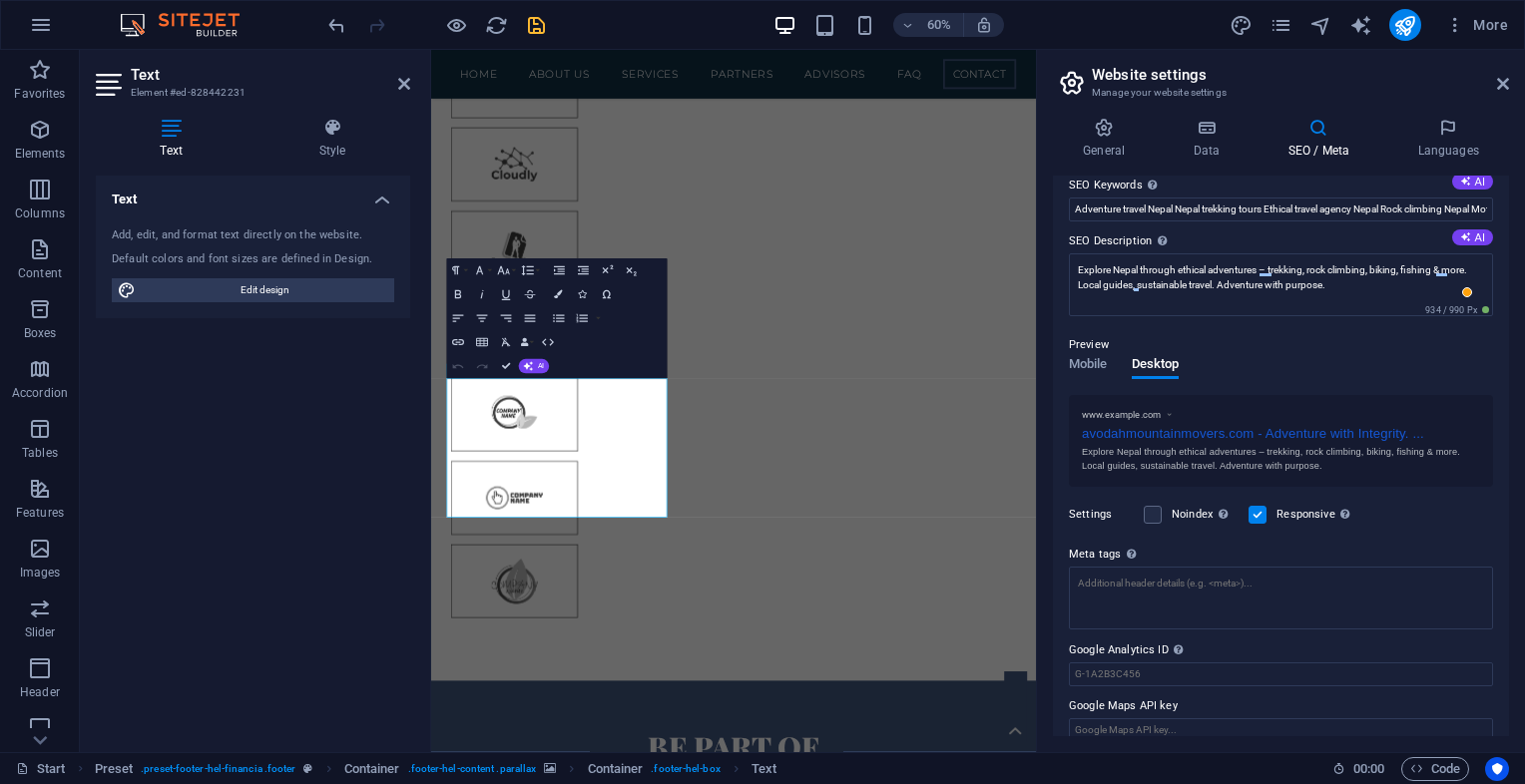 scroll, scrollTop: 150, scrollLeft: 0, axis: vertical 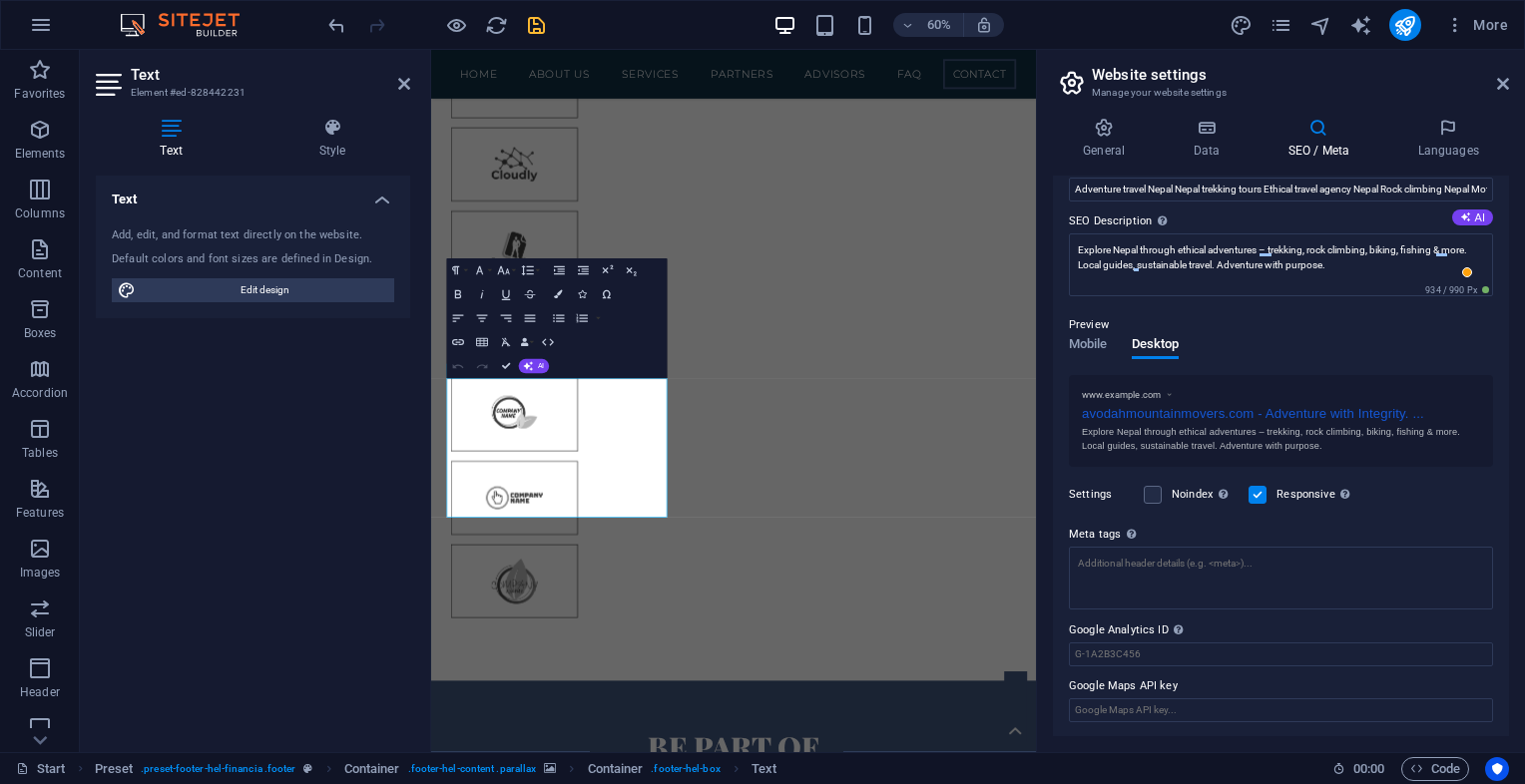 drag, startPoint x: 1065, startPoint y: 623, endPoint x: 1154, endPoint y: 626, distance: 89.050547 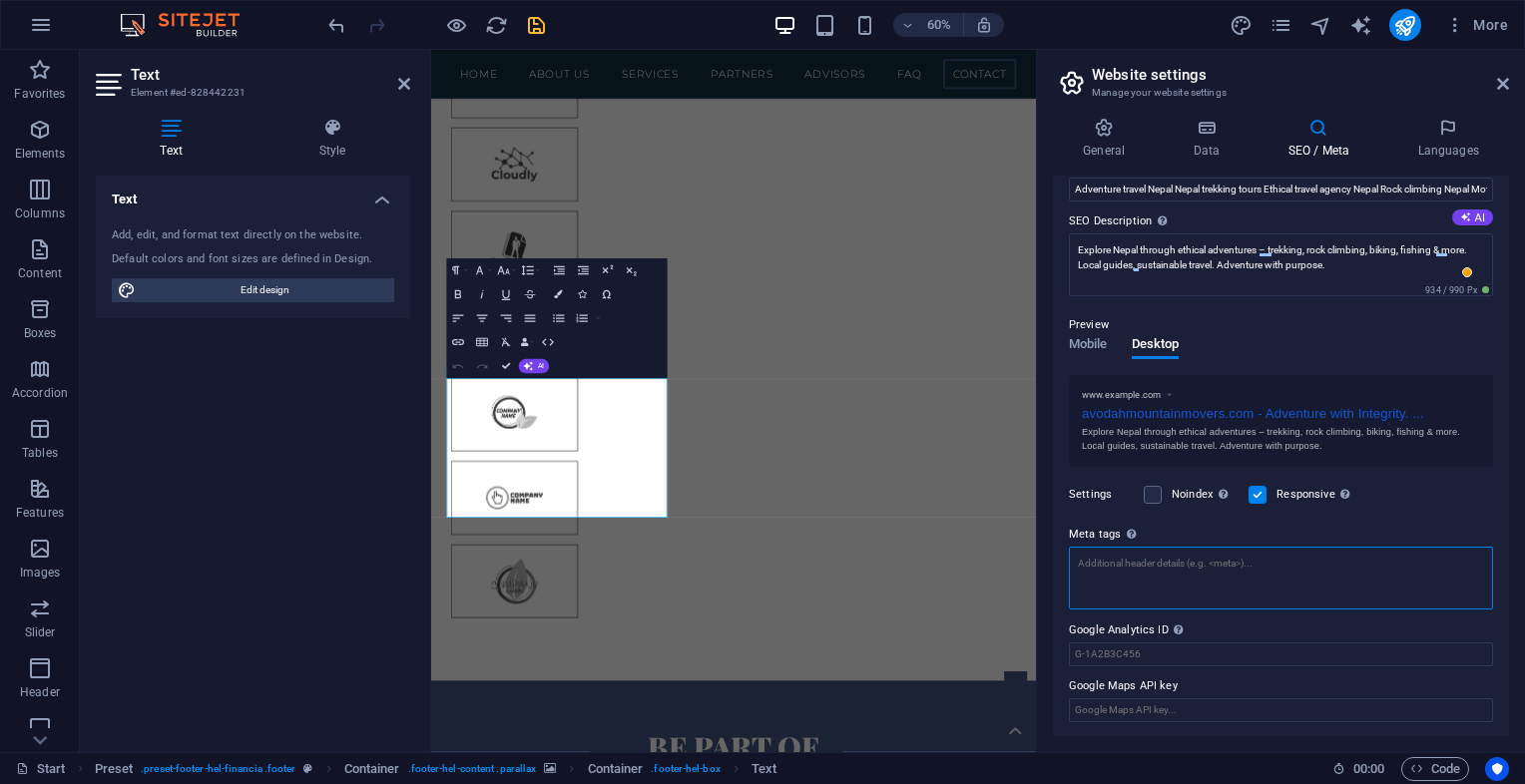 click on "Meta tags Enter HTML code here that will be placed inside the  tags of your website. Please note that your website may not function if you include code with errors." at bounding box center [1280, 578] 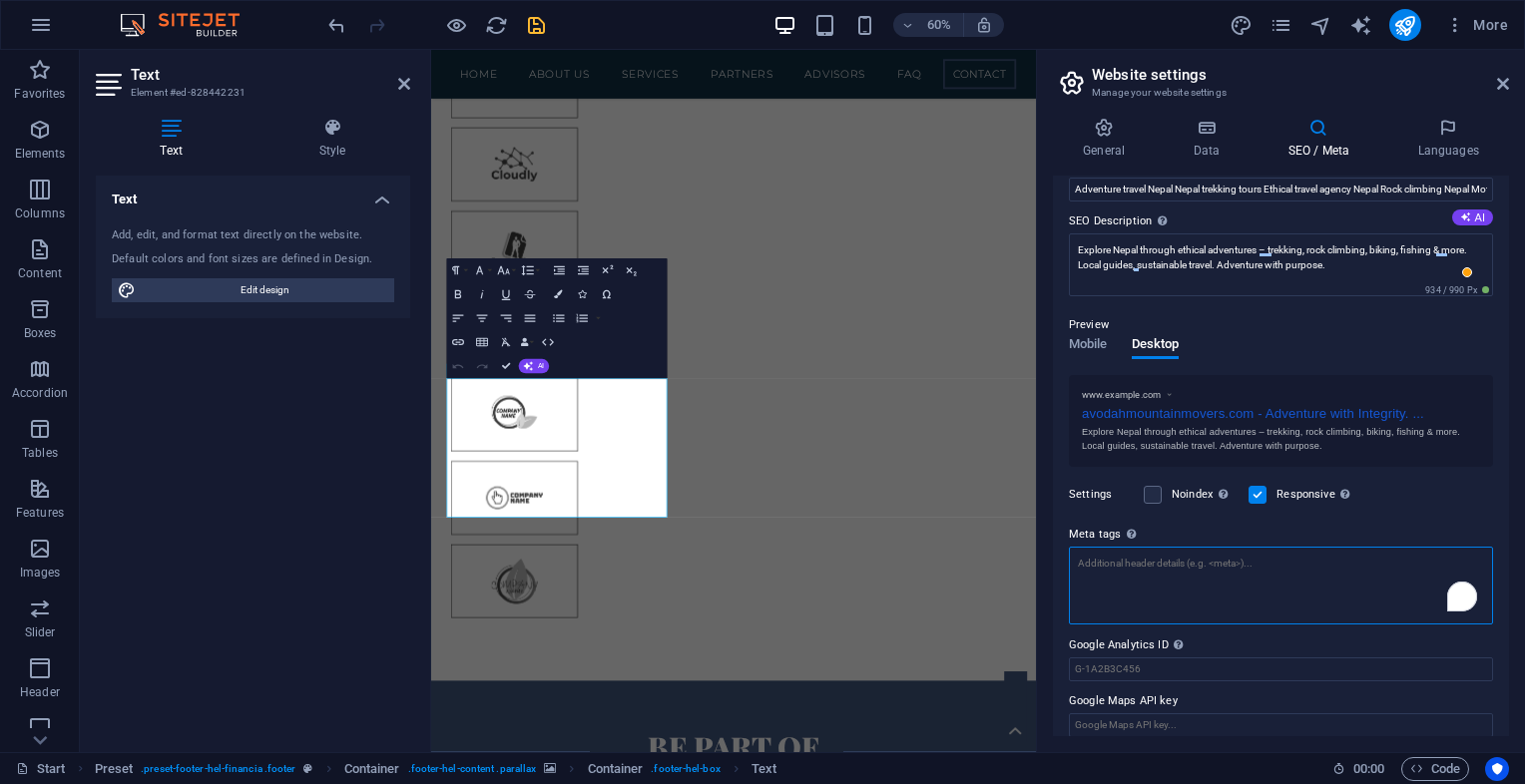 paste on "<!-- Title Tag -->
<title>Adventure Travel Nepal | Ethical Trekking & Tours</title>
<meta name="description" content="Explore Nepal through ethical adventures – trekking, rock climbing, biking, fly fishing & more. Local guides, sustainable travel. Adventure with purpose.">
<!-- Keywords Tag (not used by Google anymore but can help for some other engines) -->
<meta name="keywords" content="adventure travel Nepal, trekking tours Nepal, ethical travel agency Nepal, rock climbing Nepal, motorcycle tours Nepal, mountaineering Nepal, sustainable travel Nepal, eco-tourism Nepal, fly fishing Nepal, local guides Nepal">
<!-- Author Tag -->
<meta name="author" content="[Your Company Name]">
<!-- Robots Tag -->
<meta name="robots" content="index, follow">" 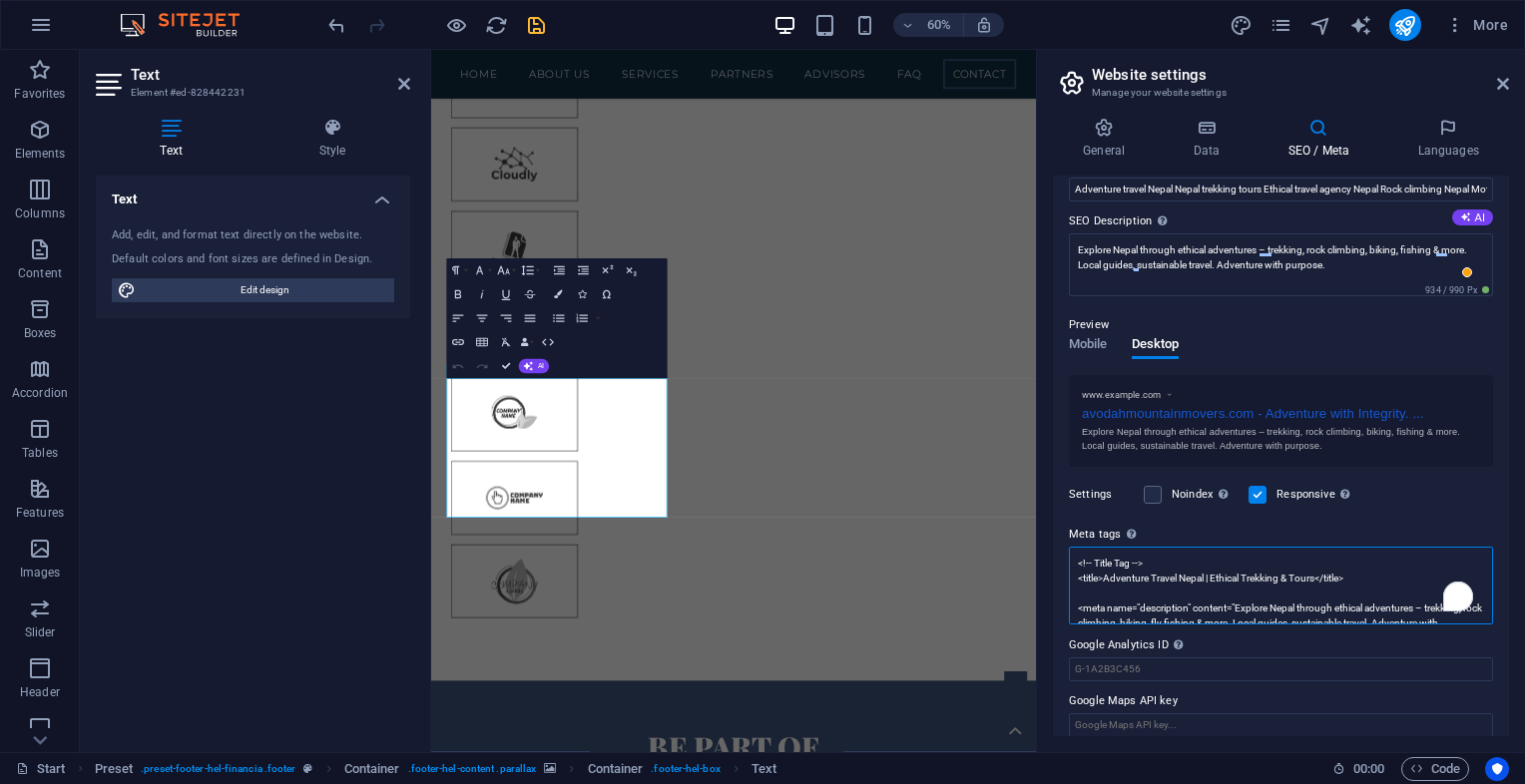 scroll, scrollTop: 0, scrollLeft: 0, axis: both 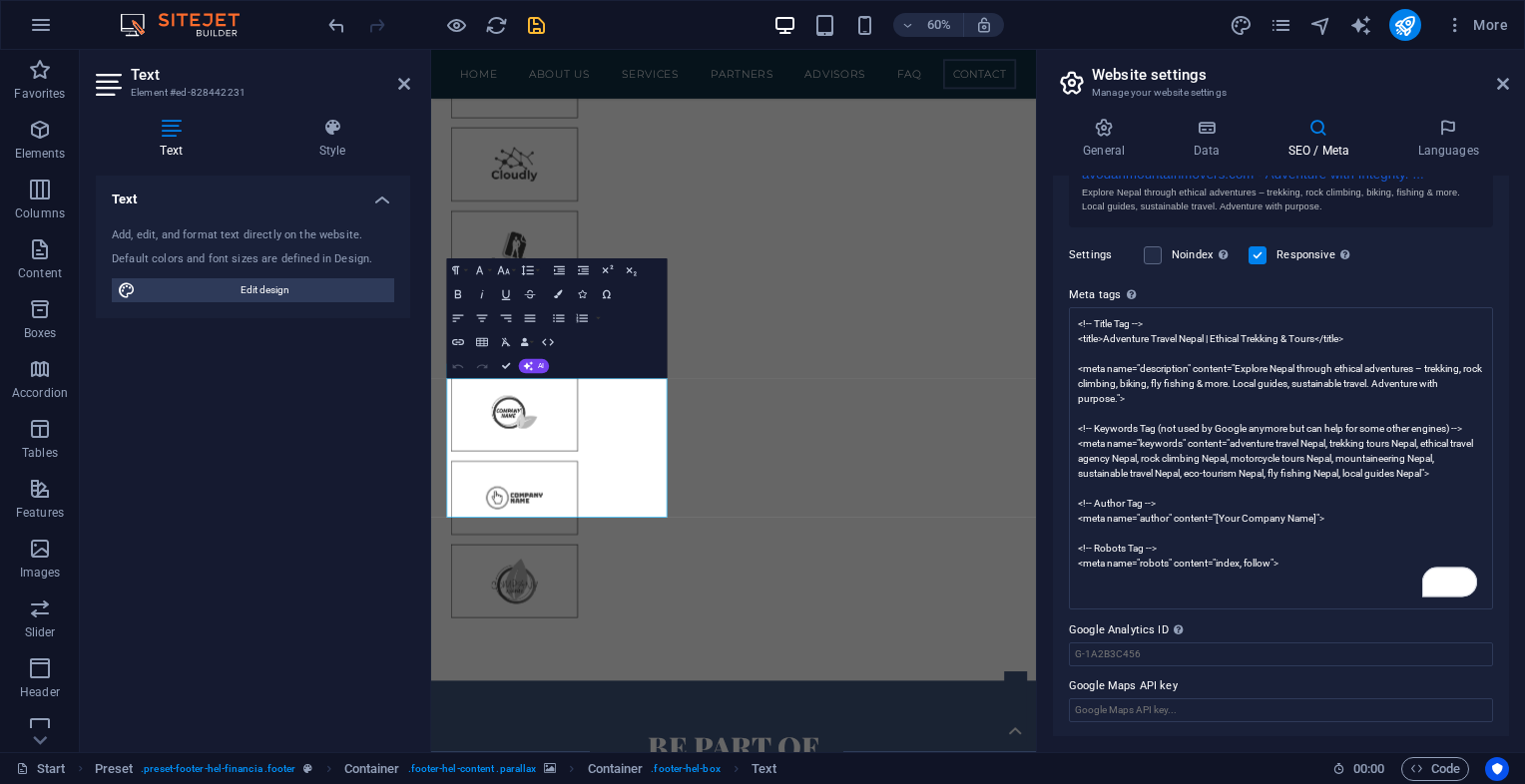 type on "<!-- Title Tag -->
<title>Adventure Travel Nepal | Ethical Trekking &amp; Tours</title>
<!-- Meta Description -->
<meta name="description" content="Explore Nepal through ethical adventures – trekking, rock climbing, biking, fly fishing &amp; more. Local guides, sustainable travel. Adventure with purpose.">
<!-- Keywords Tag (not used by Google anymore but can help for some other engines) -->
<meta name="keywords" content="adventure travel Nepal, trekking tours Nepal, ethical travel agency Nepal, rock climbing Nepal, motorcycle tours Nepal, mountaineering Nepal, sustainable travel Nepal, eco-tourism Nepal, fly fishing Nepal, local guides Nepal">
<!-- Author Tag -->
<meta name="author" content="[Your Company Name]">
<!-- Robots Tag -->
<meta name="robots" content="index, follow">" 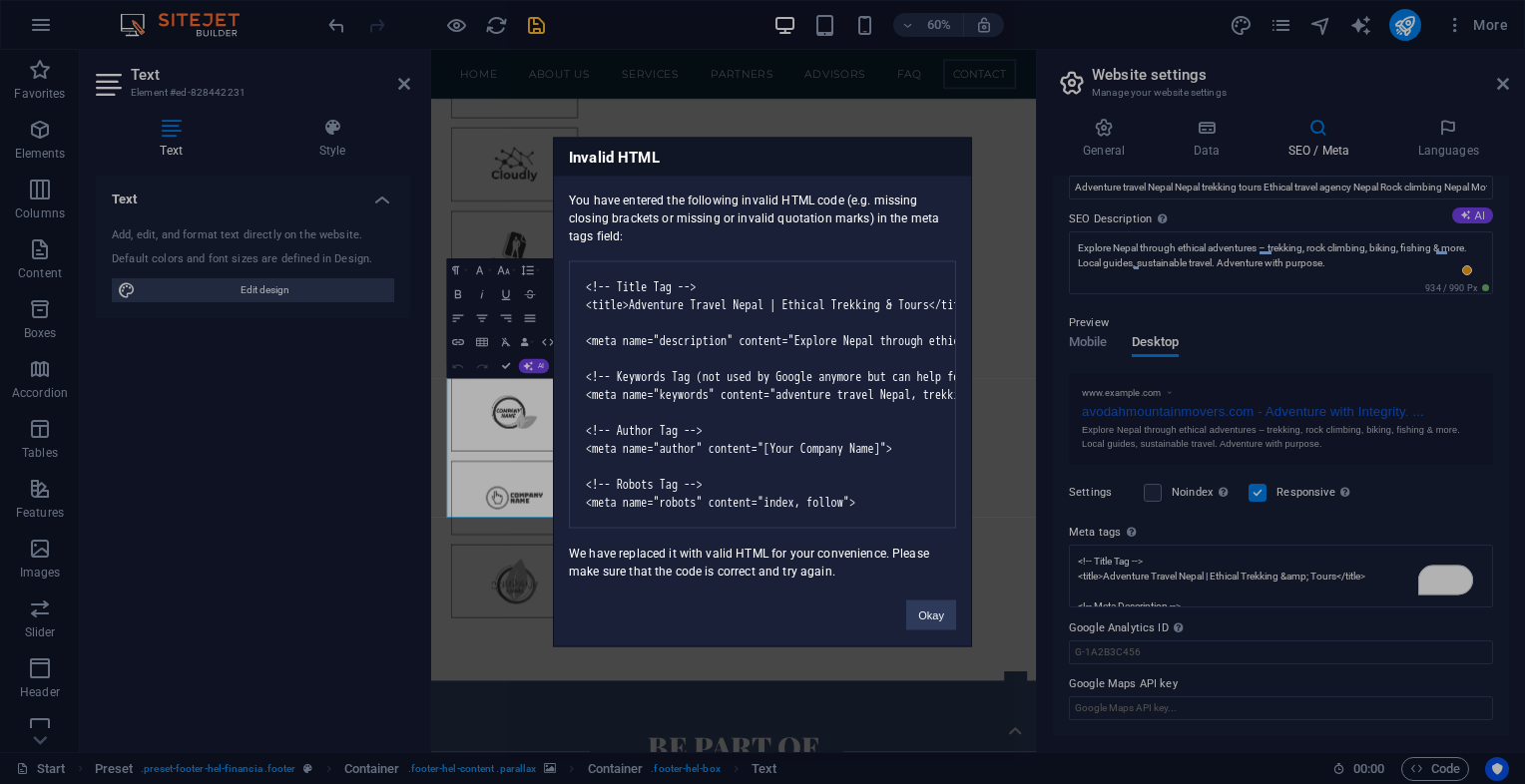 click on "avodahmountainmovers.com Start Favorites Elements Columns Content Boxes Accordion Tables Features Images Slider Header Footer Forms Marketing Collections Text Element #ed-828442231 Text Style Text Add, edit, and format text directly on the website. Default colors and font sizes are defined in Design. Edit design Alignment Left aligned Centered Right aligned Preset Element Layout How this element expands within the layout (Flexbox). Size Default auto px % 1/1 1/2 1/3 1/4 1/5 1/6 1/7 1/8 1/9 1/10 Grow Shrink Order Container layout Visible Visible Opacity 100 % Overflow Spacing Margin Default auto px % rem vw vh Custom Custom auto px % rem vw vh auto px % rem vw vh auto px % rem vw vh auto px % rem vw vh Padding Default px rem % vh vw Custom Custom px rem % vh vw px rem % vh vw px rem % vh vw Border Style              - Width 1 auto px rem % vh vw Custom Custom 1 auto px rem % vh vw 1 auto px rem % vh vw 1 px" at bounding box center (762, 392) 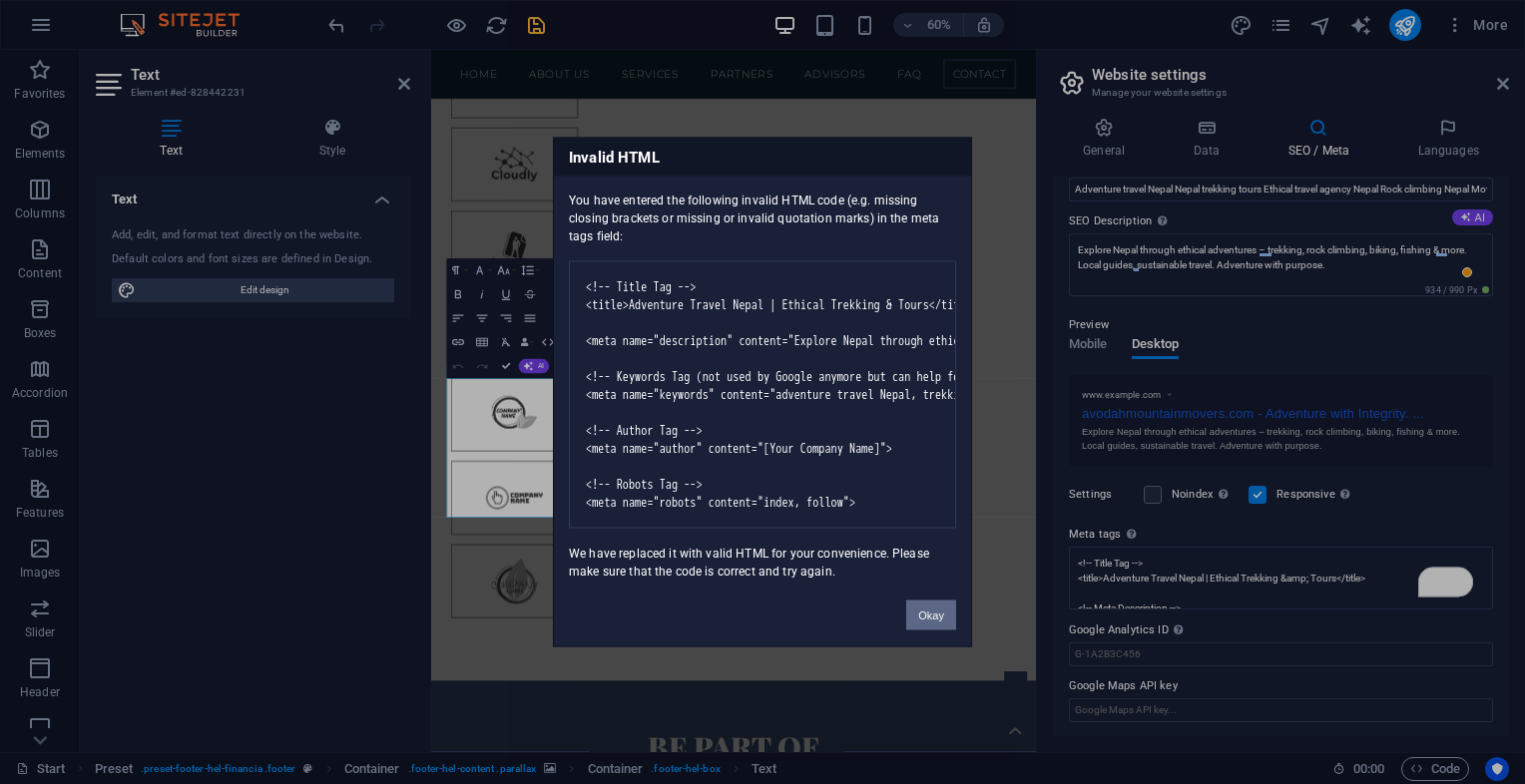 click on "Okay" at bounding box center [931, 615] 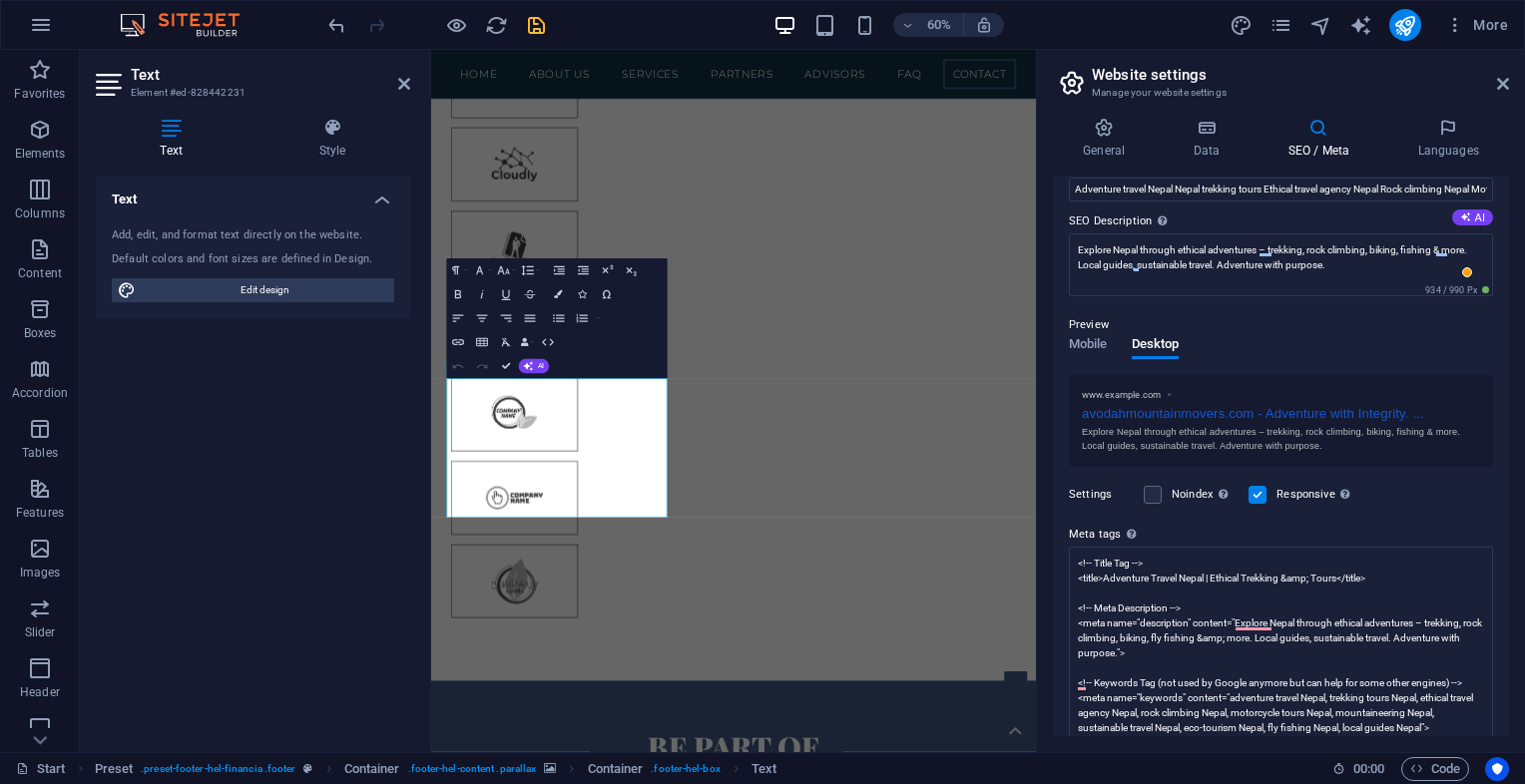 click on "SEO Title The title of your website - make it something that stands out in search engine results. AI avodahmountainmovers.com 260 / 580 Px Slogan The slogan of your website. AI Adventure with Integrity. Explore Nepal Ethically. 435 / 580 Px SEO Keywords Comma-separated list of keywords representing your website. AI Adventure travel Nepal  Nepal trekking tours  Ethical travel agency Nepal  Rock climbing Nepal  Motorcycle tours Nepal  Fly fishing in Nepal  Mountaineering expeditions Nepal  Sustainable travel Nepal  Local guides Nepal SEO Description Describe the contents of your website - this is crucial for search engines and SEO! AI Explore Nepal through ethical adventures – trekking, rock climbing, biking, fishing & more. Local guides, sustainable travel. Adventure with purpose. 934 / 990 Px Preview Mobile Desktop www.example.com avodahmountainmovers.com - Adventure with Integrity. ... Settings Noindex Instruct search engines to exclude this website from search results. Responsive Meta tags" at bounding box center (1280, 456) 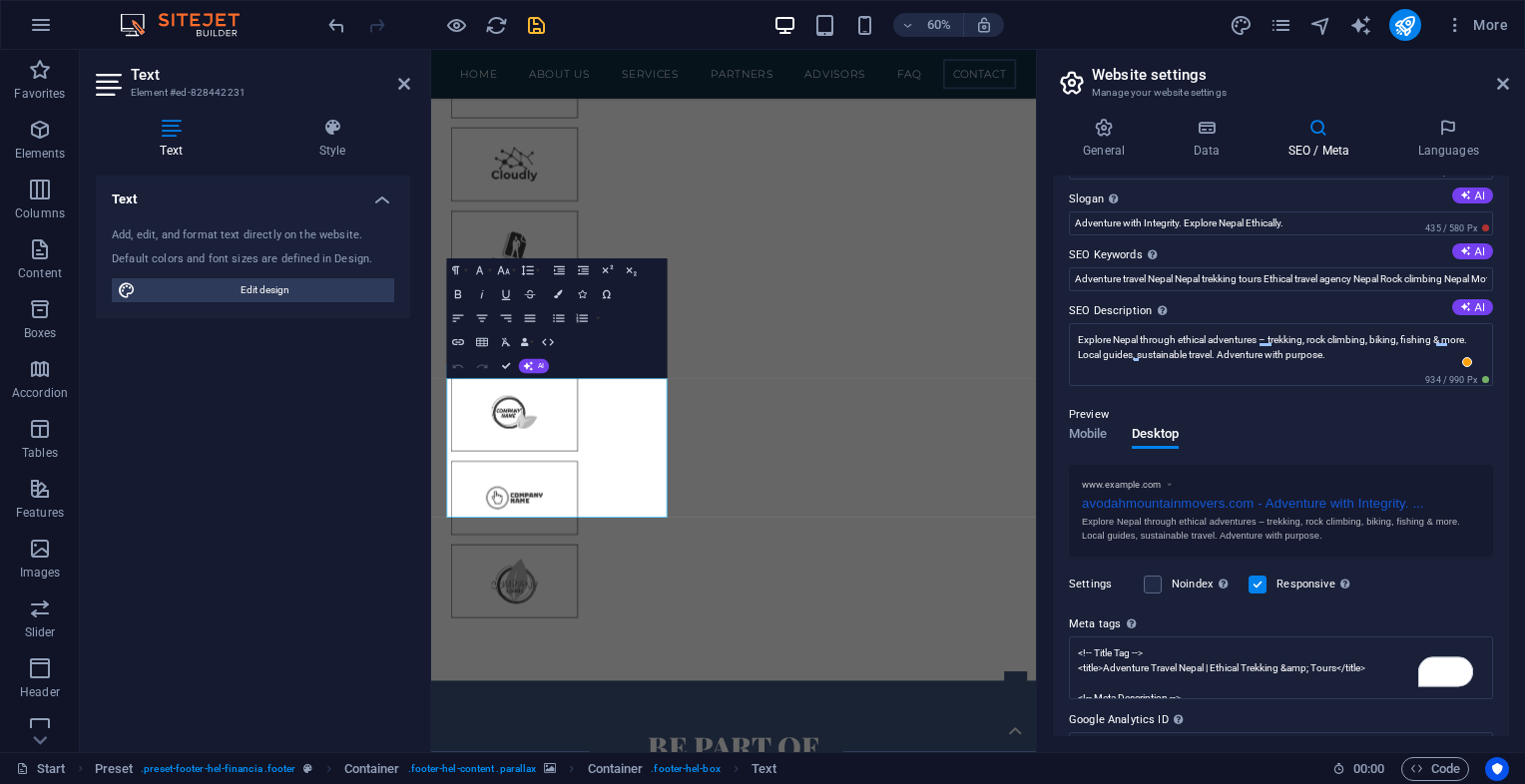 scroll, scrollTop: 0, scrollLeft: 0, axis: both 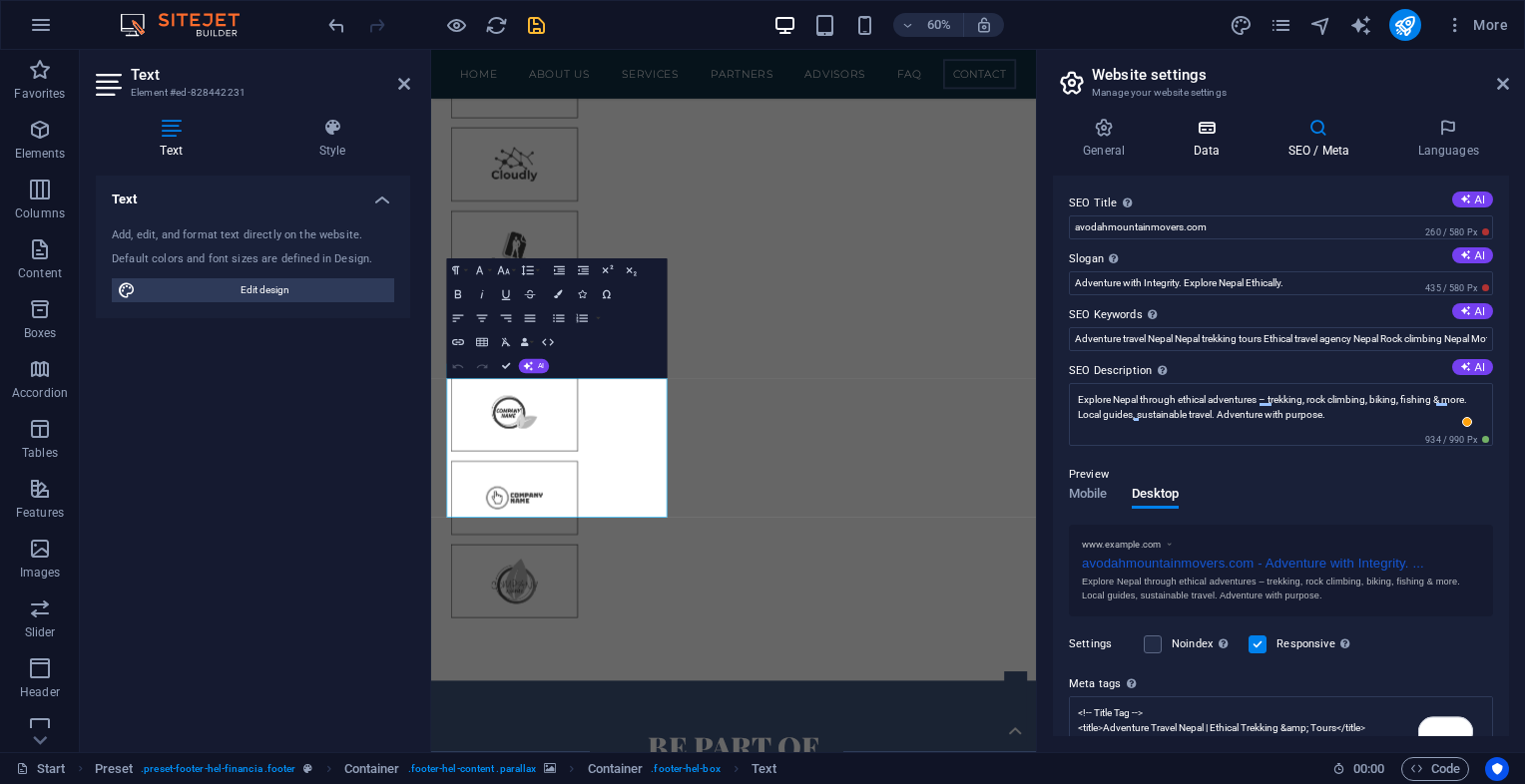 click on "Data" at bounding box center [1210, 139] 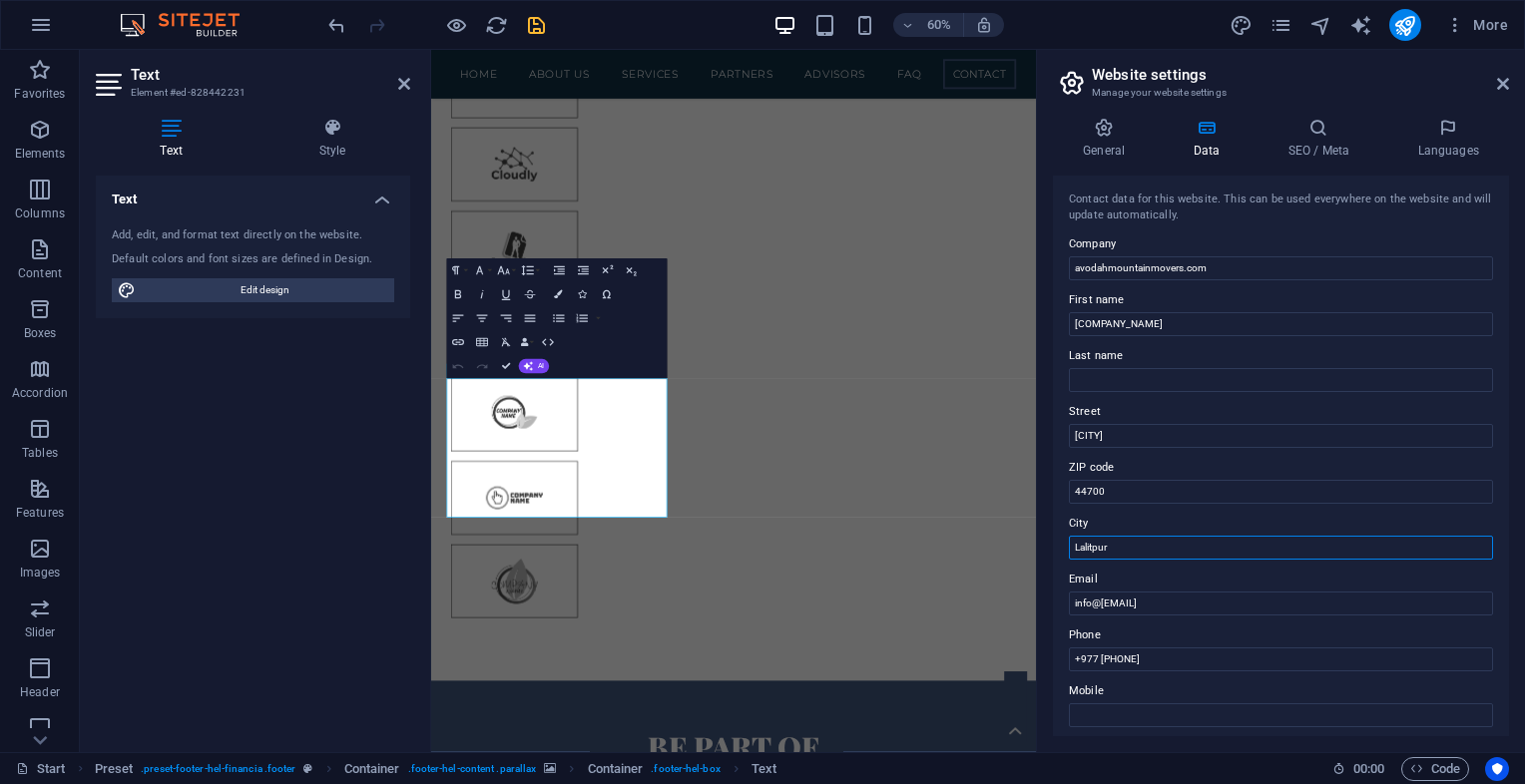 click on "Lalitpur" at bounding box center (1280, 548) 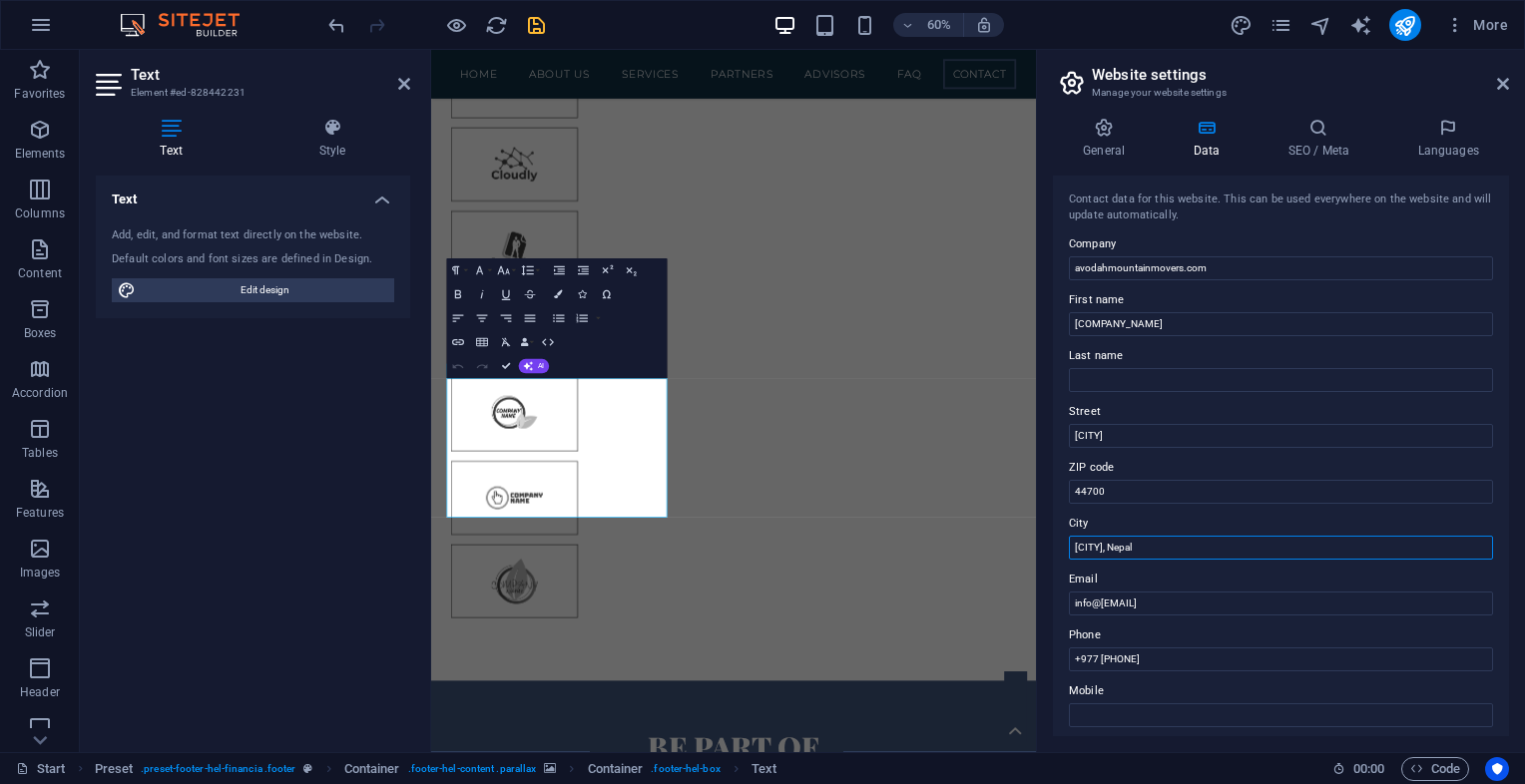 type on "[CITY], Nepal" 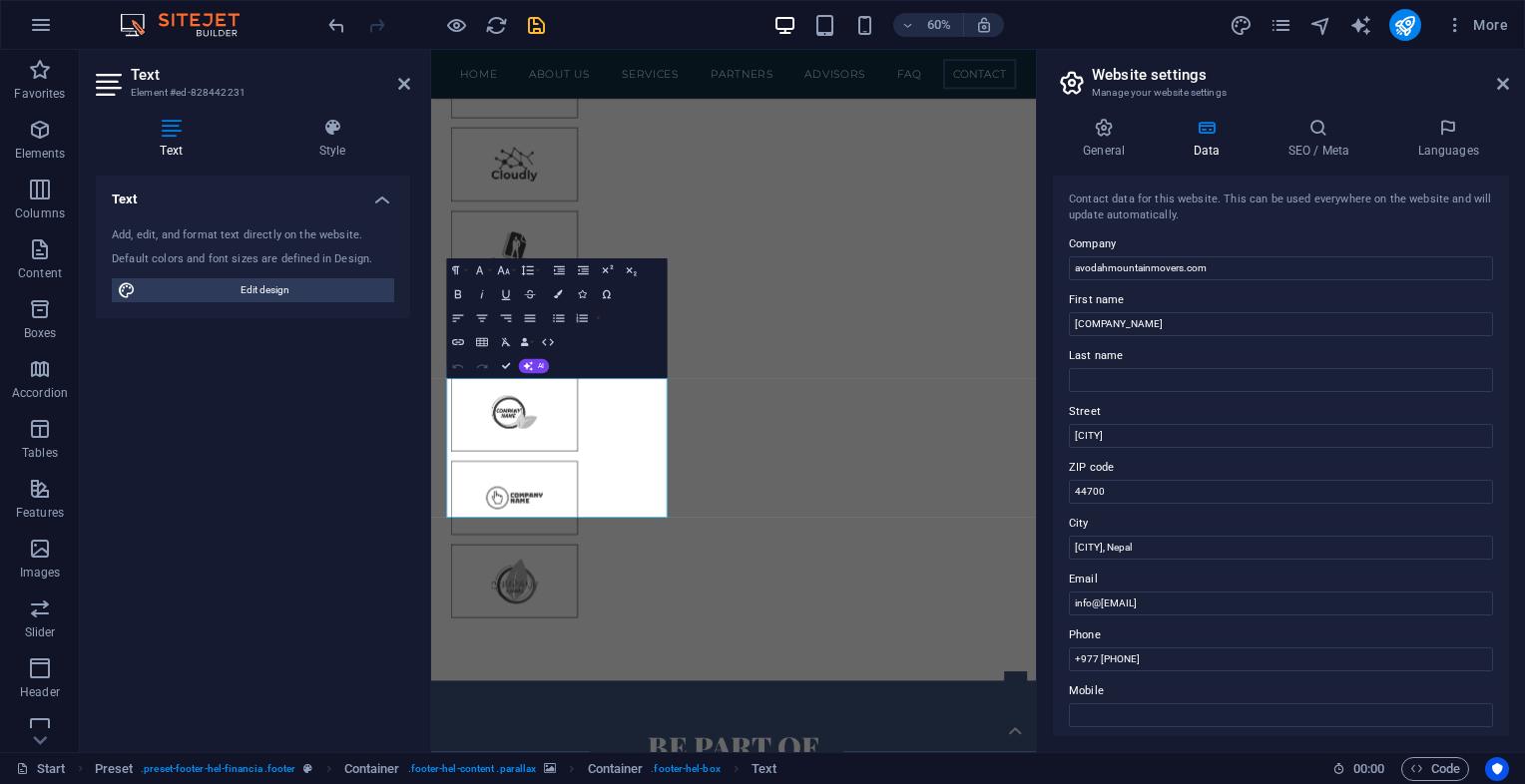 click on "Contact data for this website. This can be used everywhere on the website and will update automatically. Company avodahmountainmovers.com First name Avodah Mountain Movers Last name Street Harisiddhi ZIP code [POSTAL_CODE] City [CITY], Nepal Email [EMAIL] Phone +977 [PHONE] Mobile Fax Custom field 1 Custom field 2 Custom field 3 Custom field 4 Custom field 5 Custom field 6" at bounding box center (1280, 456) 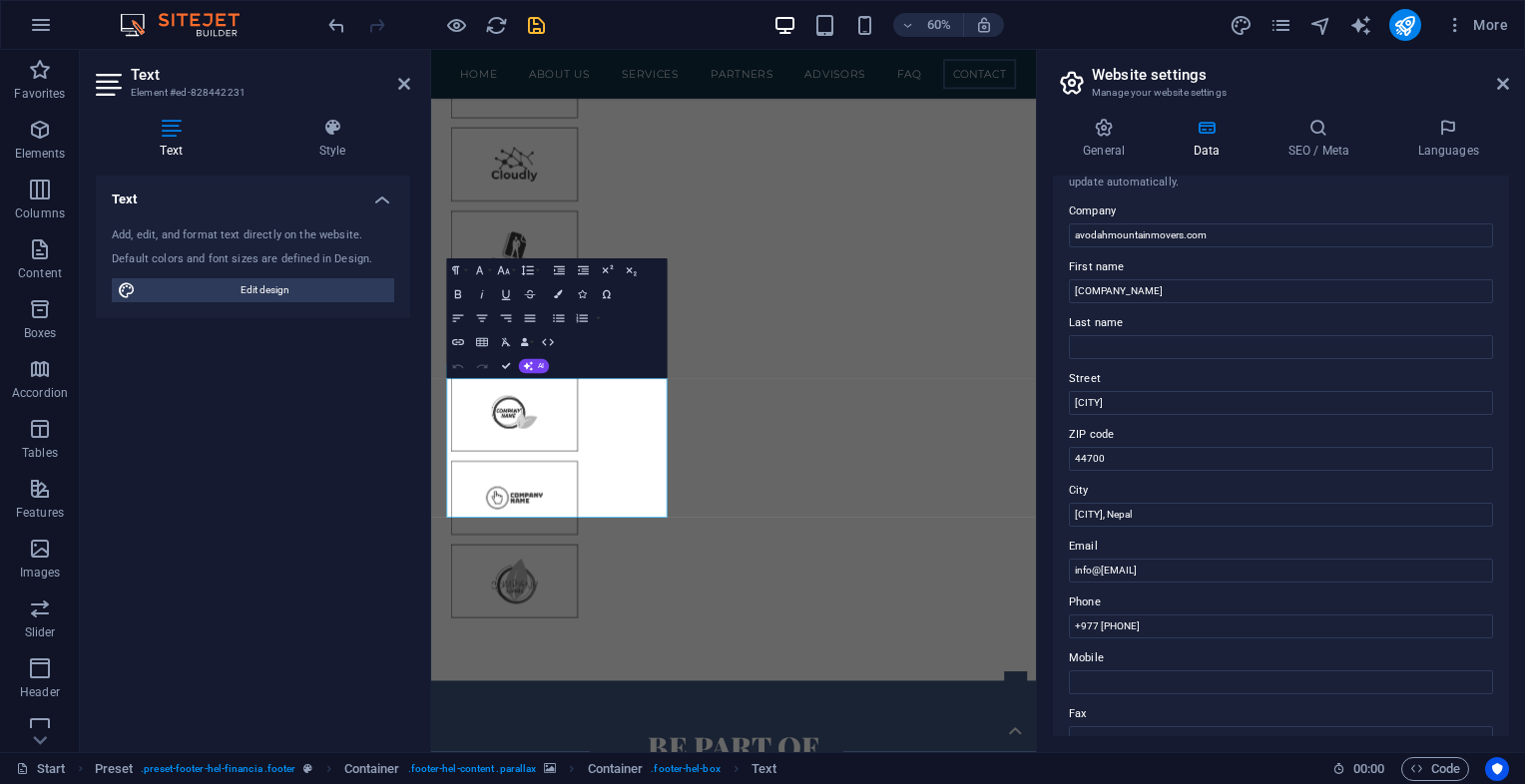 scroll, scrollTop: 0, scrollLeft: 0, axis: both 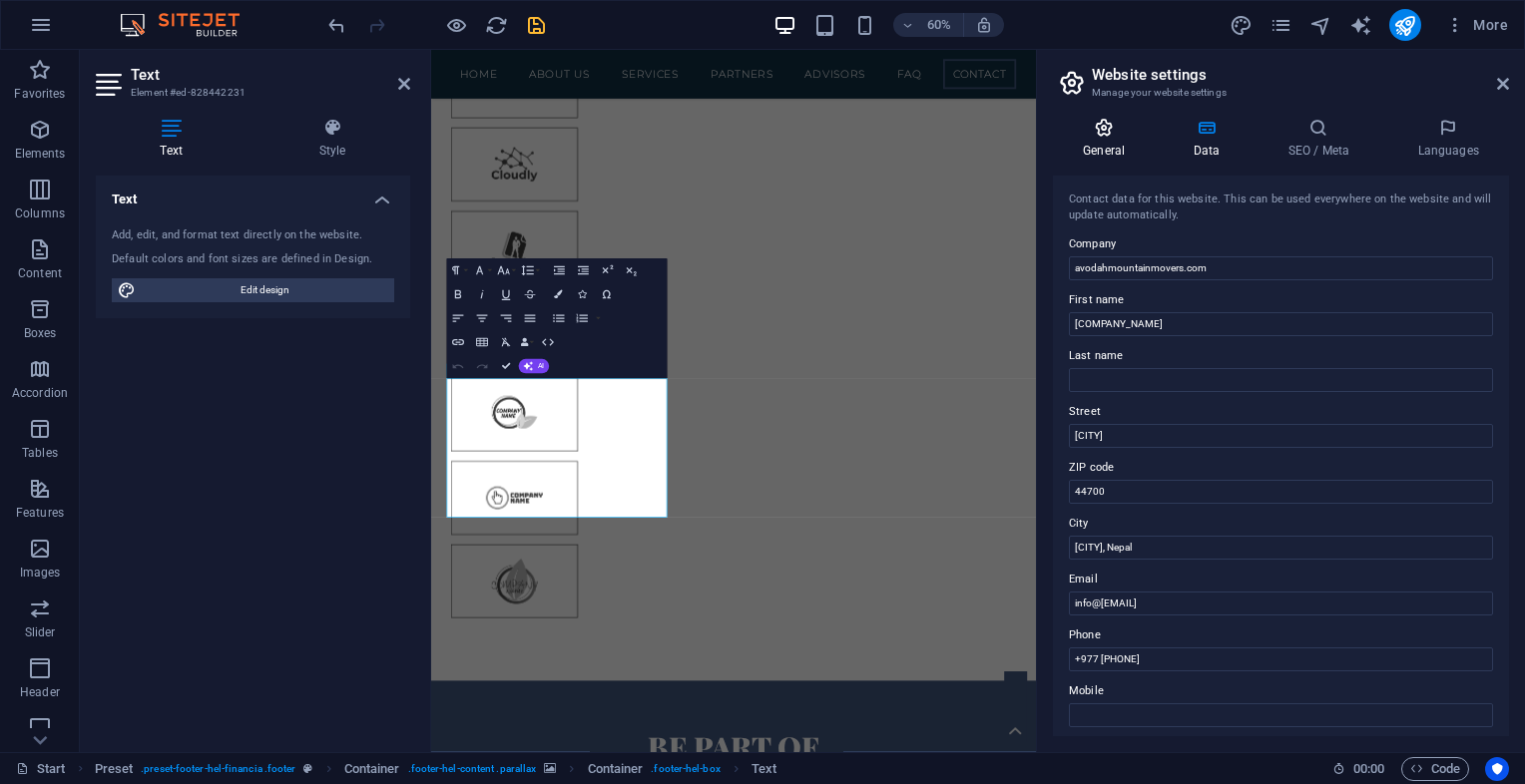 click on "General" at bounding box center [1108, 139] 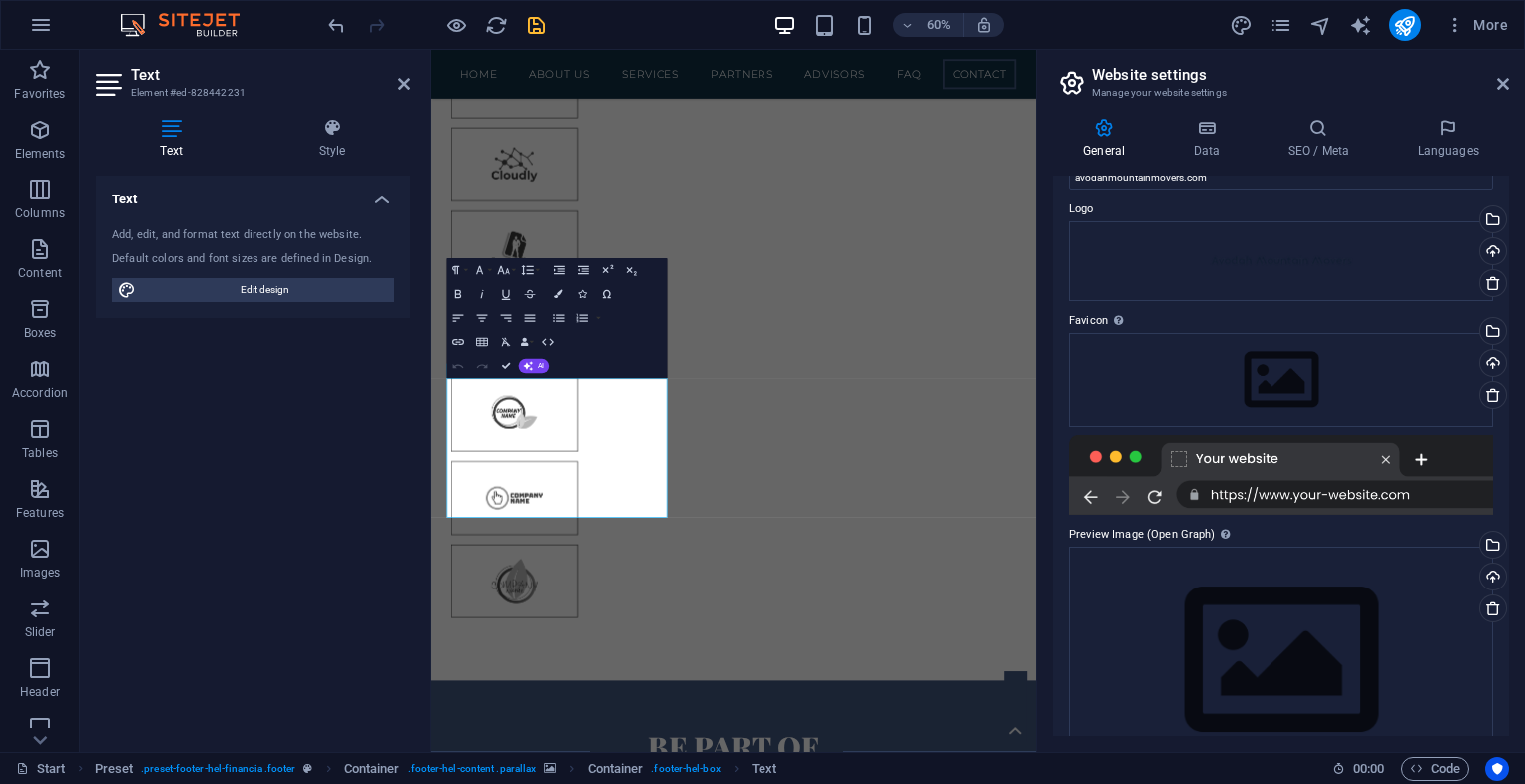 scroll, scrollTop: 0, scrollLeft: 0, axis: both 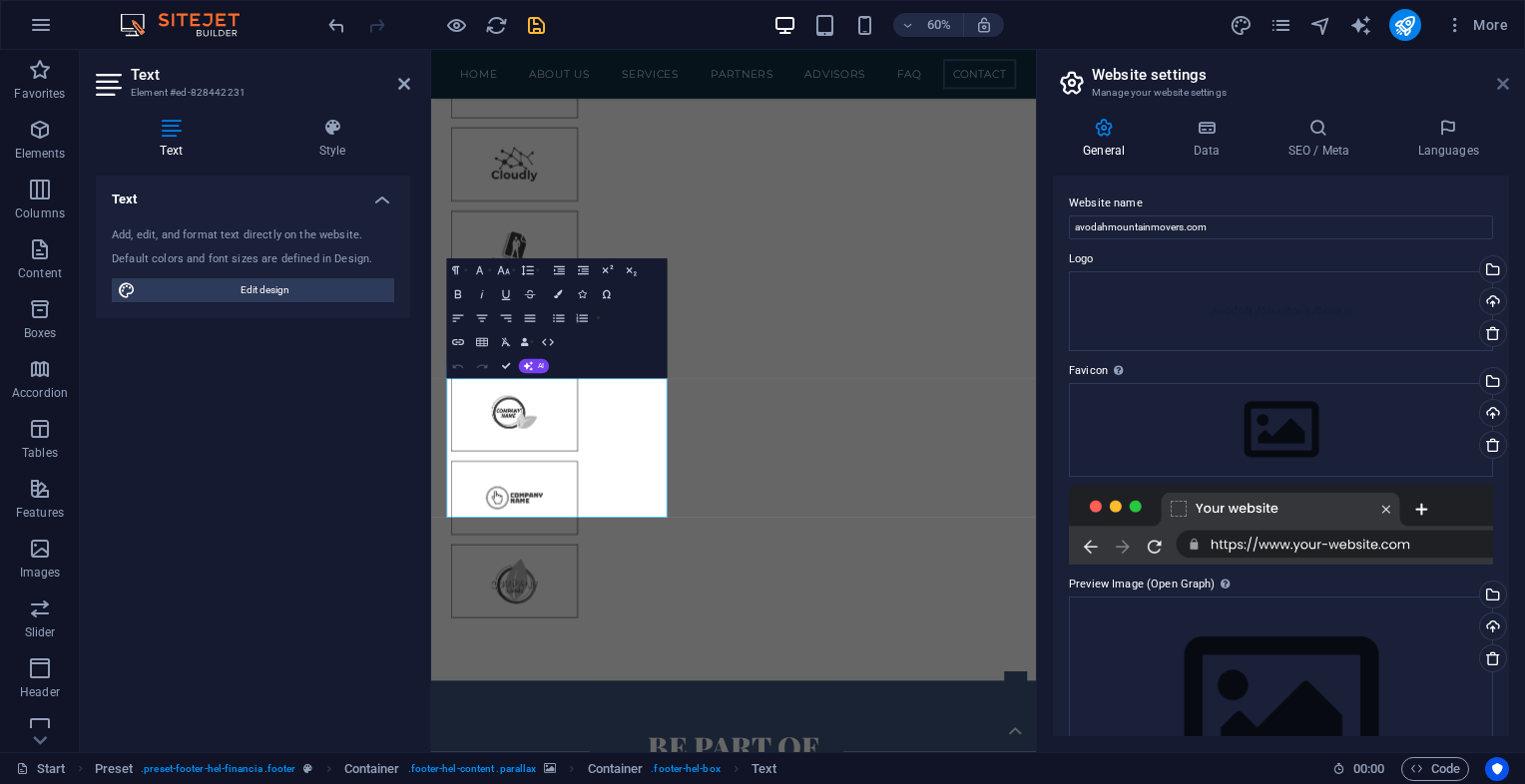 click at bounding box center (1503, 84) 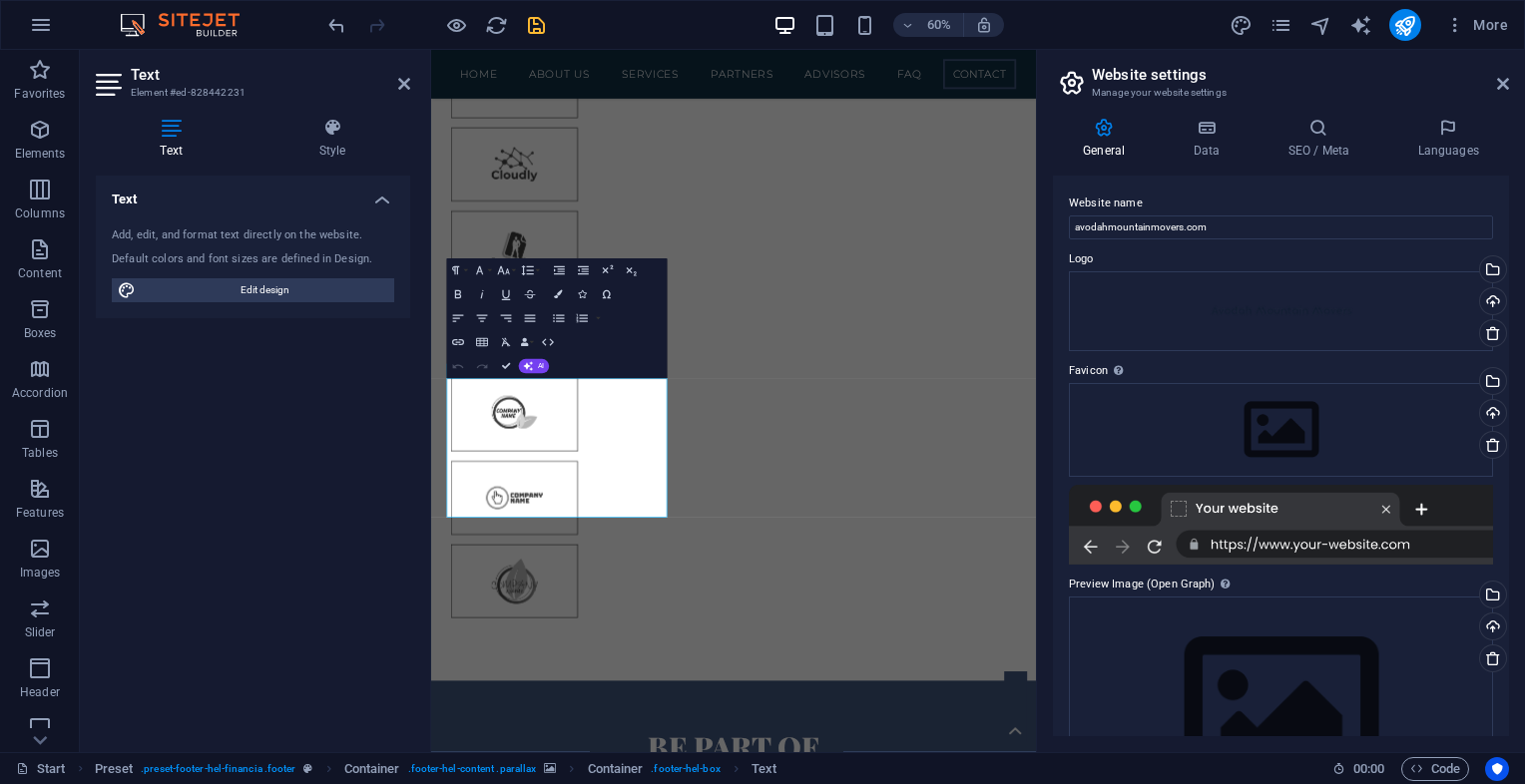 scroll, scrollTop: 6690, scrollLeft: 0, axis: vertical 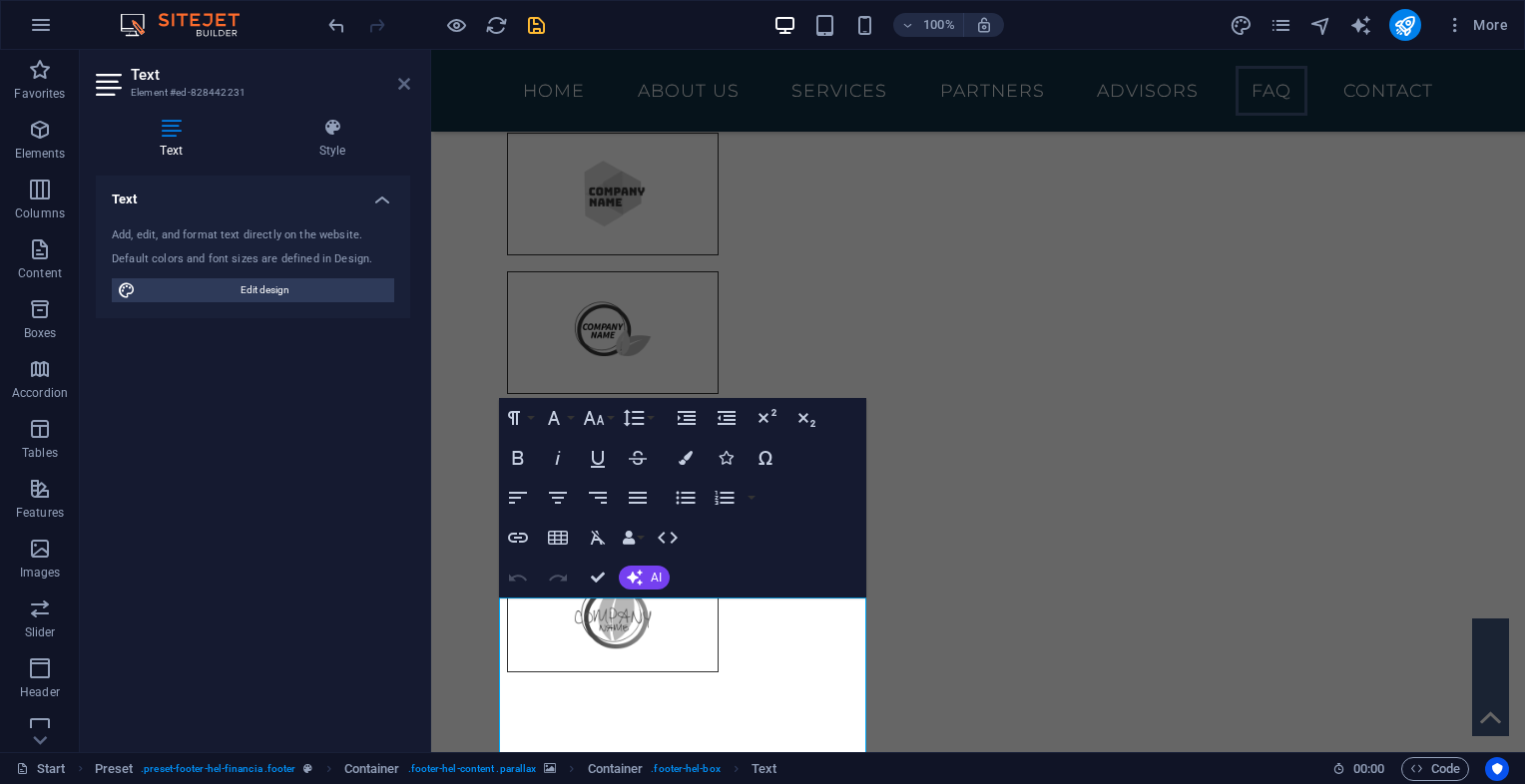 click at bounding box center [404, 84] 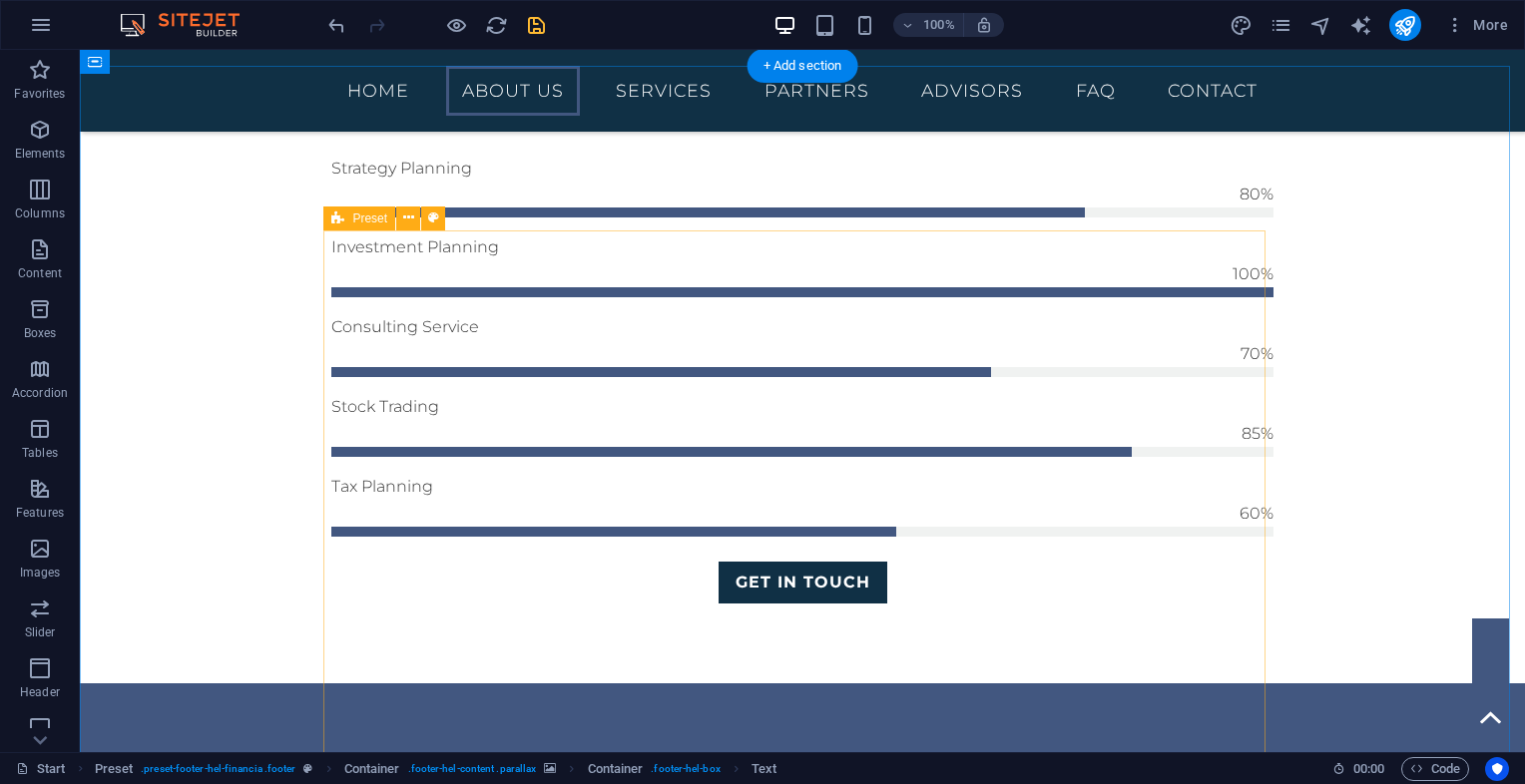 scroll, scrollTop: 1301, scrollLeft: 0, axis: vertical 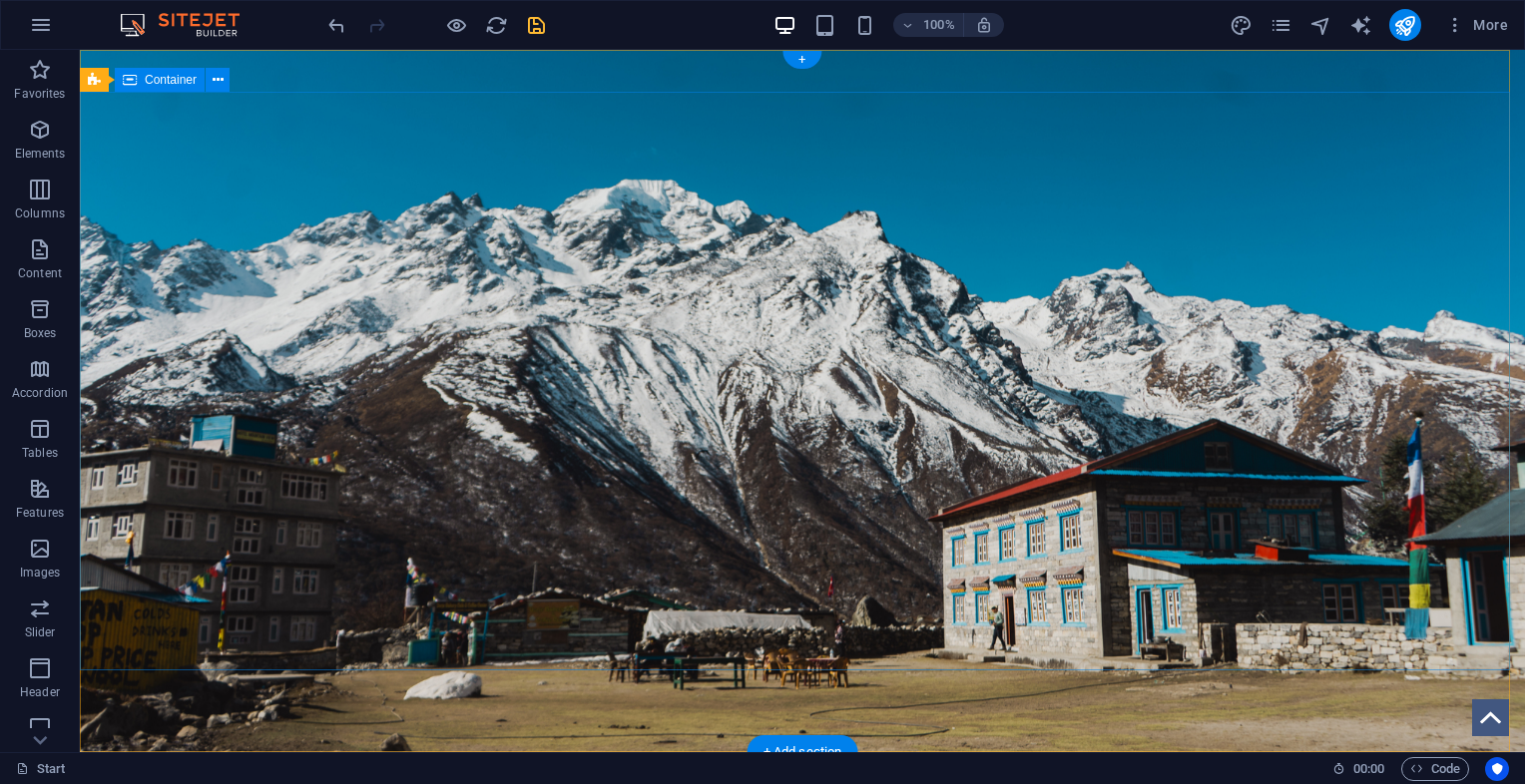 click on "Finance Service in [CITY], Nepal" at bounding box center (802, 1045) 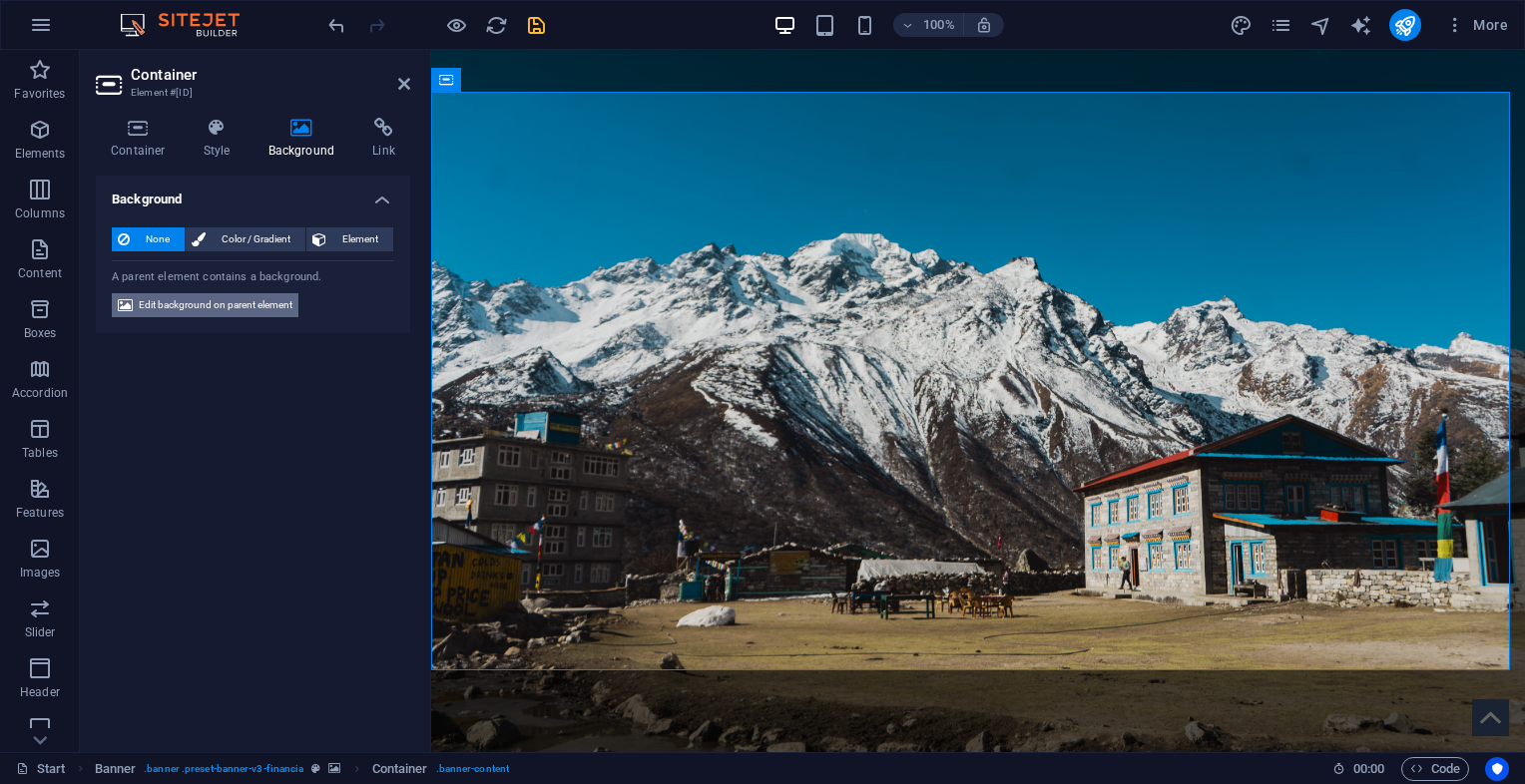 click on "Edit background on parent element" at bounding box center (216, 305) 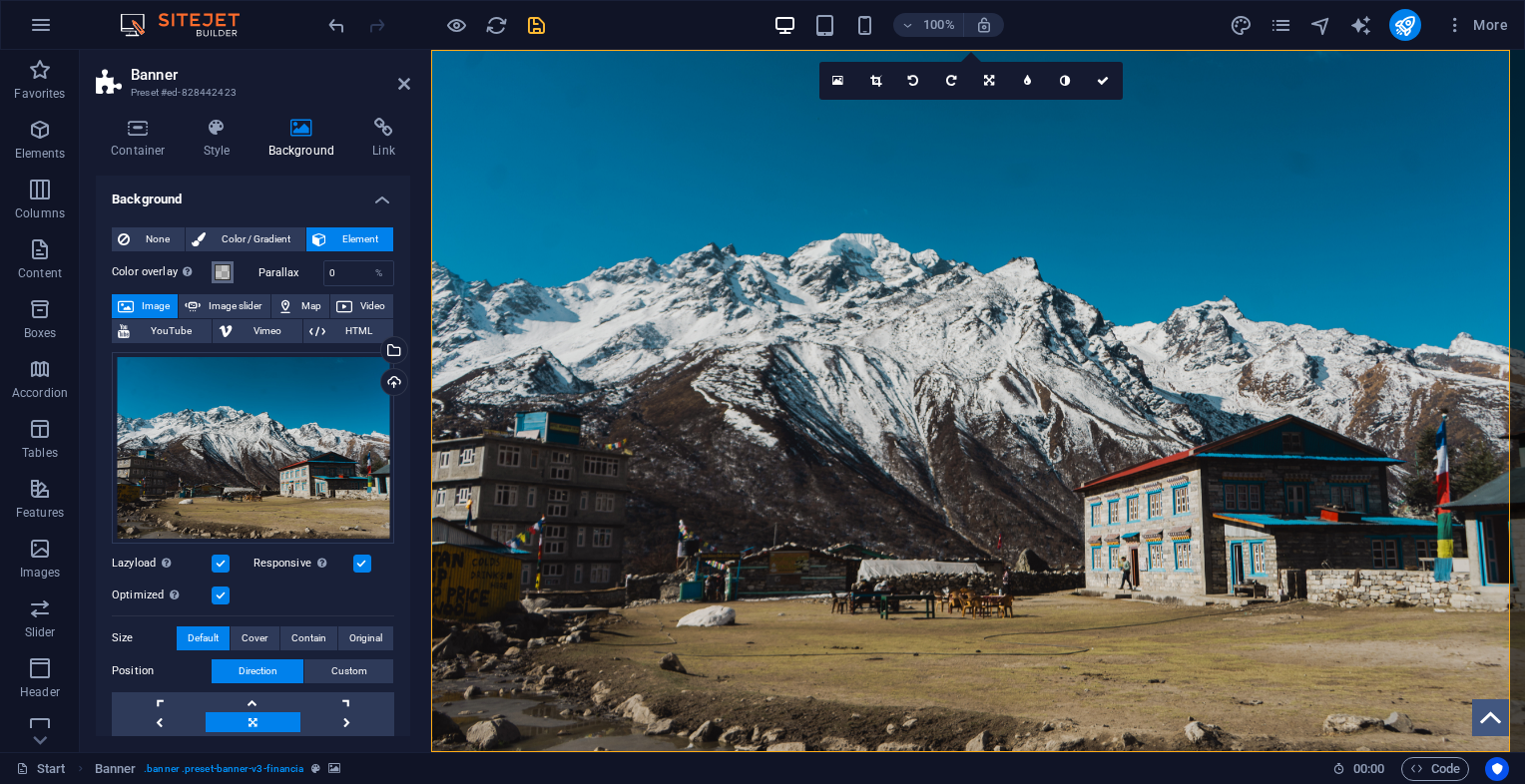 click on "Color overlay Places an overlay over the background to colorize it" at bounding box center (162, 272) 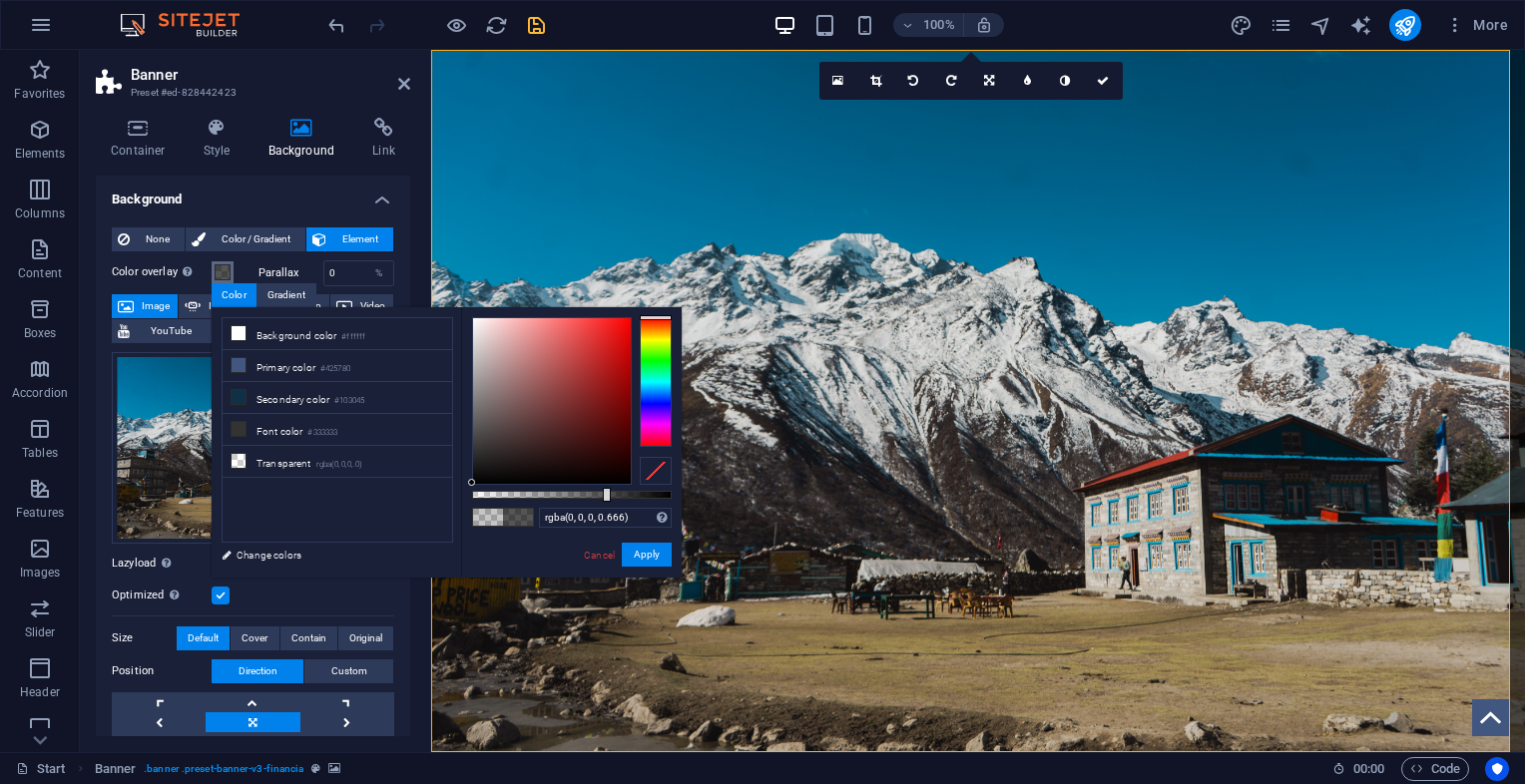 drag, startPoint x: 520, startPoint y: 497, endPoint x: 605, endPoint y: 494, distance: 85.052925 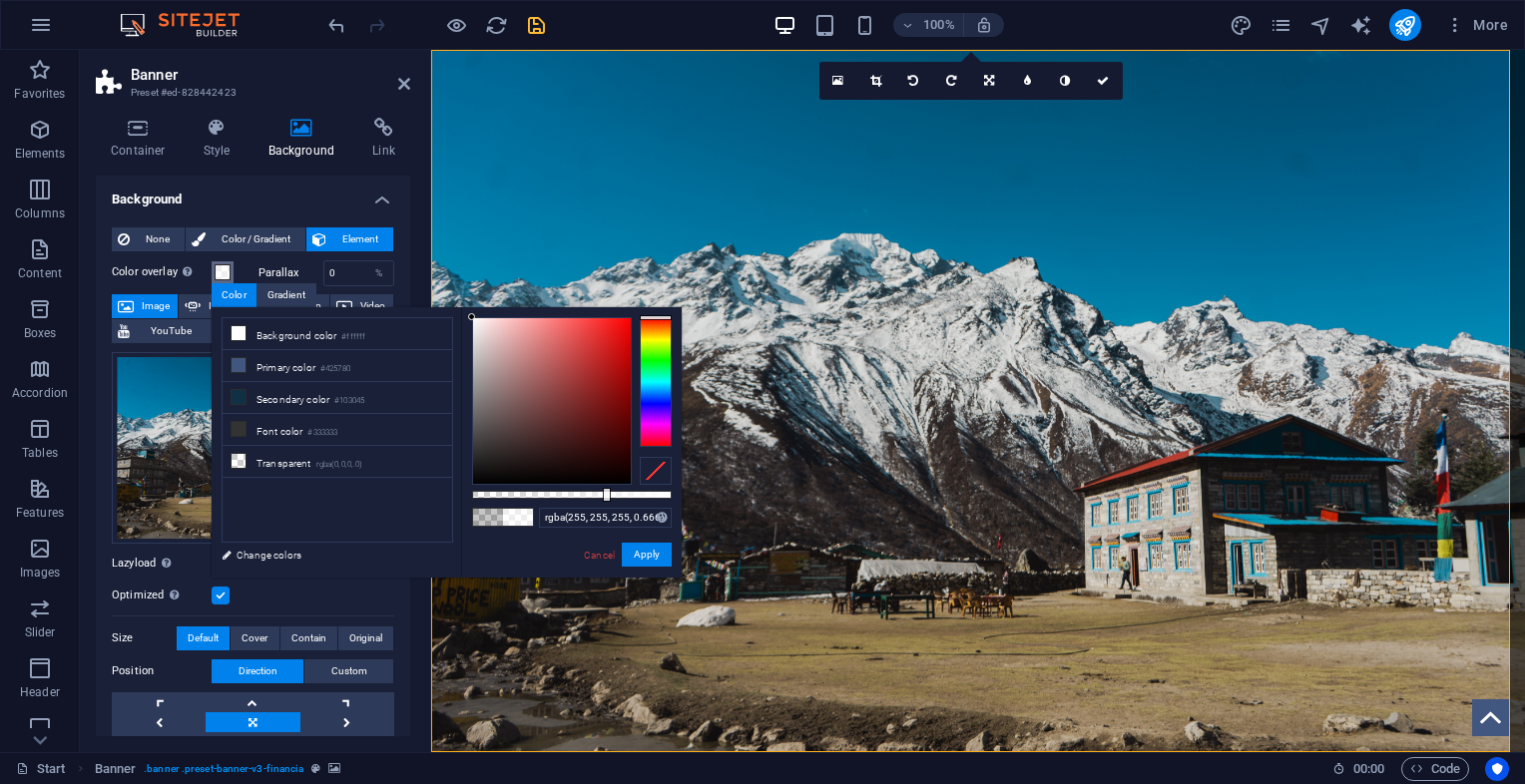 drag, startPoint x: 441, startPoint y: 337, endPoint x: 395, endPoint y: 297, distance: 60.959003 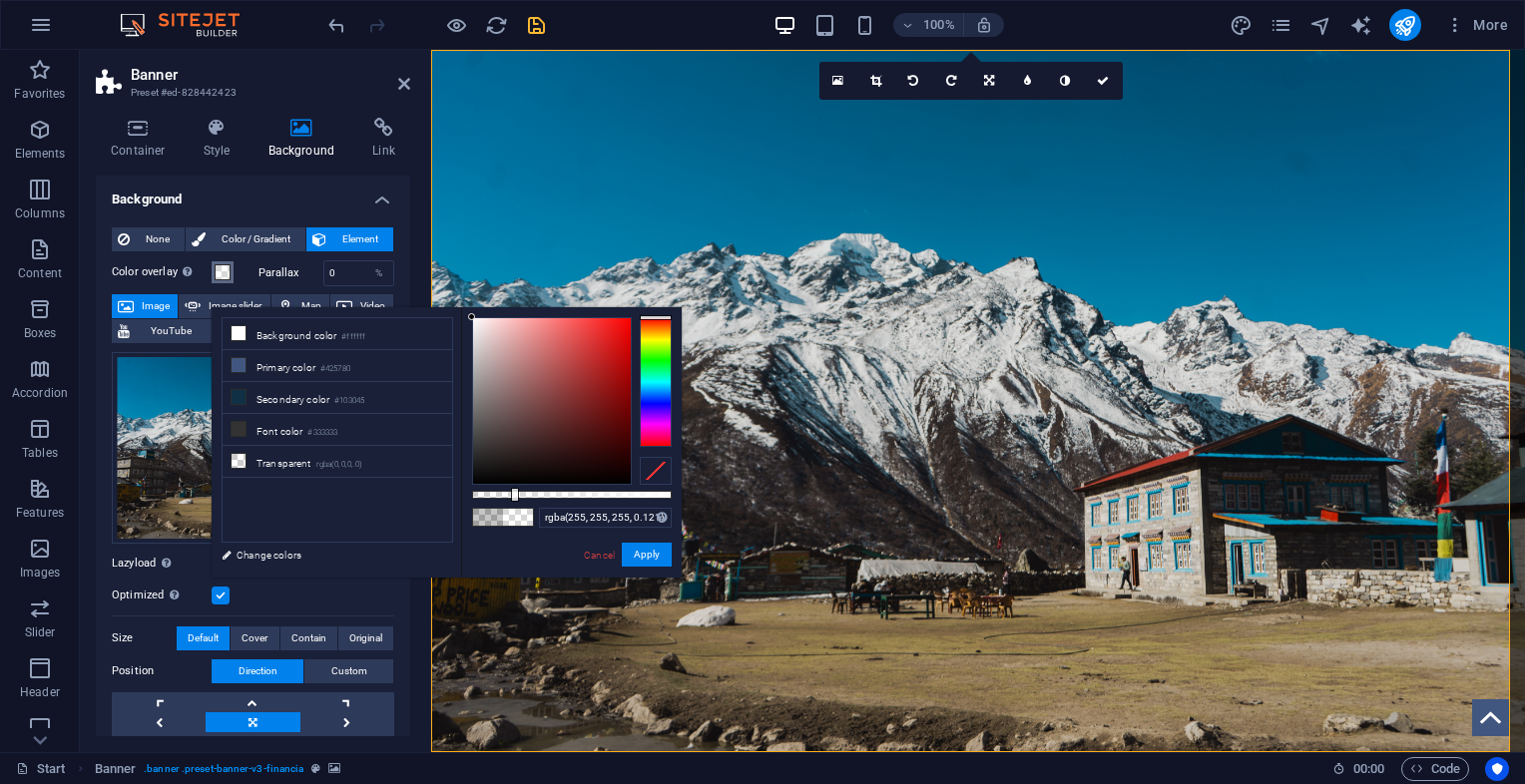 type on "rgba(255, 255, 255, 0.116)" 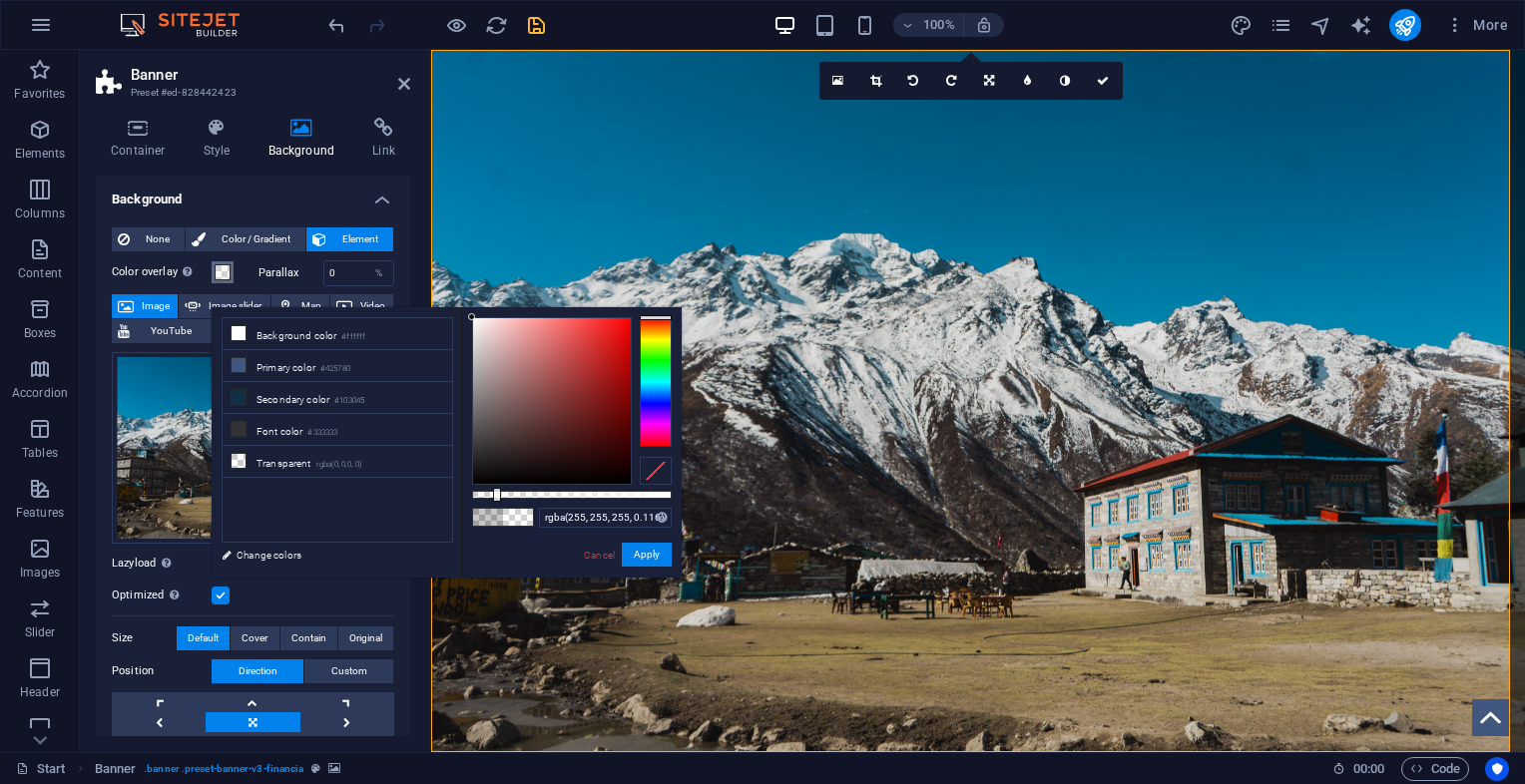 drag, startPoint x: 608, startPoint y: 495, endPoint x: 495, endPoint y: 504, distance: 113.35784 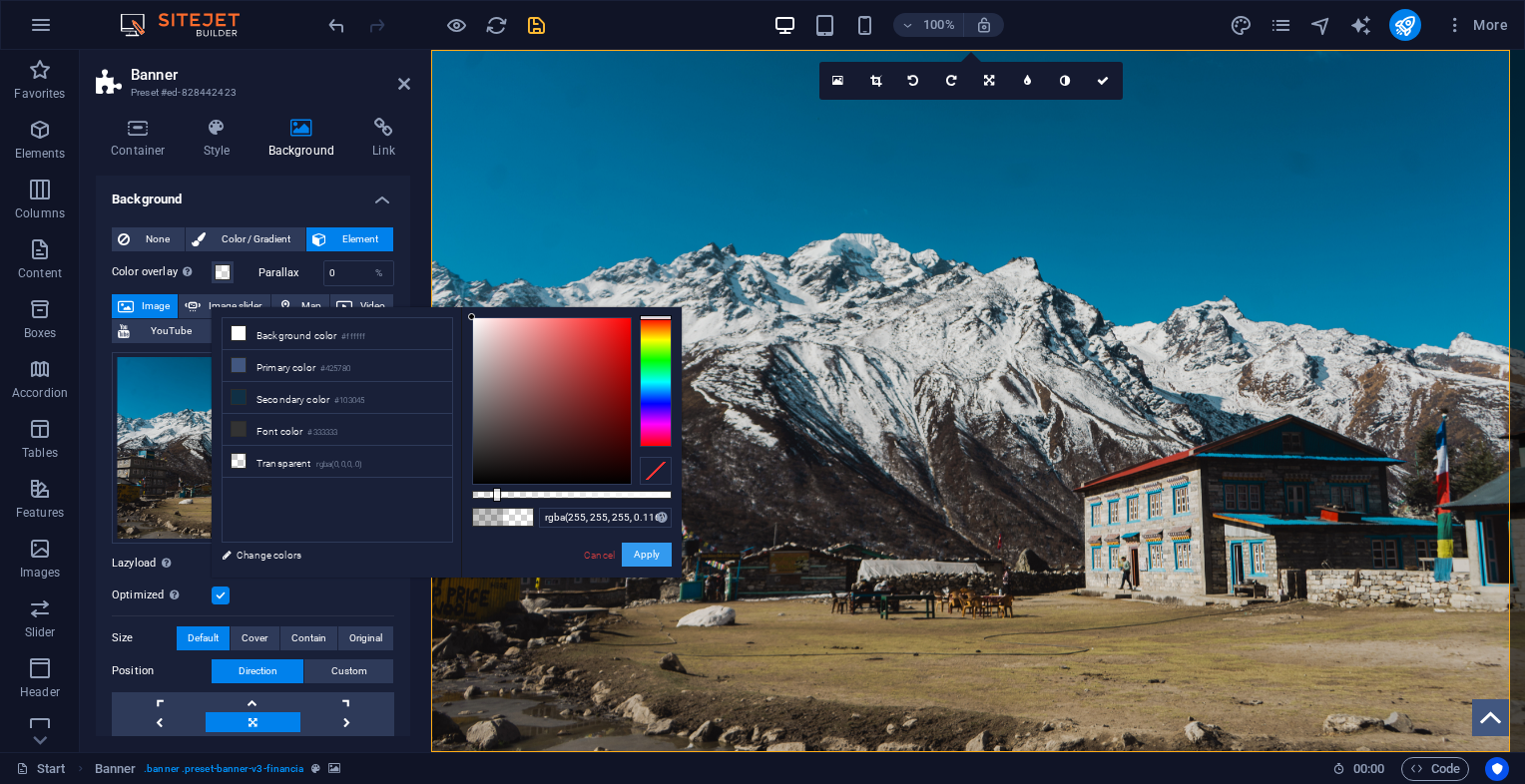 click on "Apply" at bounding box center (647, 555) 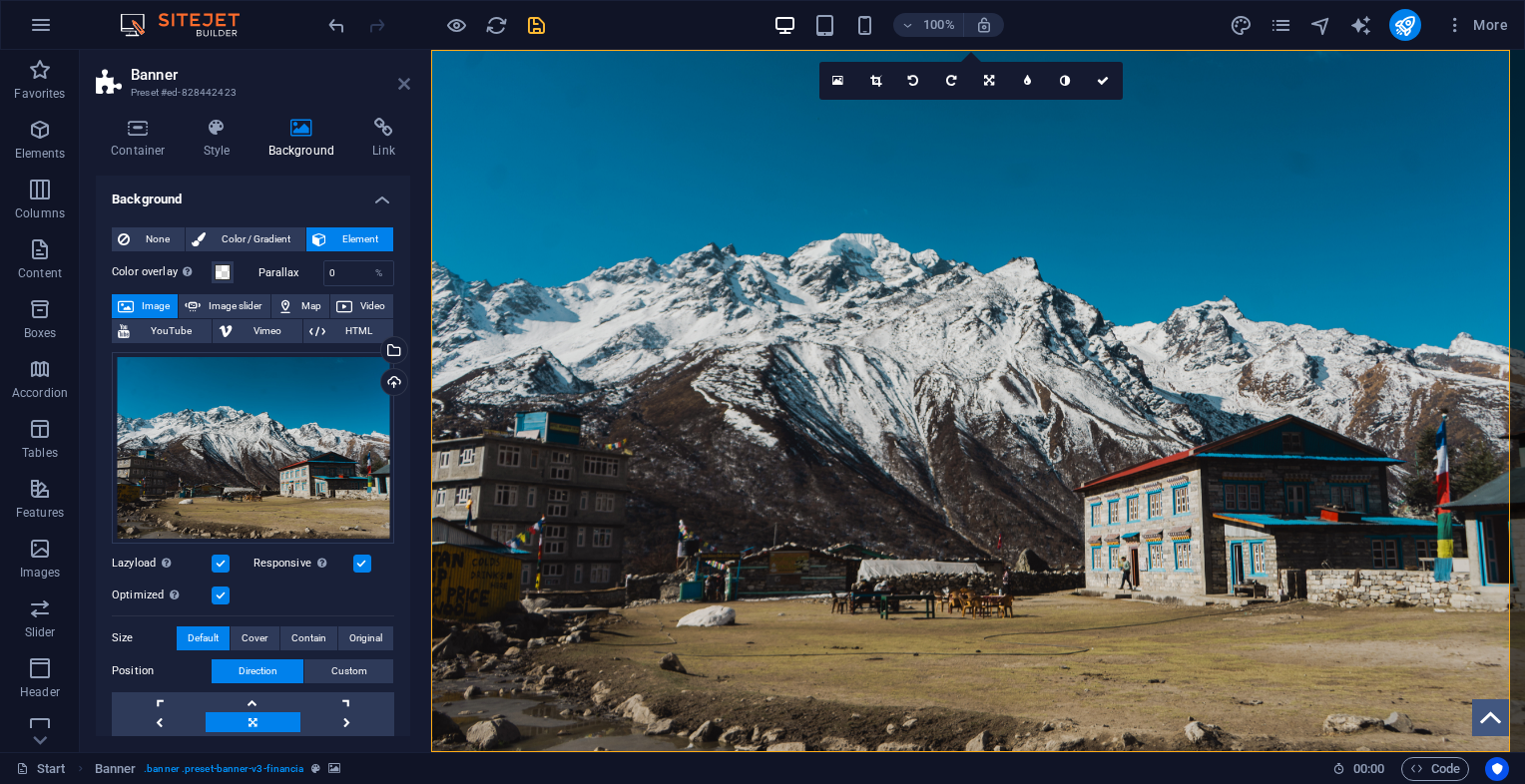 click at bounding box center (404, 84) 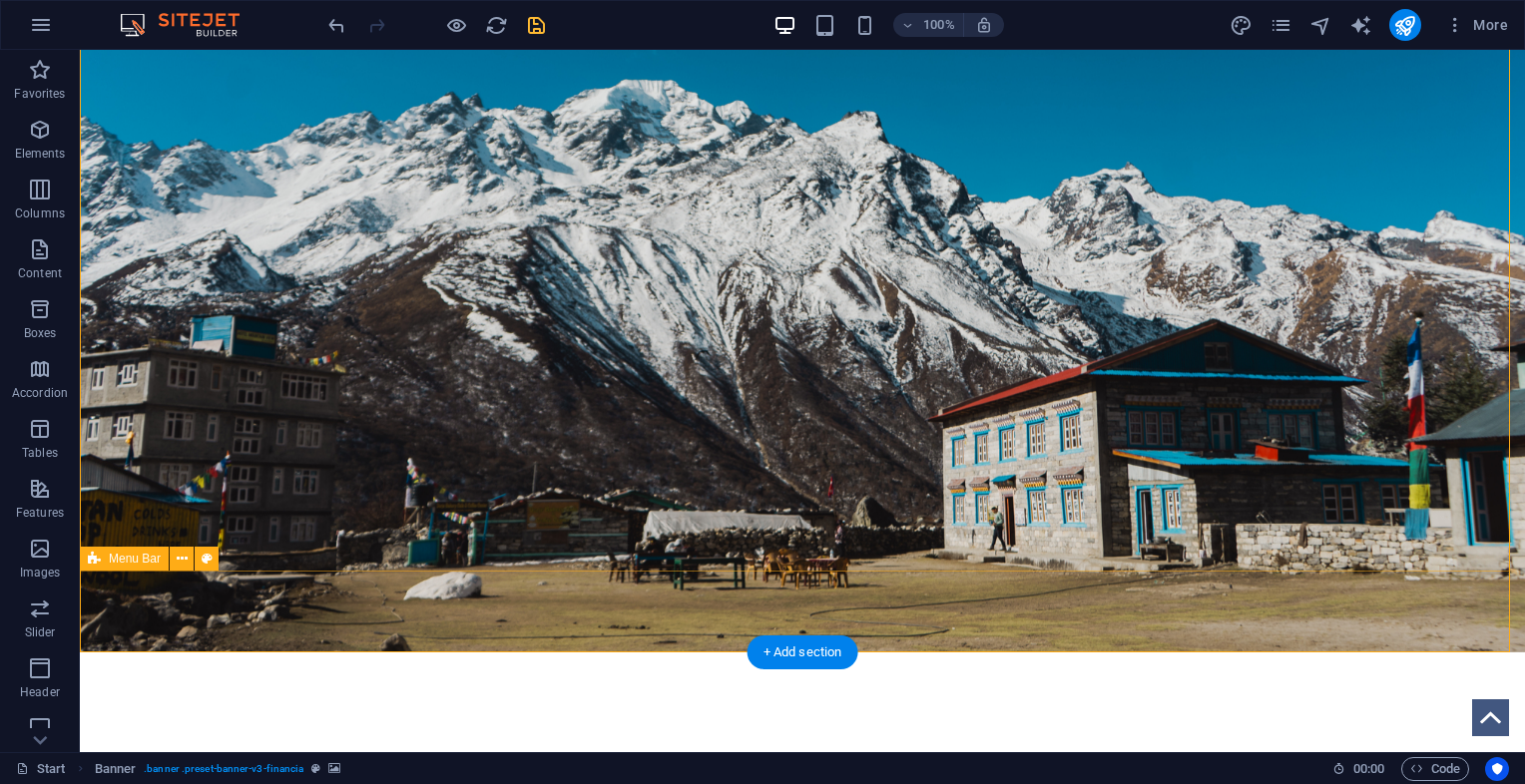 scroll, scrollTop: 0, scrollLeft: 0, axis: both 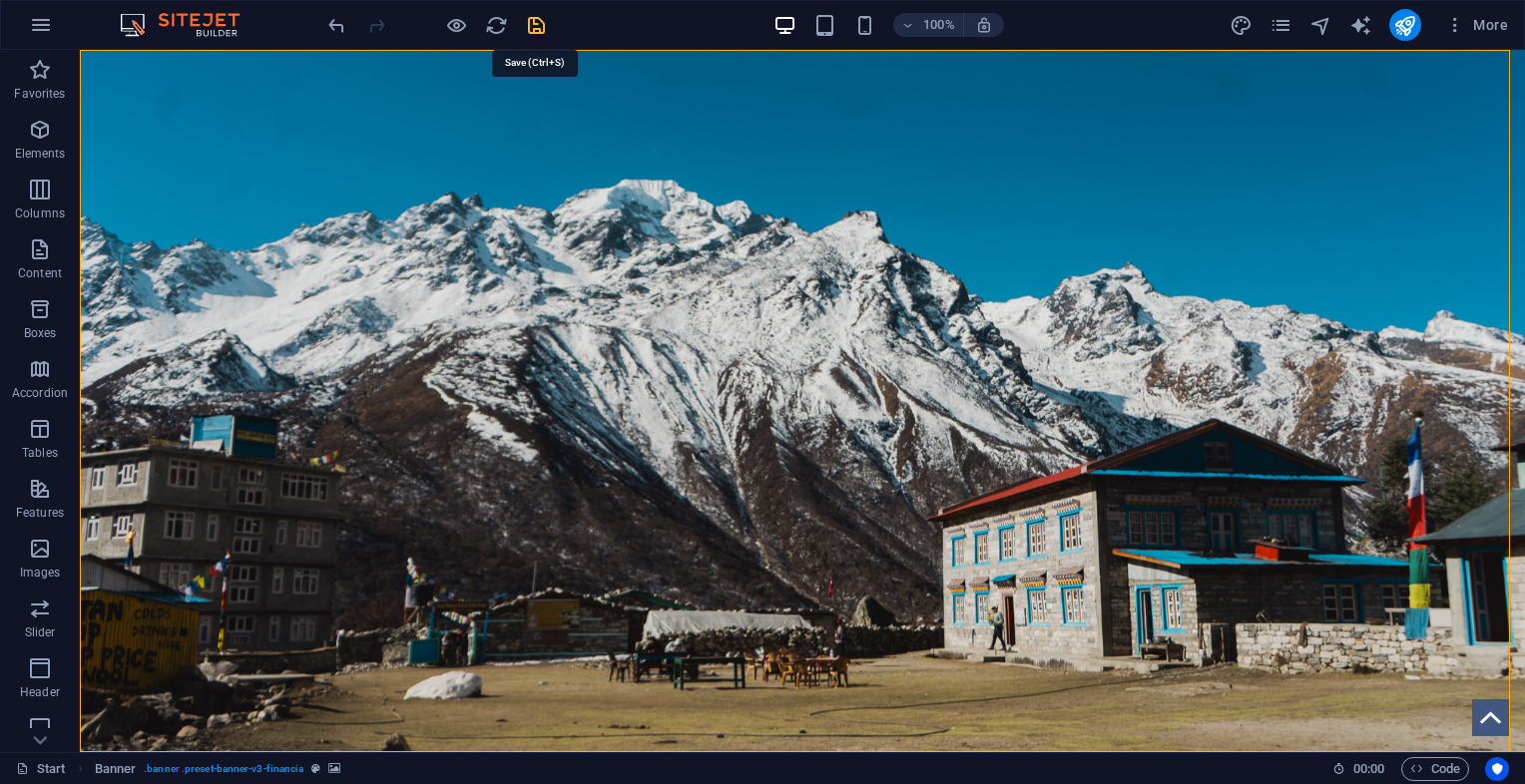 drag, startPoint x: 531, startPoint y: 19, endPoint x: 535, endPoint y: 2, distance: 17.464249 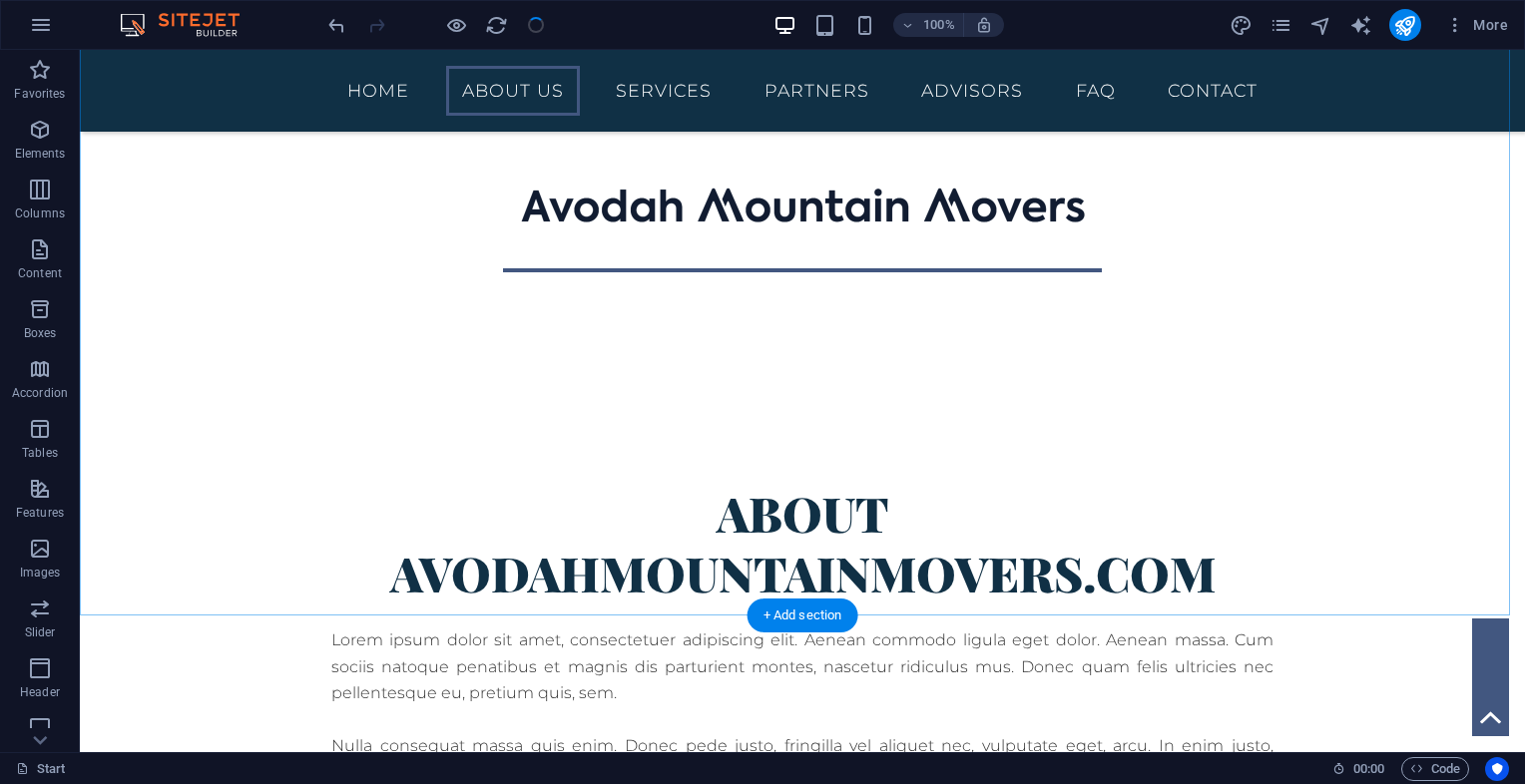 scroll, scrollTop: 598, scrollLeft: 0, axis: vertical 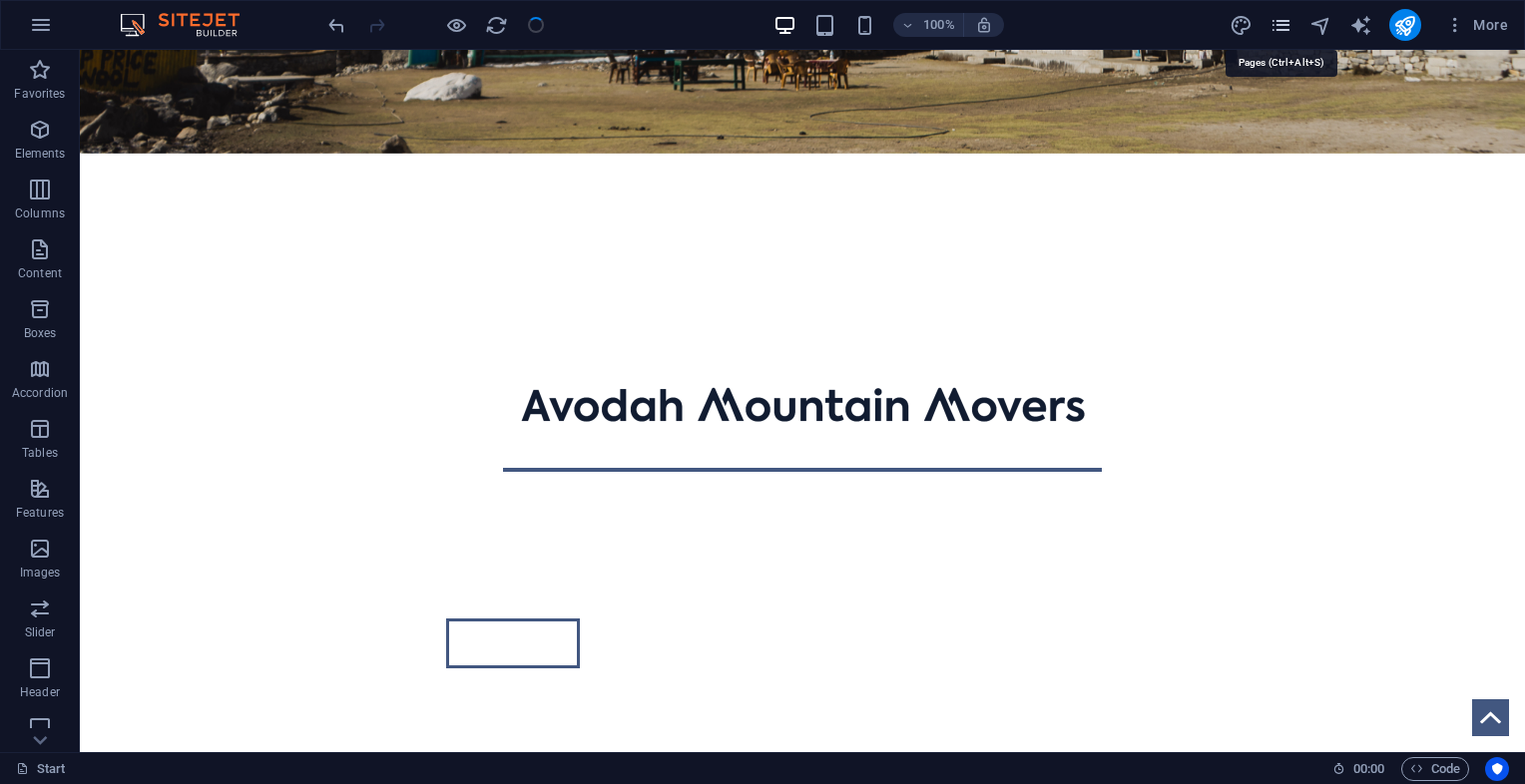 click at bounding box center (1280, 25) 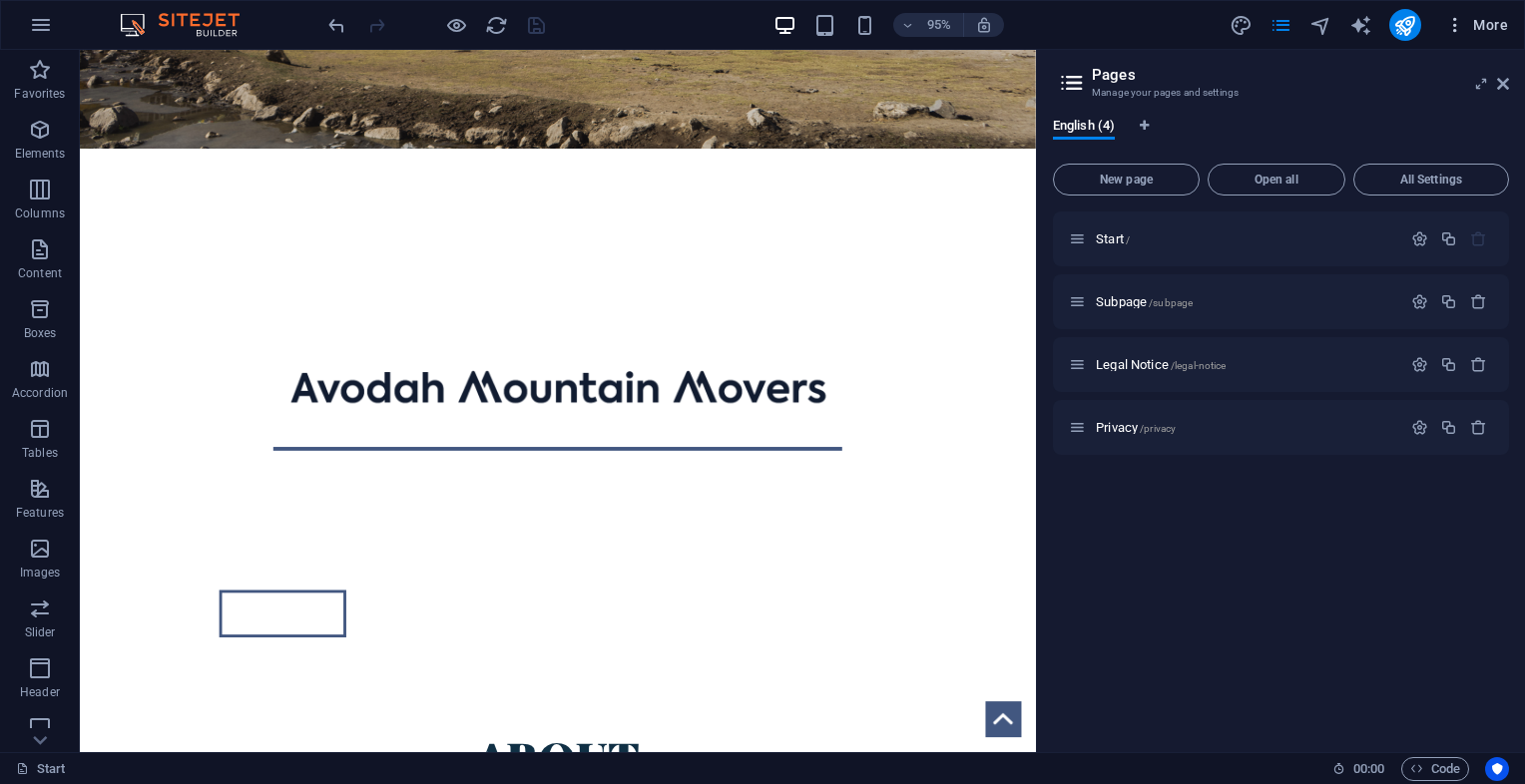 click on "More" at bounding box center [1476, 25] 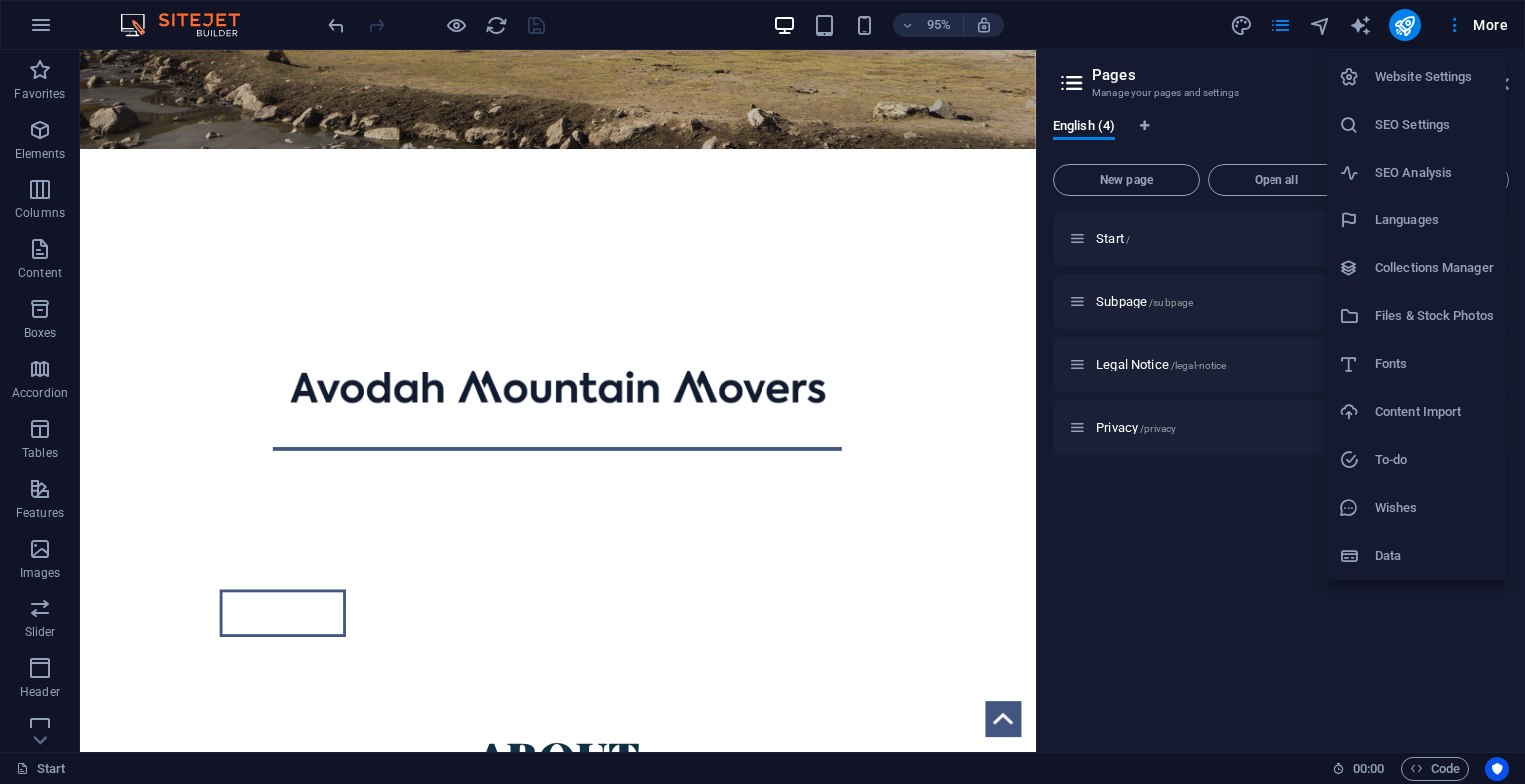 click on "Languages" at bounding box center [1434, 220] 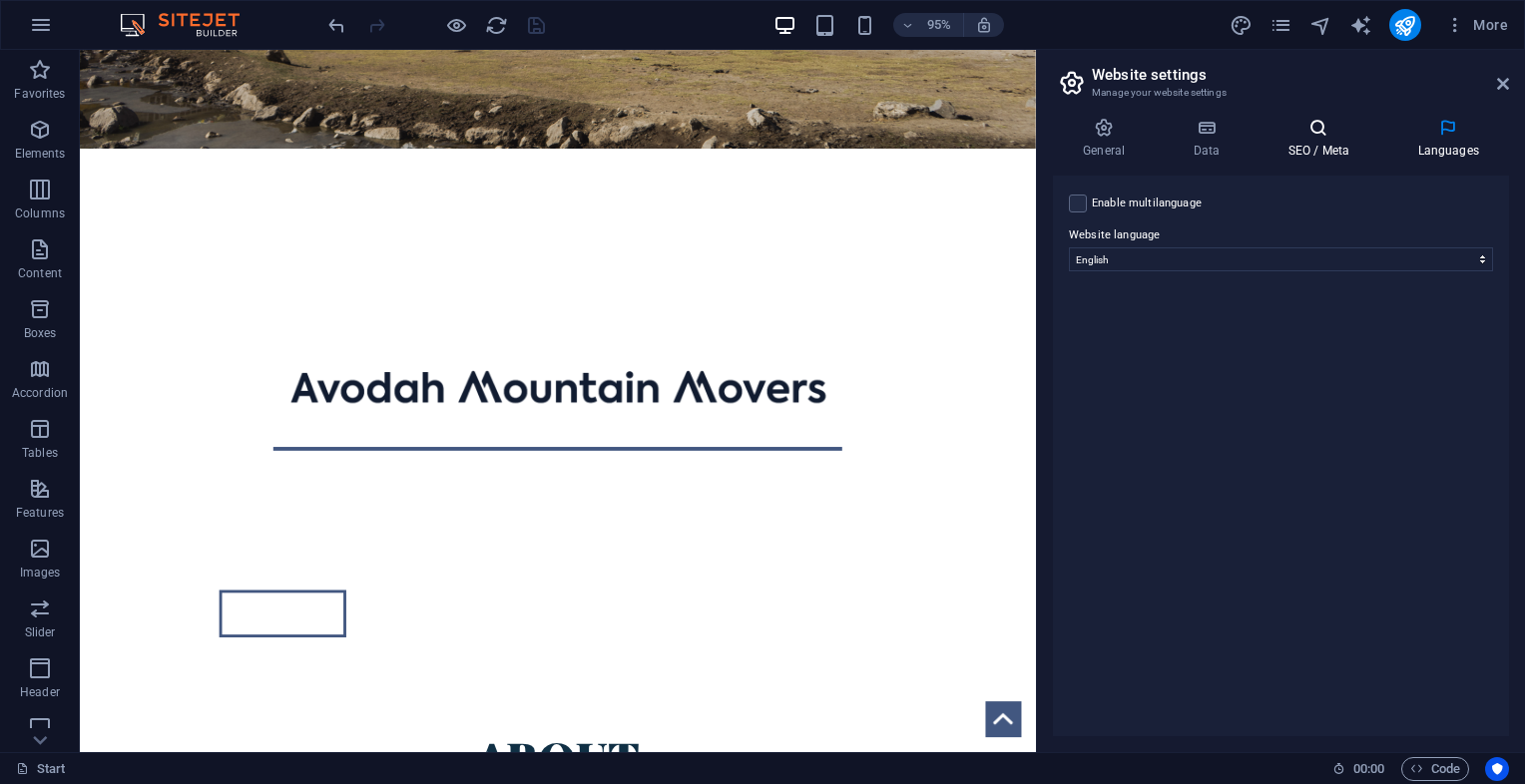 click at bounding box center [1318, 128] 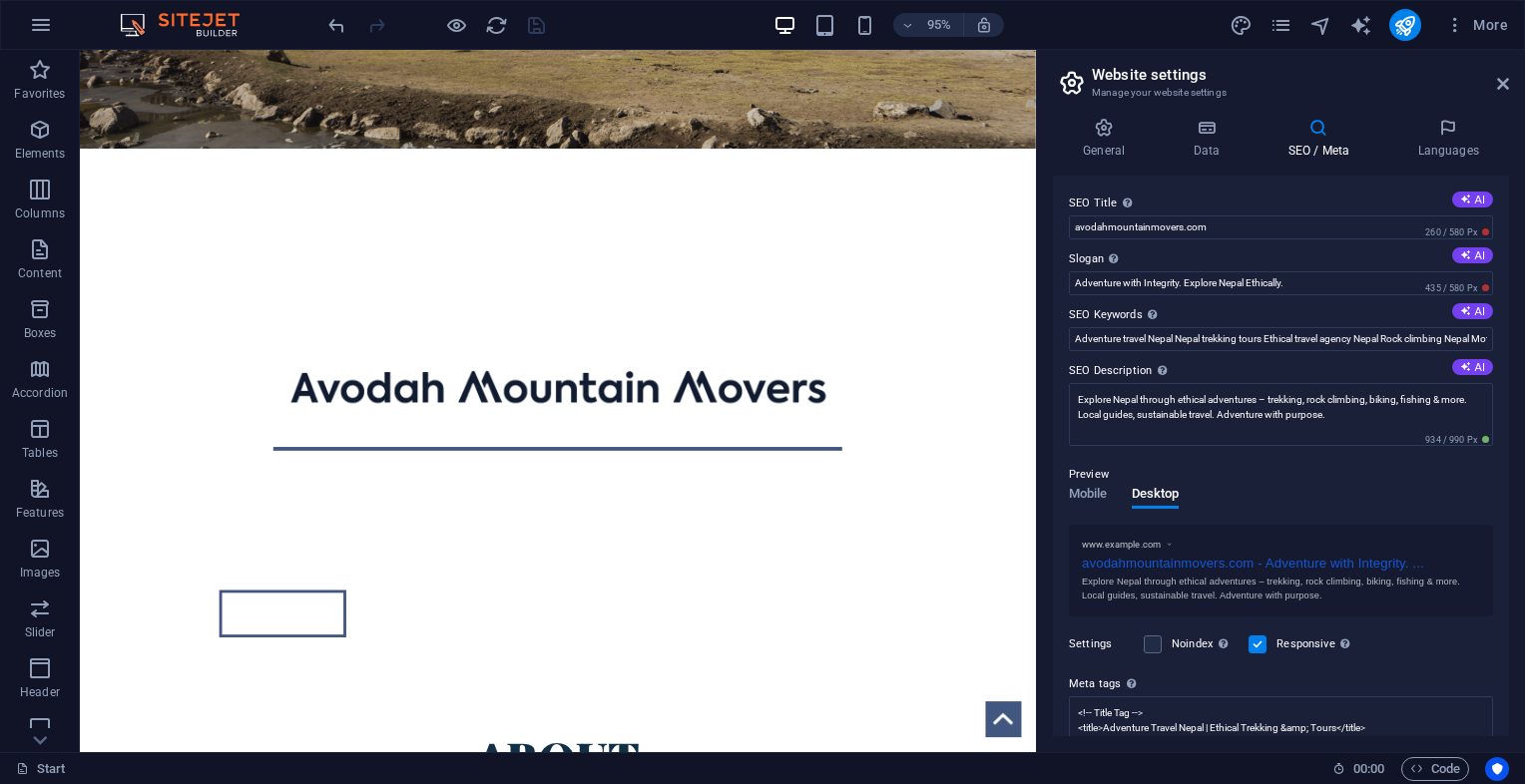 click on "SEO Title The title of your website - make it something that stands out in search engine results. AI avodahmountainmovers.com 260 / 580 Px Slogan The slogan of your website. AI Adventure with Integrity. Explore Nepal Ethically. 435 / 580 Px SEO Keywords Comma-separated list of keywords representing your website. AI Adventure travel Nepal  Nepal trekking tours  Ethical travel agency Nepal  Rock climbing Nepal  Motorcycle tours Nepal  Fly fishing in Nepal  Mountaineering expeditions Nepal  Sustainable travel Nepal  Local guides Nepal SEO Description Describe the contents of your website - this is crucial for search engines and SEO! AI Explore Nepal through ethical adventures – trekking, rock climbing, biking, fishing & more. Local guides, sustainable travel. Adventure with purpose. 934 / 990 Px Preview Mobile Desktop www.example.com avodahmountainmovers.com - Adventure with Integrity. ... Settings Noindex Instruct search engines to exclude this website from search results. Responsive Meta tags" at bounding box center (1280, 456) 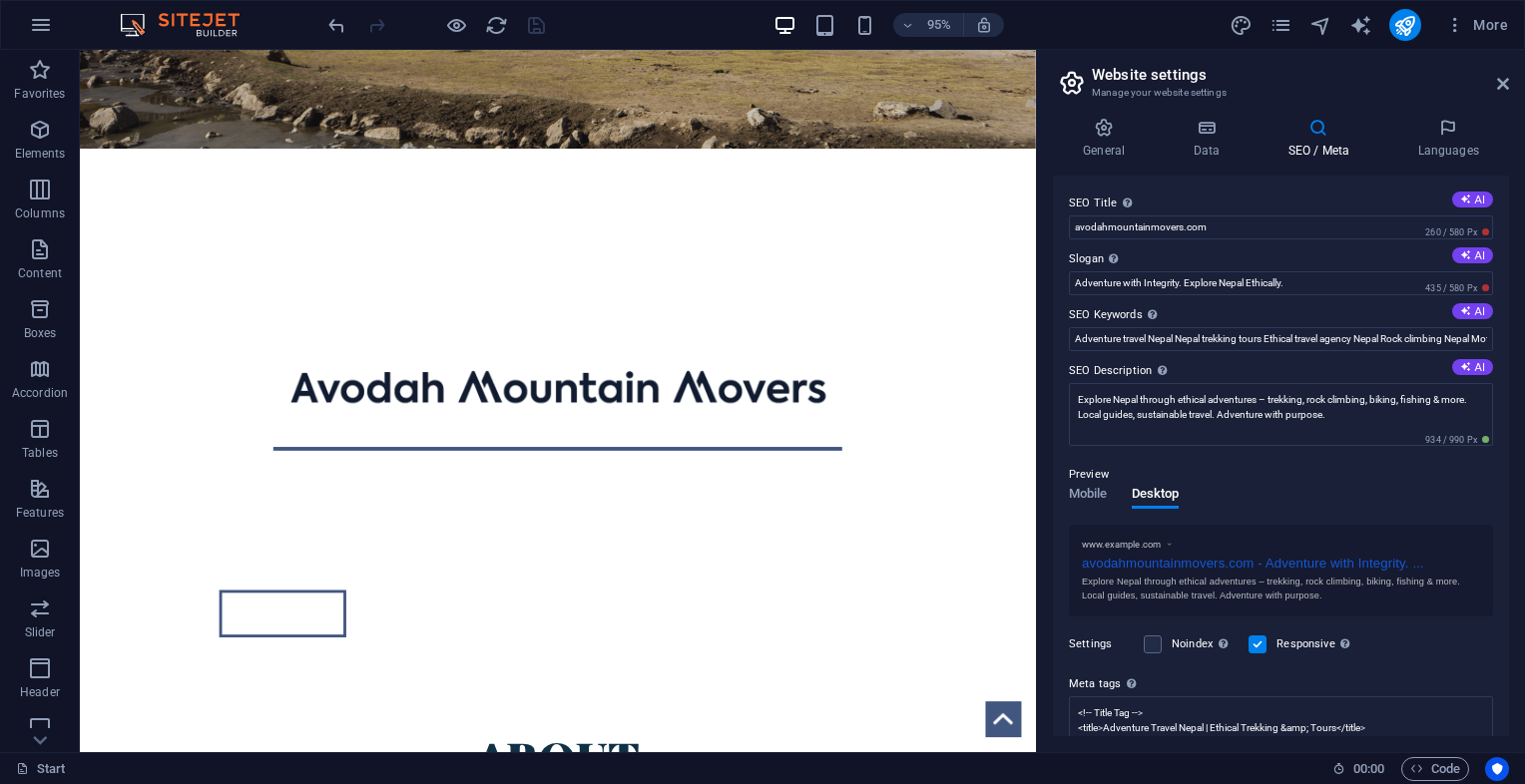 scroll, scrollTop: 150, scrollLeft: 0, axis: vertical 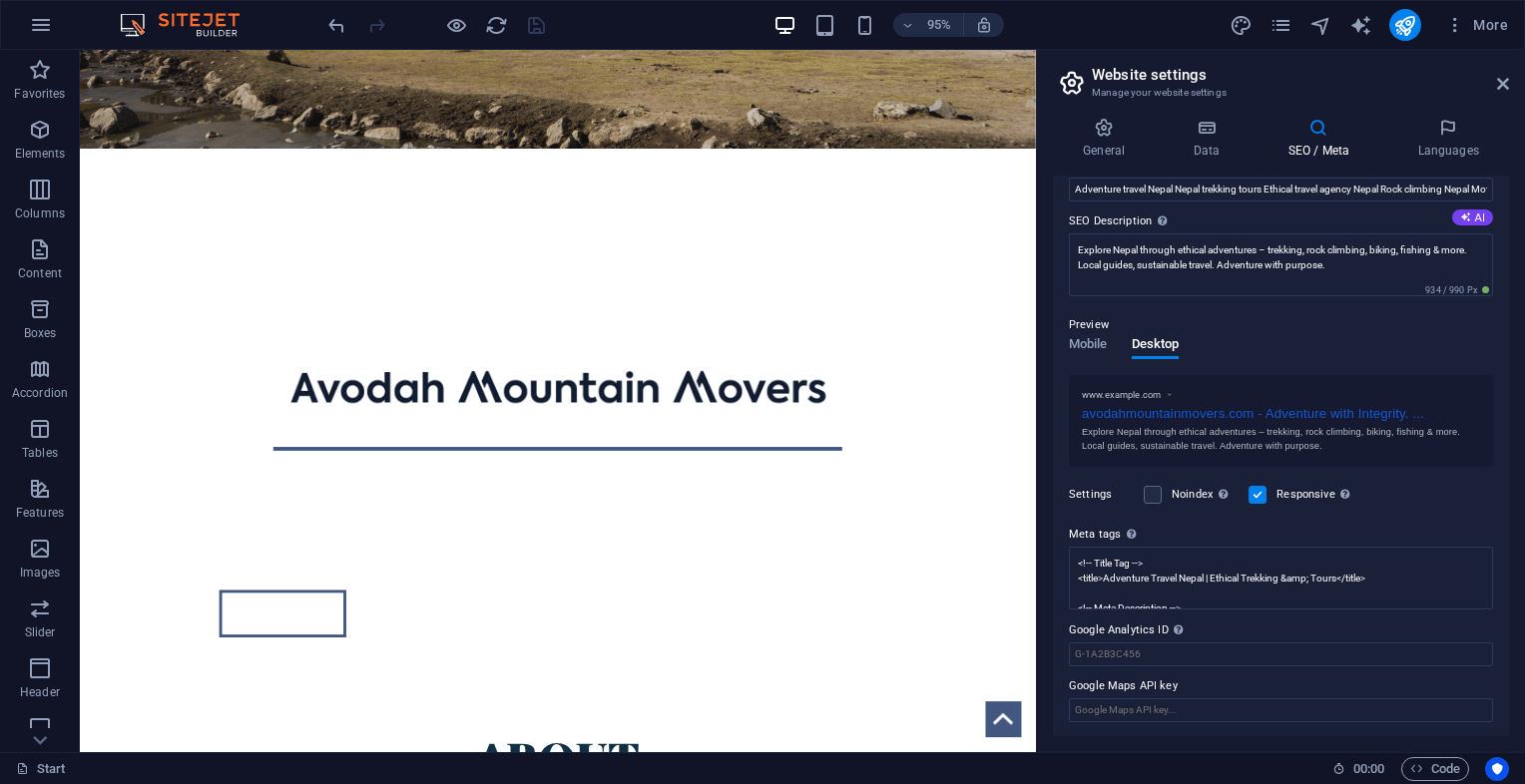 click on "Preview" at bounding box center [1089, 325] 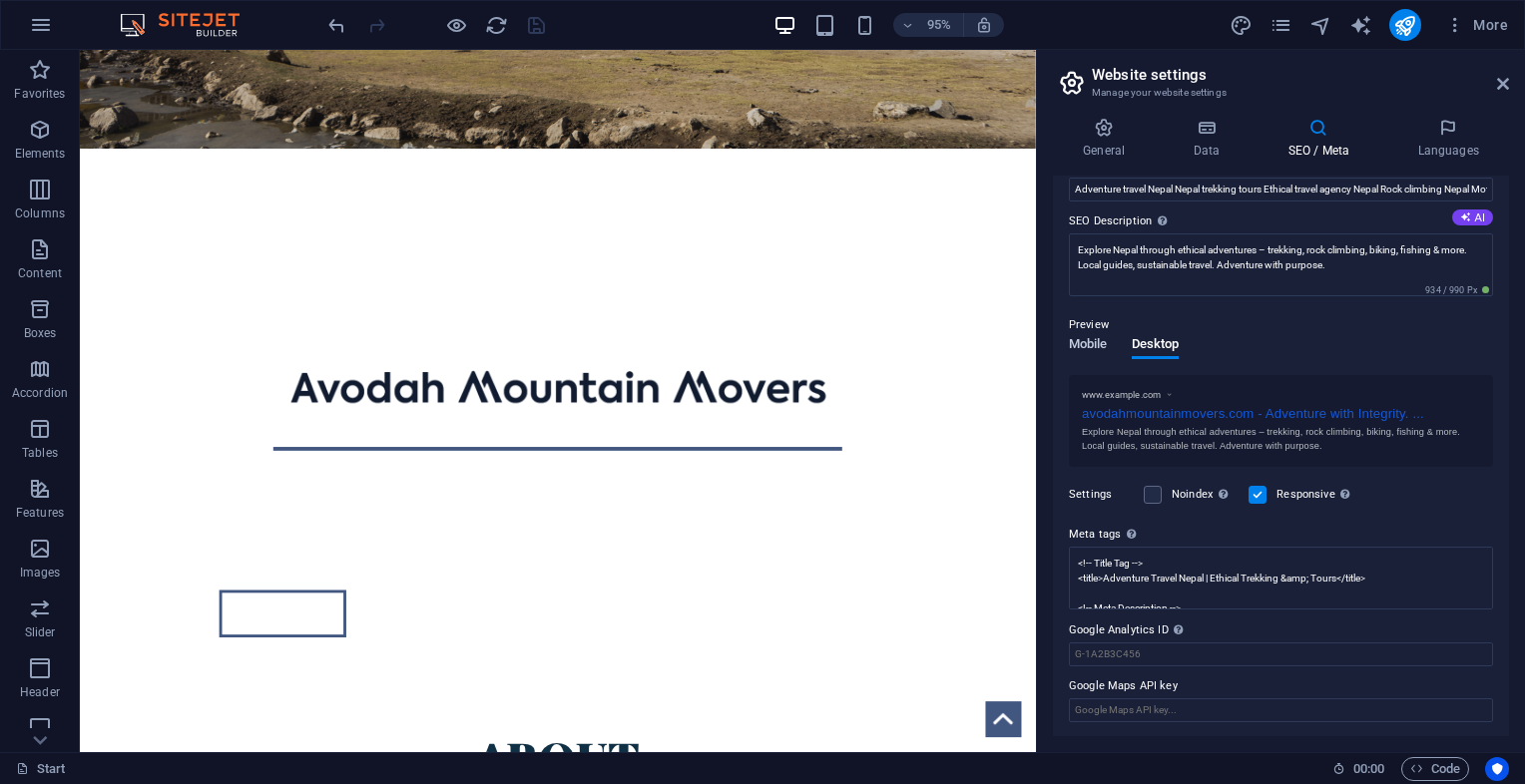 click on "Mobile" at bounding box center (1088, 346) 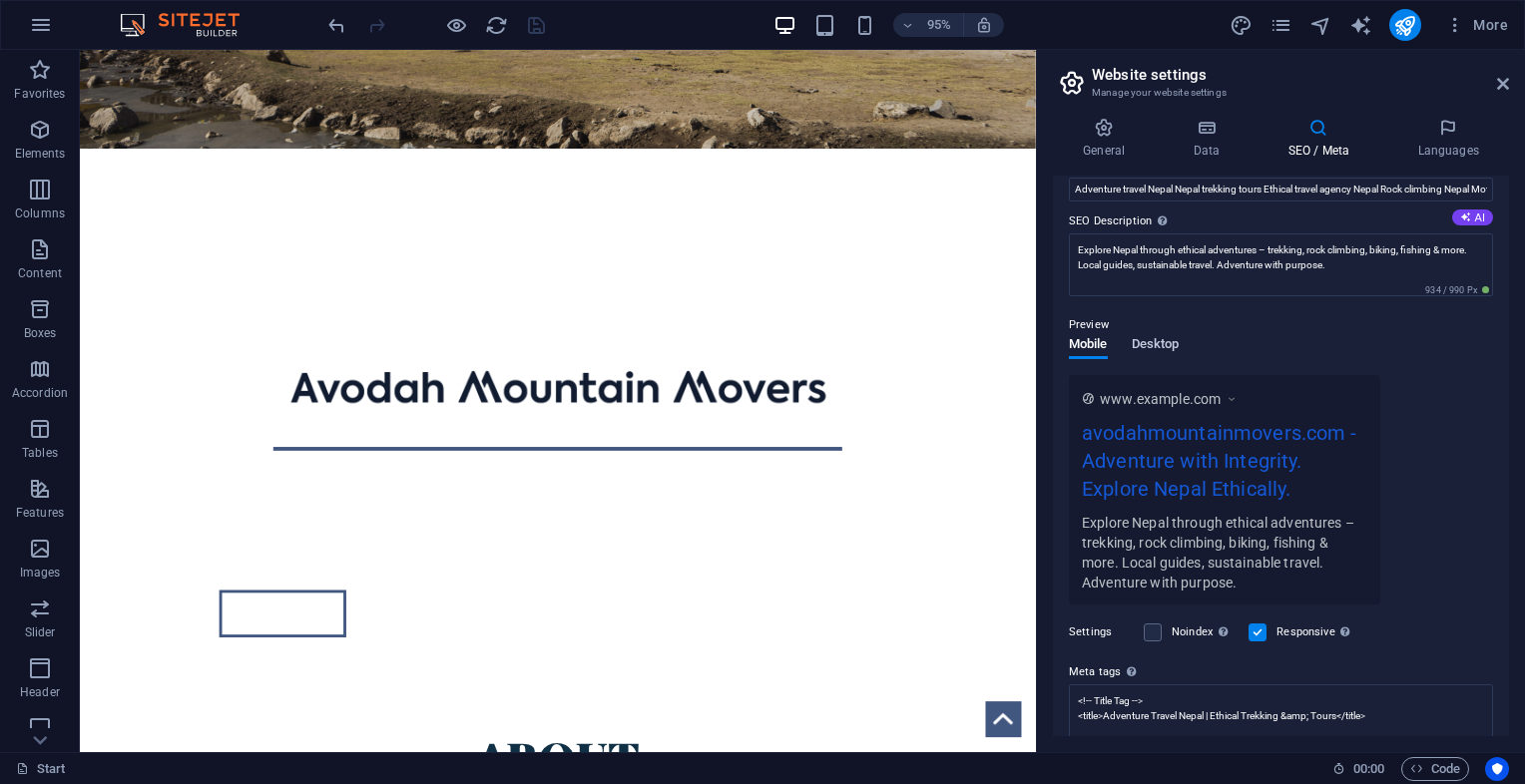 click on "Desktop" at bounding box center (1156, 346) 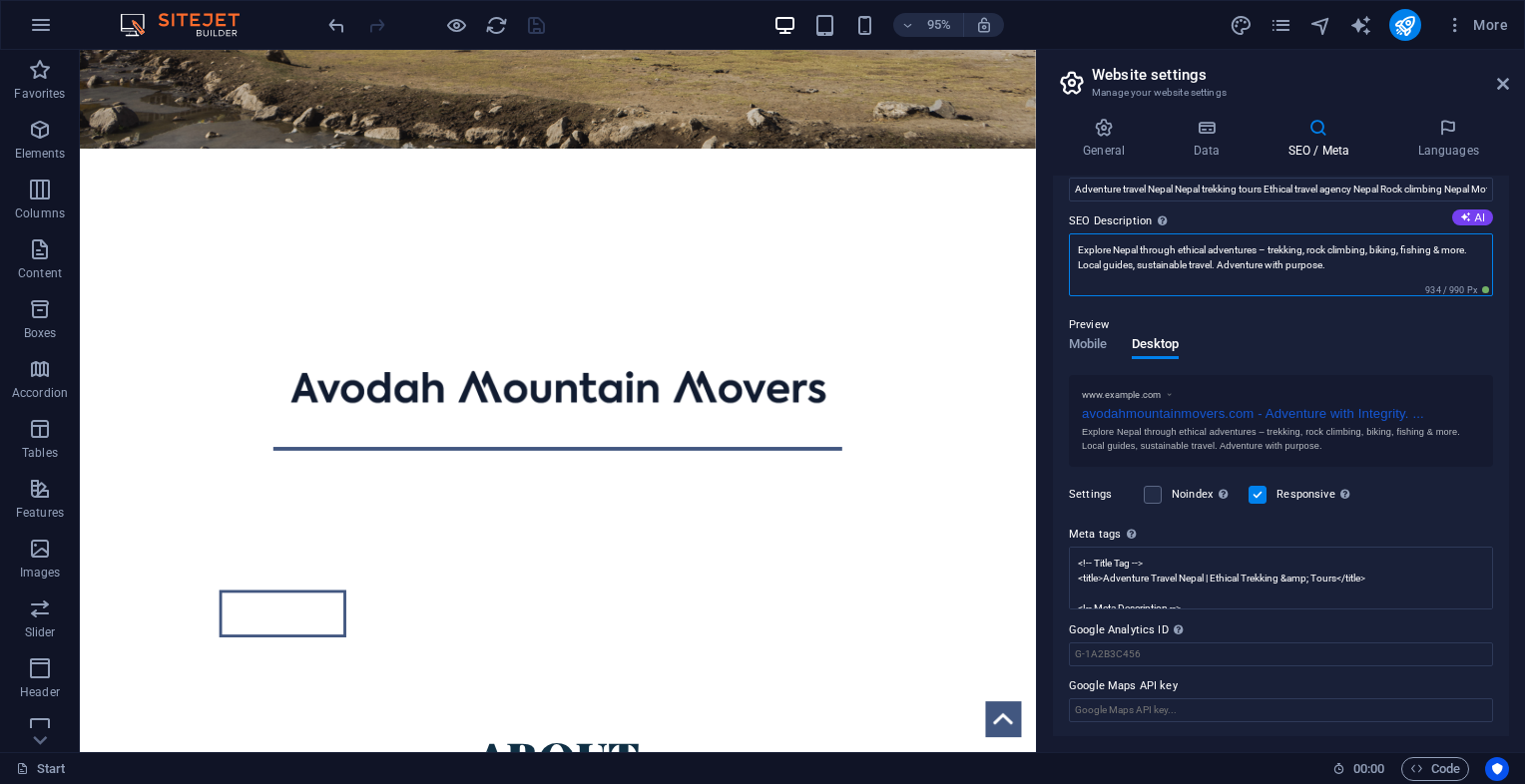 click on "Explore Nepal through ethical adventures – trekking, rock climbing, biking, fishing & more. Local guides, sustainable travel. Adventure with purpose." at bounding box center [1280, 264] 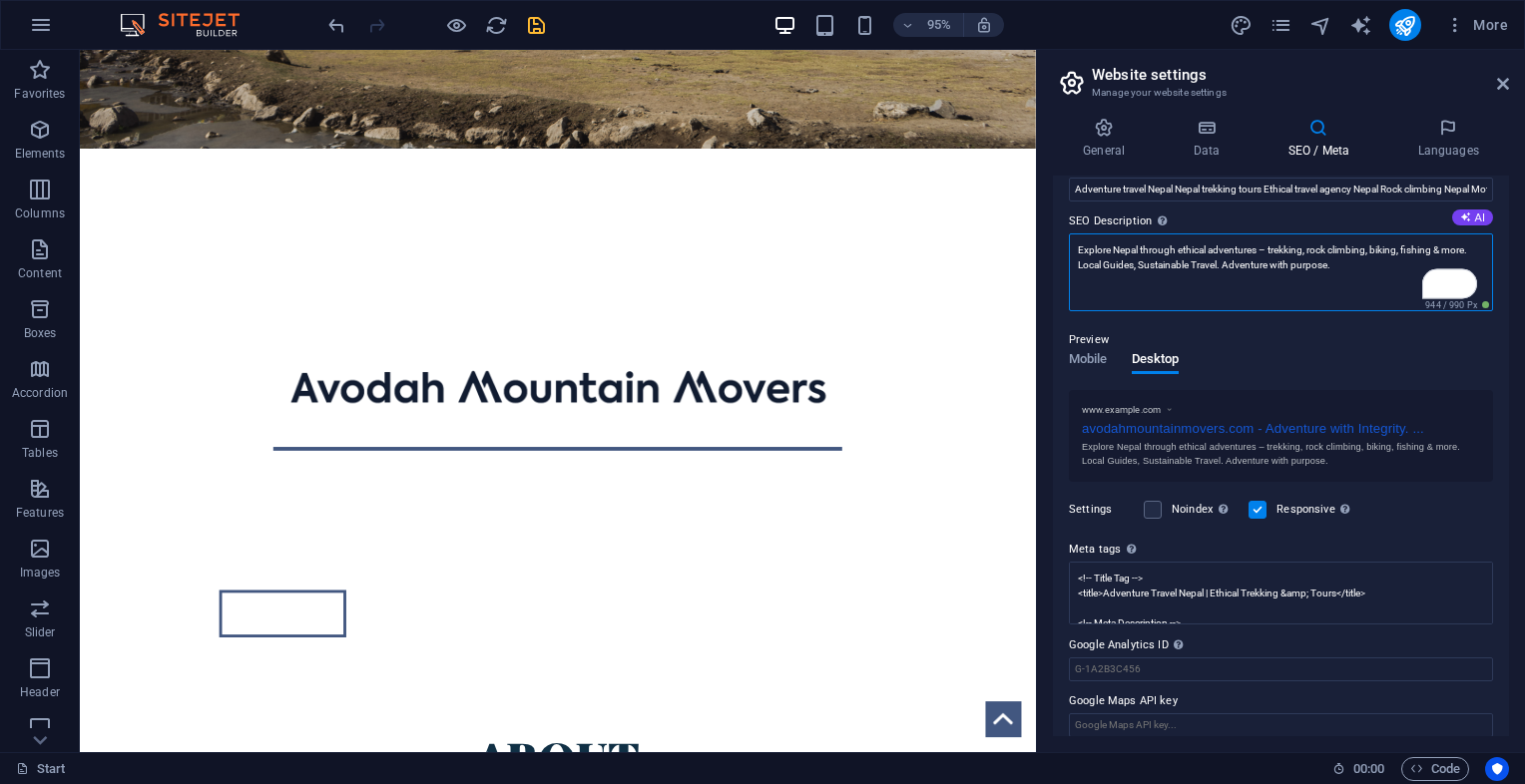 click on "Explore Nepal through ethical adventures – trekking, rock climbing, biking, fishing & more. Local Guides, Sustainable Travel. Adventure with purpose." at bounding box center (1280, 272) 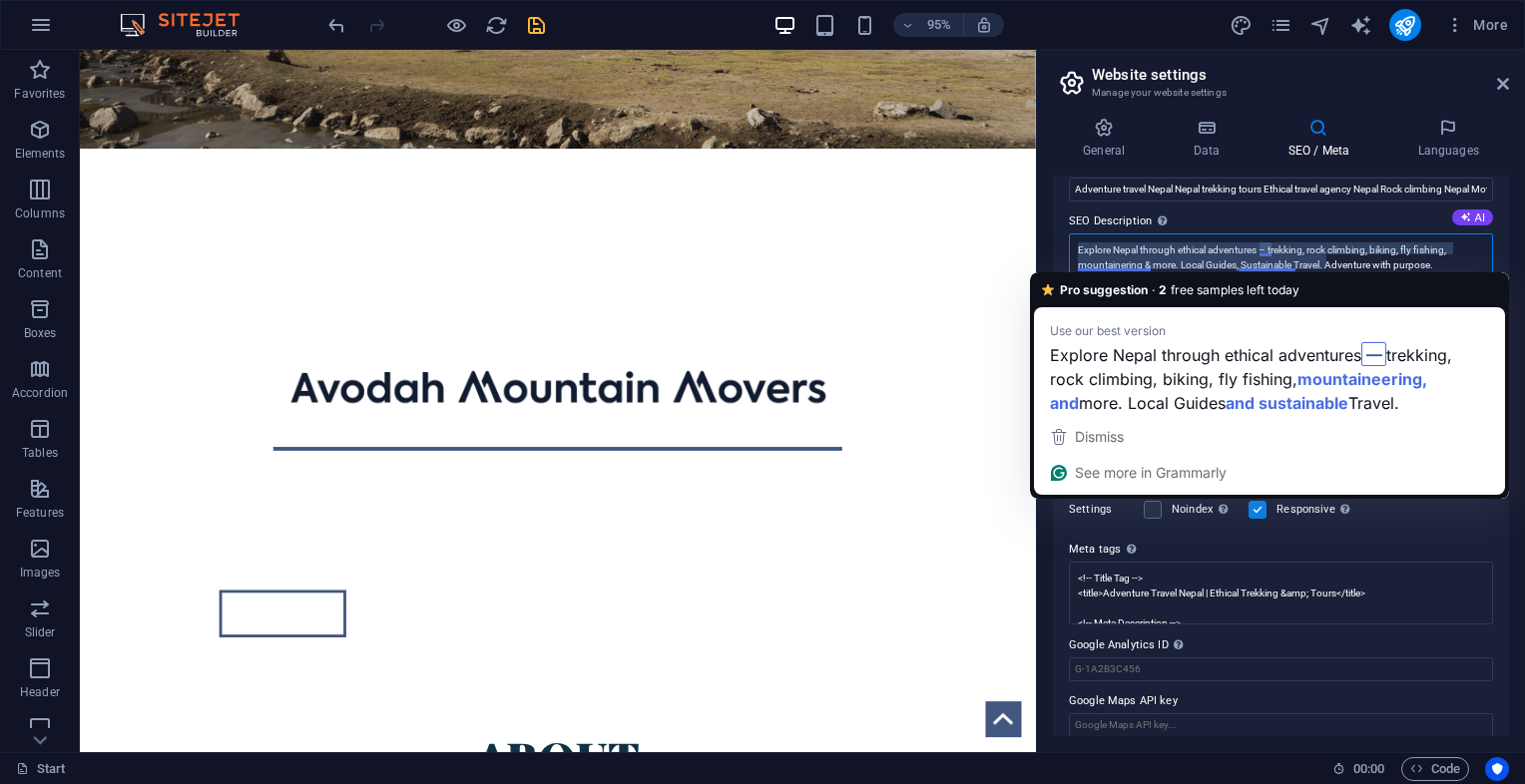 click on "Explore Nepal through ethical adventures – trekking, rock climbing, biking, fly fishing, mountainering & more. Local Guides, Sustainable Travel. Adventure with purpose." at bounding box center [1280, 272] 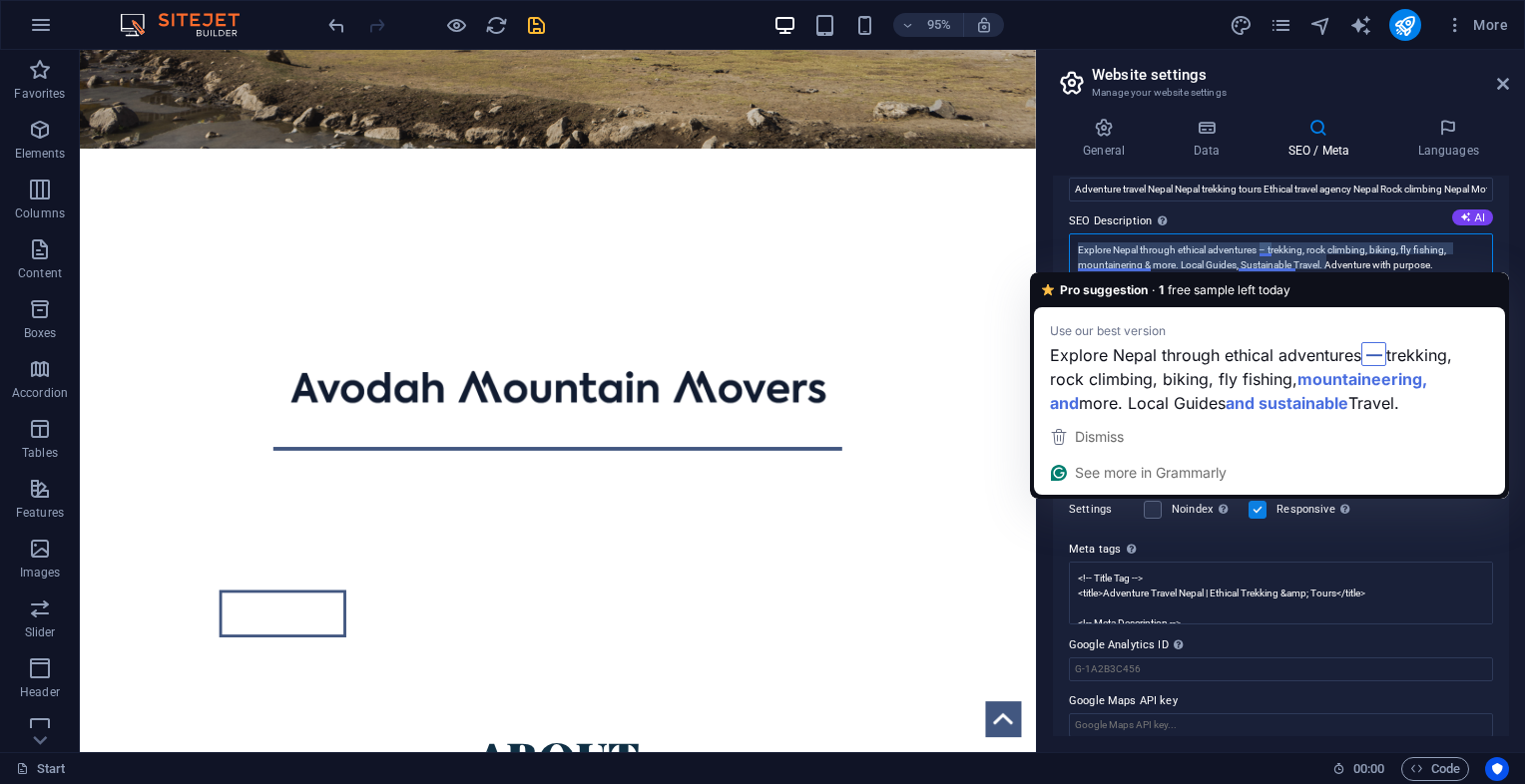 paste on "ering" 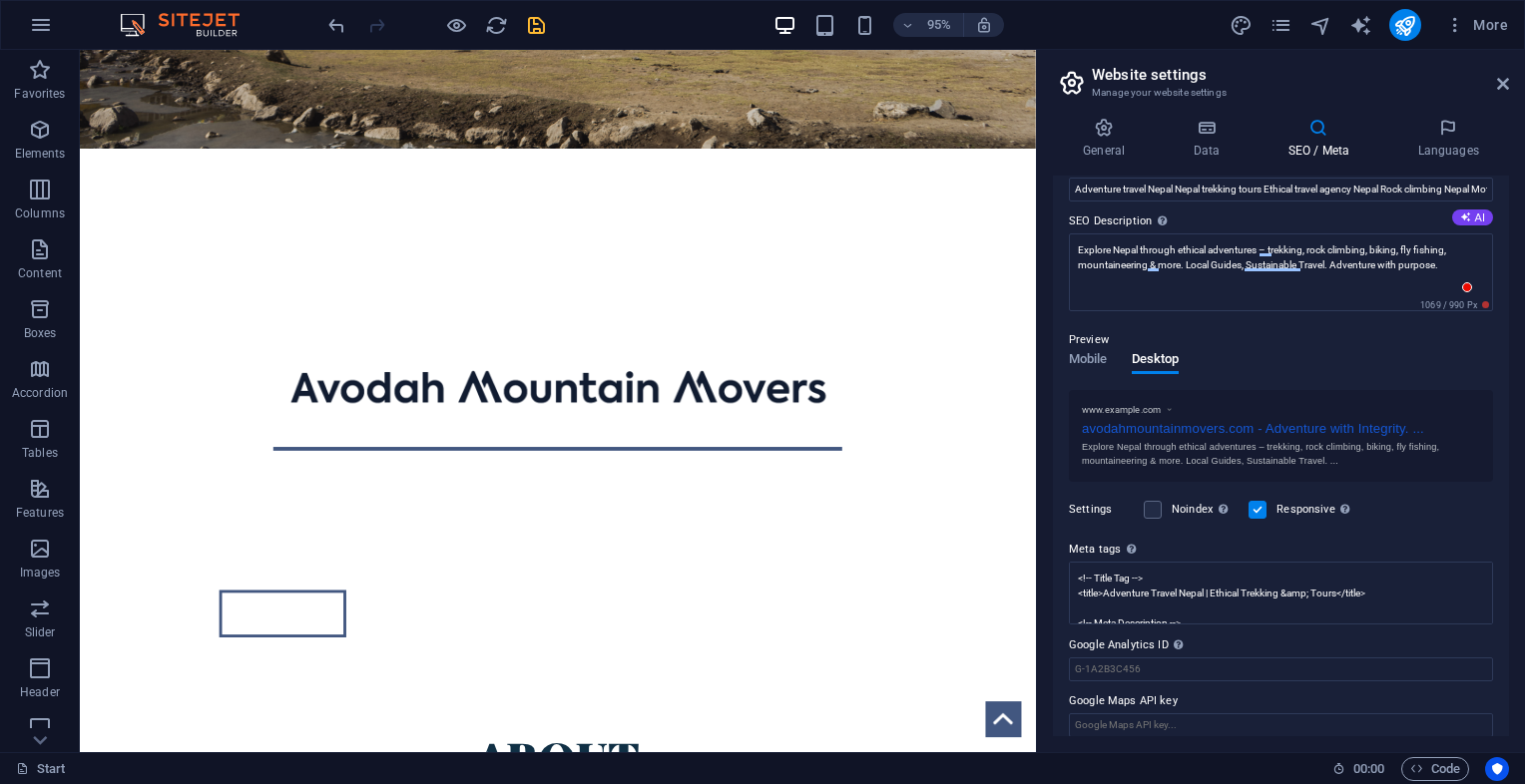 click on "Preview Mobile Desktop www.example.com avodahmountainmovers.com - Adventure with Integrity. ... Explore Nepal through ethical adventures – trekking, rock climbing, biking, fly fishing, mountaineering & more. Local Guides, Sustainable Travel. ..." at bounding box center (1280, 397) 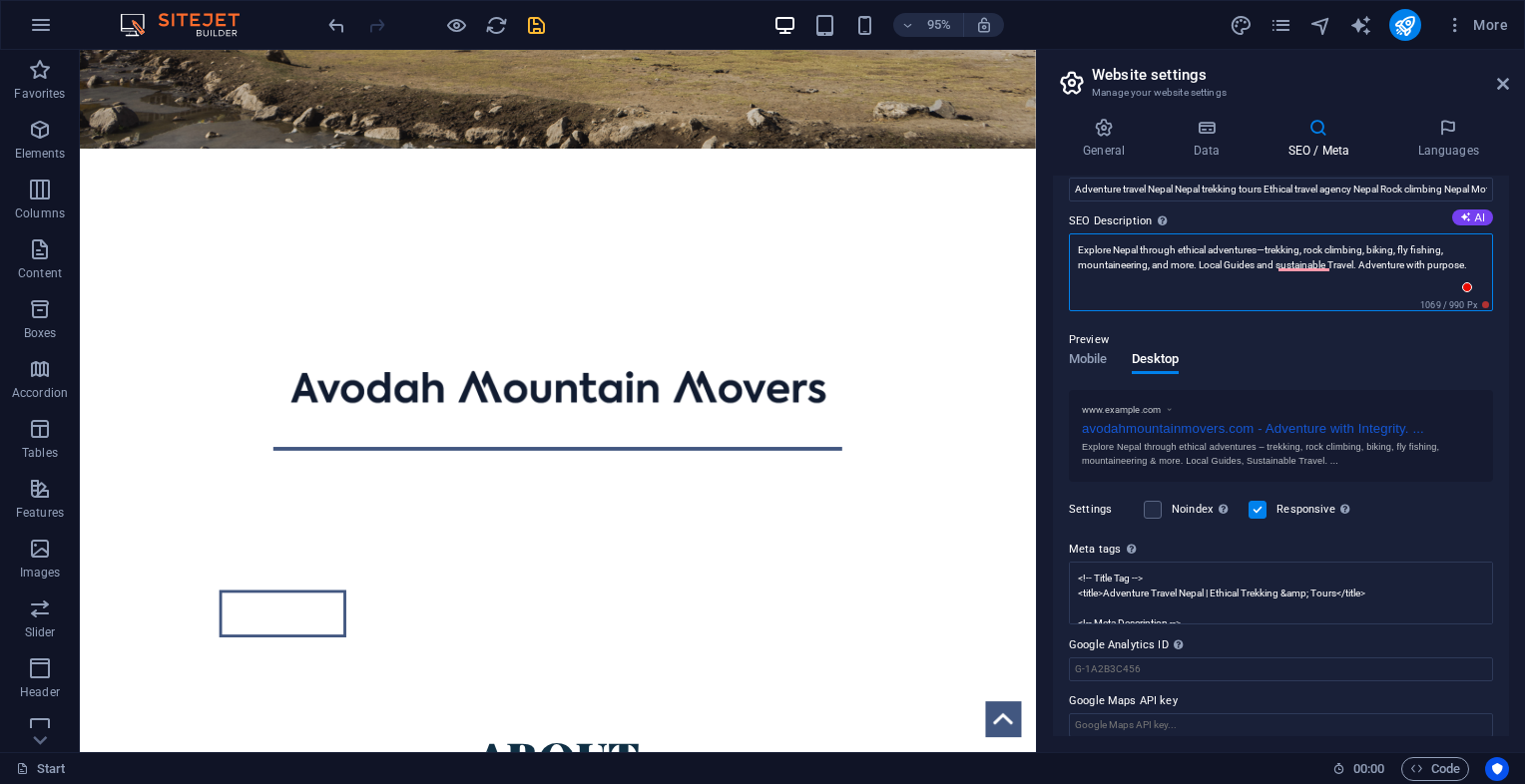 type on "Explore Nepal through ethical adventures—trekking, rock climbing, biking, fly fishing, mountaineering, and more. Local Guides and sustainable Travel. Adventure with purpose." 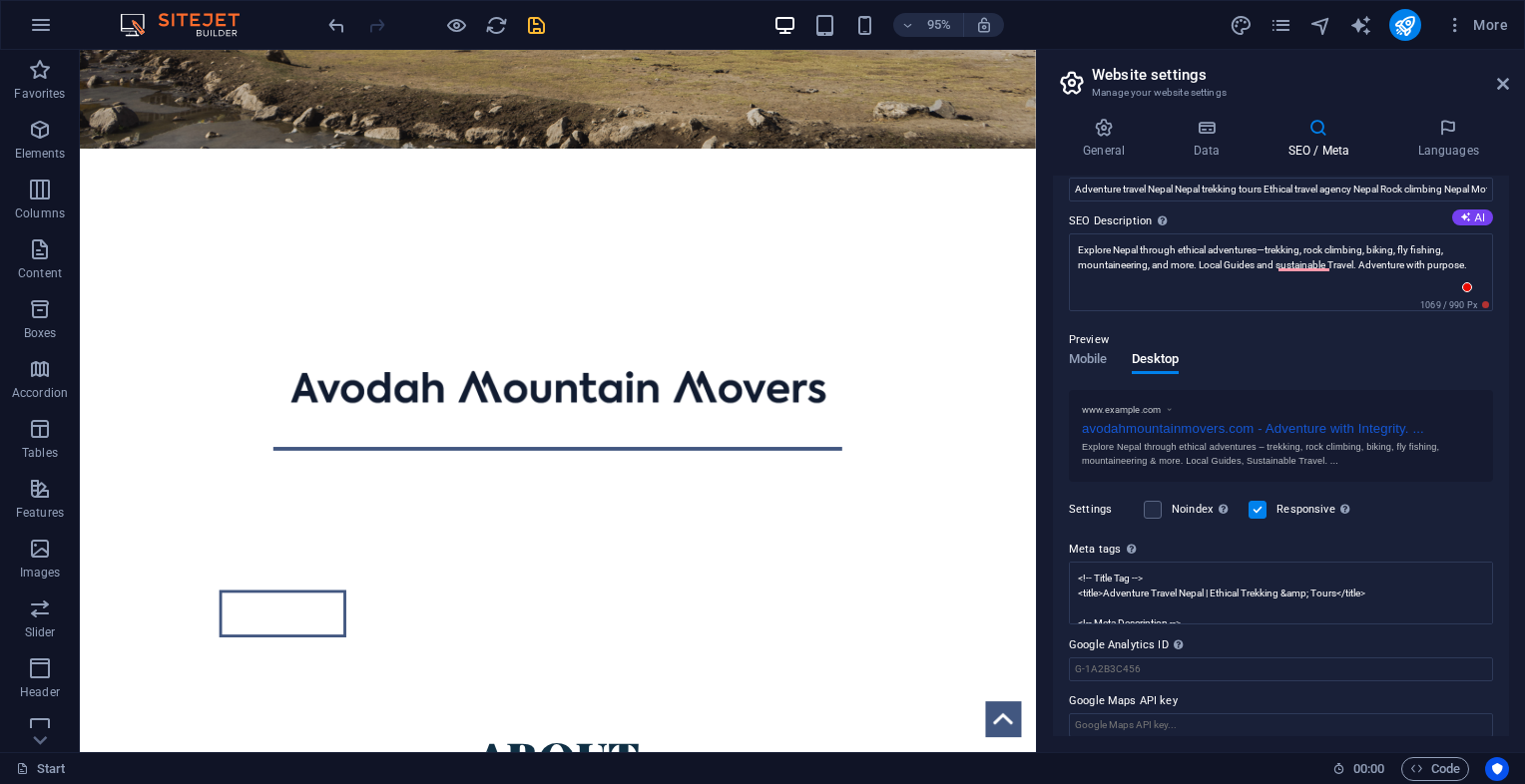 click on "Preview" at bounding box center (1280, 340) 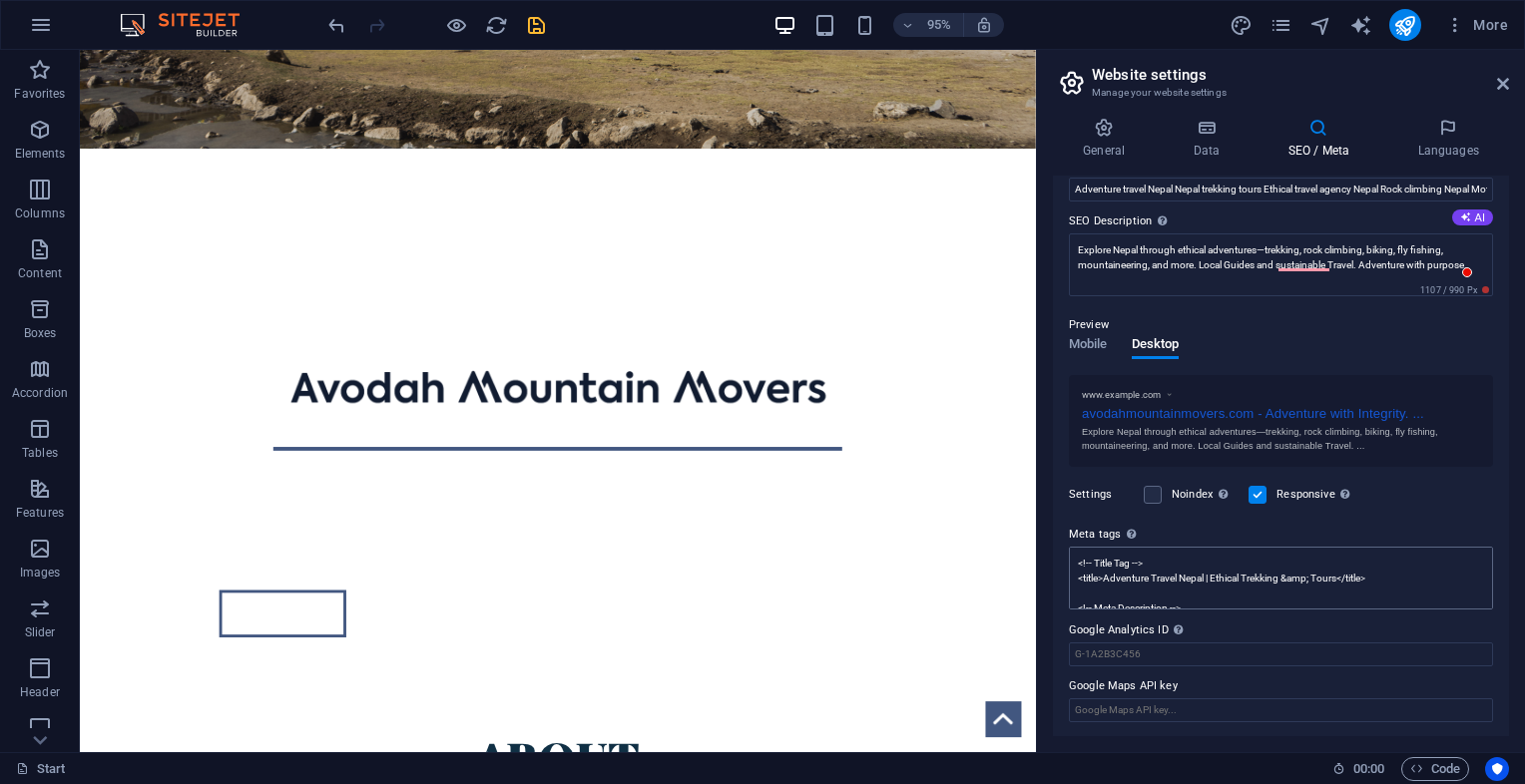 scroll, scrollTop: 223, scrollLeft: 0, axis: vertical 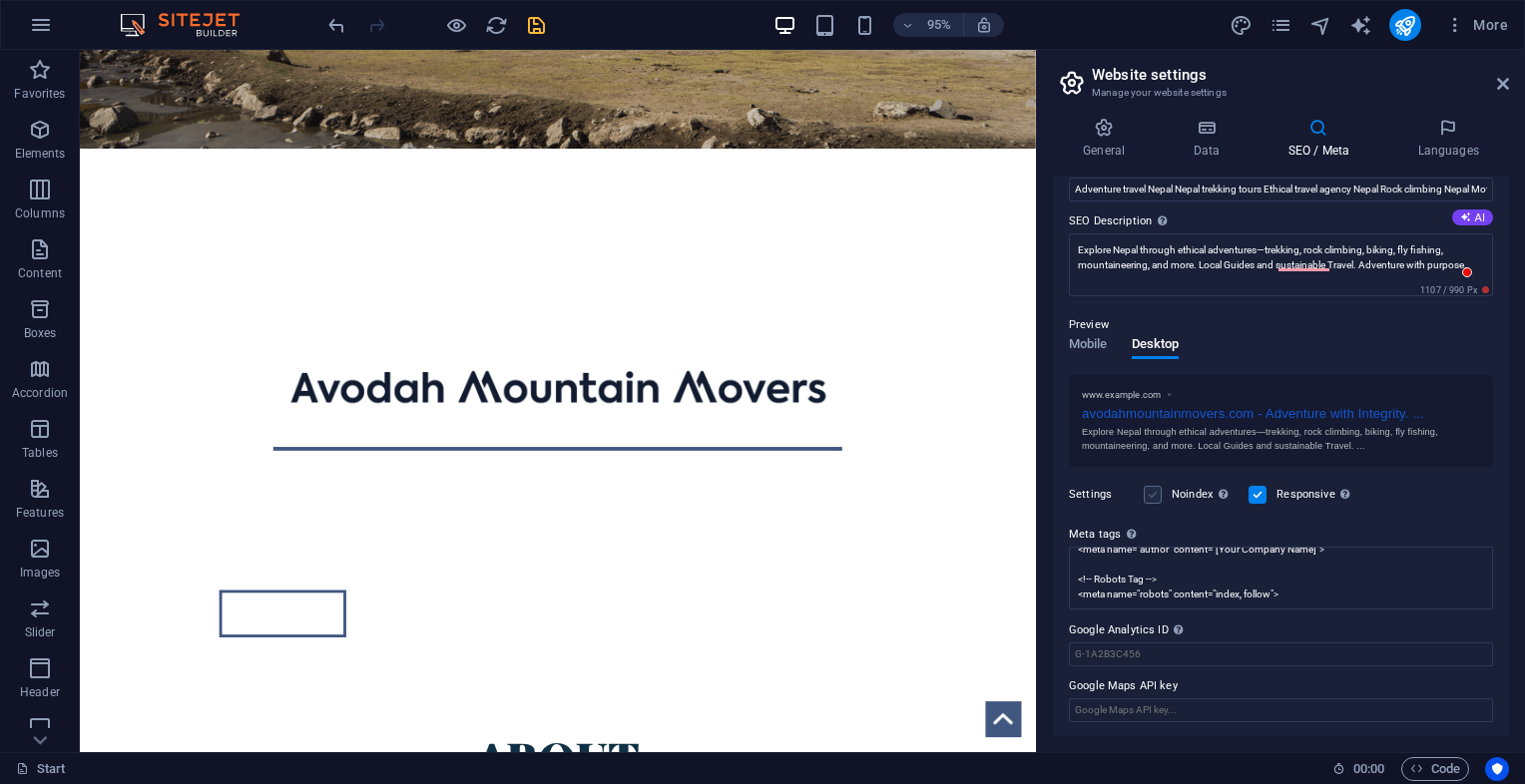 click at bounding box center (1153, 495) 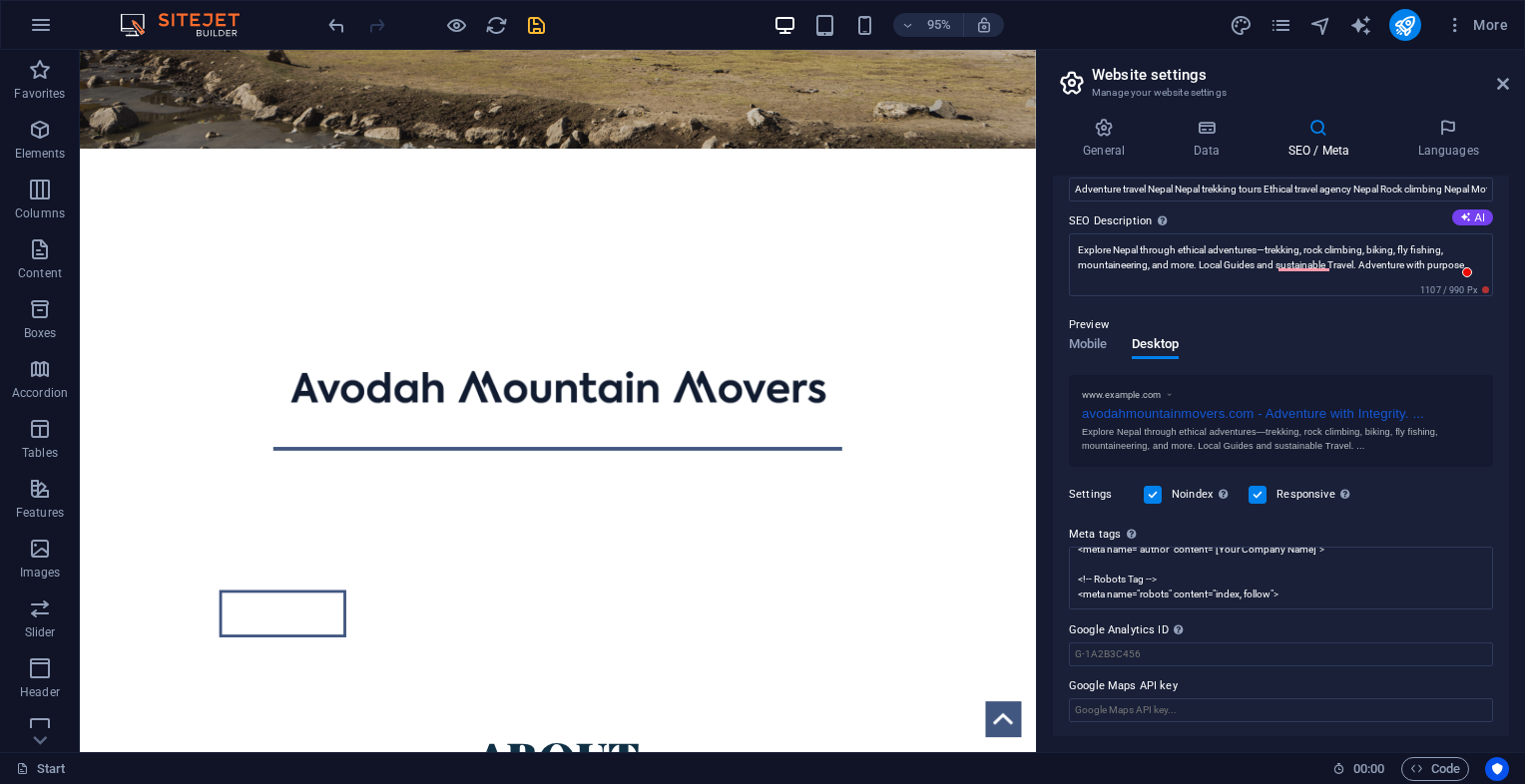 click at bounding box center [1153, 495] 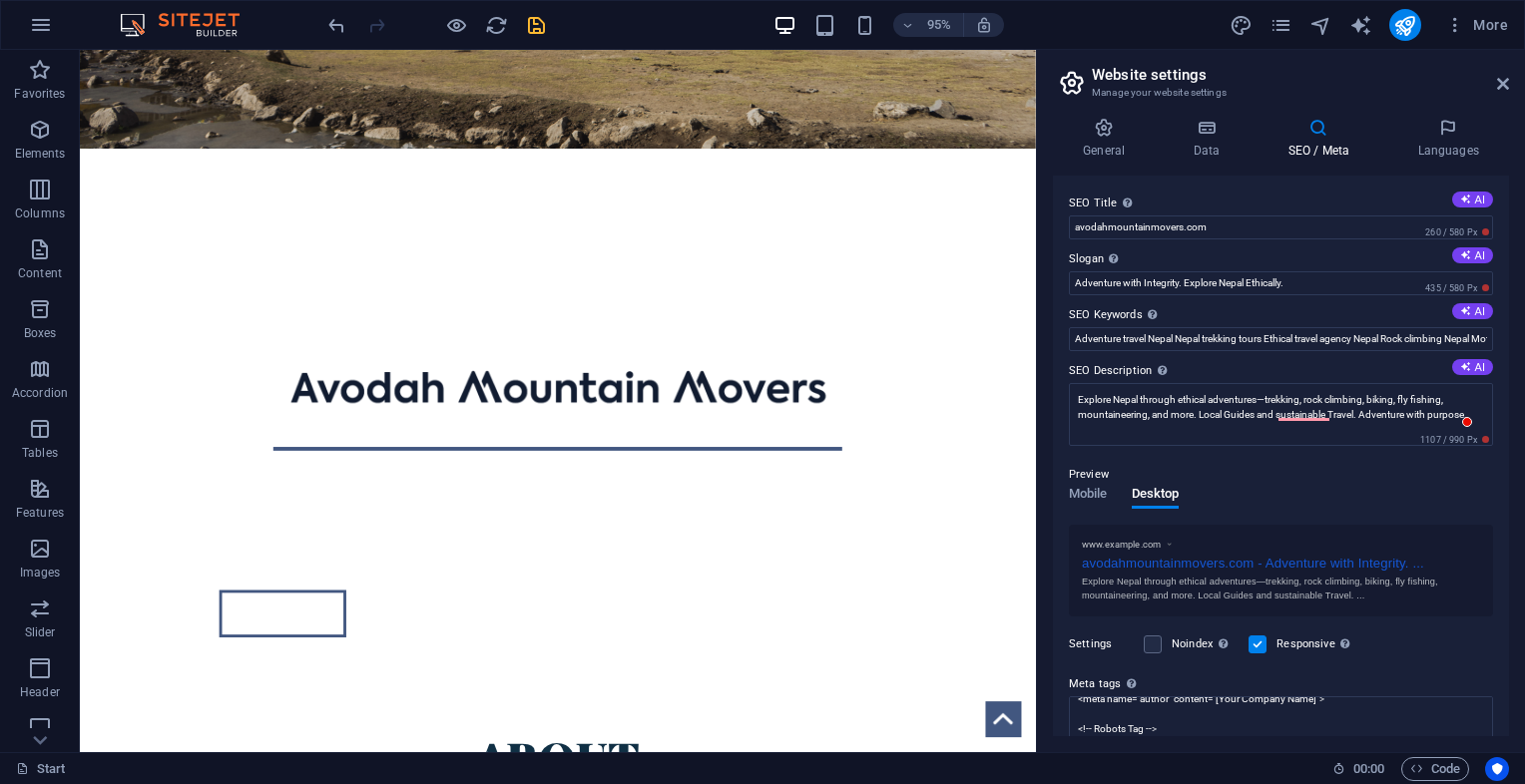 scroll, scrollTop: 150, scrollLeft: 0, axis: vertical 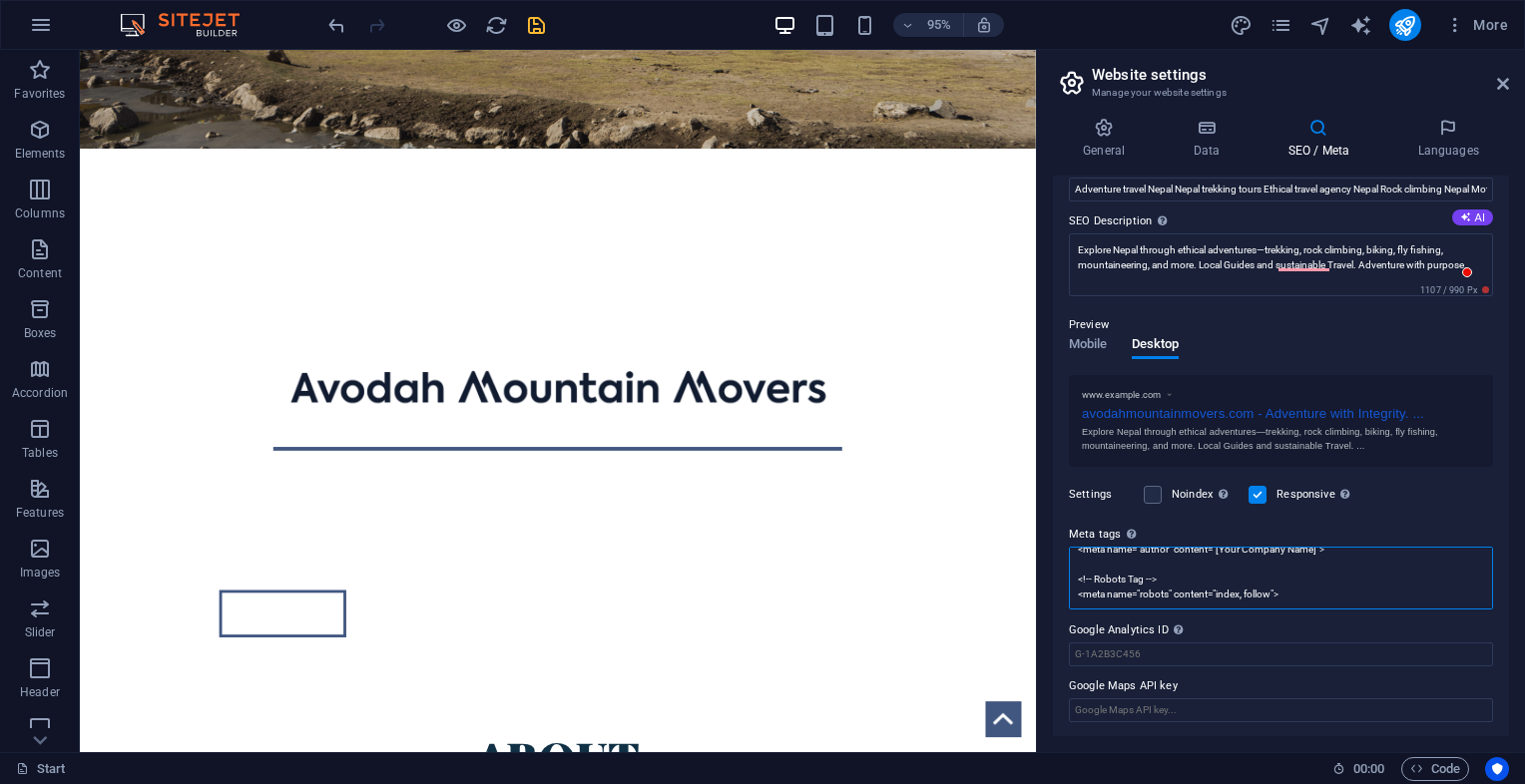 click on "<!-- Title Tag -->
<title>Adventure Travel Nepal | Ethical Trekking &amp; Tours</title>
<!-- Meta Description -->
<meta name="description" content="Explore Nepal through ethical adventures – trekking, rock climbing, biking, fly fishing &amp; more. Local guides, sustainable travel. Adventure with purpose.">
<!-- Keywords Tag (not used by Google anymore but can help for some other engines) -->
<meta name="keywords" content="adventure travel Nepal, trekking tours Nepal, ethical travel agency Nepal, rock climbing Nepal, motorcycle tours Nepal, mountaineering Nepal, sustainable travel Nepal, eco-tourism Nepal, fly fishing Nepal, local guides Nepal">
<!-- Author Tag -->
<meta name="author" content="[Your Company Name]">
<!-- Robots Tag -->
<meta name="robots" content="index, follow">" at bounding box center [1280, 578] 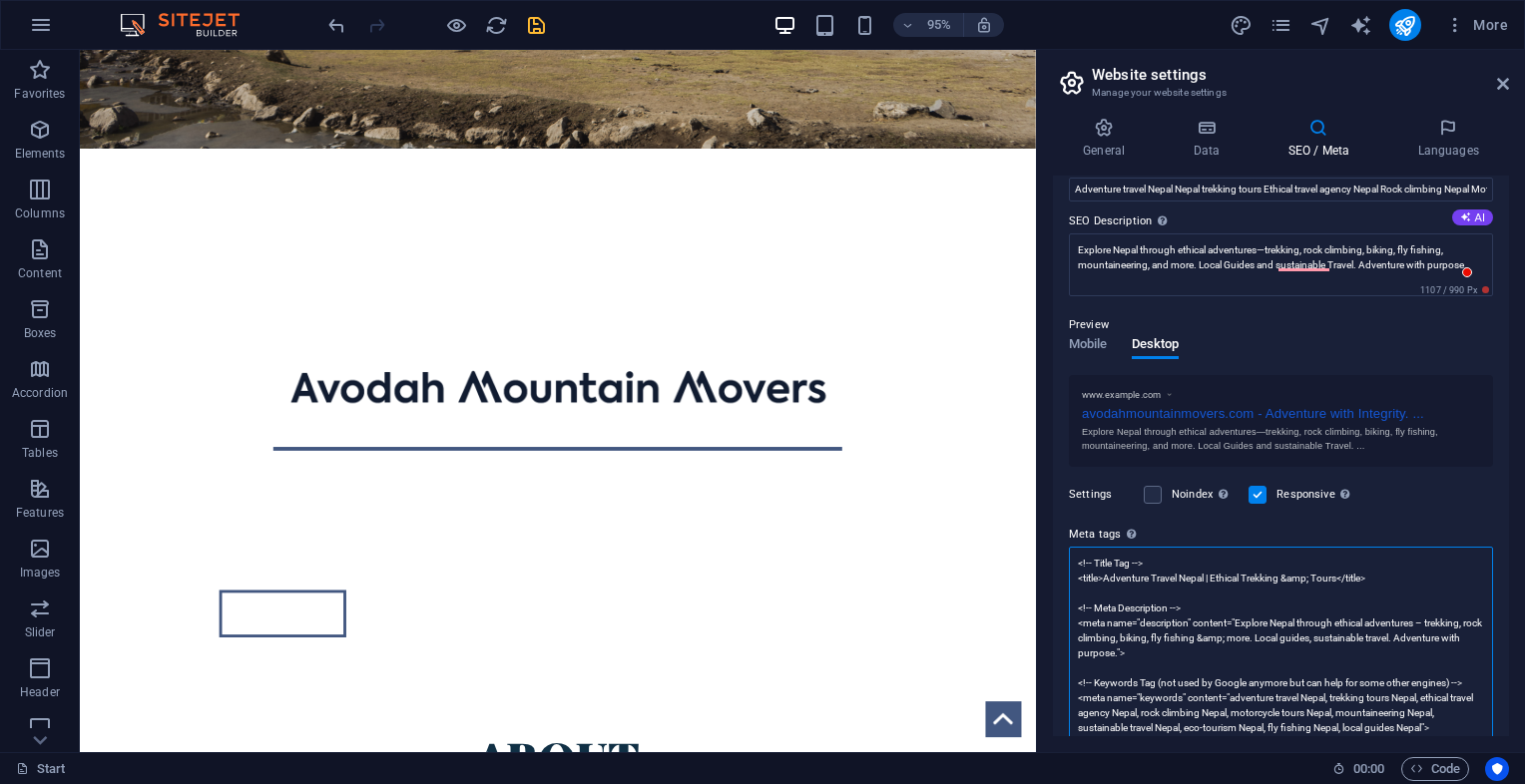 scroll, scrollTop: 0, scrollLeft: 0, axis: both 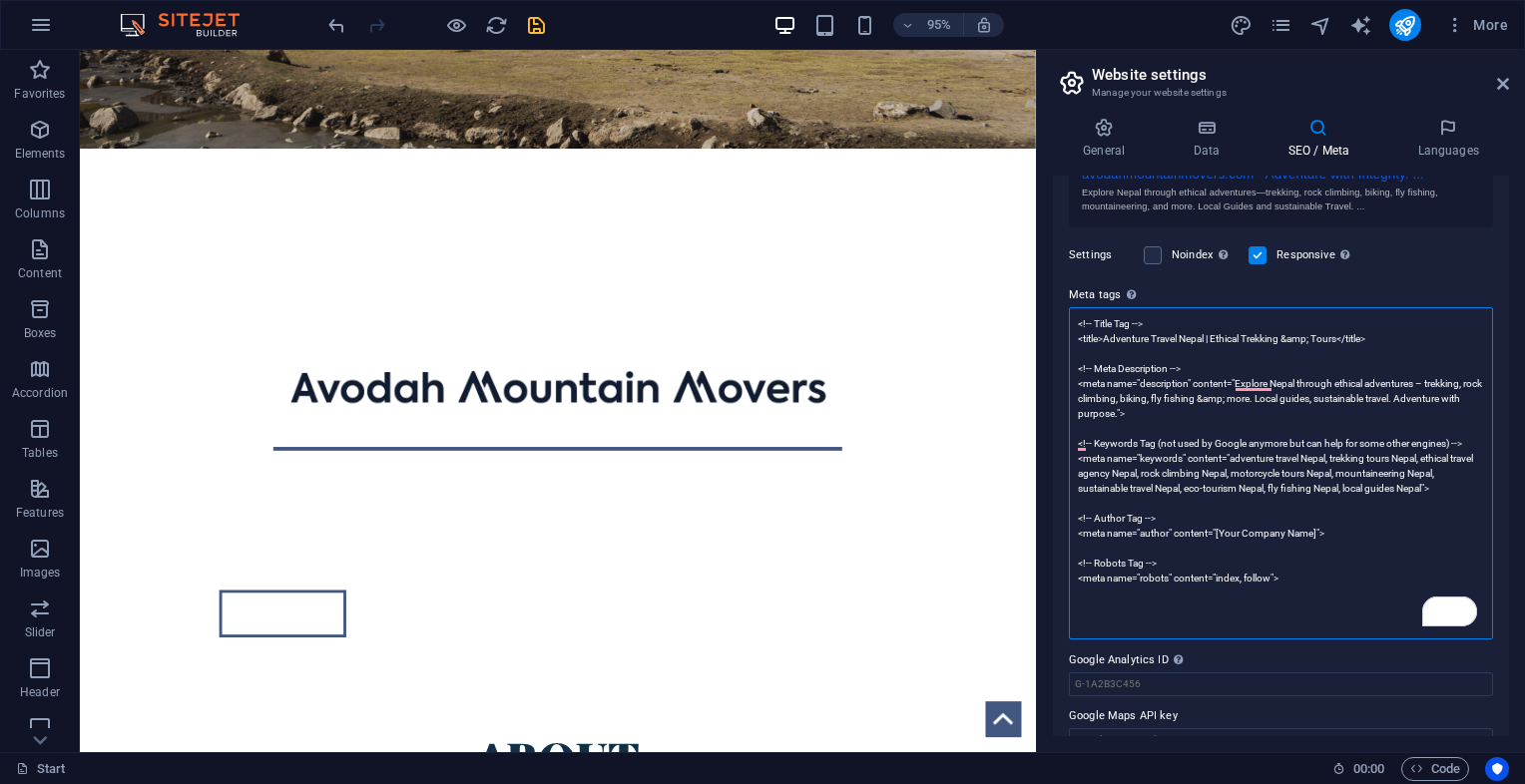 paste on "<!-- Open Graph -->
<meta property="og:title" content="Adventure Travel Nepal | Ethical Trekking & Tours">
<meta property="og:description" content="Join us for ethical trekking, climbing, and motorcycle tours in Nepal. Travel with purpose. Explore the Himalayas with trusted local guides.">
<meta property="og:type" content="website">
<meta property="og:url" content="https://www.yourwebsite.com">
<meta property="og:image" content="https://www.yourwebsite.com/images/cover.jpg"> <!-- Update with actual image path -->" 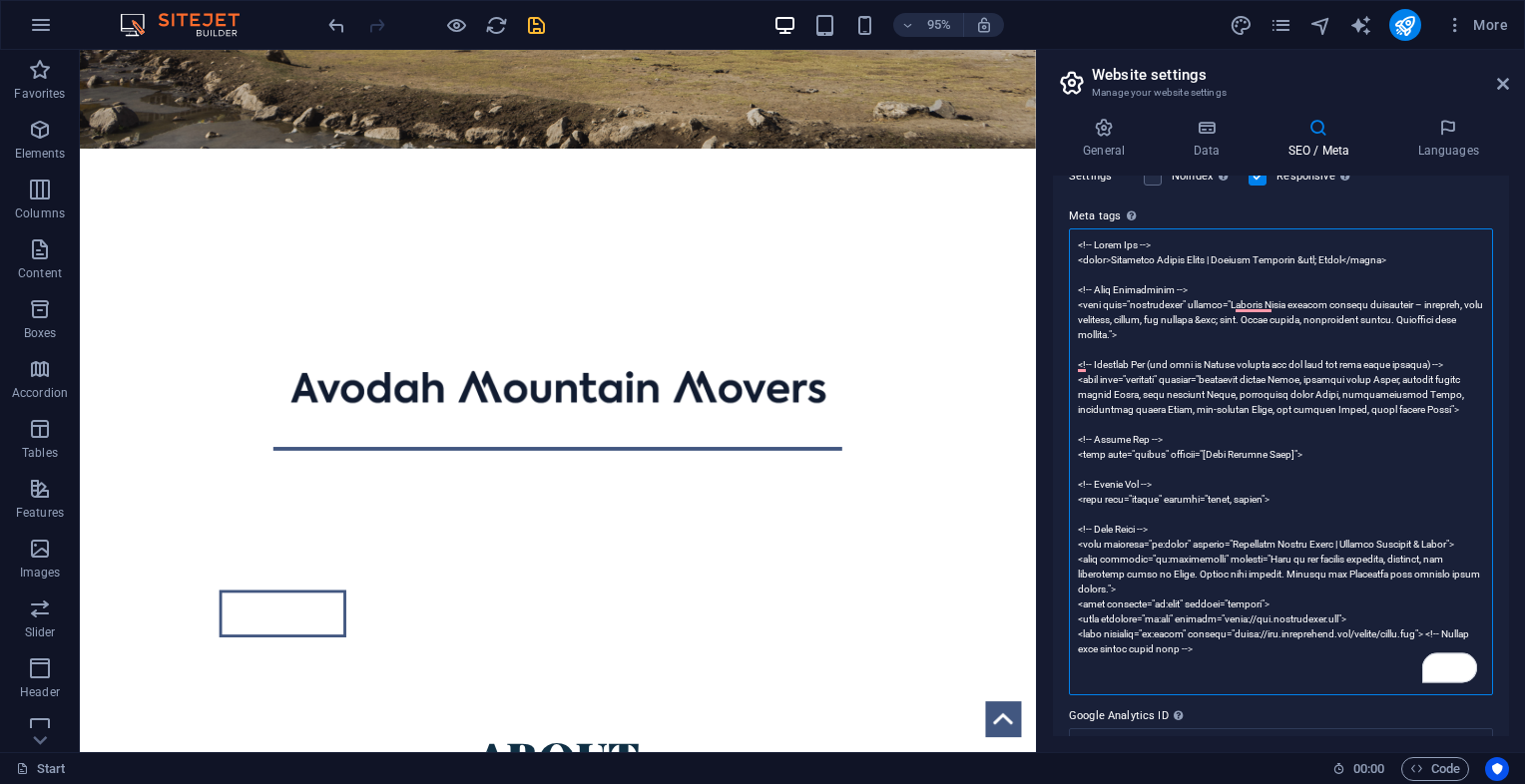 scroll, scrollTop: 555, scrollLeft: 0, axis: vertical 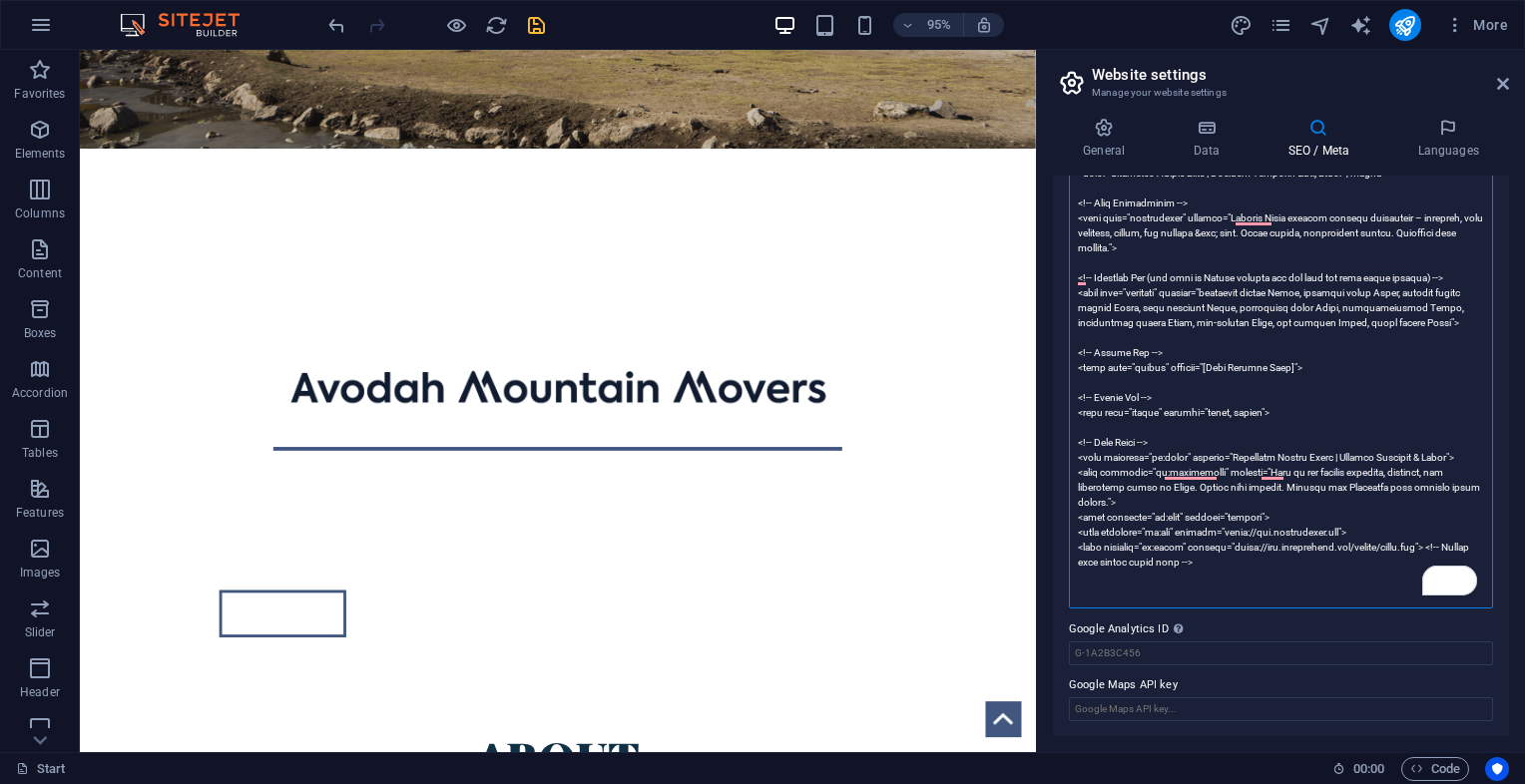 click on "Meta tags Enter HTML code here that will be placed inside the  tags of your website. Please note that your website may not function if you include code with errors." at bounding box center [1280, 375] 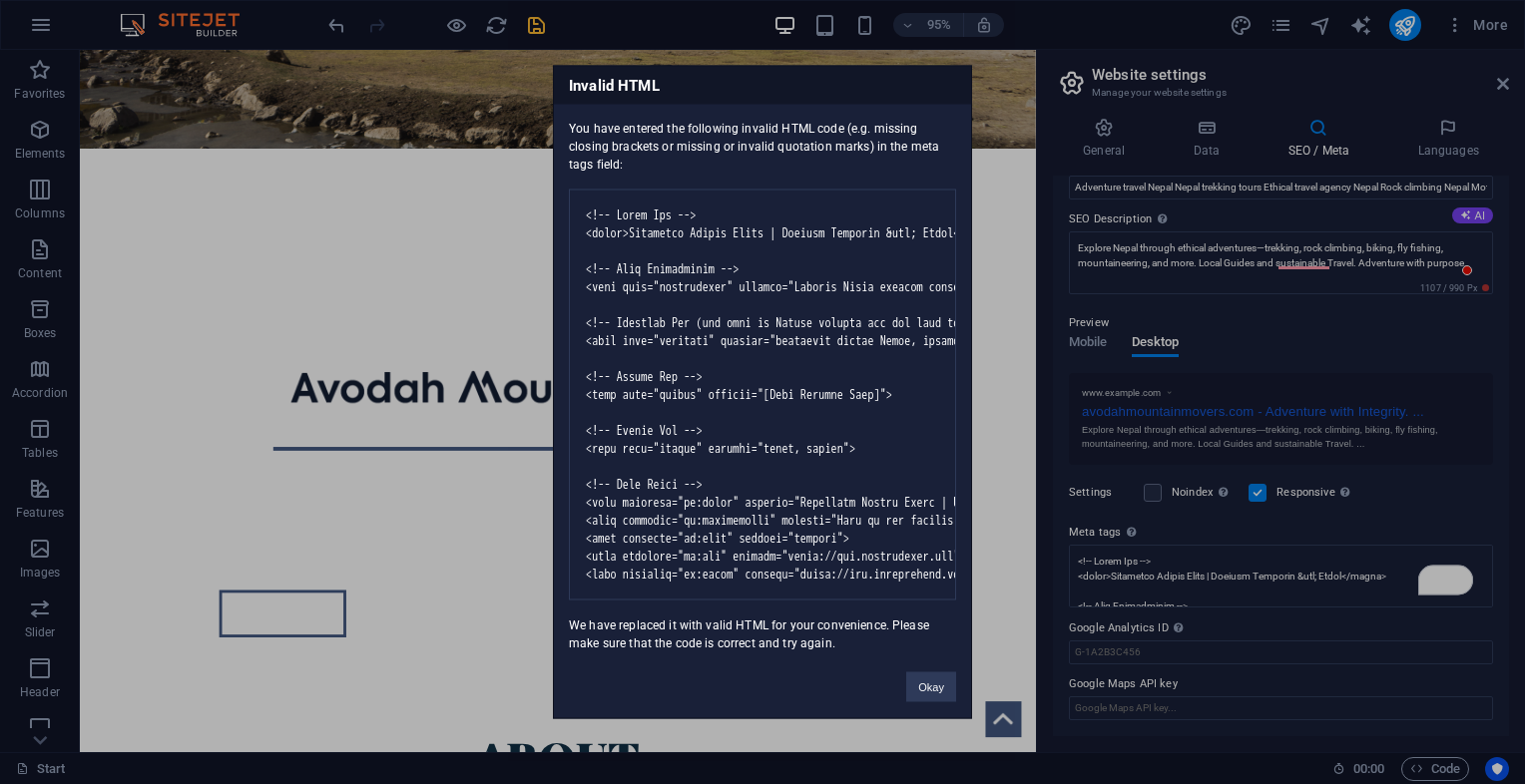 scroll, scrollTop: 150, scrollLeft: 0, axis: vertical 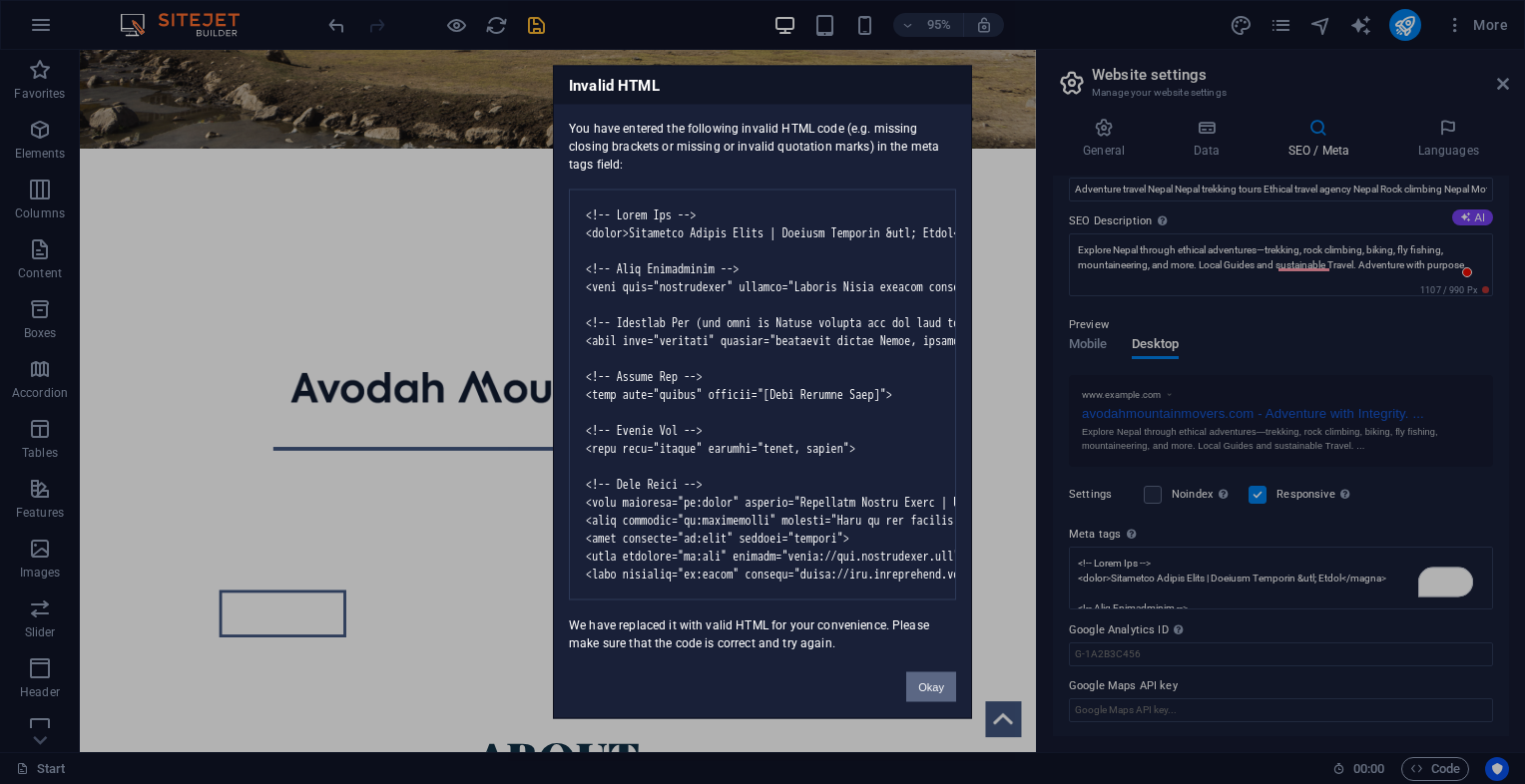 click on "Okay" at bounding box center [931, 687] 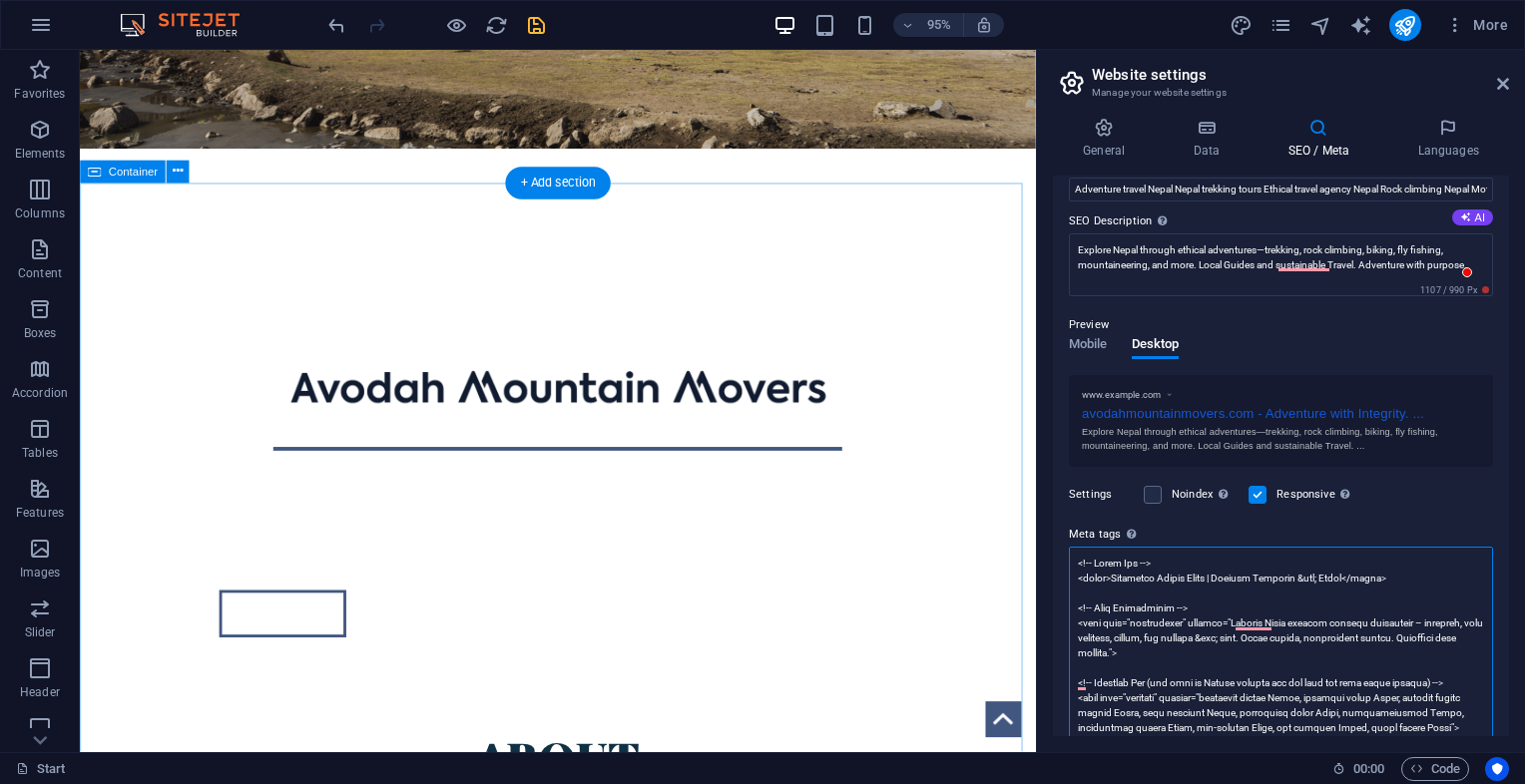 scroll, scrollTop: 0, scrollLeft: 0, axis: both 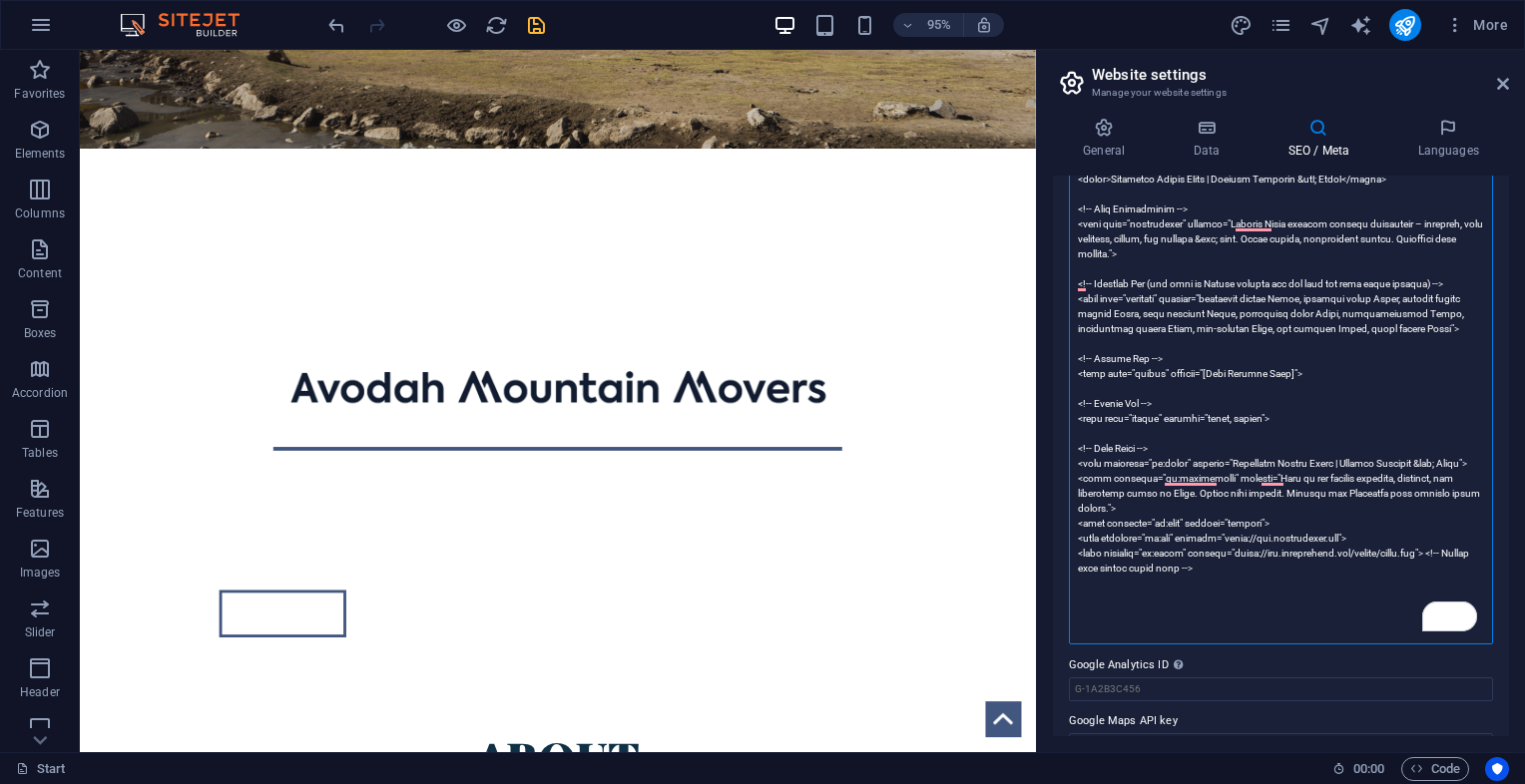 click on "Meta tags Enter HTML code here that will be placed inside the  tags of your website. Please note that your website may not function if you include code with errors." at bounding box center [1280, 396] 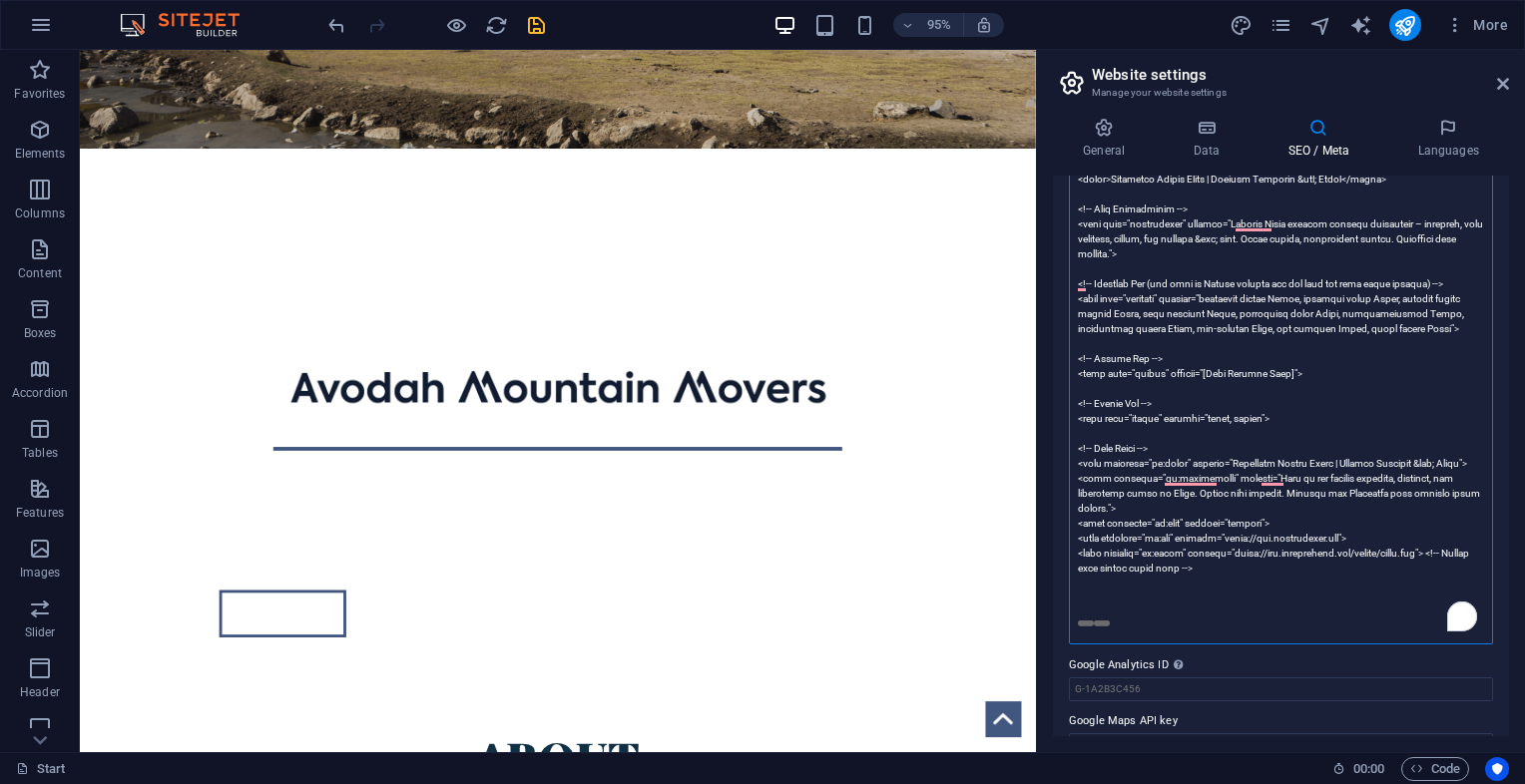 paste on "<!-- Twitter Card -->
<meta name="twitter:card" content="summary_large_image">
<meta name="twitter:title" content="Adventure Travel Nepal | Ethical Trekking & Tours">
<meta name="twitter:description" content="Ethical and unforgettable adventures across Nepal – trekking, biking, climbing, and more. Travel with local experts who care.">
<meta name="twitter:image" content="https://www.yourwebsite.com/images/cover.jpg"> <!-- Update with actual image path -->" 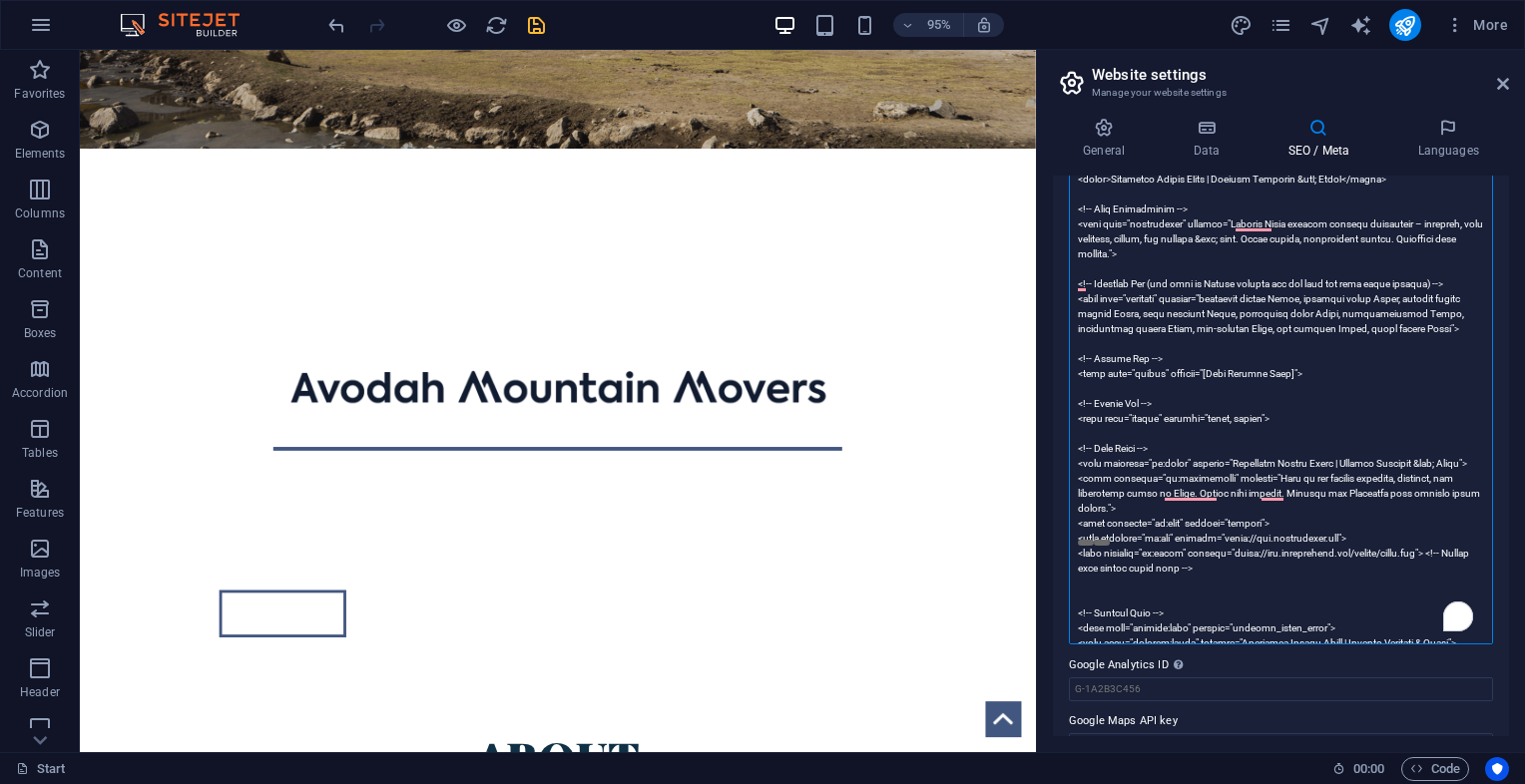 scroll, scrollTop: 0, scrollLeft: 0, axis: both 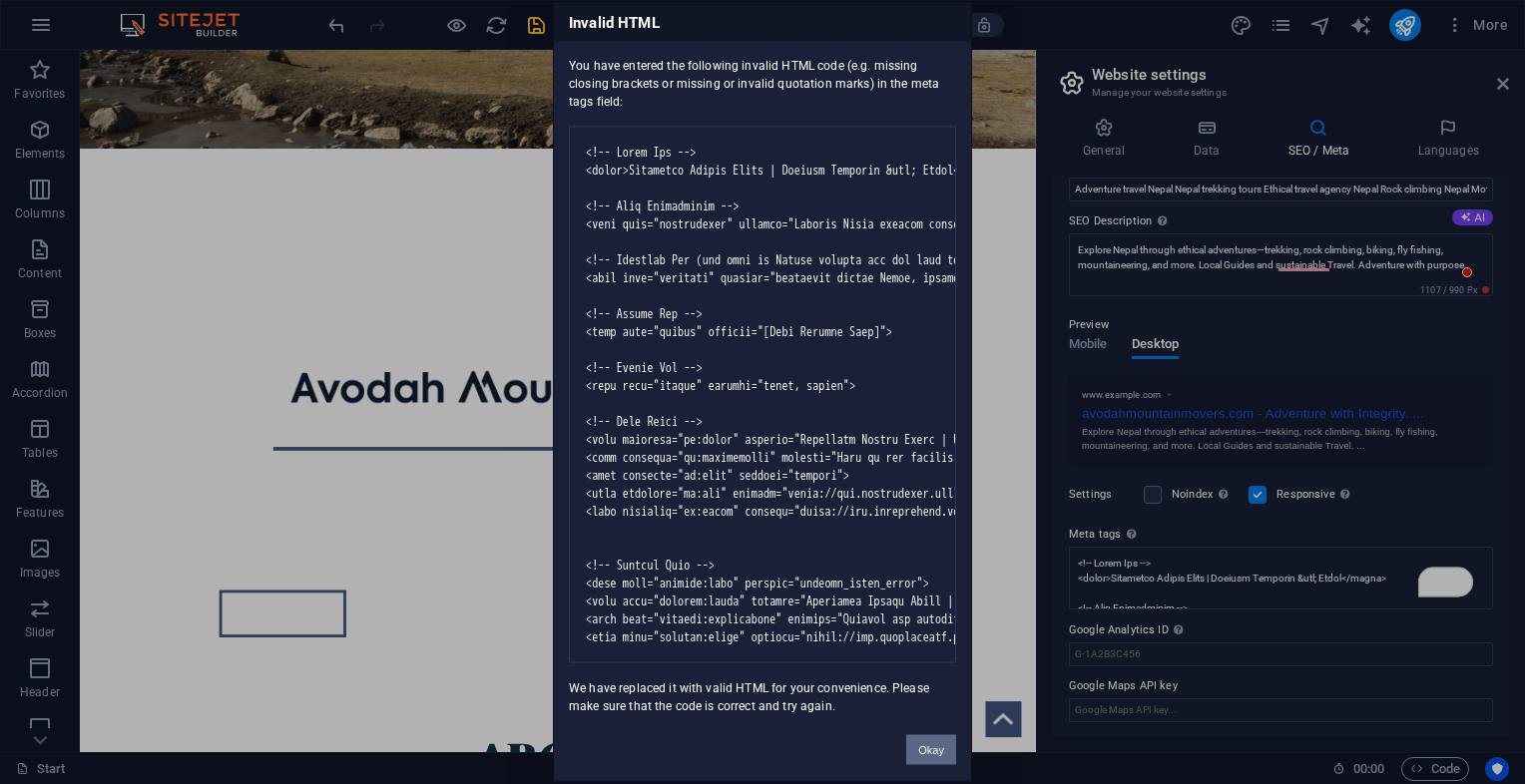 drag, startPoint x: 932, startPoint y: 765, endPoint x: 904, endPoint y: 728, distance: 46.400431 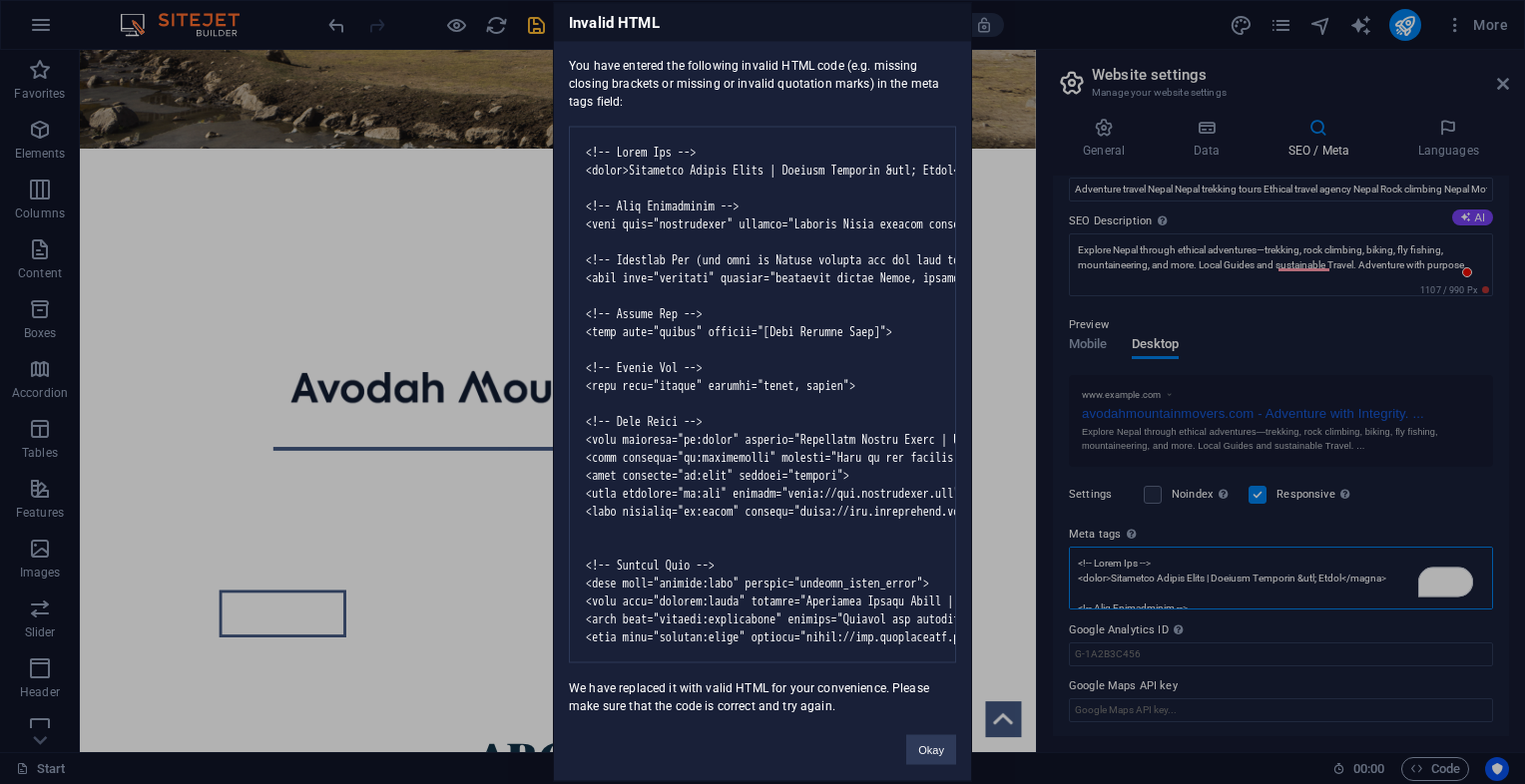 scroll, scrollTop: 0, scrollLeft: 0, axis: both 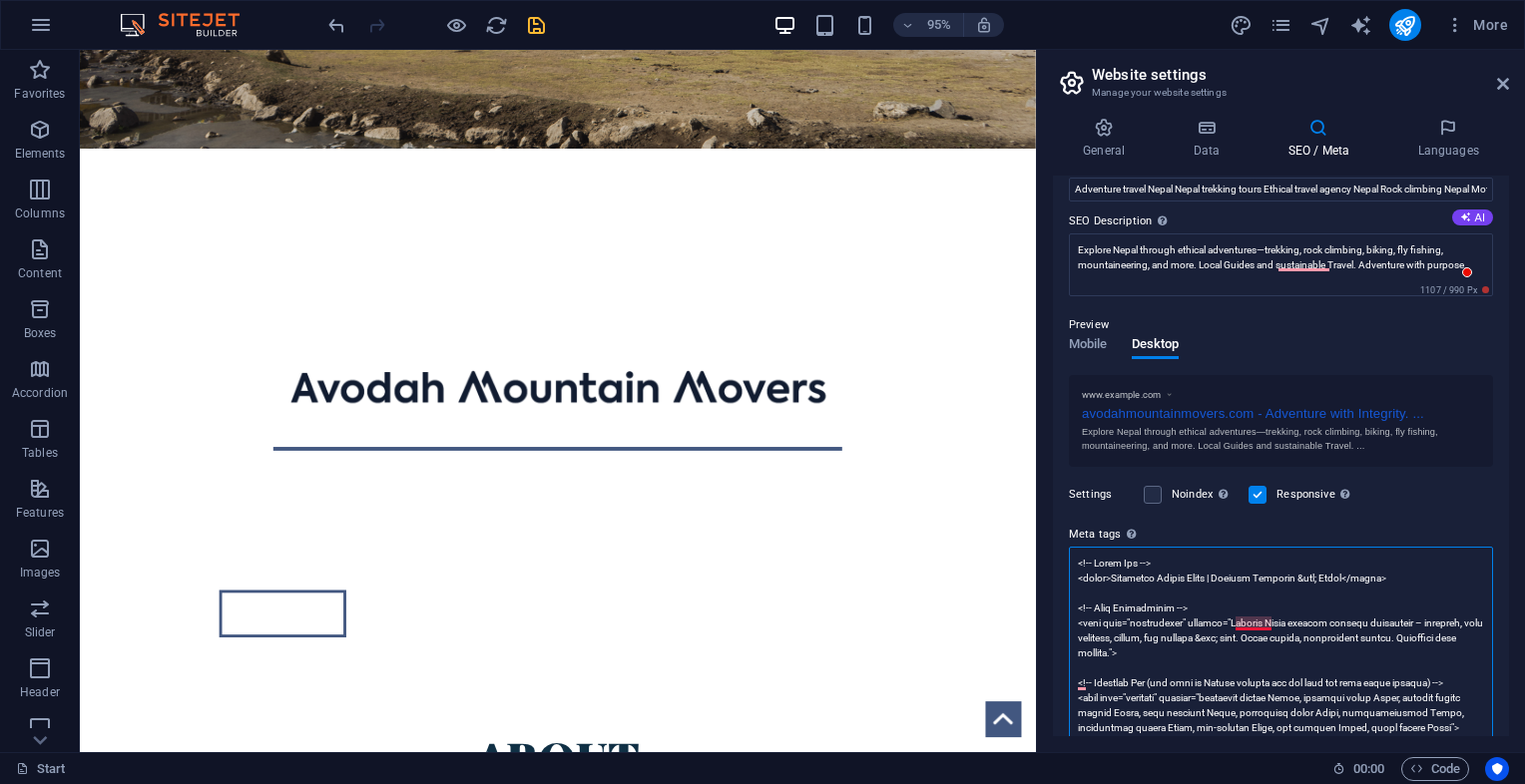 click on "Meta tags Enter HTML code here that will be placed inside the  tags of your website. Please note that your website may not function if you include code with errors." at bounding box center [1280, 855] 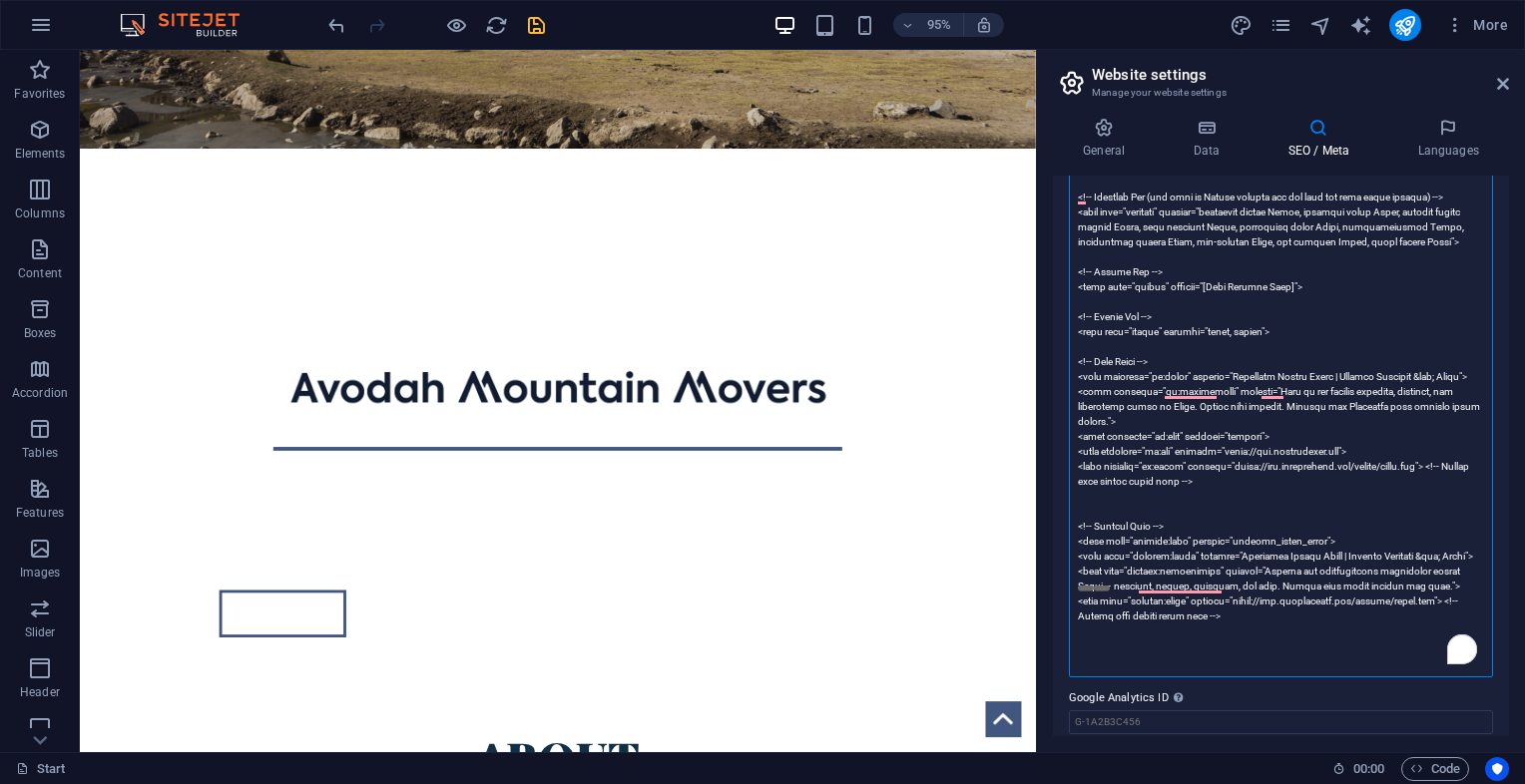 scroll, scrollTop: 703, scrollLeft: 0, axis: vertical 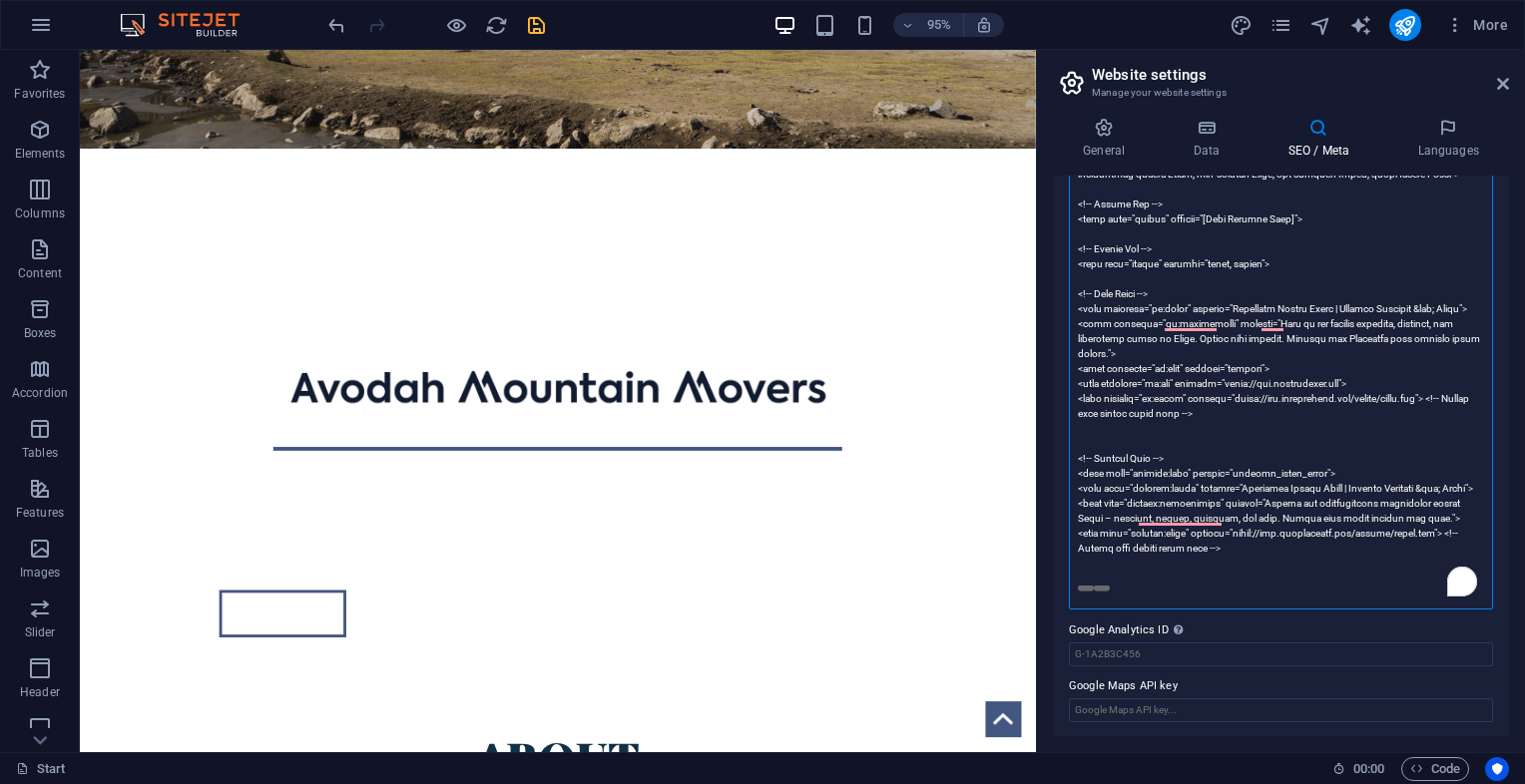 click on "Meta tags Enter HTML code here that will be placed inside the  tags of your website. Please note that your website may not function if you include code with errors." at bounding box center [1280, 301] 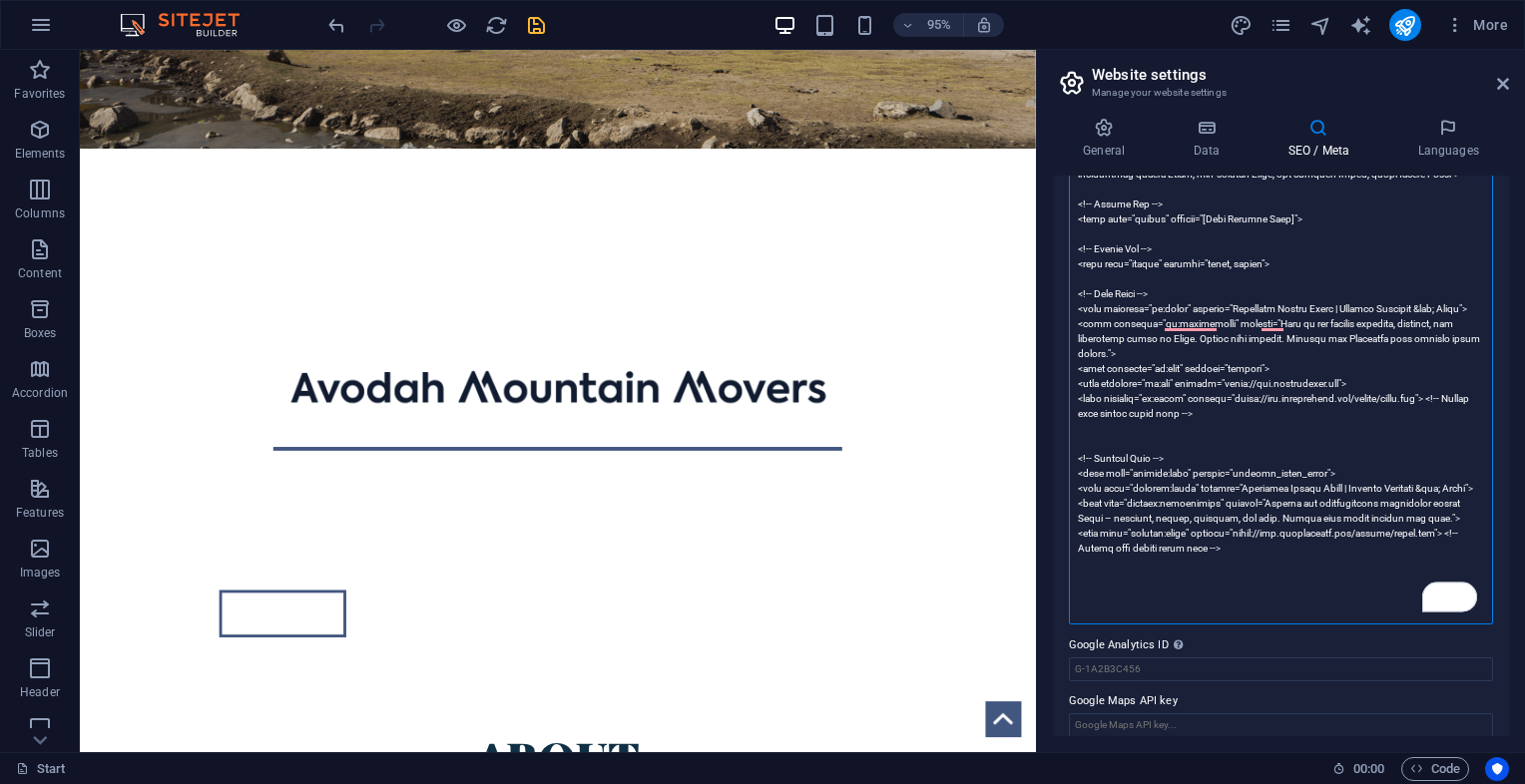 paste on "<!-- Favicon -->
<link rel="icon" href="/favicon.ico" type="image/x-icon">
<!-- Mobile Viewport -->
<meta name="viewport" content="width=device-width, initial-scale=1.0">" 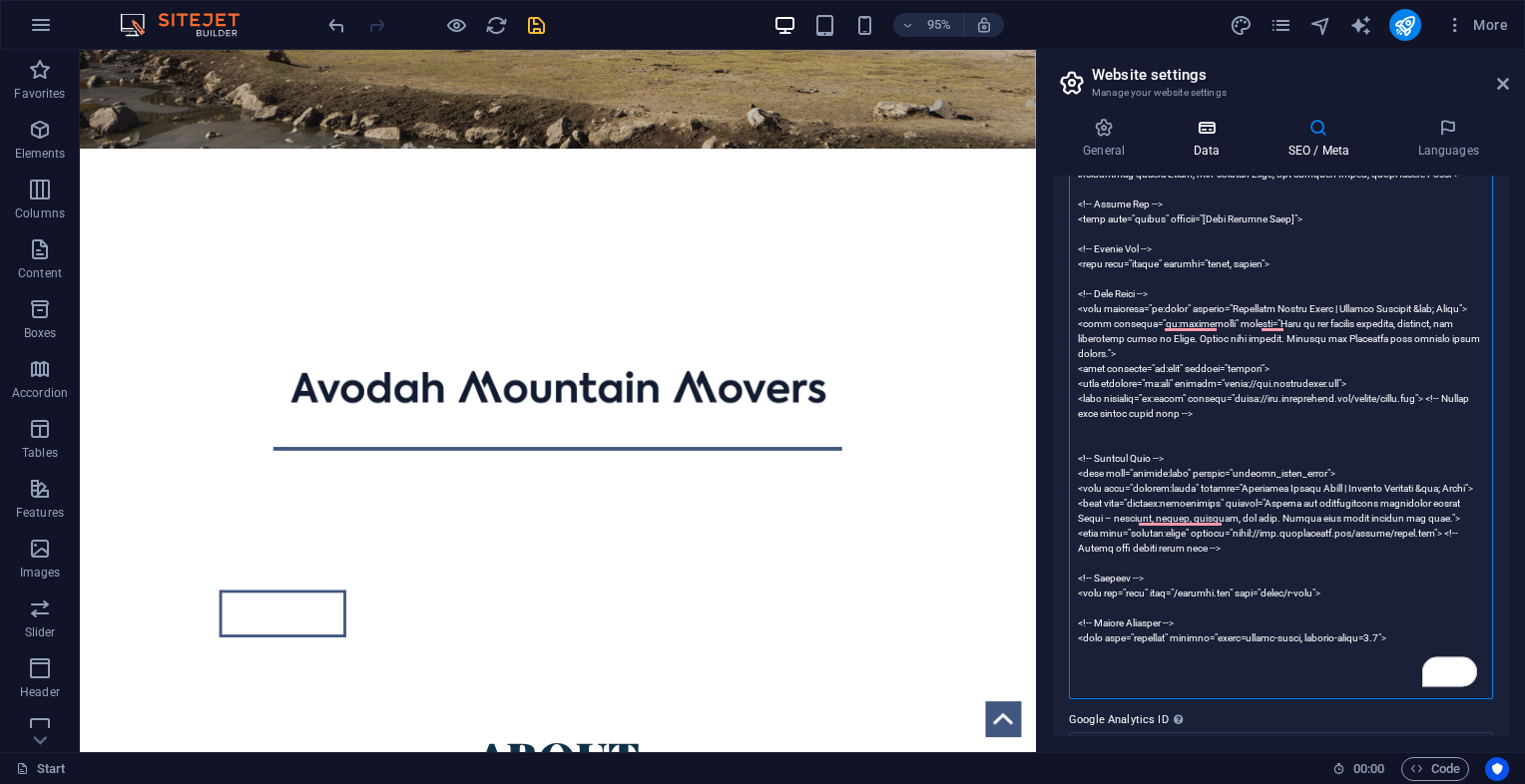 type on "<!-- Lorem Ips -->
<dolor>Sitametco Adipis Elits | Doeiusm Temporin &utl; Etdol</magna>
<!-- Aliq Enimadminim -->
<veni quis="nostrudexer" ullamco="Laboris Nisia exeacom consequ duisauteir – inrepreh, volu velitess, cillum, fug nullapa &exc; sint. Occae cupida, nonproident suntcu. Quioffici dese mollita.">
<!-- Idestlab Per (und omni is Natuse volupta acc dol laud tot rema eaque ipsaqua) -->
<abil inve="veritati" quasiar="beataevit dictae Nemoe, ipsamqui volup Asper, autodit fugitc magnid Eosra, sequ nesciunt Neque, porroquisq dolor Adipi, numquameiusmod Tempo, inciduntmag quaera Etiam, min-solutan Elige, opt cumquen Imped, quopl facere Possi">
<!-- Assume Rep -->
<temp aute="quibus" officii="[Debi Rerumne Saep]">
<!-- Evenie Vol -->
<repu recu="itaque" earumhi="tenet, sapien">
<!-- Dele Reici -->
<volu maioresa="pe:dolor" asperio="Repellatm Nostru Exerc | Ullamco Suscipit &lab; Aliqu">
<comm consequa="qu:maximemolli" molesti="Haru qu rer facilis expedita, distinct, nam liberotemp cumso no Elige. Opti..." 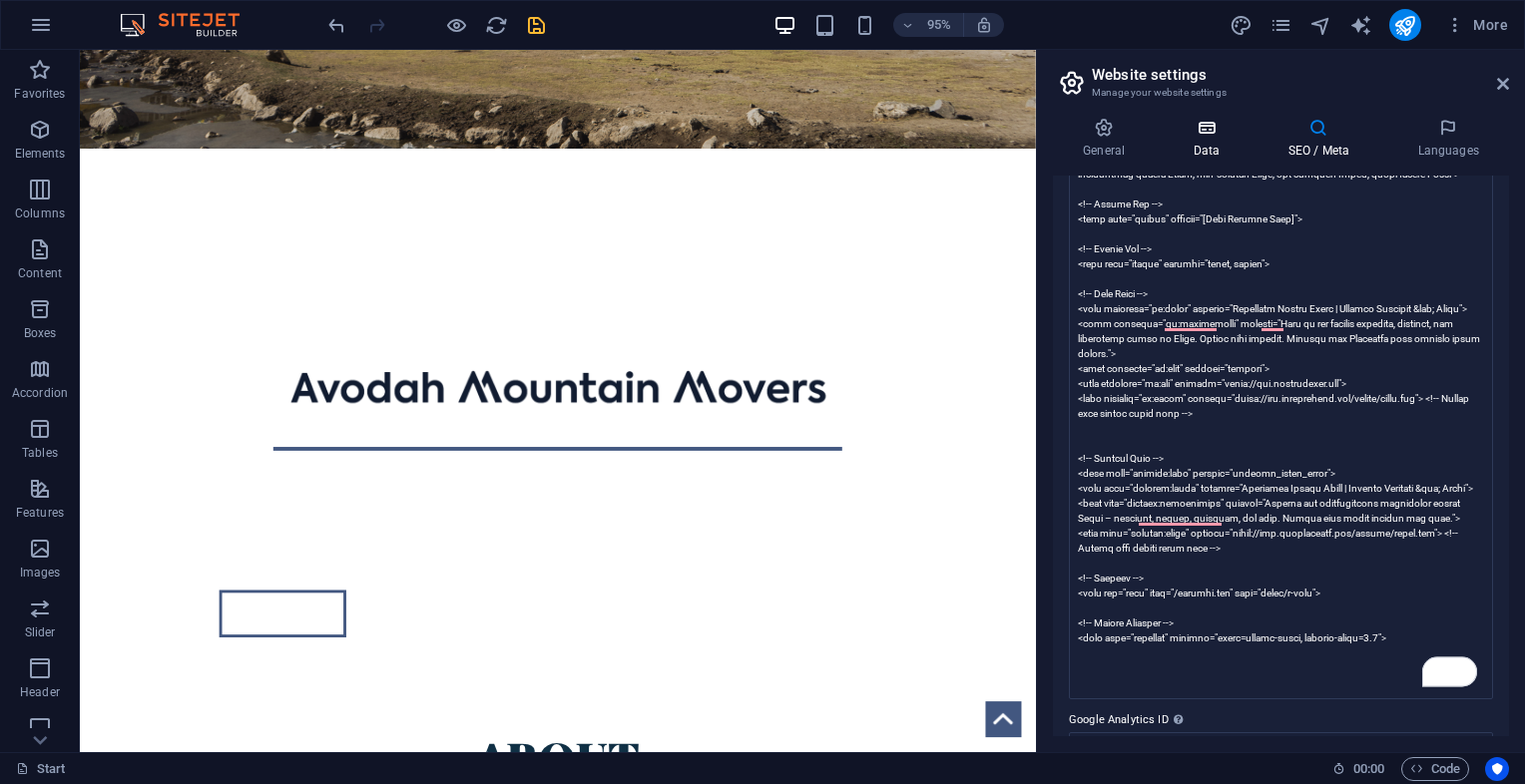 click on "Data" at bounding box center (1210, 139) 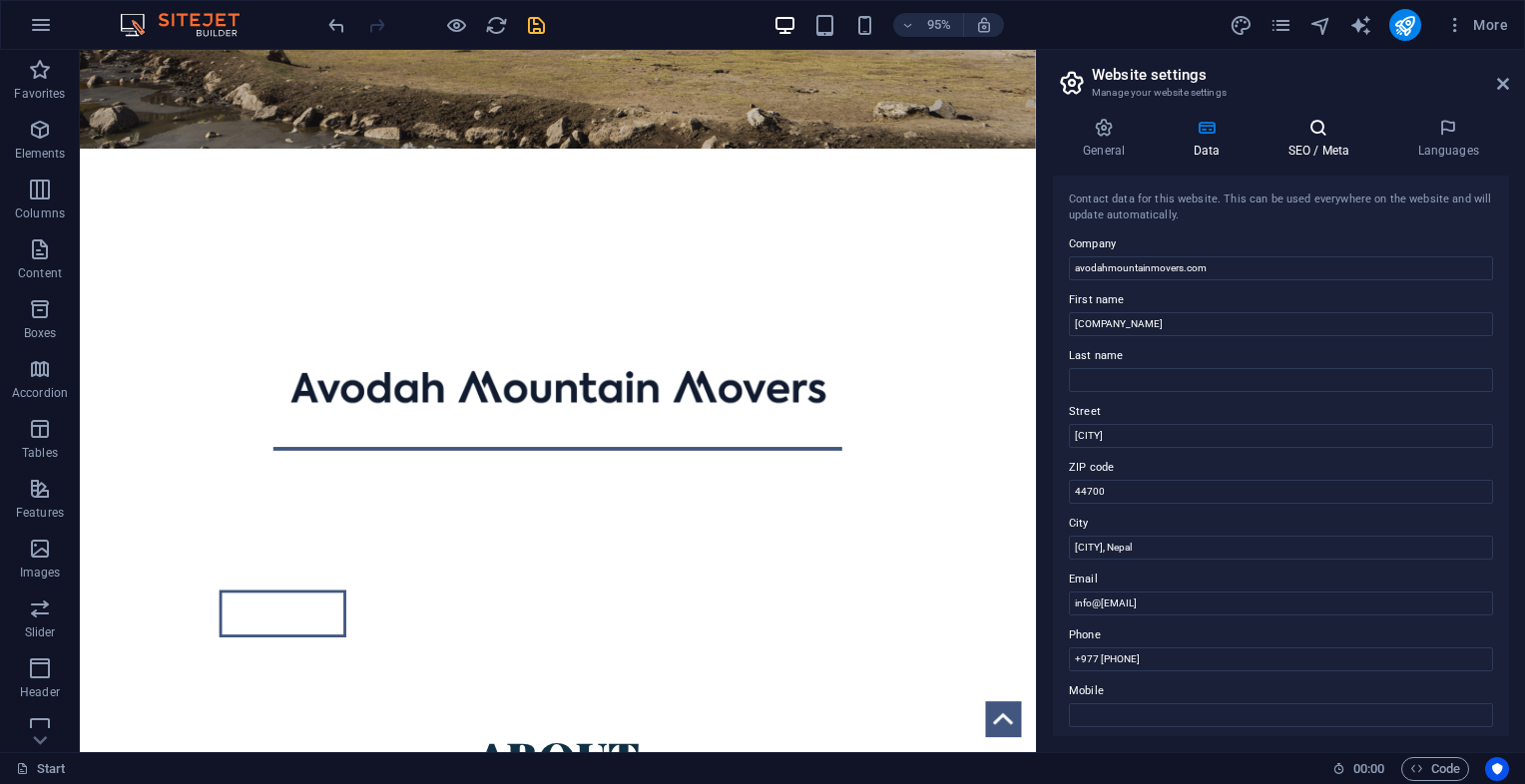 click on "SEO / Meta" at bounding box center [1322, 139] 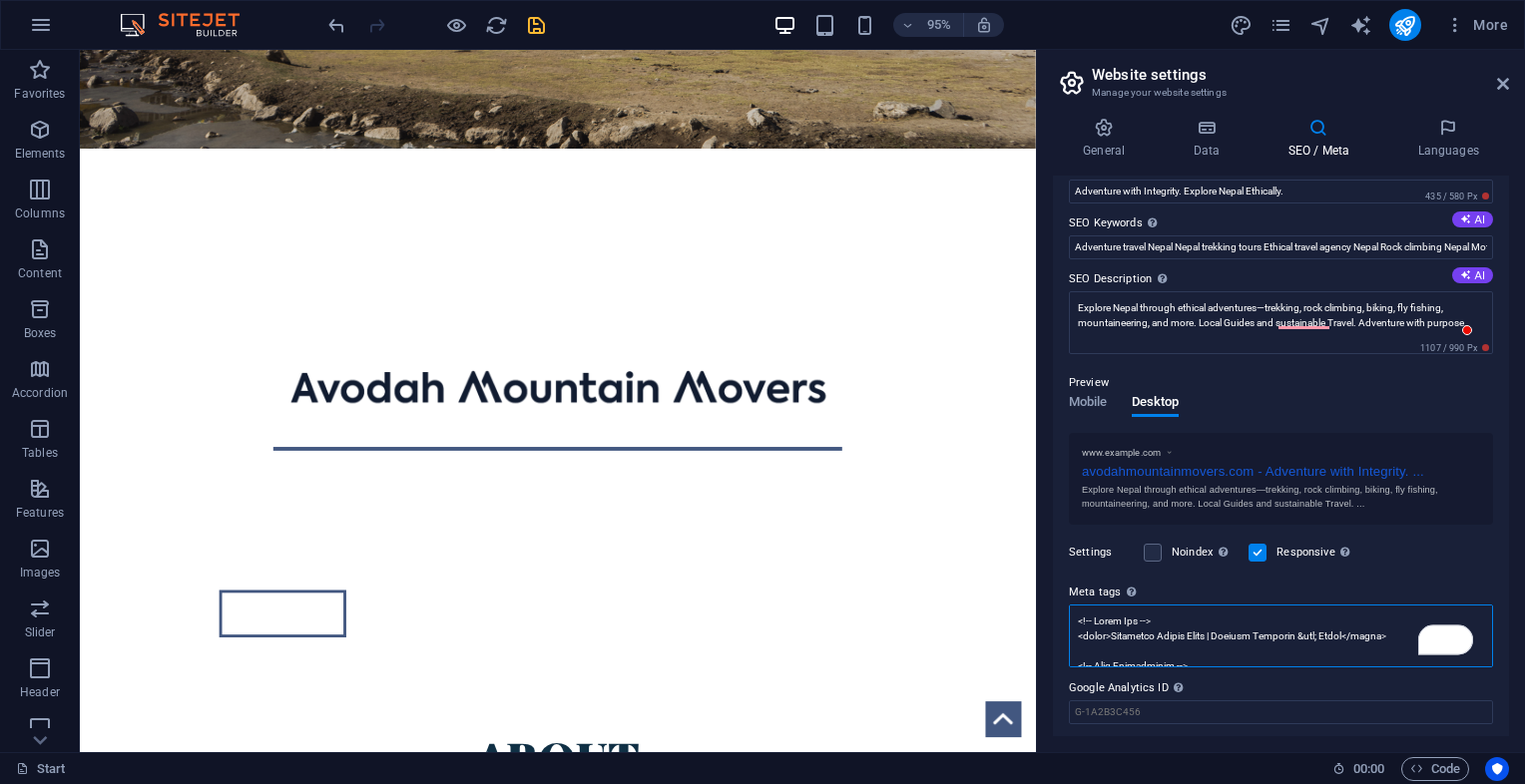 click on "Meta tags Enter HTML code here that will be placed inside the  tags of your website. Please note that your website may not function if you include code with errors." at bounding box center (1280, 635) 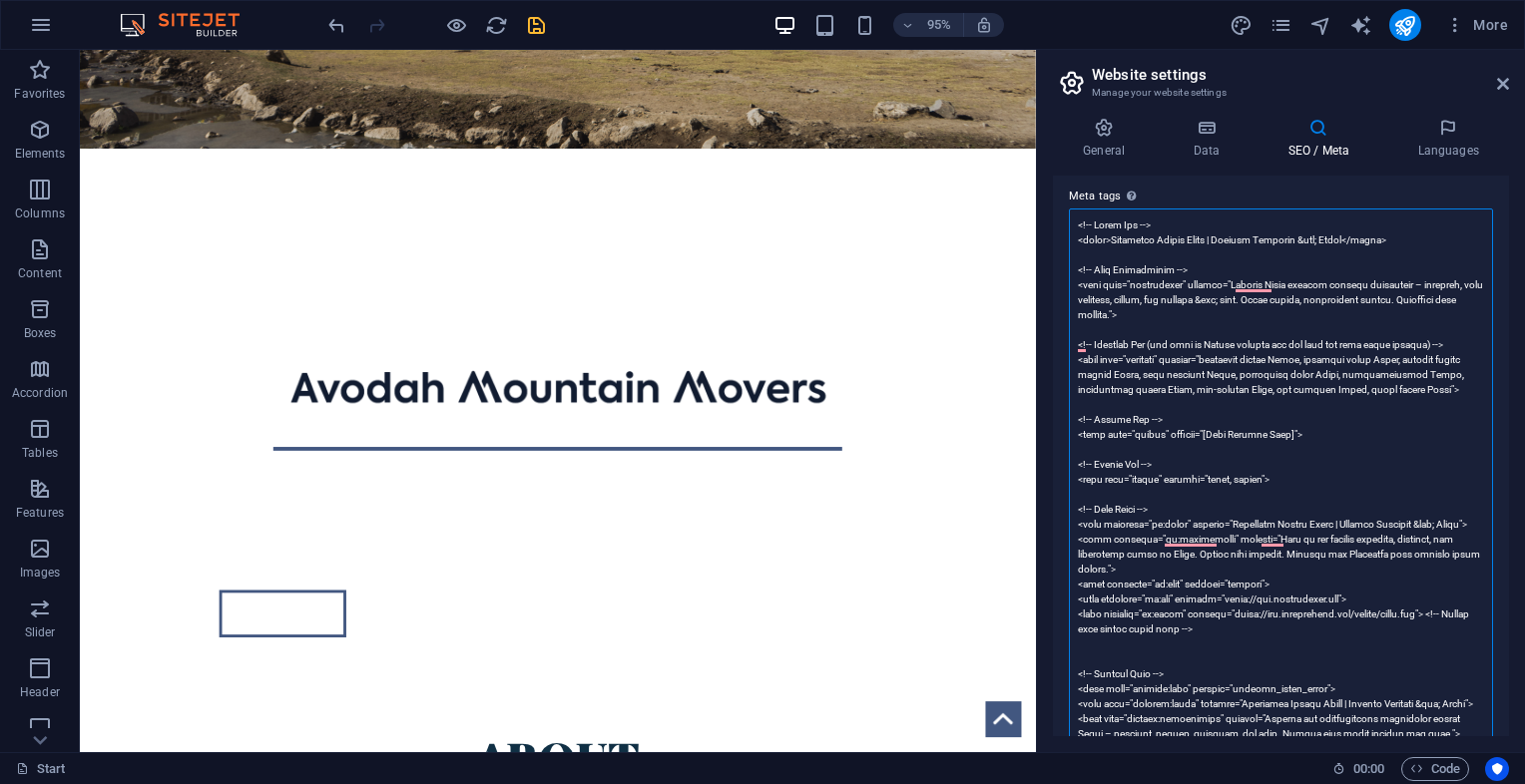 scroll, scrollTop: 491, scrollLeft: 0, axis: vertical 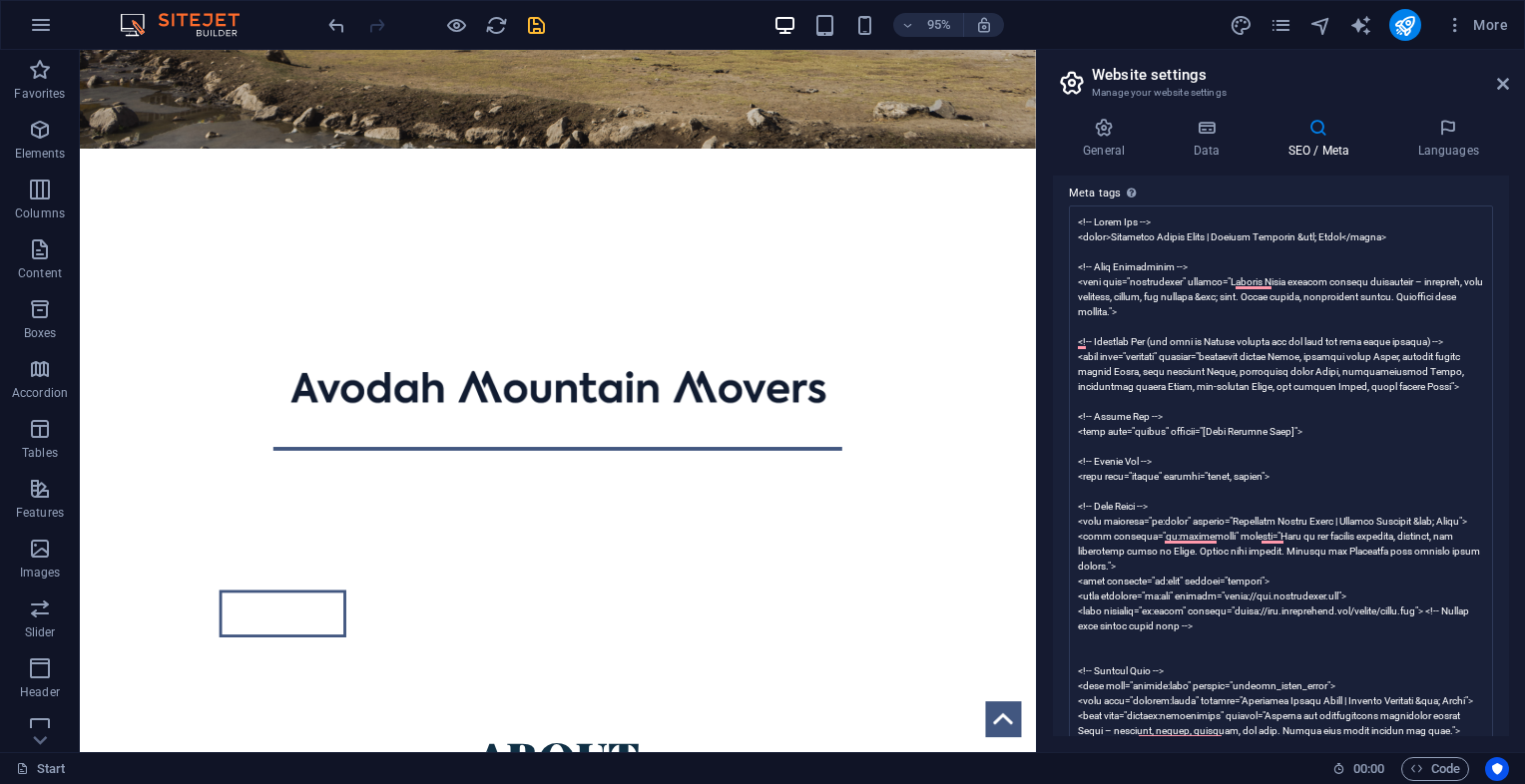 click on "SEO Title The title of your website - make it something that stands out in search engine results. AI avodahmountainmovers.com 260 / 580 Px Slogan The slogan of your website. AI Adventure with Integrity. Explore Nepal Ethically. 435 / 580 Px SEO Keywords Comma-separated list of keywords representing your website. AI Adventure travel Nepal  Nepal trekking tours  Ethical travel agency Nepal  Rock climbing Nepal  Motorcycle tours Nepal  Fly fishing in Nepal  Mountaineering expeditions Nepal  Sustainable travel Nepal  Local guides Nepal SEO Description Describe the contents of your website - this is crucial for search engines and SEO! AI Explore Nepal through ethical adventures—trekking, rock climbing, biking, fly fishing, mountaineering, and more. Local Guides and sustainable Travel. Adventure with purpose. 1107 / 990 Px Preview Mobile Desktop www.example.com avodahmountainmovers.com - Adventure with Integrity. ... Settings Noindex Instruct search engines to exclude this website from search results. Responsive" at bounding box center [1280, 456] 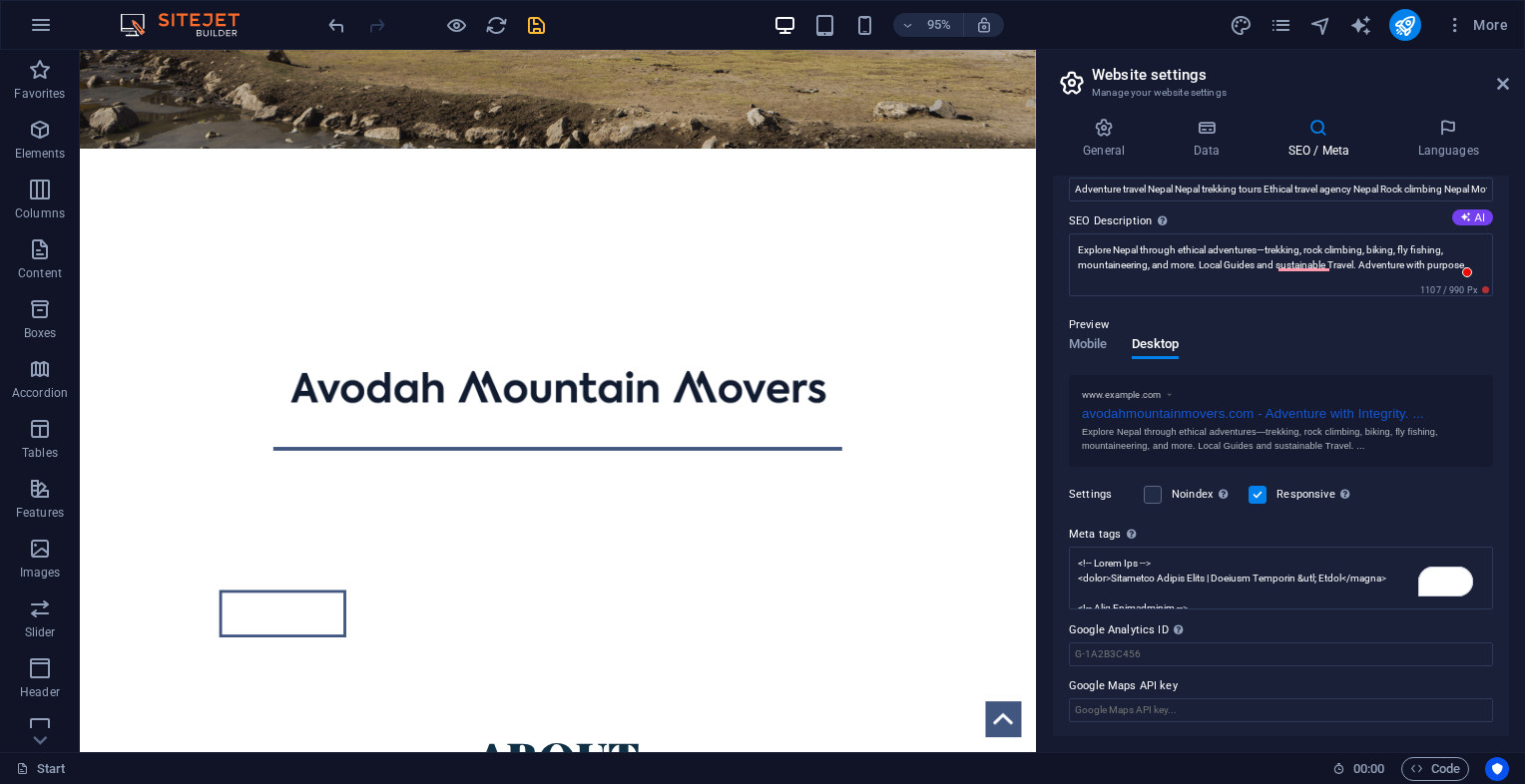 click on "Preview" at bounding box center [1280, 325] 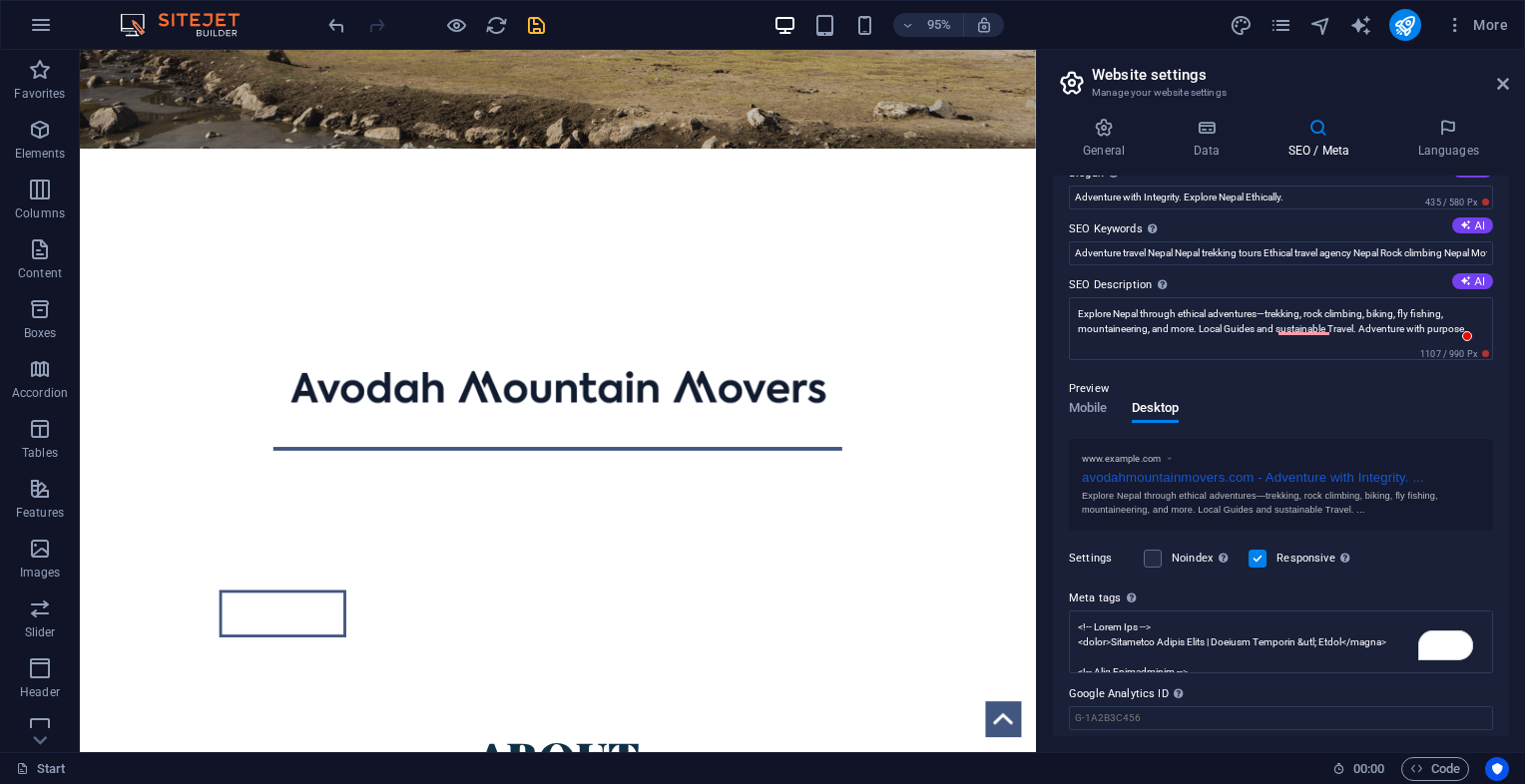 scroll, scrollTop: 150, scrollLeft: 0, axis: vertical 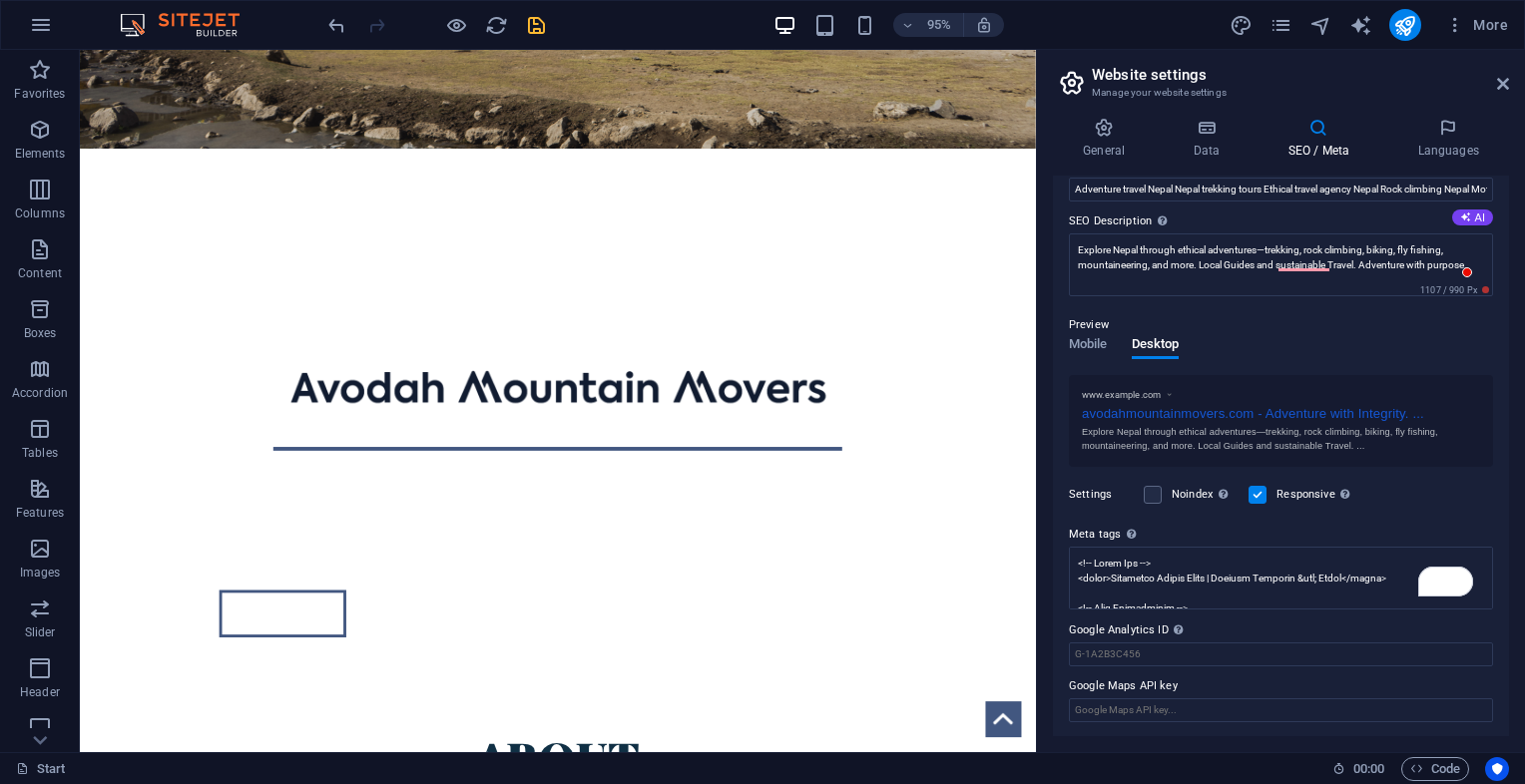 click on "Meta tags Enter HTML code here that will be placed inside the  tags of your website. Please note that your website may not function if you include code with errors." at bounding box center (1280, 535) 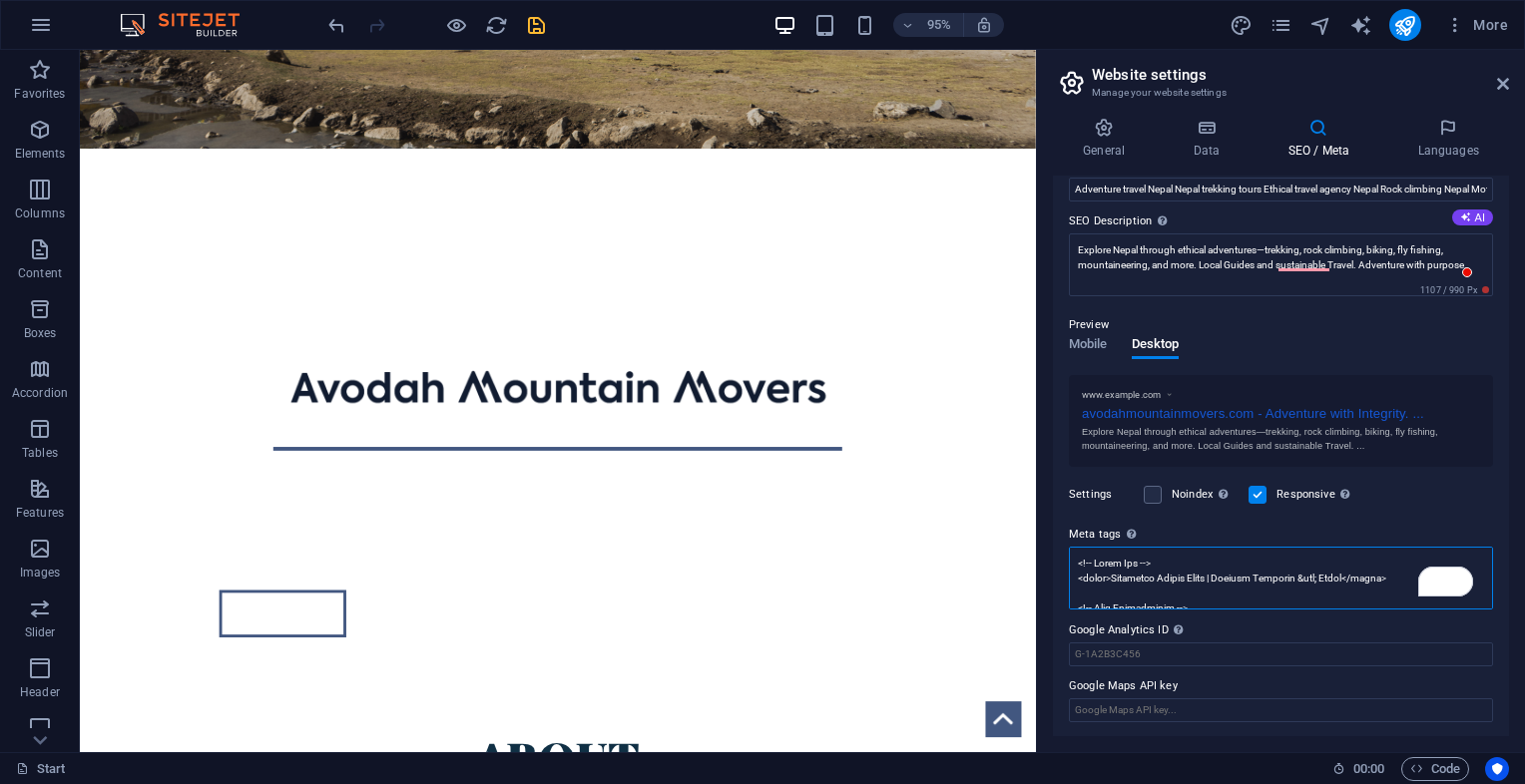 click on "Meta tags Enter HTML code here that will be placed inside the  tags of your website. Please note that your website may not function if you include code with errors." at bounding box center (1280, 578) 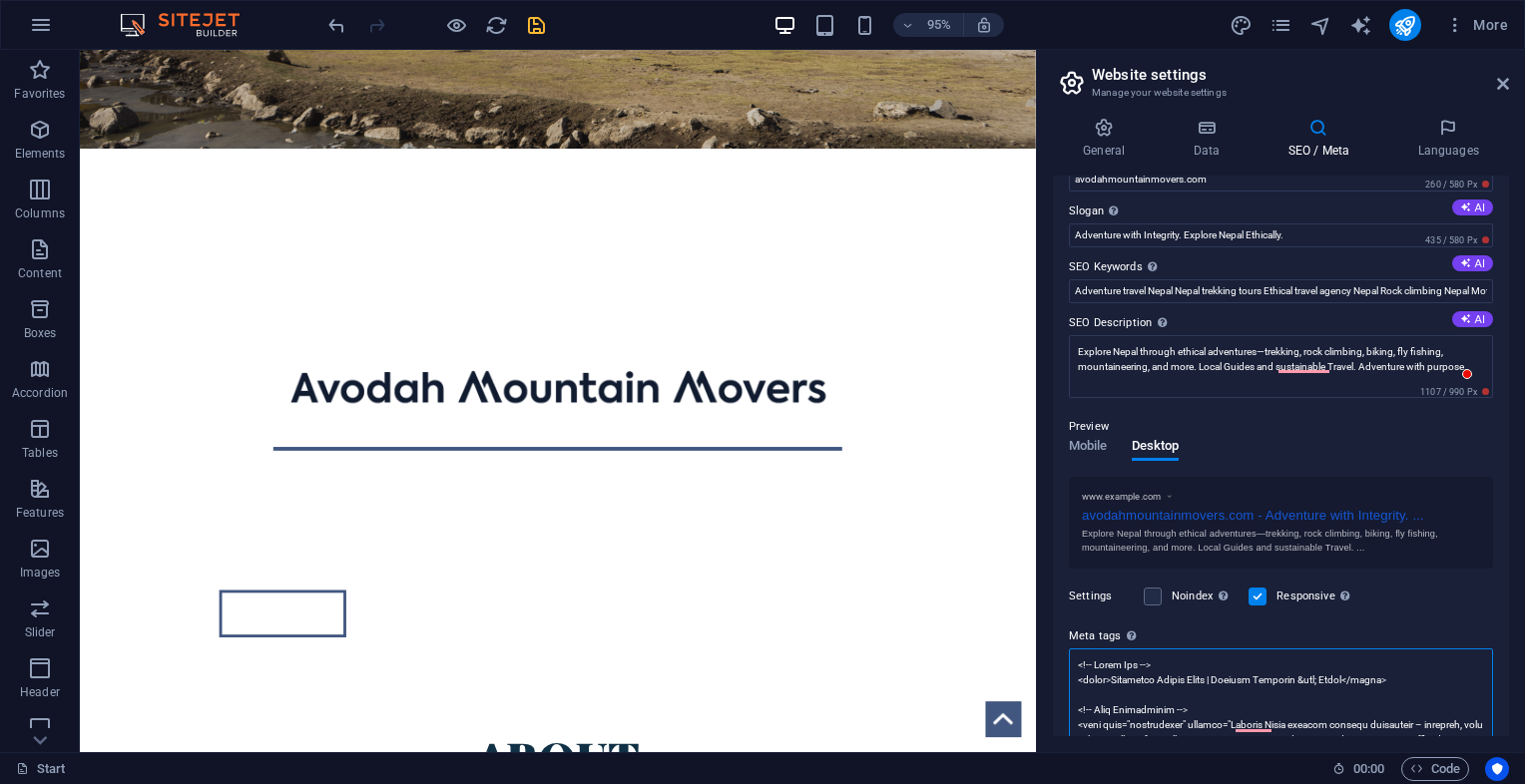 scroll, scrollTop: 0, scrollLeft: 0, axis: both 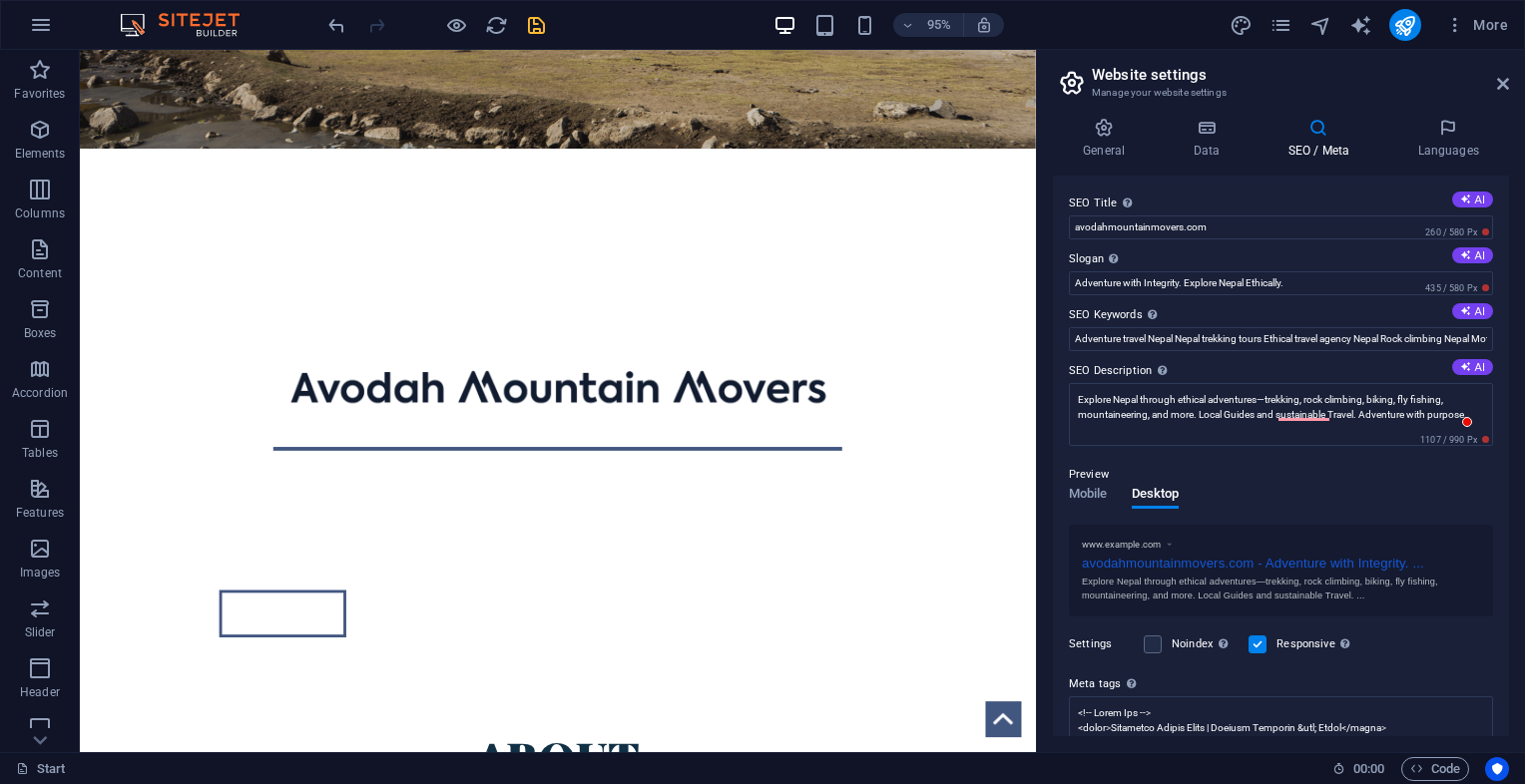 click on "Settings Noindex Instruct search engines to exclude this website from search results. Responsive Determine whether the website should be responsive based on screen resolution." at bounding box center (1280, 644) 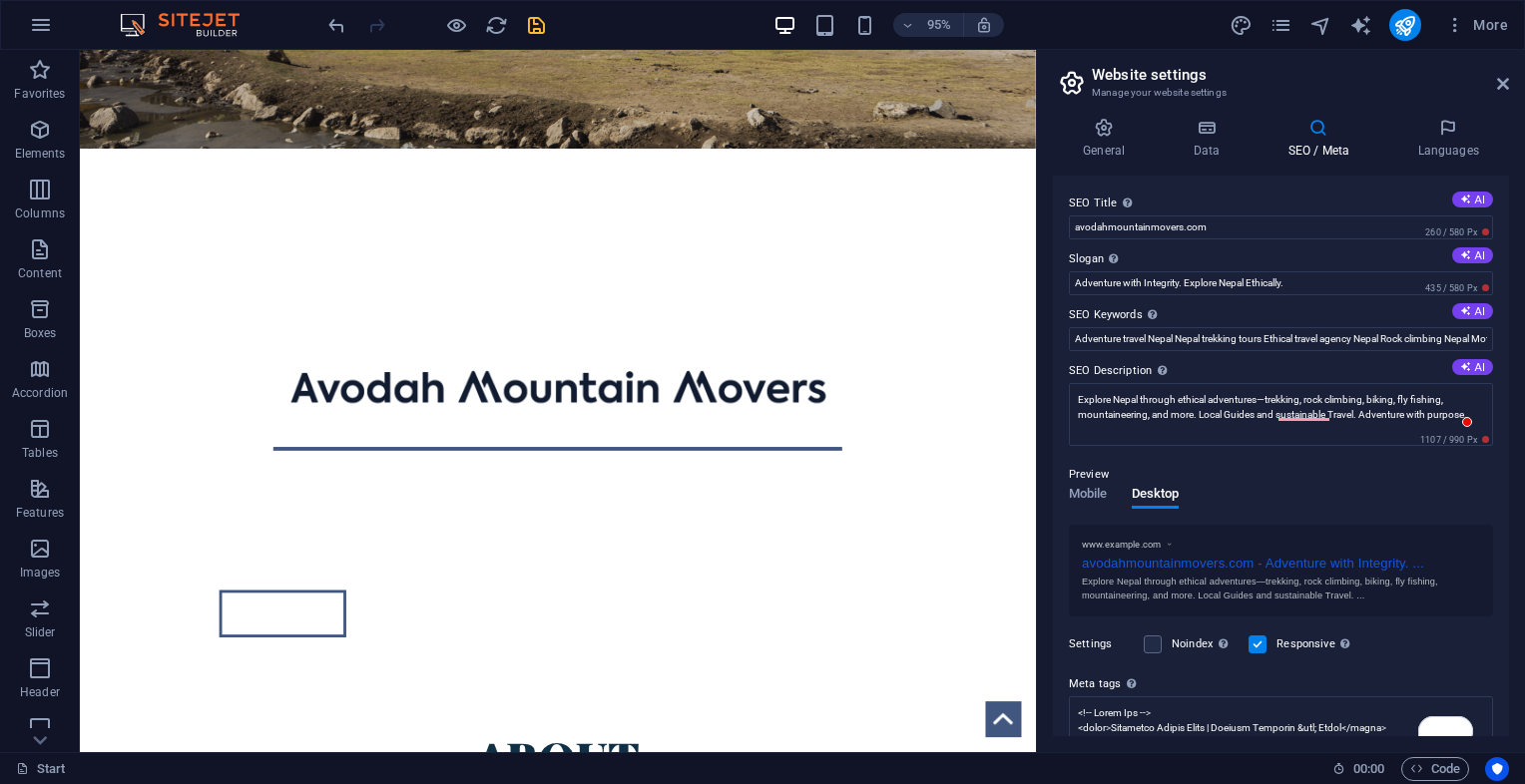 click on "Meta tags Enter HTML code here that will be placed inside the  tags of your website. Please note that your website may not function if you include code with errors." at bounding box center (1280, 684) 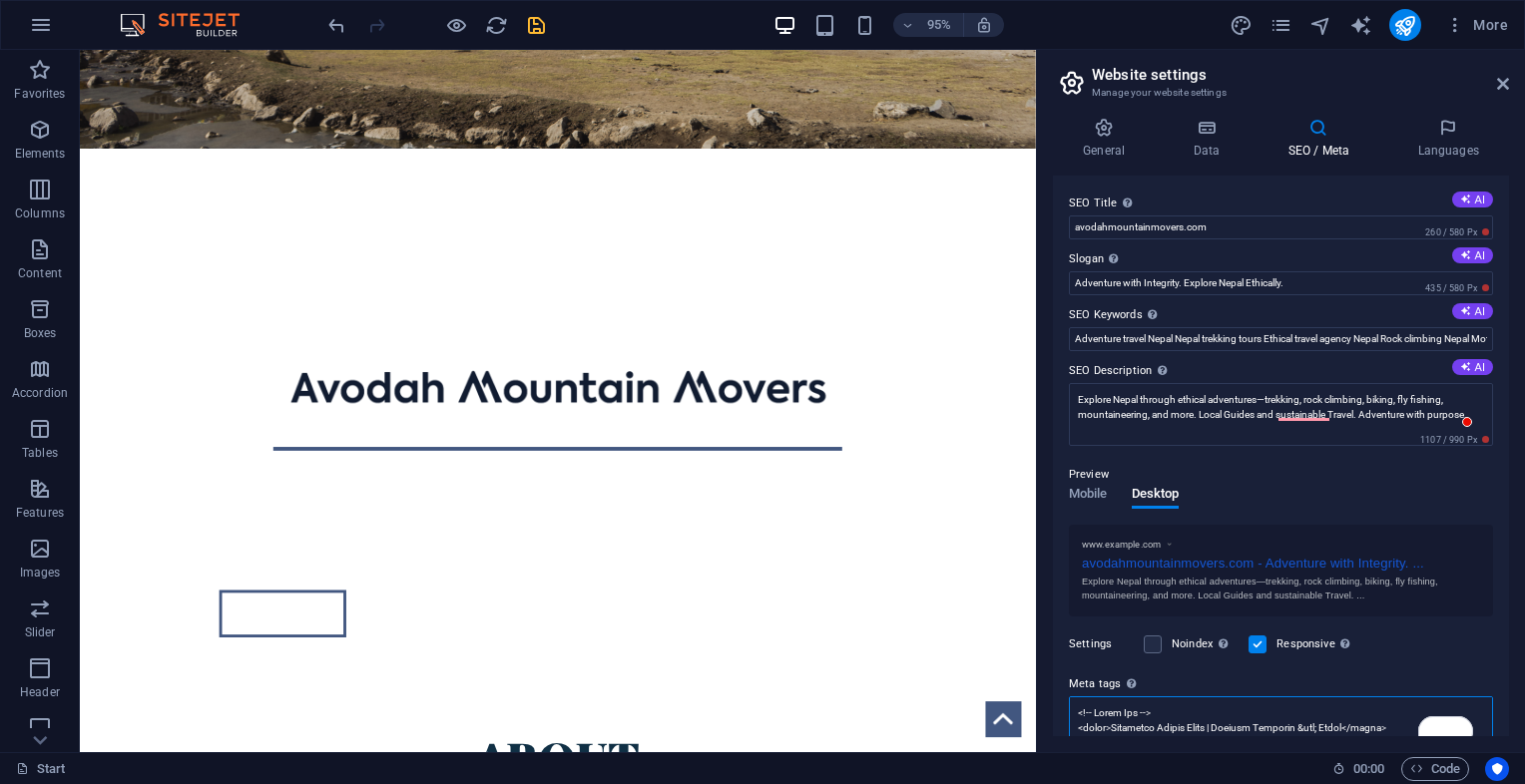 click on "Meta tags Enter HTML code here that will be placed inside the  tags of your website. Please note that your website may not function if you include code with errors." at bounding box center [1280, 727] 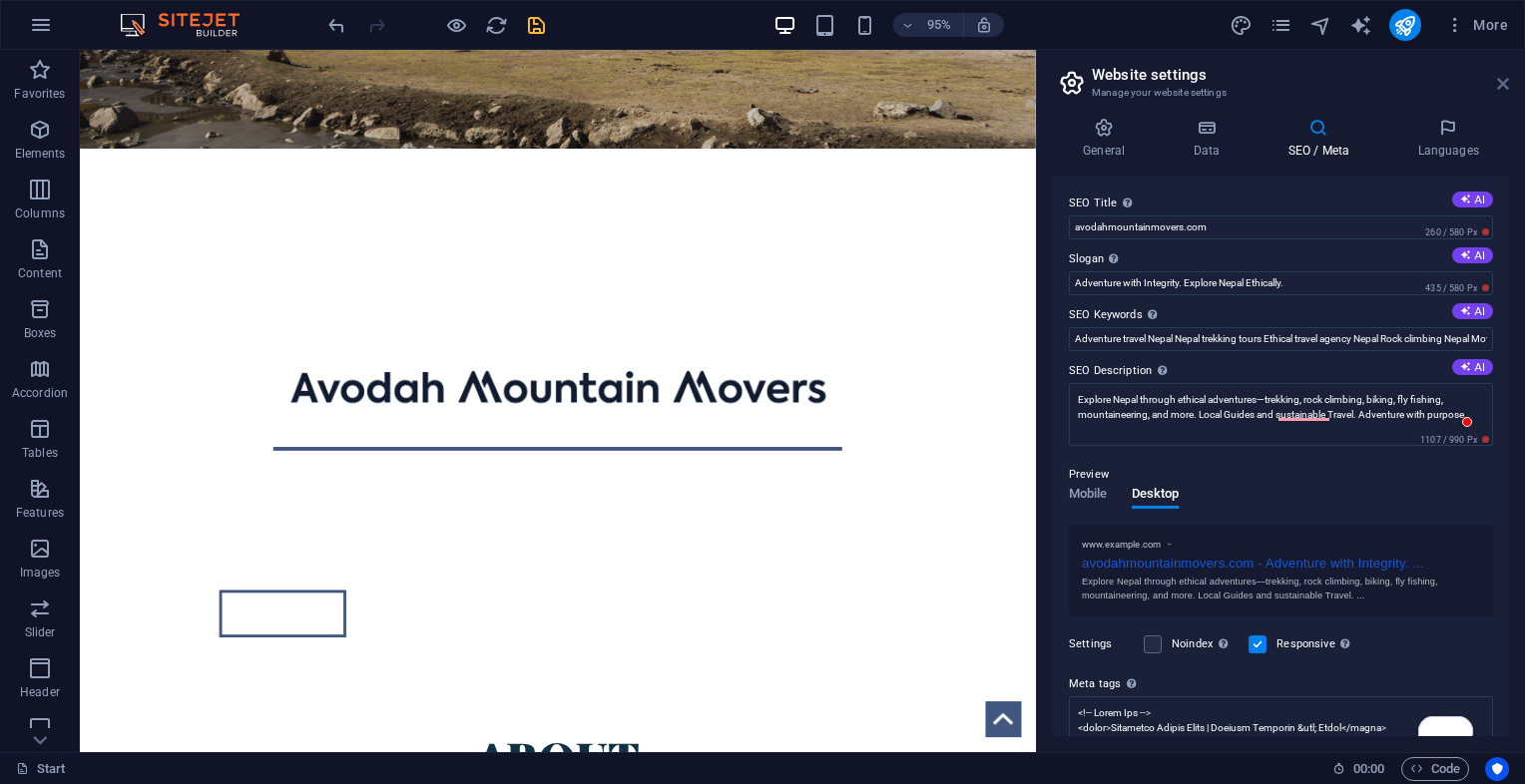 click at bounding box center (1503, 84) 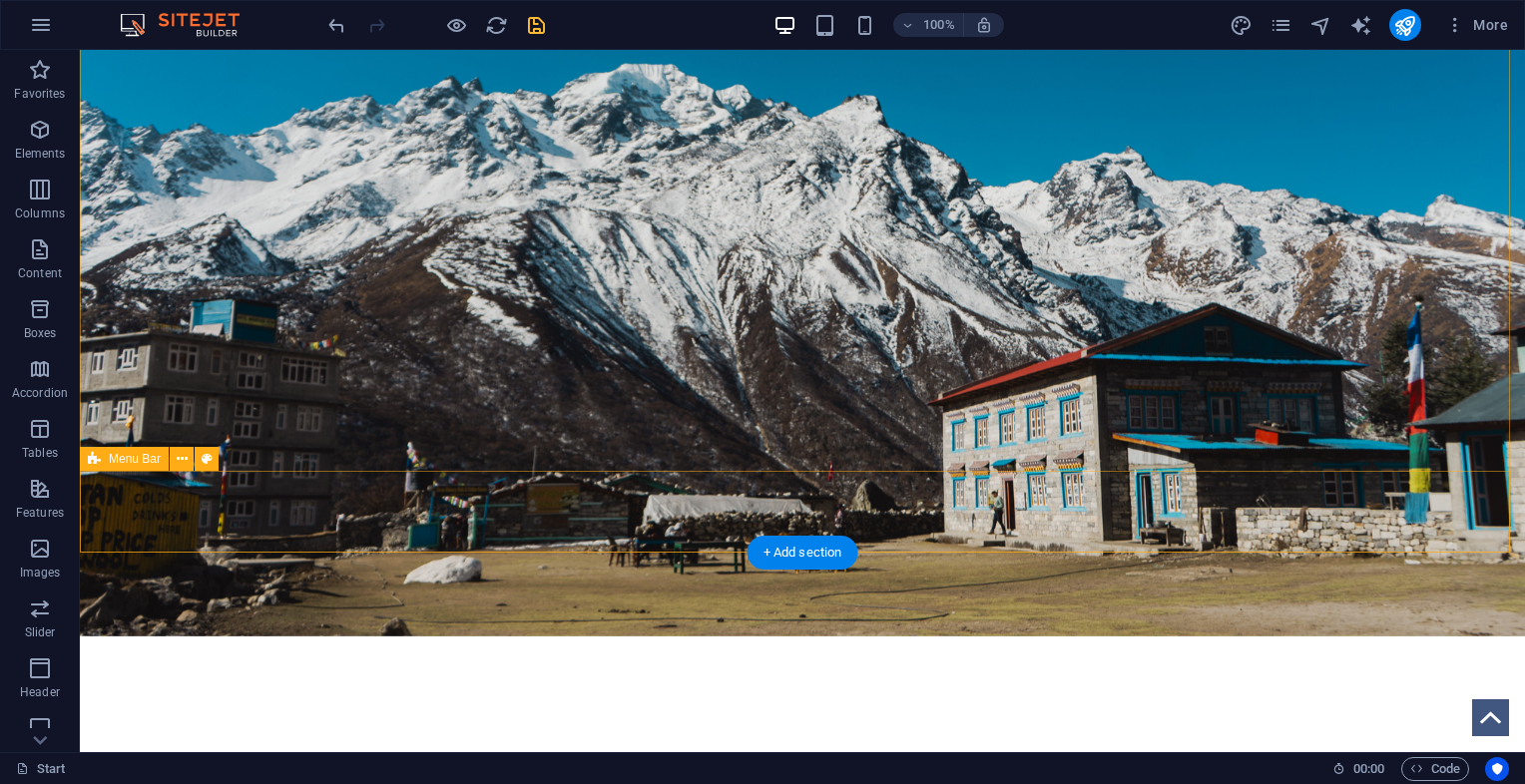 scroll, scrollTop: 0, scrollLeft: 0, axis: both 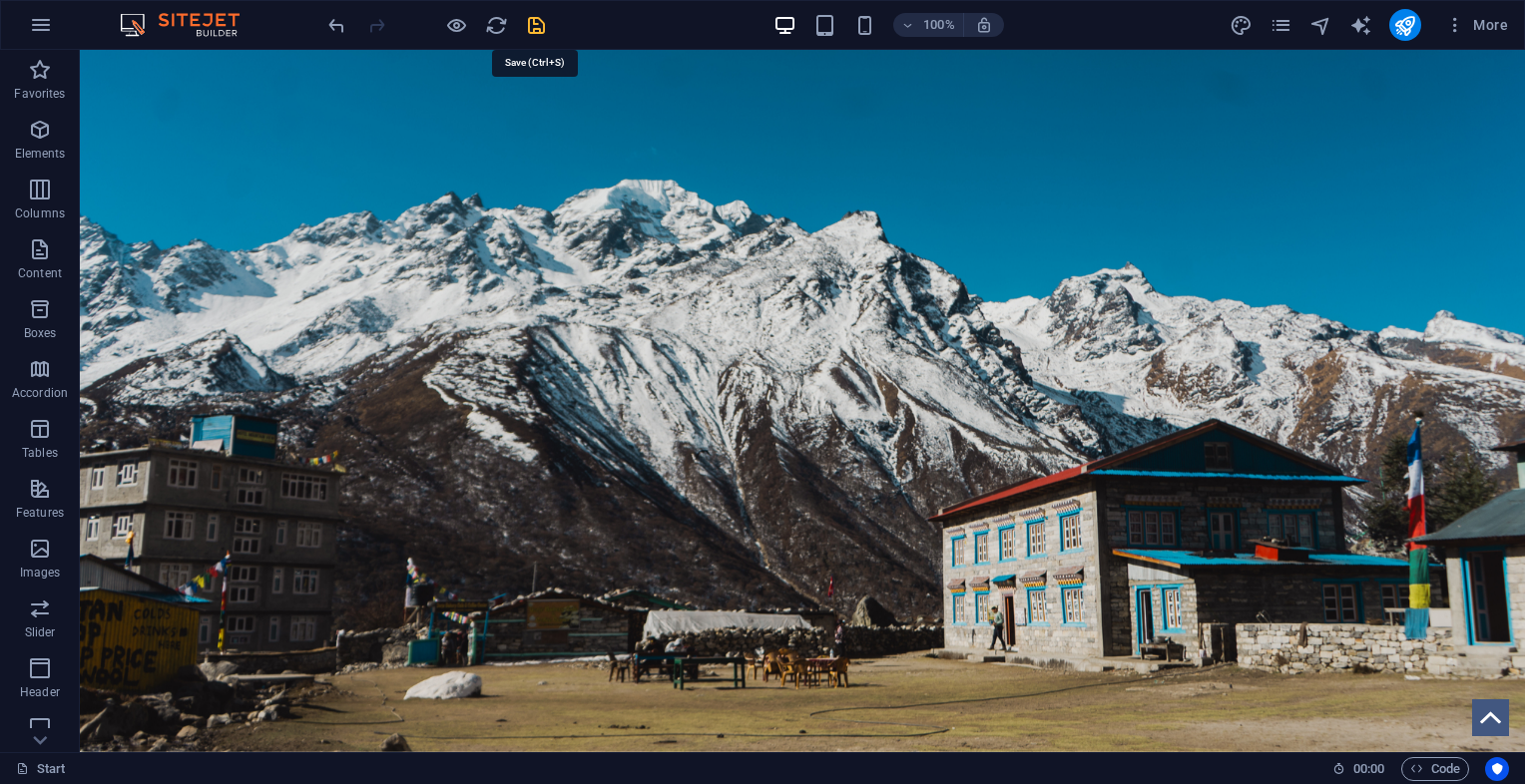 click at bounding box center (536, 25) 